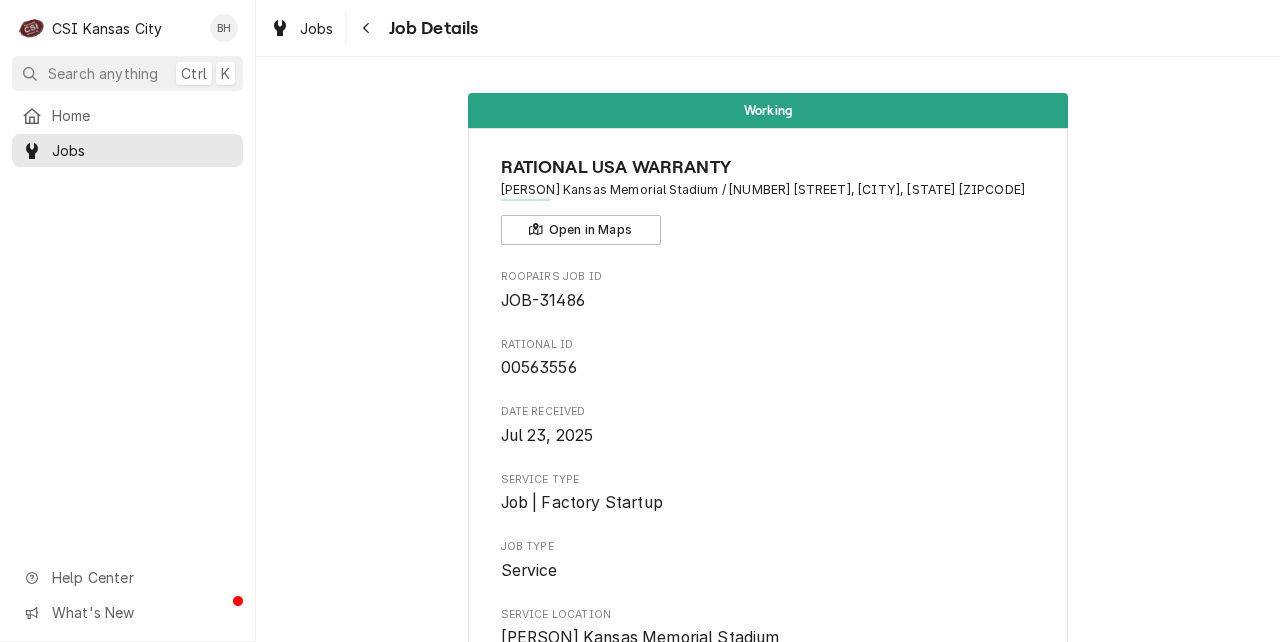 scroll, scrollTop: 0, scrollLeft: 0, axis: both 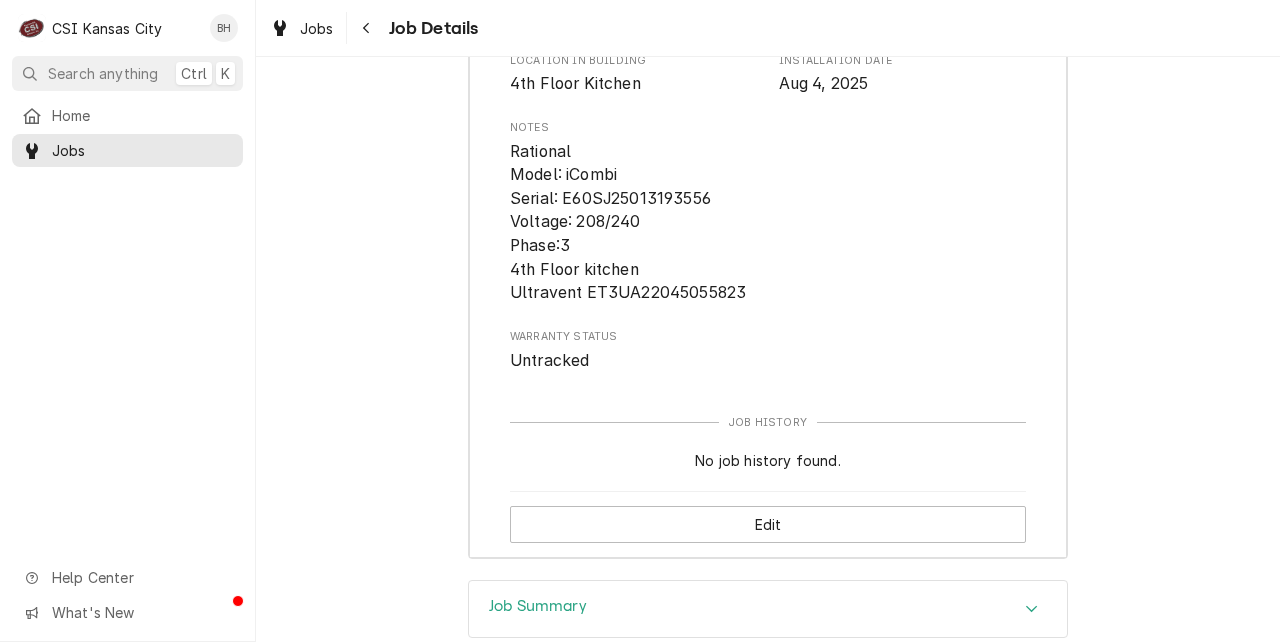 click on "Equipment Category Ovens and Ranges Equipment Type Combi Oven Manufacturer Rational Model Number iCombi Pro Serial Number E60SJ25013193556 Ownership Type Owned Location in Building 4th Floor Kitchen Installation Date Aug 4, 2025 Notes Rational
Model: iCombi
Serial: E60SJ25013193556
Voltage: 208/240
Phase:3
4th Floor kitchen
Ultravent ET3UA22045055823 Warranty Status Untracked Job History No job history found. Edit" at bounding box center [768, 193] 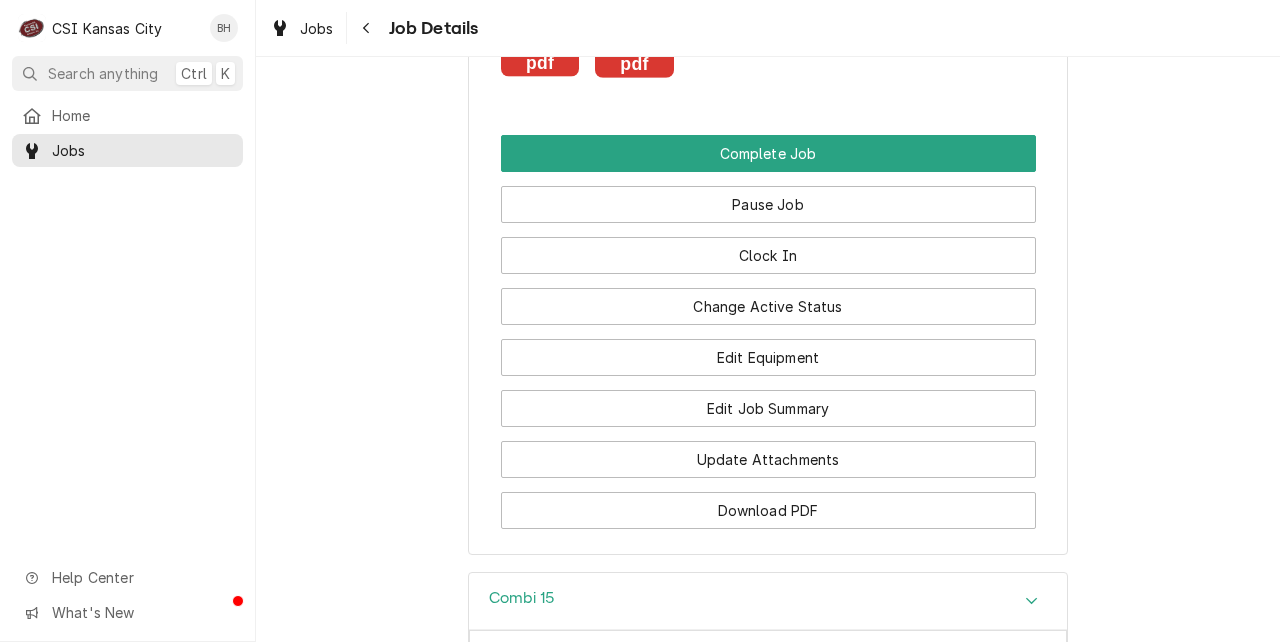 scroll, scrollTop: 2633, scrollLeft: 0, axis: vertical 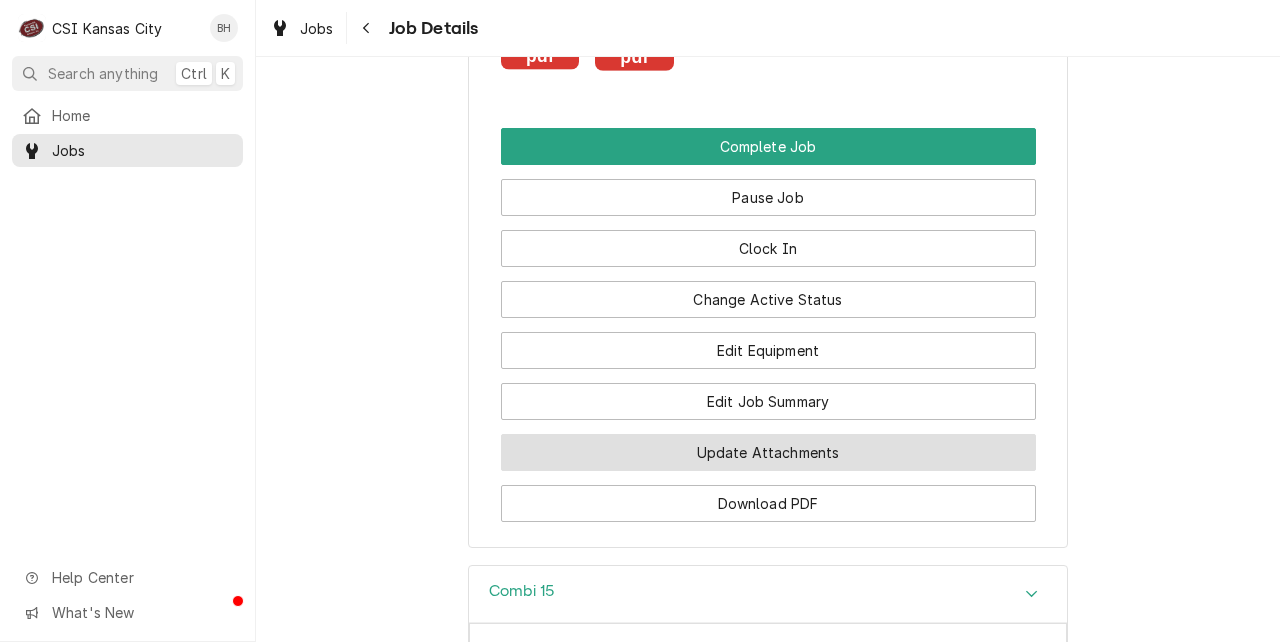 click on "Update Attachments" at bounding box center [768, 452] 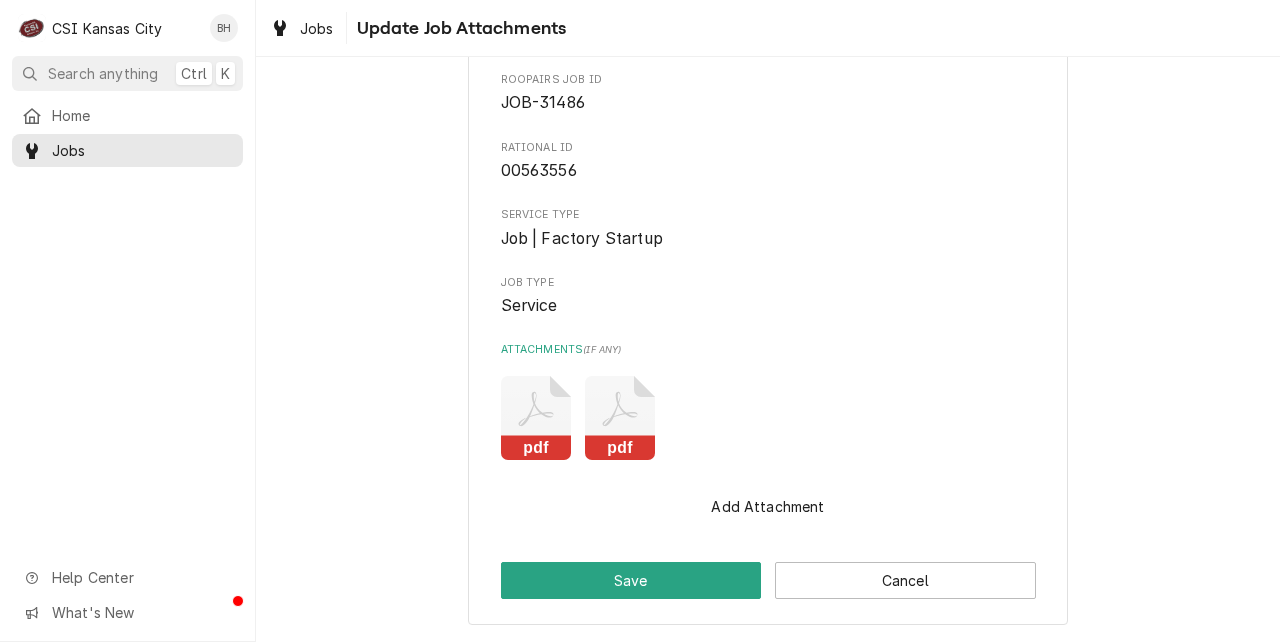 scroll, scrollTop: 0, scrollLeft: 0, axis: both 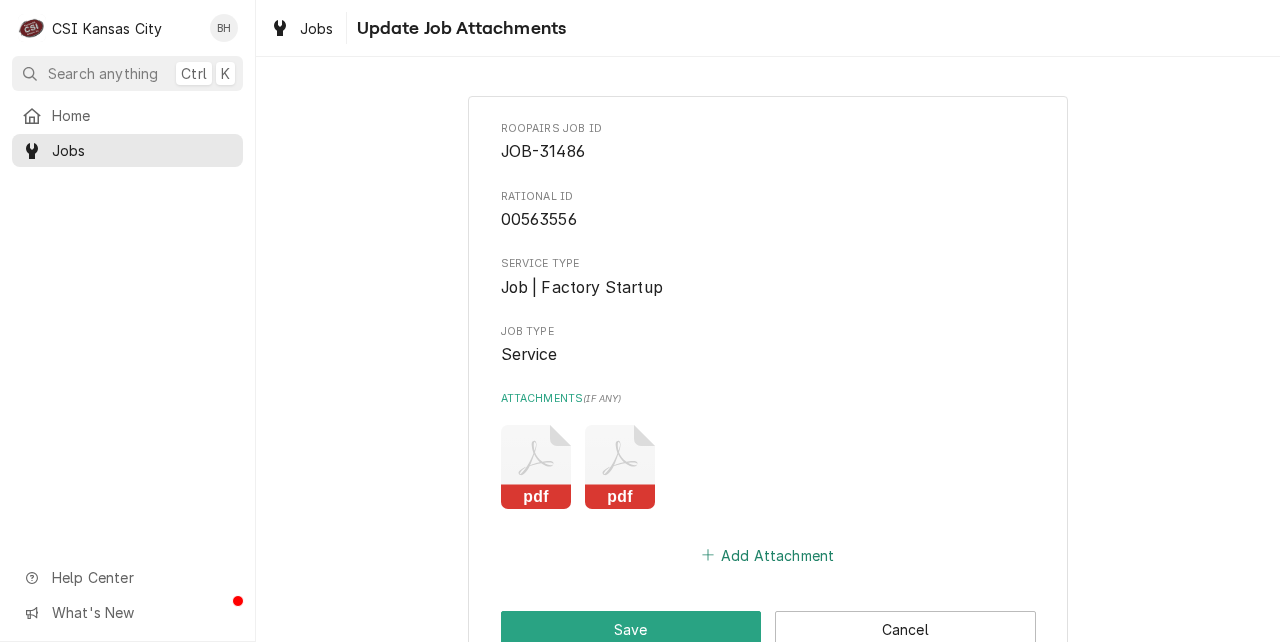 click 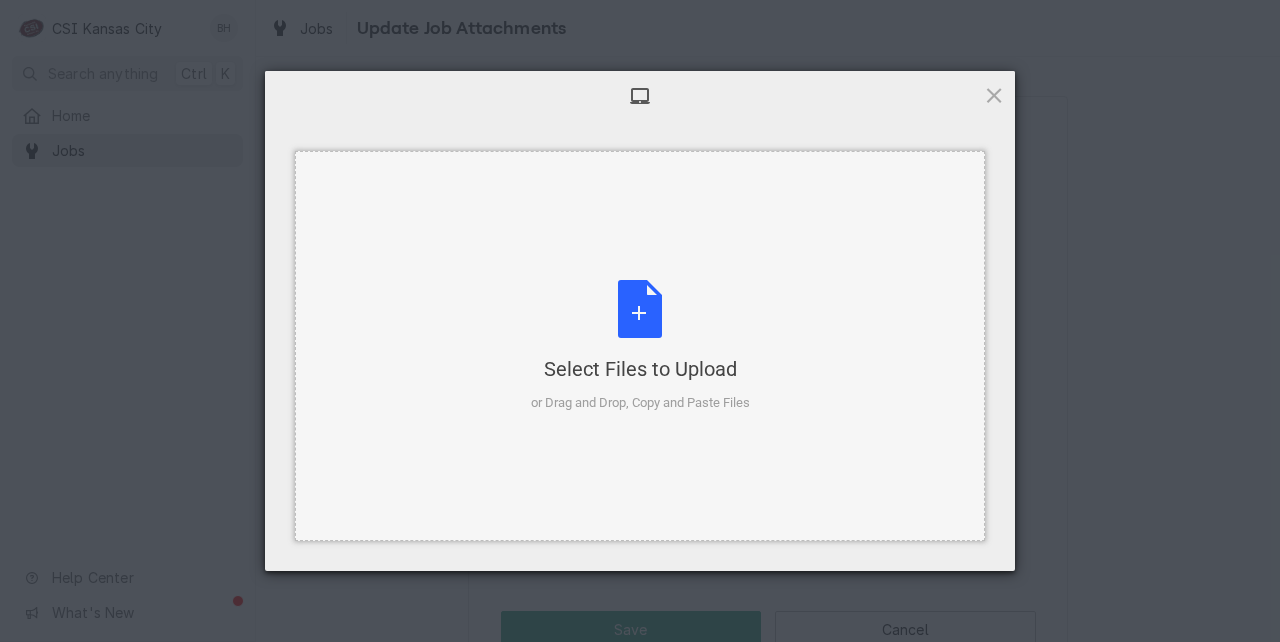 click on "Select Files to Upload" at bounding box center (640, 369) 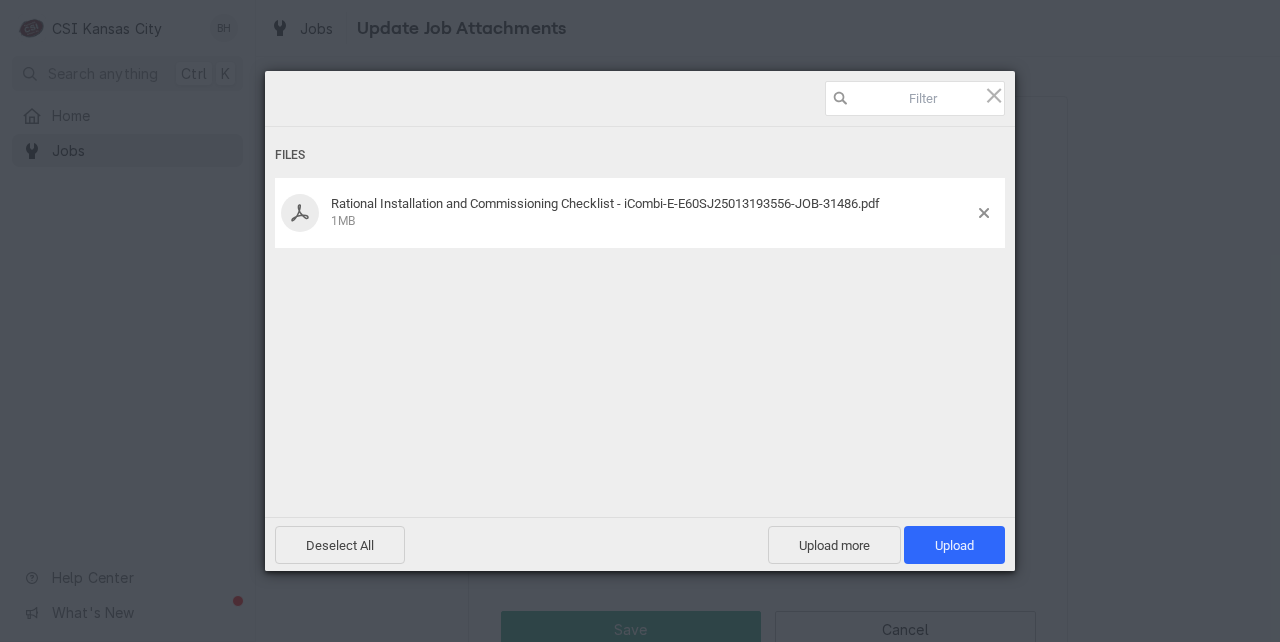 click on "Files
Rational Installation and Commissioning Checklist - iCombi-E-E60SJ25013193556-JOB-31486.pdf          1MB" at bounding box center [640, 295] 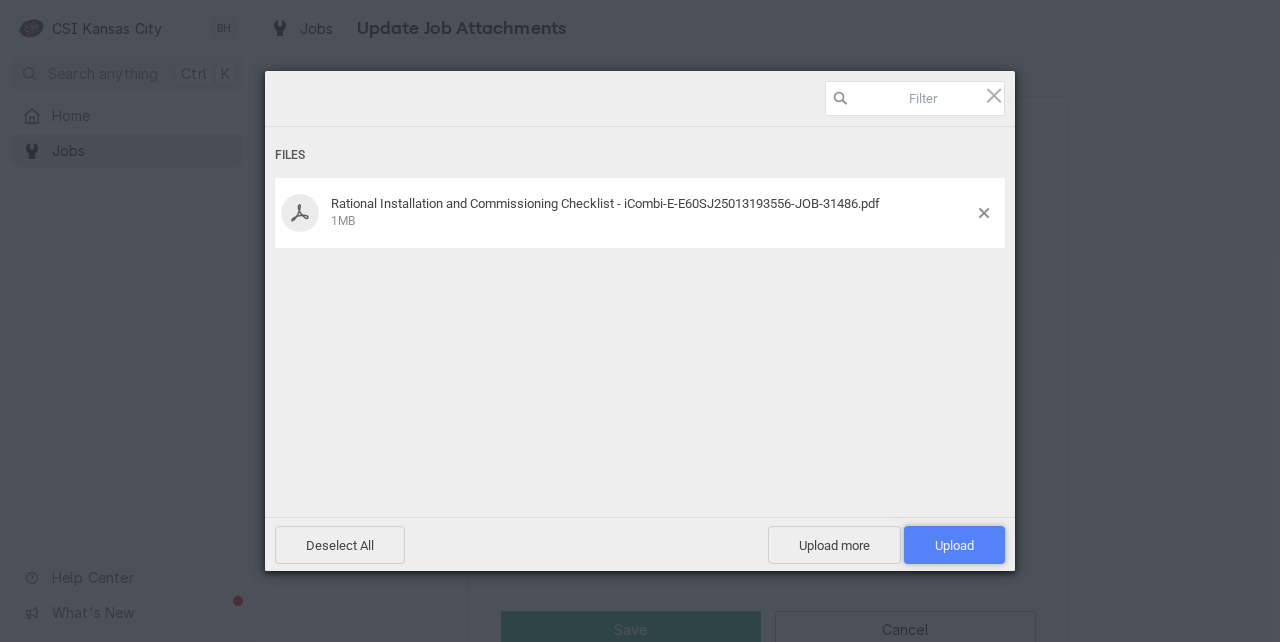 click on "Upload
1" at bounding box center [954, 545] 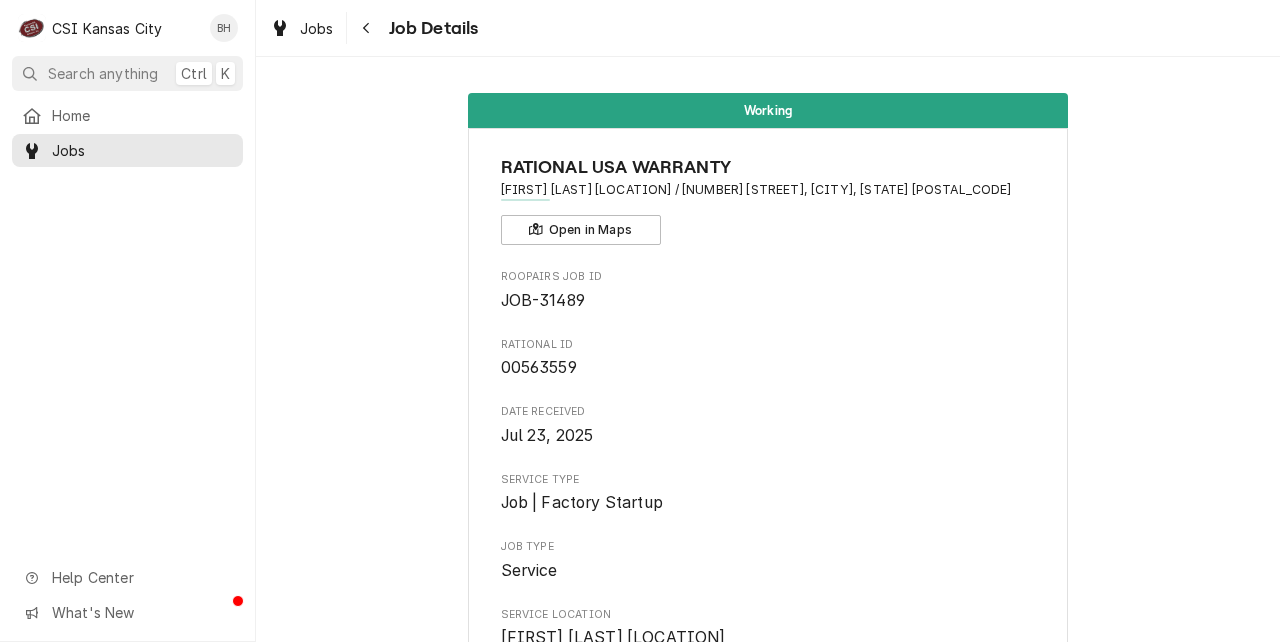 scroll, scrollTop: 0, scrollLeft: 0, axis: both 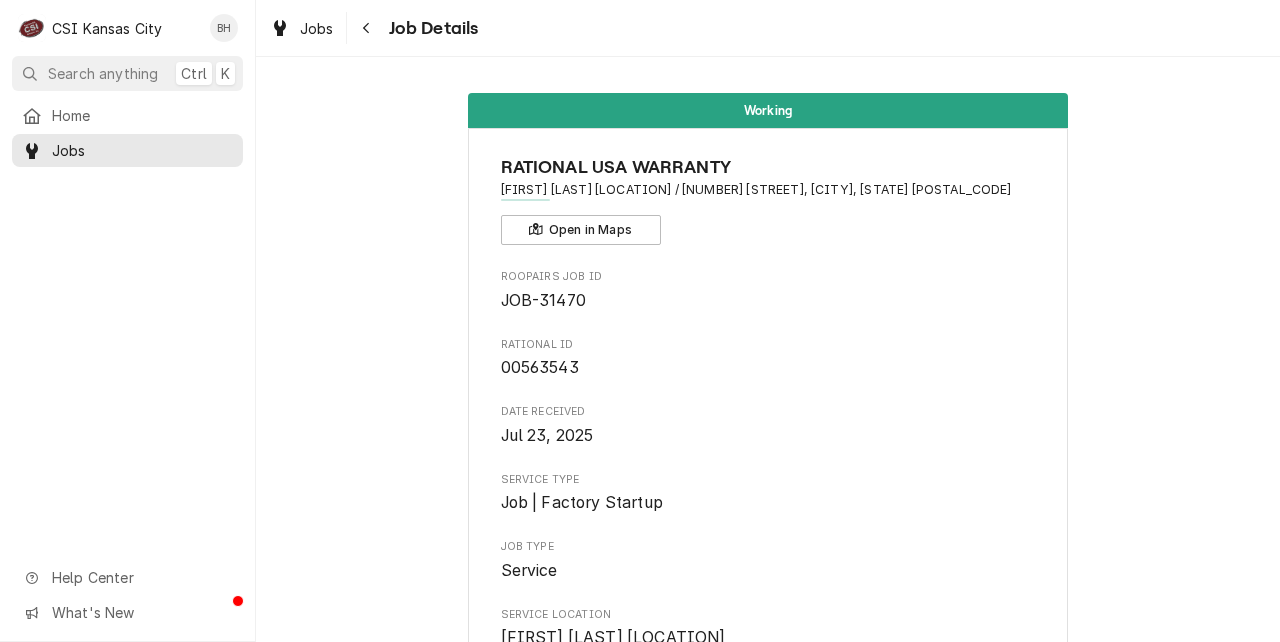click on "Edit Job Summary" at bounding box center [768, 3045] 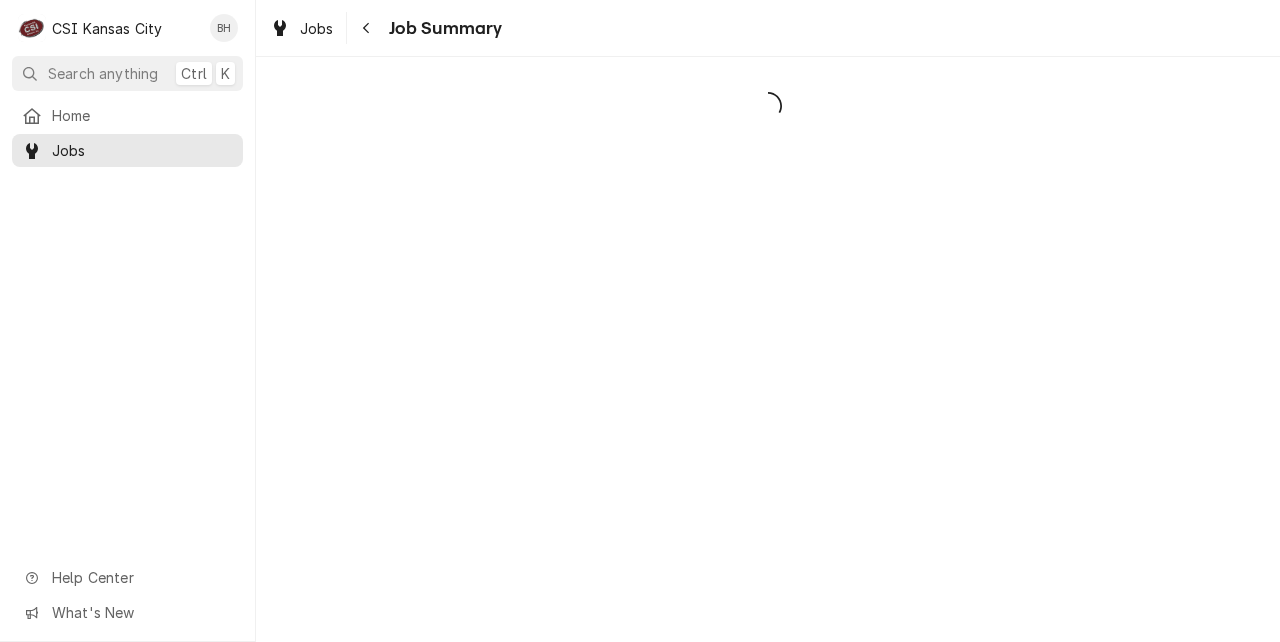 scroll, scrollTop: 0, scrollLeft: 0, axis: both 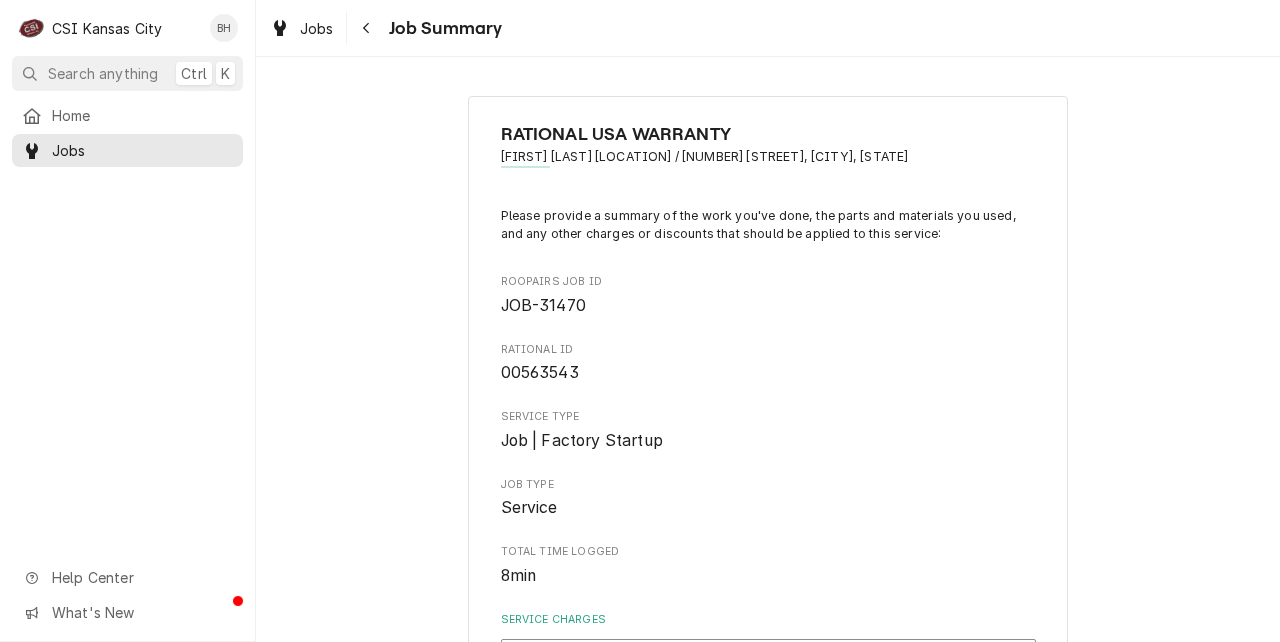 click on "RATIONAL USA WARRANTY [FIRST] [LAST] [LOCATION] / [NUMBER] [STREET], [CITY], [STATE] Please provide a summary of the work you've done, the parts and materials you used, and any other charges or discounts that should be applied to this service: Roopairs Job ID JOB-31470 Rational ID 00563543 Service Type Job | Factory Startup Job Type Service Total Time Logged 8min Service Charges Short Description Job | Factory Startup Subtype [#1-SALE] LABR-PROJ Service Dates [DATE] - [DATE] Hourly Cost $0.00/hr Qty. 2hrs Rate $0.00/hr Amount $0.00 Service  Summary Add Service Charge Parts and Materials  ( if any ) Add Part or Material Trip Charges, Diagnostic Fees, etc.  ( if any ) Add Miscellaneous Charge Discounts  ( if any ) Add Discount Subtotal $0.00 Notes to Dispatcher(s)  ( optional ) Attachments  ( if any ) pdf pdf Add Attachment Save Cancel" at bounding box center [768, 1796] 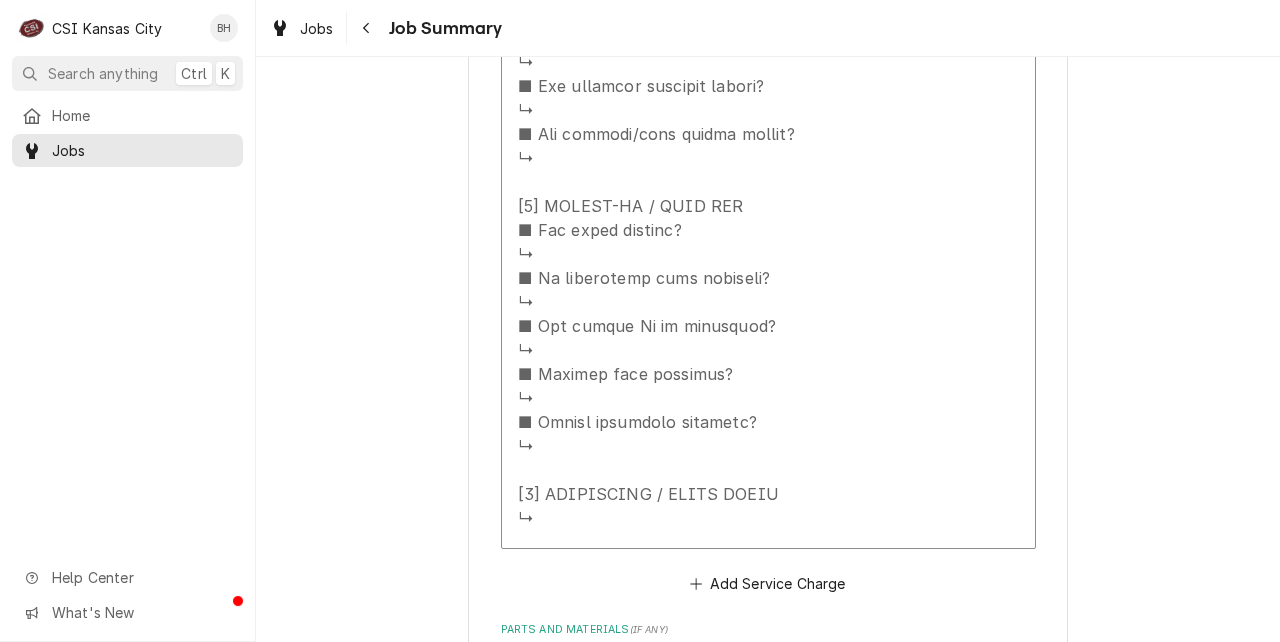 scroll, scrollTop: 2300, scrollLeft: 0, axis: vertical 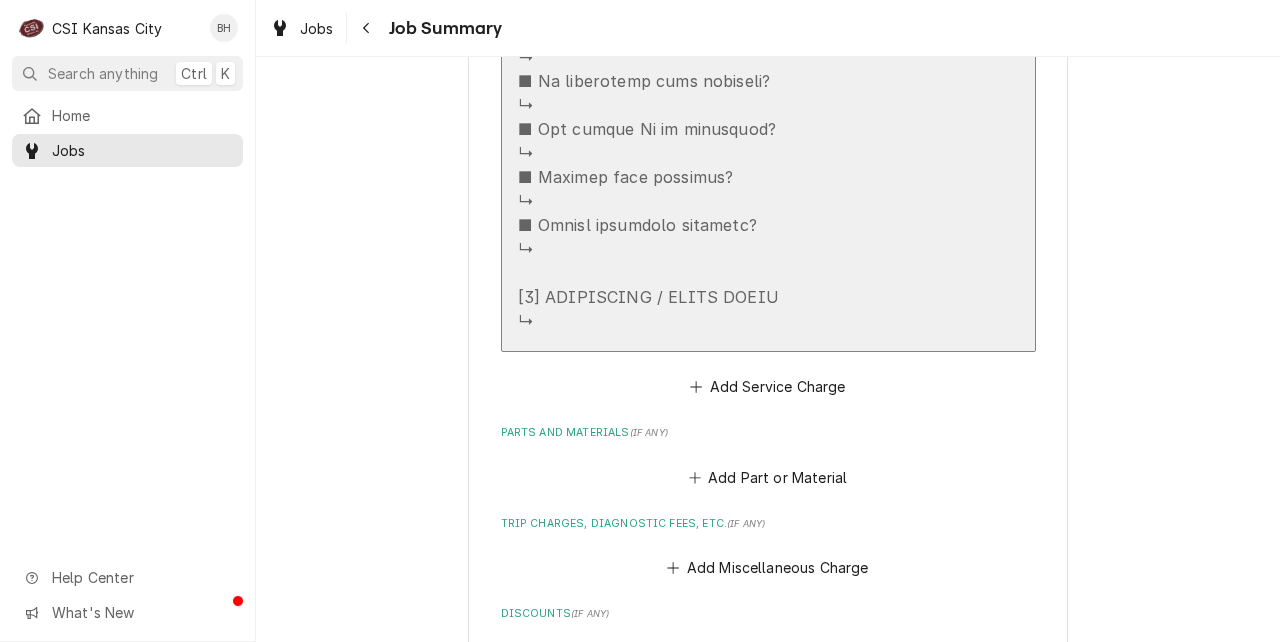click at bounding box center [657, -519] 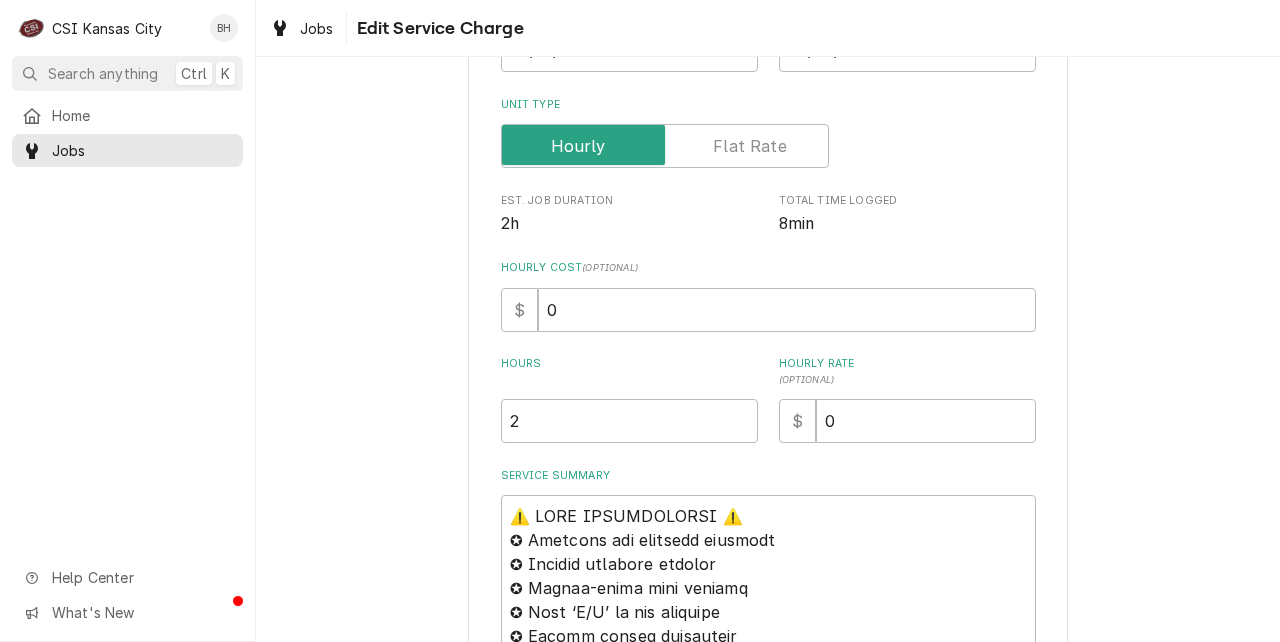 scroll, scrollTop: 437, scrollLeft: 0, axis: vertical 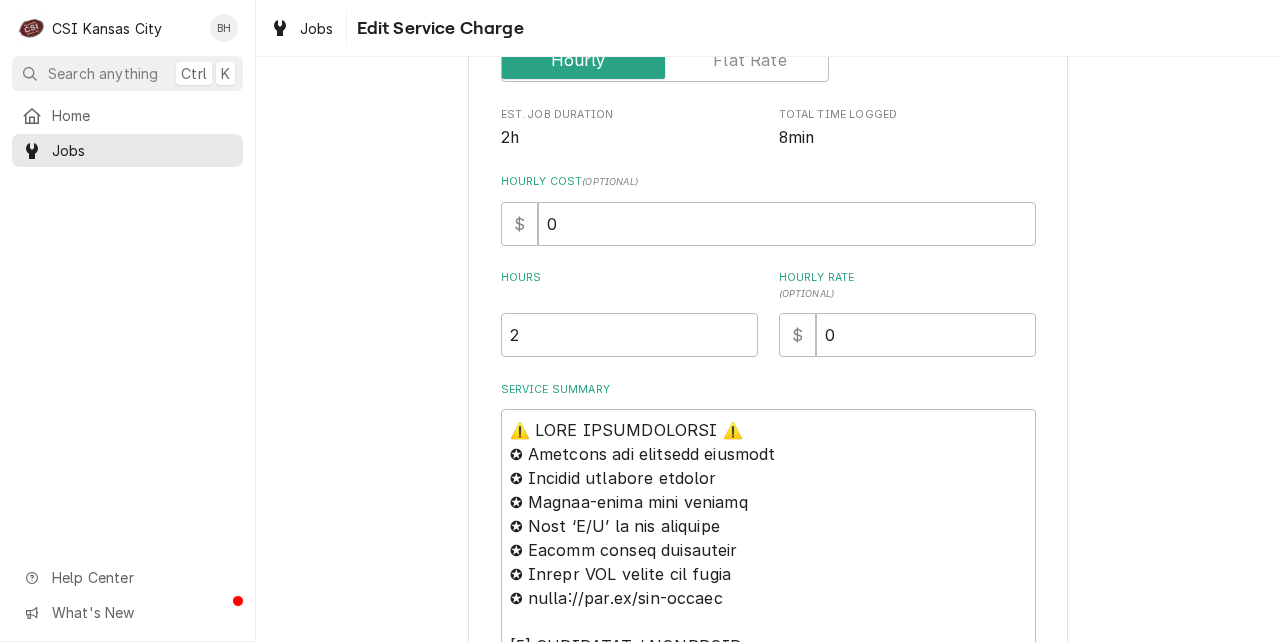 type on "x" 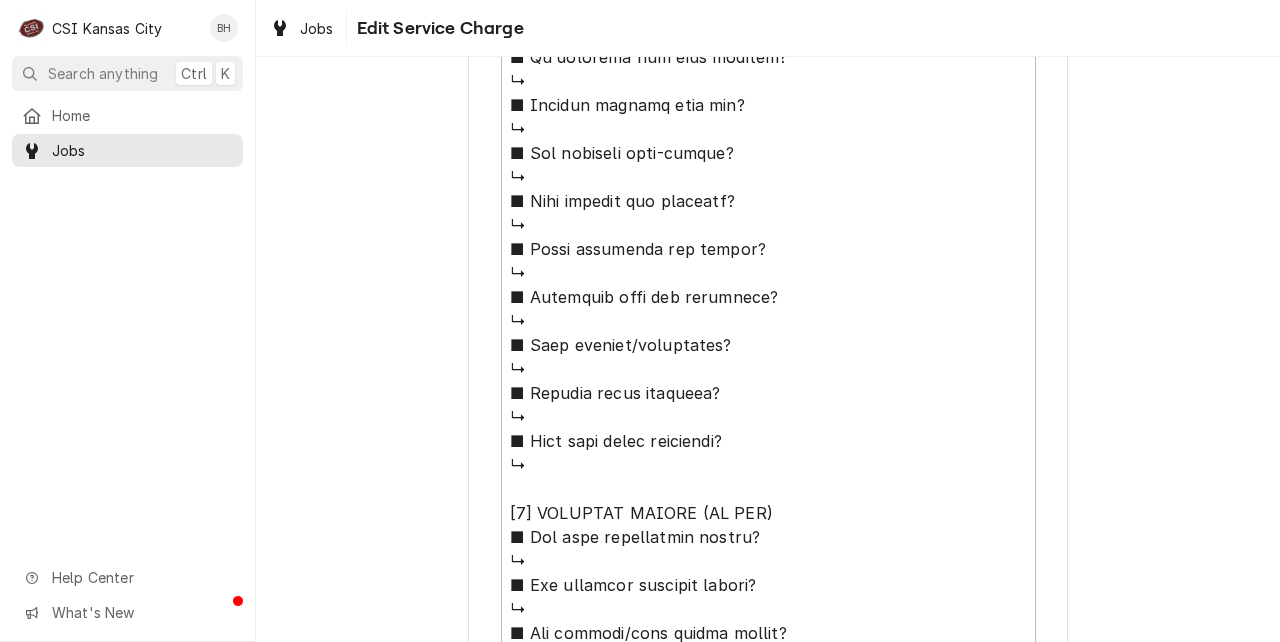scroll, scrollTop: 2097, scrollLeft: 0, axis: vertical 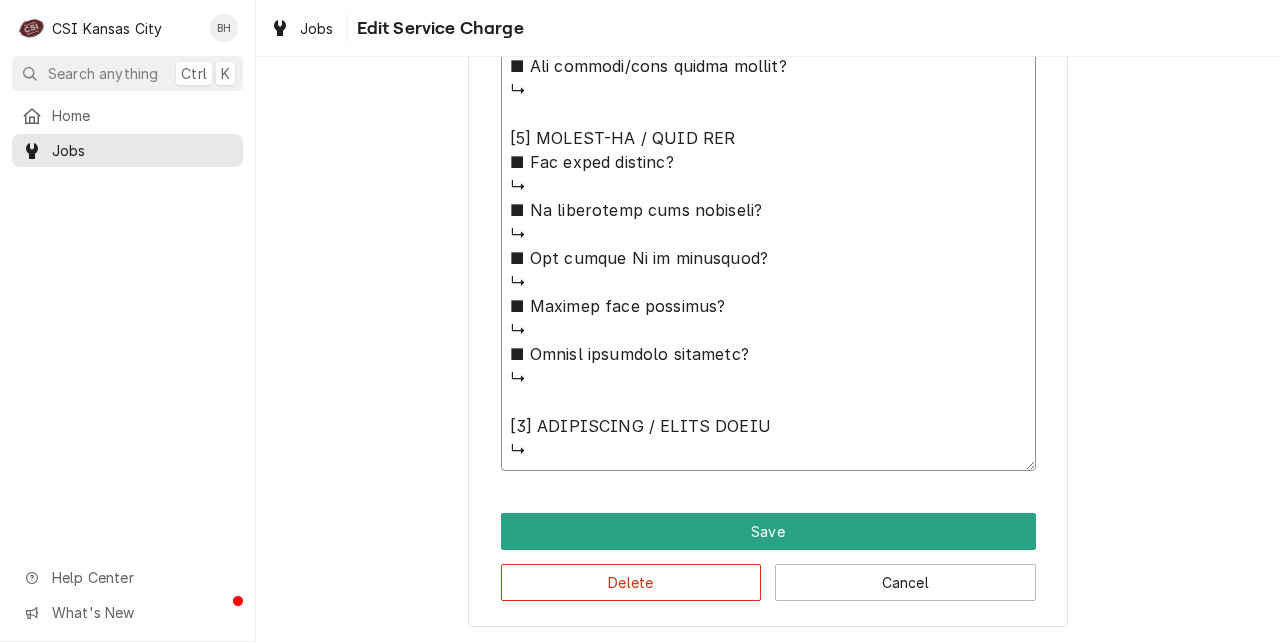 click on "Service Summary" at bounding box center (768, -390) 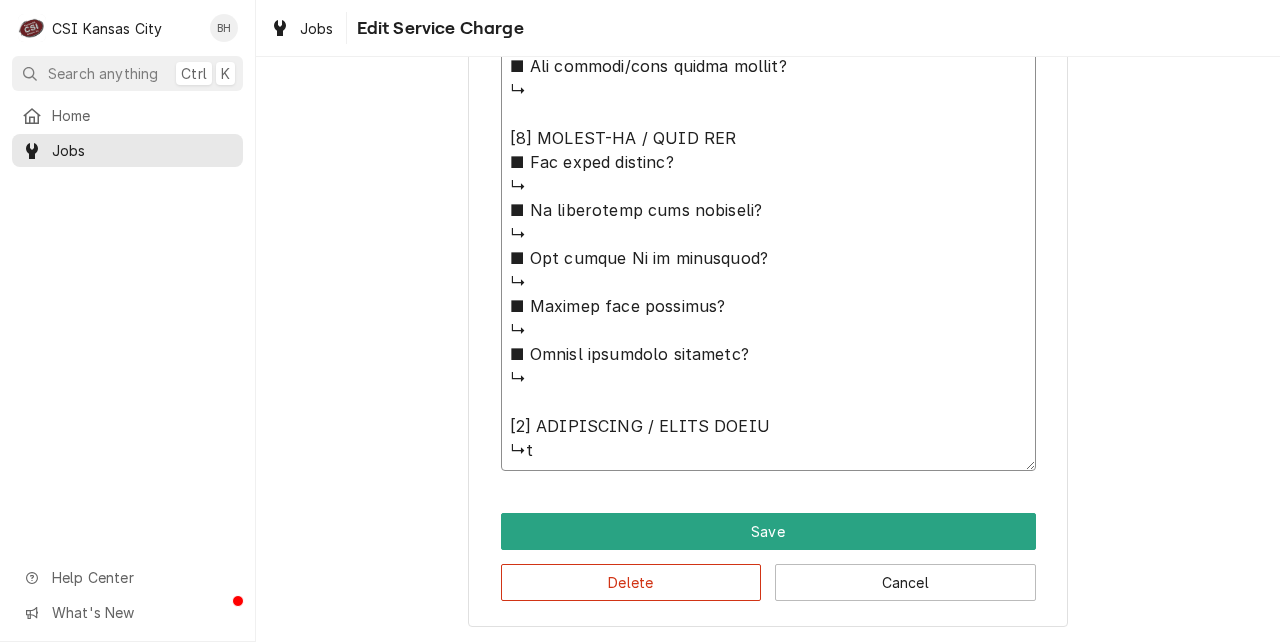 type on "⚠️ 𝗙𝗢𝗥𝗠 𝗜𝗡𝗦𝗧𝗥𝗨𝗖𝗧𝗜𝗢𝗡𝗦 ⚠️
✪ 𝗖𝗼𝗺𝗽𝗹𝗲𝘁𝗲 𝗮𝗹𝗹 𝗿𝗲𝗹𝗲𝘃𝗮𝗻𝘁 𝘀𝗲𝗰𝘁𝗶𝗼𝗻𝘀
✪ 𝗣𝗿𝗼𝘃𝗶𝗱𝗲 𝗱𝗲𝘁𝗮𝗶𝗹𝗲𝗱 𝗮𝗻𝘀𝘄𝗲𝗿𝘀
✪ 𝗗𝗼𝘂𝗯𝗹𝗲-𝗰𝗵𝗲𝗰𝗸 𝗱𝗮𝘁𝗮 𝗲𝗻𝘁𝗿𝗶𝗲𝘀
✪ 𝗠𝗮𝗿𝗸 ‘𝗡/𝗔’ 𝗶𝗳 𝗻𝗼𝘁 𝗿𝗲𝗹𝗲𝘃𝗮𝗻𝘁
✪ 𝗩𝗲𝗿𝗶𝗳𝘆 𝗯𝗲𝗳𝗼𝗿𝗲 𝘀𝘂𝗯𝗺𝗶𝘀𝘀𝗶𝗼𝗻
✪ 𝗔𝗰𝗰𝗲𝘀𝘀 𝗠𝗙𝗚 𝗯𝗹𝗮𝗻𝗸𝘀 𝘃𝗶𝗮 𝗯𝗲𝗹𝗼𝘄
✪ https://dub.sh/csi-blanks
[𝟭] 𝗘𝗤𝗨𝗜𝗣𝗠𝗘𝗡𝗧 / 𝗪𝗔𝗥𝗥𝗔𝗡𝗧𝗬
■ 𝗪𝗮𝗿𝗿𝗮𝗻𝘁𝘆 𝗿𝗲𝗴𝗶𝘀𝘁𝗿𝗮𝘁𝗶𝗼𝗻 𝘀𝘁𝗮𝘁𝘂𝘀?
↳
■ 𝗜𝘀 𝘂𝗻𝗶𝘁 𝘁𝗮𝗴𝗴𝗲𝗱 𝘄/ 𝗖𝗦𝗜 𝘀𝘁𝗶𝗰𝗸𝗲𝗿?
↳
■ 𝗣𝗿𝗼𝘃𝗶𝗱𝗲 𝗲𝗾𝘂𝗶𝗽𝗺𝗲𝗻𝘁 𝗱𝗮𝘁𝗮 𝗯𝗲𝗹𝗼𝘄:
↳ 𝗠𝗙𝗚:
↳ 𝗠𝗼𝗱𝗲𝗹 #:
↳ 𝗦𝗲𝗿𝗶𝗮𝗹 #:
↳ 𝗩𝗼𝗹𝘁𝗮𝗴𝗲:
↳ 𝗣𝗵𝗮𝘀𝗲:
↳ 𝗚𝗮𝘀 𝗧𝘆𝗽𝗲:
↳ 𝗦𝘂𝗽𝗽𝗹𝘆 𝗣𝗿𝗲𝘀𝘀𝘂𝗿𝗲:
↳ 𝗠𝗮𝗻𝗶𝗳𝗼𝗹𝗱 𝗣𝗿𝗲𝘀𝘀𝘂𝗿𝗲:
↳ 𝗔𝗽𝗽𝗹𝗶𝗲𝗱 𝗩𝗼𝗹𝘁𝗮𝗴𝗲:
[𝟮] 𝗚𝗘𝗡𝗘𝗥𝗔𝗟 𝗖𝗛𝗘𝗖𝗞𝗦
■ 𝗪𝗮𝘀 𝘀𝗶𝘁𝗲 𝗿𝗲𝗮𝗱𝘆 𝗳𝗼𝗿 𝘀𝘁𝗮𝗿𝘁𝘂𝗽?
↳
■ 𝗩𝗲𝗻𝘁 𝗶𝗻𝘀𝘁𝗮𝗹𝗹𝗲𝗱 𝗽𝗿𝗼𝗽𝗲𝗿𝗹y?
↳
■ 𝗜𝘀 𝘀𝘂𝗽𝗽𝗹𝗶𝗲𝗱 𝗴𝗮𝘀 𝘁𝘆𝗽𝗲 𝗰𝗼𝗿𝗿𝗲𝗰𝘁?
↳
■ 𝗩𝗼𝗹𝘁𝗮𝗴𝗲 𝗺𝗮𝘁𝗰𝗵𝗲𝘀 𝗱𝗮𝘁𝗮 𝘁𝗮𝗴?
↳
■ 𝗚𝗮𝘀 𝗳𝗶𝘁𝘁𝗶𝗻𝗴𝘀 𝗹𝗲𝗮𝗸-𝘁𝗲𝘀𝘁𝗲𝗱?
↳
■ 𝗨𝗻𝗶𝘁 𝗹𝗲𝘃𝗲𝗹𝗲𝗱 𝗮𝗻𝗱 𝗮𝗱𝗷𝘂𝘀𝘁𝗲𝗱?
↳
■ 𝗙𝘂𝗹𝗹𝘆 𝗮𝘀𝘀𝗲𝗺𝗯𝗹𝗲𝗱 𝗮𝗻𝗱 𝘀𝗲𝗰𝘂𝗿𝗲?
↳
■ 𝗨𝘁𝗶𝗹𝗶𝘁𝗶𝗲𝘀 𝘀𝗮𝗳𝗲 𝗮𝗻𝗱 𝗰𝗼𝗻𝗻𝗲𝗰𝘁𝗲𝗱?
↳
■ 𝗧𝗲𝗺𝗽 𝗰𝗵𝗲𝗰𝗸𝗲𝗱/𝗰𝗮𝗹𝗶𝗯𝗿𝗮𝘁𝗲𝗱?
↳
■ 𝗦𝘁𝗮𝗿𝘁𝘂𝗽 𝗰𝘆𝗰𝗹𝗲 𝗰𝗼𝗺𝗽𝗹𝗲𝘁𝗲?
↳
■ 𝗧𝗲𝘀𝘁 𝗰𝗼𝗼𝗸 𝘁𝗶𝗺𝗲𝗿 𝗼𝗽𝗲𝗿𝗮𝘁𝗶𝗼𝗻?
↳
[𝟯] 𝗥𝗘𝗣𝗢𝗥𝗧𝗘𝗗 𝗜𝗦𝗦𝗨𝗘𝗦 (𝗜𝗙 𝗔𝗡𝗬)
■ 𝗔𝗻𝘆 𝘂𝗻𝗶𝘁 𝗽𝗲𝗿𝗳𝗼𝗿𝗺𝗮𝗻𝗰𝗲 𝗶𝘀𝘀𝘂𝗲𝘀?
↳
■ 𝗔𝗻𝘆 𝗰𝘂𝘀𝘁𝗼𝗺𝗲𝗿 𝗿𝗲𝗽𝗼𝗿𝘁𝗲𝗱 𝗶𝘀𝘀𝘂𝗲s?
↳
■ 𝗔𝗻𝘆 𝘂𝘁𝗶𝗹𝗶𝘁𝘆/𝘃𝗲𝗻𝘁 𝘀𝗮𝗳𝗲𝘁𝘆 𝗶𝘀𝘀𝘂𝗲𝘀?
↳
[𝟰] 𝗙𝗢𝗟𝗟𝗢𝗪-𝗨𝗣 / 𝗦𝗜𝗚𝗡 𝗢𝗙𝗙
■ 𝗔𝗻𝘆 𝗽𝗮𝗿𝘁𝘀 𝗺𝗶𝘀𝘀𝗶𝗻𝗴?
↳
■ 𝗜𝘀..." 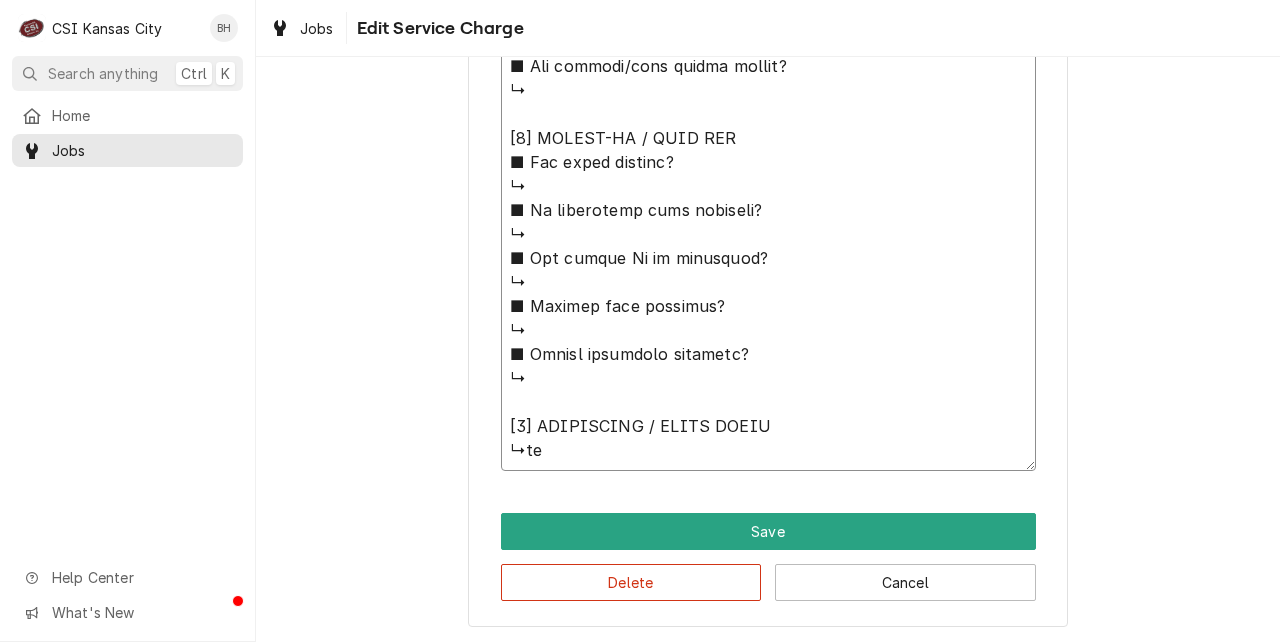 type on "x" 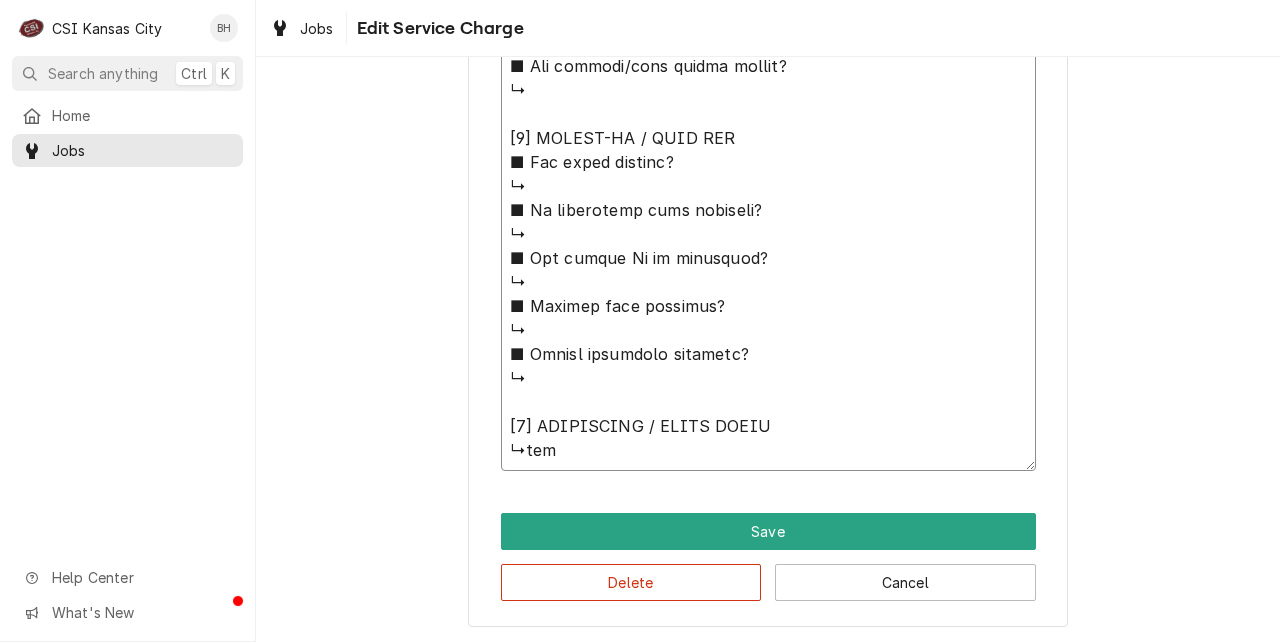type on "x" 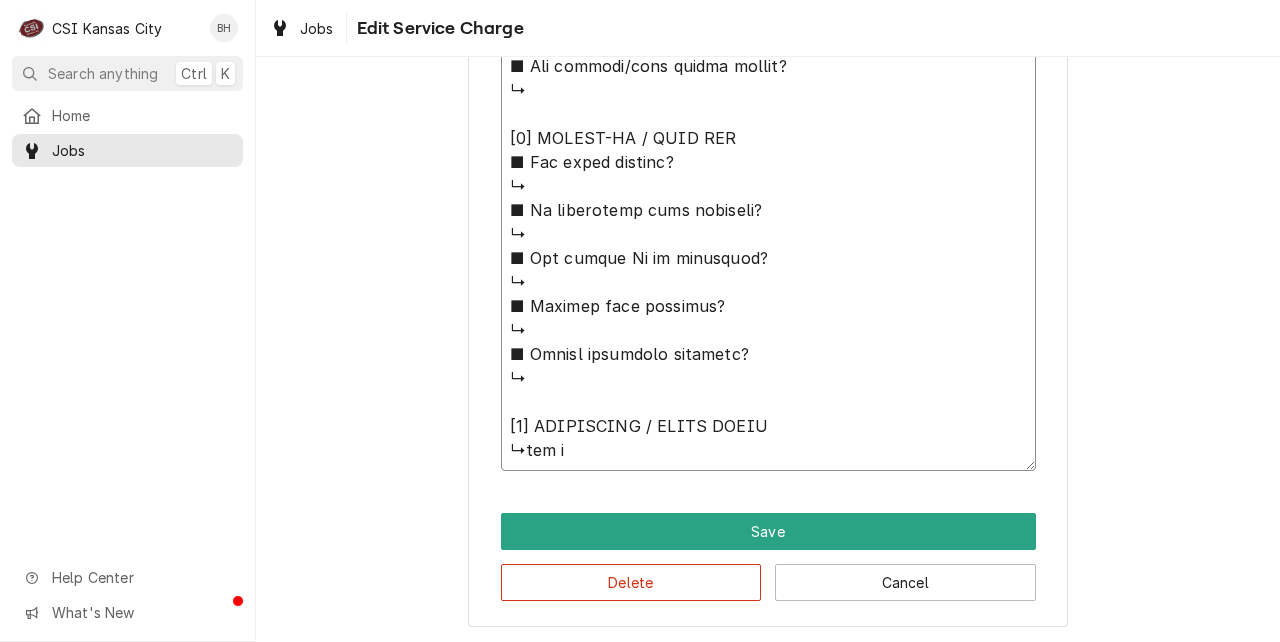 type on "x" 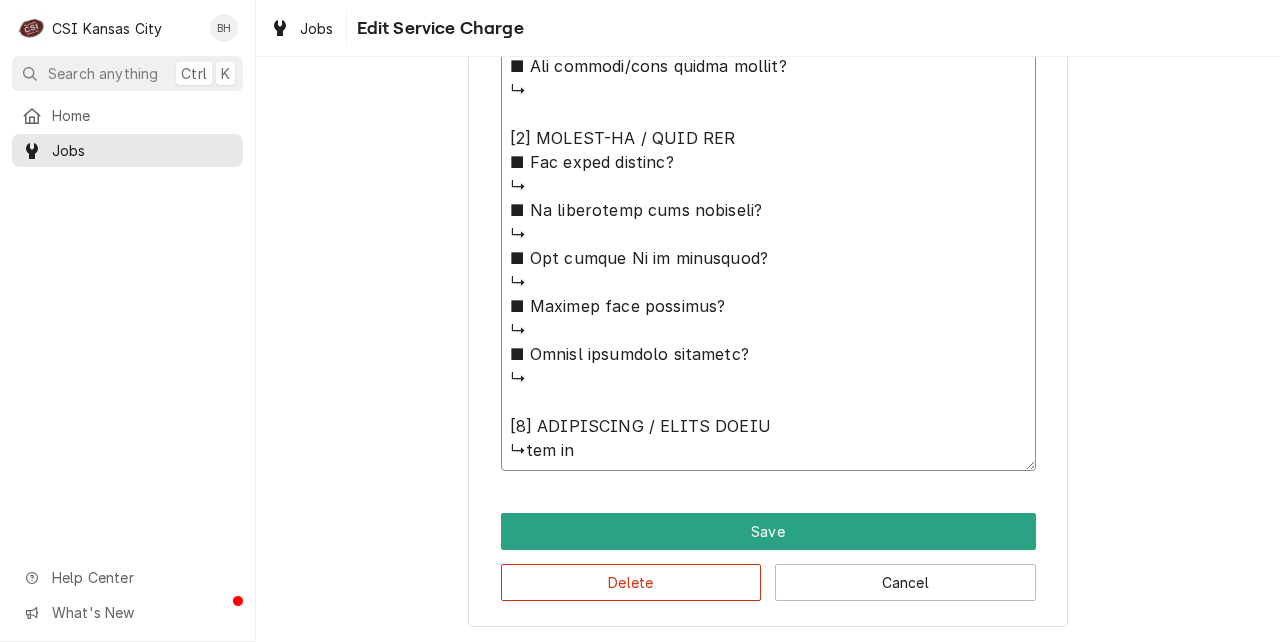 type on "x" 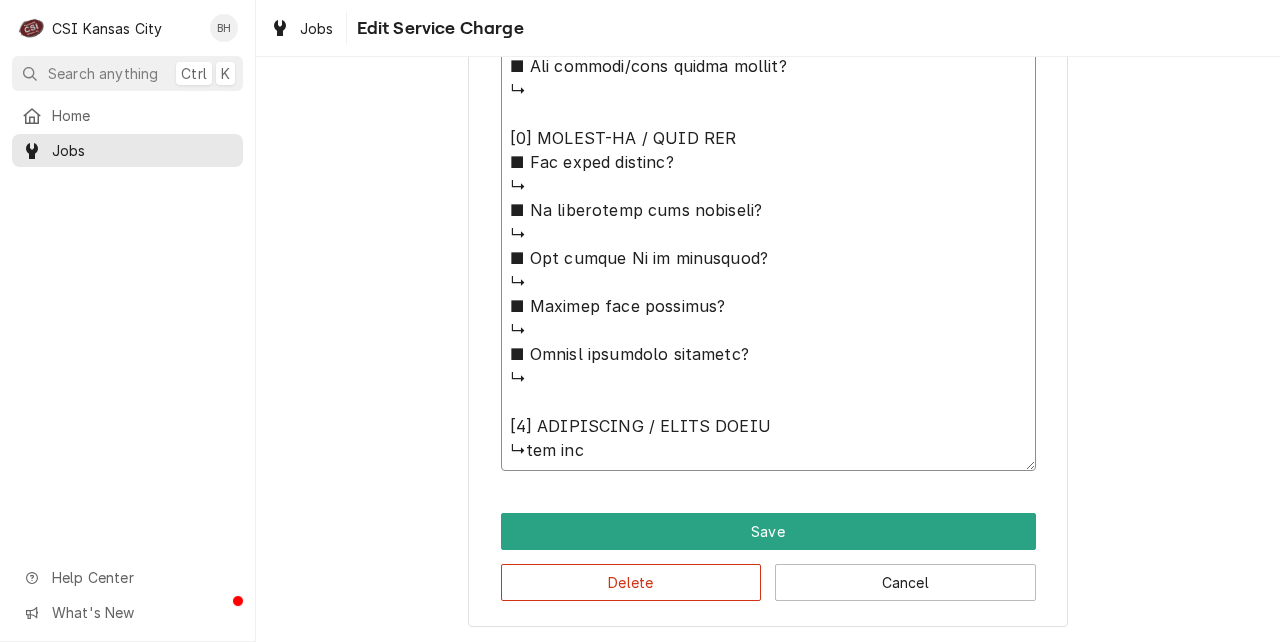 type on "x" 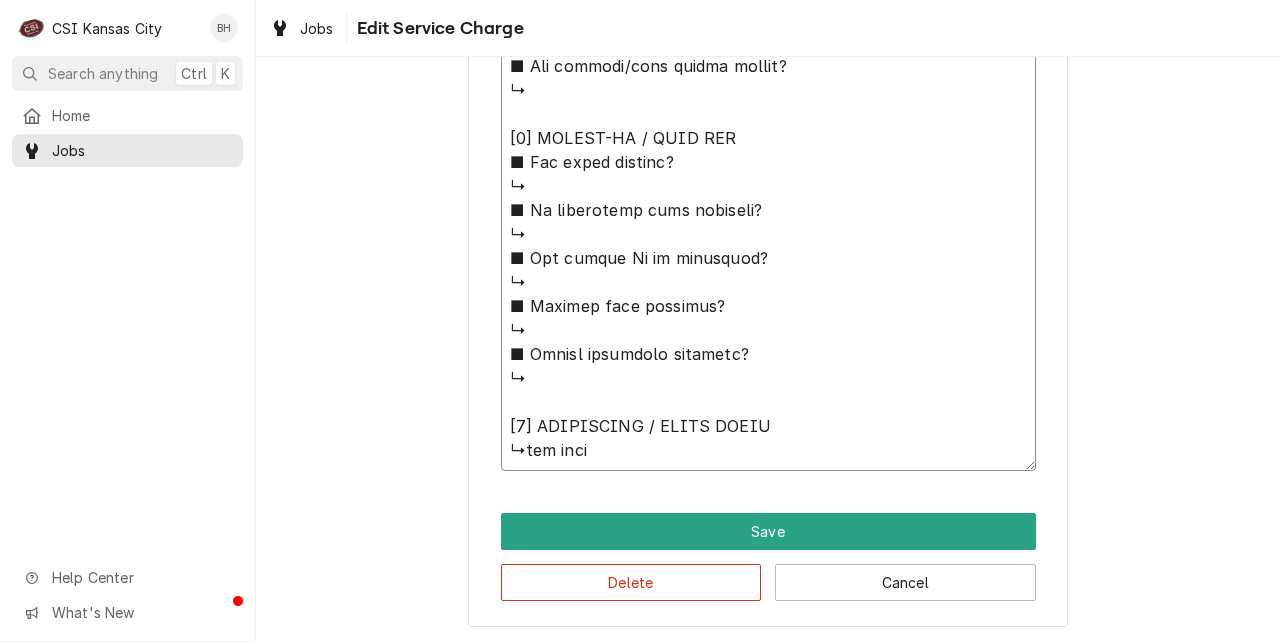 type on "x" 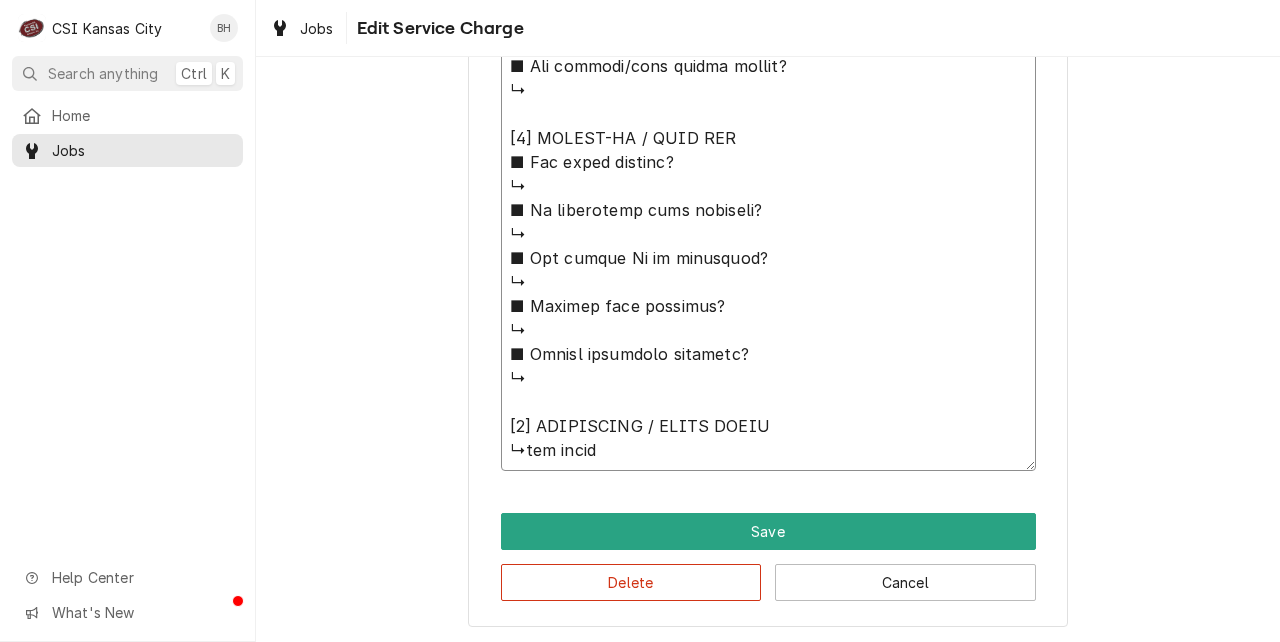 type on "x" 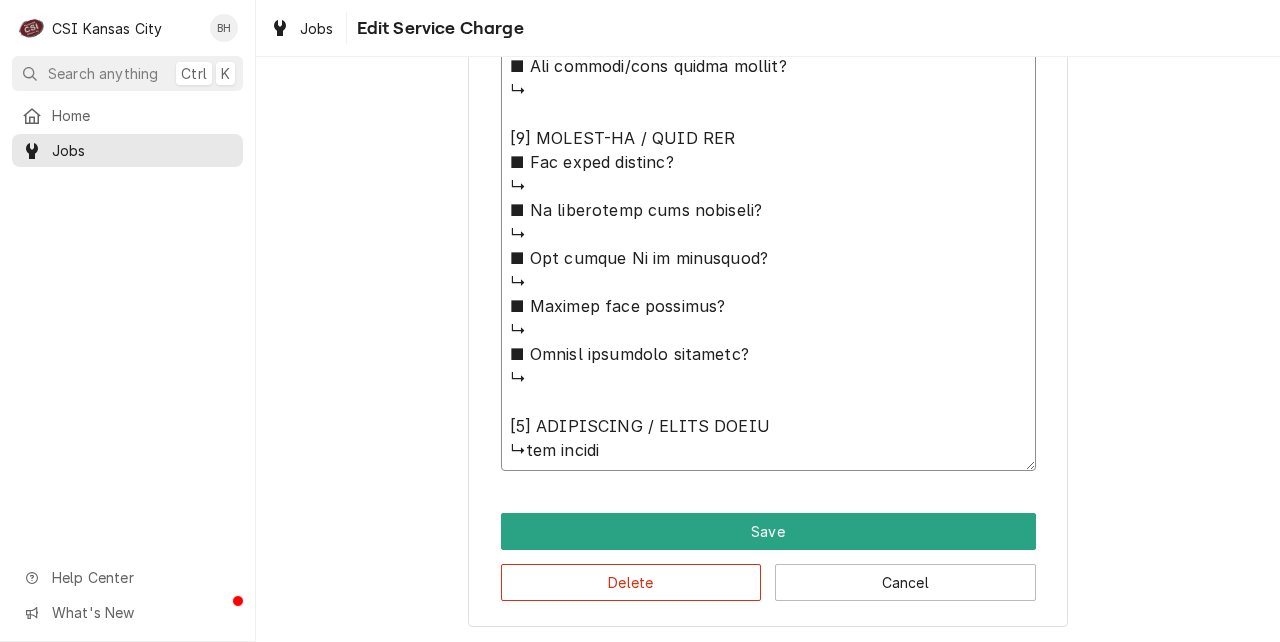 type on "x" 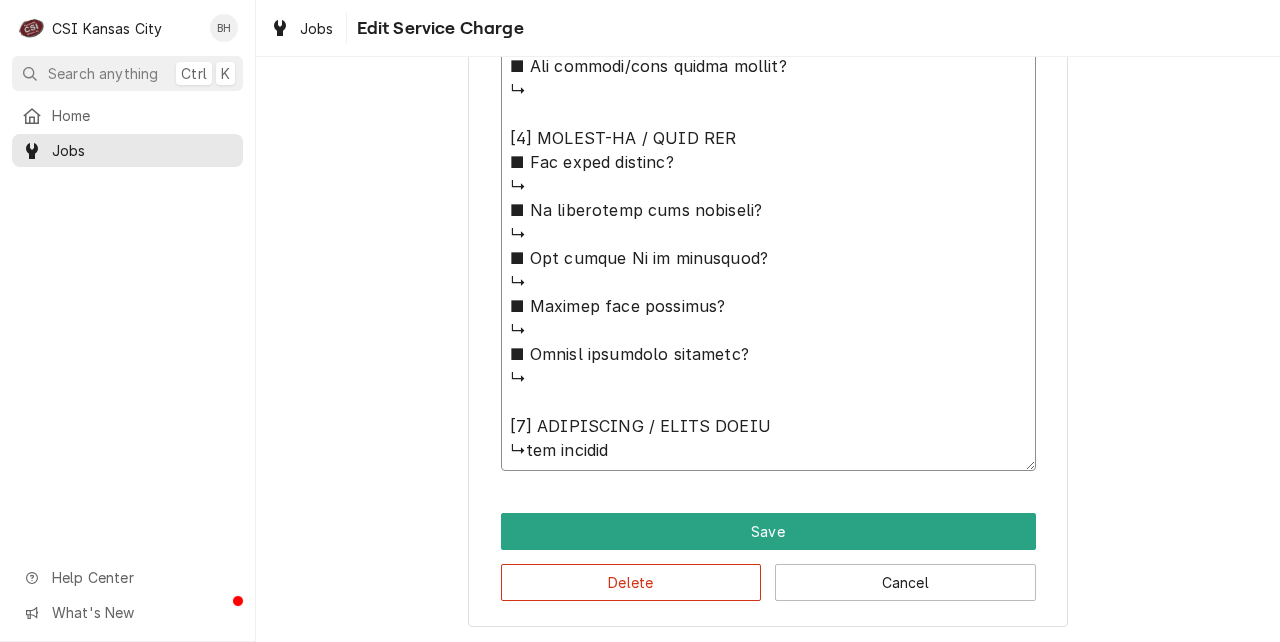 type on "⚠️ 𝗙𝗢𝗥𝗠 𝗜𝗡𝗦𝗧𝗥𝗨𝗖𝗧𝗜𝗢𝗡𝗦 ⚠️
✪ 𝗖𝗼𝗺𝗽𝗹𝗲𝘁𝗲 𝗮𝗹𝗹 𝗿𝗲𝗹𝗲𝘃𝗮𝗻𝘁 𝘀𝗲𝗰𝘁𝗶𝗼𝗻𝘀
✪ 𝗣𝗿𝗼𝘃𝗶𝗱𝗲 𝗱𝗲𝘁𝗮𝗶𝗹𝗲𝗱 𝗮𝗻𝘀𝘄𝗲𝗿𝘀
✪ 𝗗𝗼𝘂𝗯𝗹𝗲-𝗰𝗵𝗲𝗰𝗸 𝗱𝗮𝘁𝗮 𝗲𝗻𝘁𝗿𝗶𝗲𝘀
✪ 𝗠𝗮𝗿𝗸 ‘𝗡/𝗔’ 𝗶𝗳 𝗻𝗼𝘁 𝗿𝗲𝗹𝗲𝘃𝗮𝗻𝘁
✪ 𝗩𝗲𝗿𝗶𝗳𝘆 𝗯𝗲𝗳𝗼𝗿𝗲 𝘀𝘂𝗯𝗺𝗶𝘀𝘀𝗶𝗼𝗻
✪ 𝗔𝗰𝗰𝗲𝘀𝘀 𝗠𝗙𝗚 𝗯𝗹𝗮𝗻𝗸𝘀 𝘃𝗶𝗮 𝗯𝗲𝗹𝗼𝘄
✪ https://dub.sh/csi-blanks
[𝟭] 𝗘𝗤𝗨𝗜𝗣𝗠𝗘𝗡𝗧 / 𝗪𝗔𝗥𝗥𝗔𝗡𝗧𝗬
■ 𝗪𝗮𝗿𝗿𝗮𝗻𝘁𝘆 𝗿𝗲𝗴𝗶𝘀𝘁𝗿𝗮𝘁𝗶𝗼𝗻 𝘀𝘁𝗮𝘁𝘂𝘀?
↳
■ 𝗜𝘀 𝘂𝗻𝗶𝘁 𝘁𝗮𝗴𝗴𝗲𝗱 𝘄/ 𝗖𝗦𝗜 𝘀𝘁𝗶𝗰𝗸𝗲𝗿?
↳
■ 𝗣𝗿𝗼𝘃𝗶𝗱𝗲 𝗲𝗾𝘂𝗶𝗽𝗺𝗲𝗻𝘁 𝗱𝗮𝘁𝗮 𝗯𝗲𝗹𝗼𝘄:
↳ 𝗠𝗙𝗚:
↳ 𝗠𝗼𝗱𝗲𝗹 #:
↳ 𝗦𝗲𝗿𝗶𝗮𝗹 #:
↳ 𝗩𝗼𝗹𝘁𝗮𝗴𝗲:
↳ 𝗣𝗵𝗮𝘀𝗲:
↳ 𝗚𝗮𝘀 𝗧𝘆𝗽𝗲:
↳ 𝗦𝘂𝗽𝗽𝗹𝘆 𝗣𝗿𝗲𝘀𝘀𝘂𝗿𝗲:
↳ 𝗠𝗮𝗻𝗶𝗳𝗼𝗹𝗱 𝗣𝗿𝗲𝘀𝘀𝘂𝗿𝗲:
↳ 𝗔𝗽𝗽𝗹𝗶𝗲𝗱 𝗩𝗼𝗹𝘁𝗮𝗴𝗲:
[𝟮] 𝗚𝗘𝗡𝗘𝗥𝗔𝗟 𝗖𝗛𝗘𝗖𝗞𝗦
■ 𝗪𝗮𝘀 𝘀𝗶𝘁𝗲 𝗿𝗲𝗮𝗱𝘆 𝗳𝗼𝗿 𝘀𝘁𝗮𝗿𝘁𝘂𝗽?
↳
■ 𝗩𝗲𝗻𝘁 𝗶𝗻𝘀𝘁𝗮𝗹𝗹𝗲𝗱 𝗽𝗿𝗼𝗽𝗲𝗿𝗹y?
↳
■ 𝗜𝘀 𝘀𝘂𝗽𝗽𝗹𝗶𝗲𝗱 𝗴𝗮𝘀 𝘁𝘆𝗽𝗲 𝗰𝗼𝗿𝗿𝗲𝗰𝘁?
↳
■ 𝗩𝗼𝗹𝘁𝗮𝗴𝗲 𝗺𝗮𝘁𝗰𝗵𝗲𝘀 𝗱𝗮𝘁𝗮 𝘁𝗮𝗴?
↳
■ 𝗚𝗮𝘀 𝗳𝗶𝘁𝘁𝗶𝗻𝗴𝘀 𝗹𝗲𝗮𝗸-𝘁𝗲𝘀𝘁𝗲𝗱?
↳
■ 𝗨𝗻𝗶𝘁 𝗹𝗲𝘃𝗲𝗹𝗲𝗱 𝗮𝗻𝗱 𝗮𝗱𝗷𝘂𝘀𝘁𝗲𝗱?
↳
■ 𝗙𝘂𝗹𝗹𝘆 𝗮𝘀𝘀𝗲𝗺𝗯𝗹𝗲𝗱 𝗮𝗻𝗱 𝘀𝗲𝗰𝘂𝗿𝗲?
↳
■ 𝗨𝘁𝗶𝗹𝗶𝘁𝗶𝗲𝘀 𝘀𝗮𝗳𝗲 𝗮𝗻𝗱 𝗰𝗼𝗻𝗻𝗲𝗰𝘁𝗲𝗱?
↳
■ 𝗧𝗲𝗺𝗽 𝗰𝗵𝗲𝗰𝗸𝗲𝗱/𝗰𝗮𝗹𝗶𝗯𝗿𝗮𝘁𝗲𝗱?
↳
■ 𝗦𝘁𝗮𝗿𝘁𝘂𝗽 𝗰𝘆𝗰𝗹𝗲 𝗰𝗼𝗺𝗽𝗹𝗲𝘁𝗲?
↳
■ 𝗧𝗲𝘀𝘁 𝗰𝗼𝗼𝗸 𝘁𝗶𝗺𝗲𝗿 𝗼𝗽𝗲𝗿𝗮𝘁𝗶𝗼𝗻?
↳
[𝟯] 𝗥𝗘𝗣𝗢𝗥𝗧𝗘𝗗 𝗜𝗦𝗦𝗨𝗘𝗦 (𝗜𝗙 𝗔𝗡𝗬)
■ 𝗔𝗻𝘆 𝘂𝗻𝗶𝘁 𝗽𝗲𝗿𝗳𝗼𝗿𝗺𝗮𝗻𝗰𝗲 𝗶𝘀𝘀𝘂𝗲𝘀?
↳
■ 𝗔𝗻𝘆 𝗰𝘂𝘀𝘁𝗼𝗺𝗲𝗿 𝗿𝗲𝗽𝗼𝗿𝘁𝗲𝗱 𝗶𝘀𝘀𝘂𝗲s?
↳
■ 𝗔𝗻𝘆 𝘂𝘁𝗶𝗹𝗶𝘁𝘆/𝘃𝗲𝗻𝘁 𝘀𝗮𝗳𝗲𝘁𝘆 𝗶𝘀𝘀𝘂𝗲𝘀?
↳
[𝟰] 𝗙𝗢𝗟𝗟𝗢𝗪-𝗨𝗣 / 𝗦𝗜𝗚𝗡 𝗢𝗙𝗙
■ 𝗔𝗻𝘆 𝗽𝗮𝗿𝘁𝘀 𝗺𝗶𝘀𝘀𝗶𝗻𝗴?
↳
■ 𝗜𝘀..." 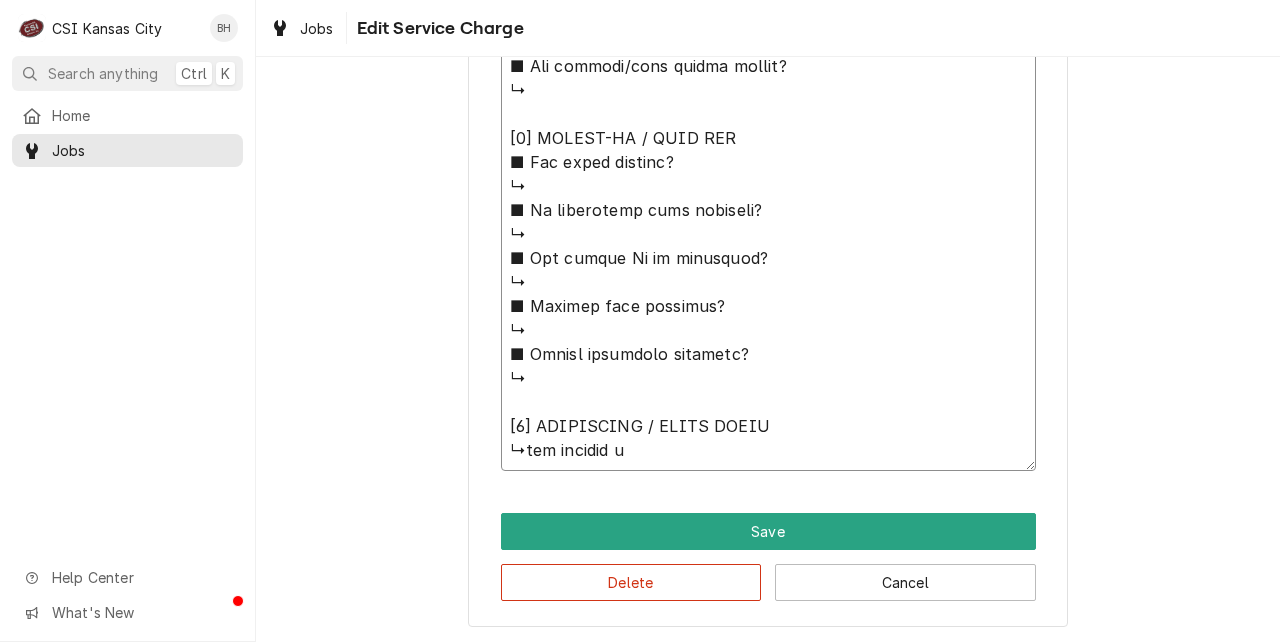 type on "x" 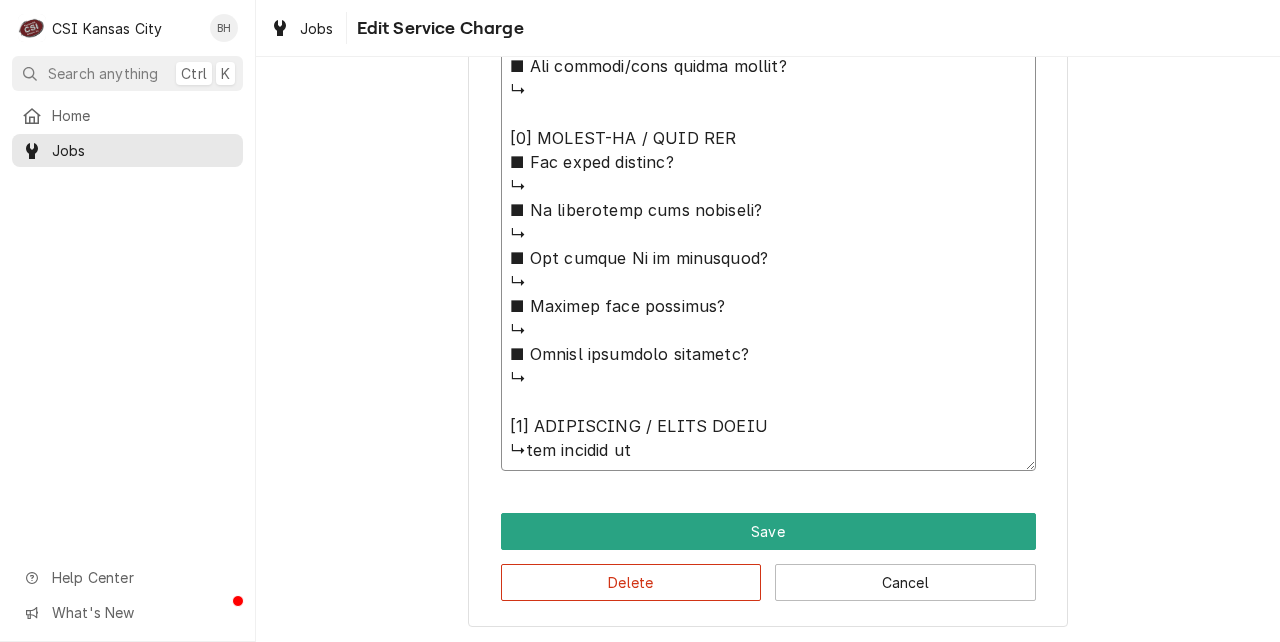 type on "x" 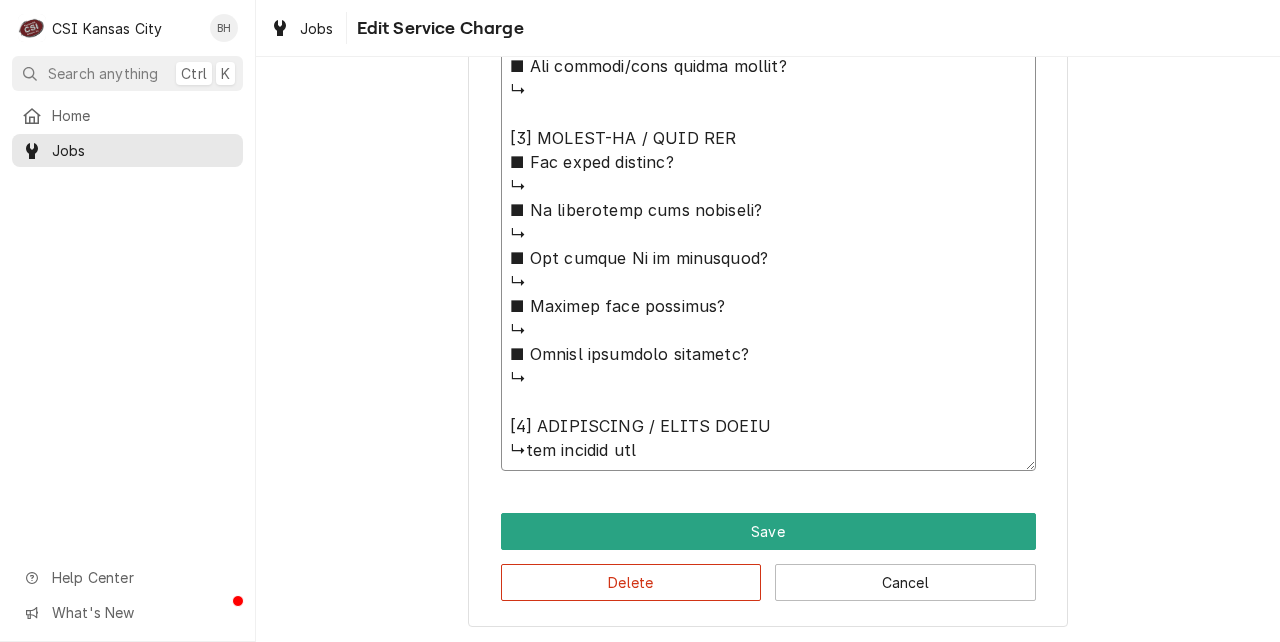 type on "x" 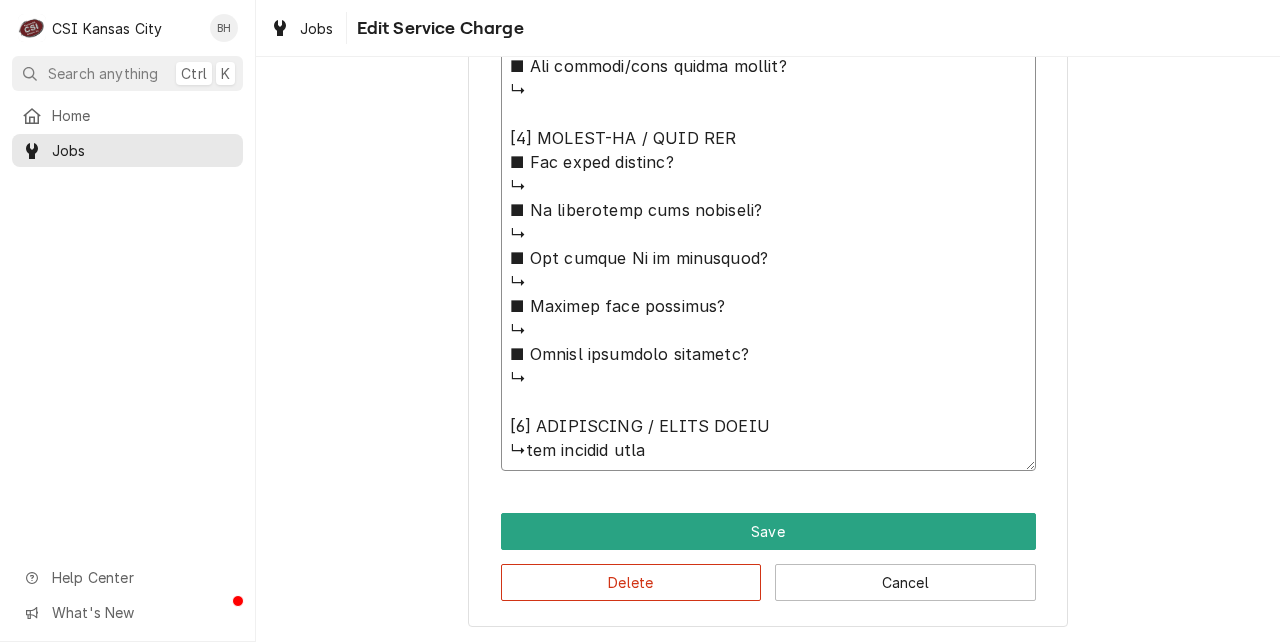 type on "x" 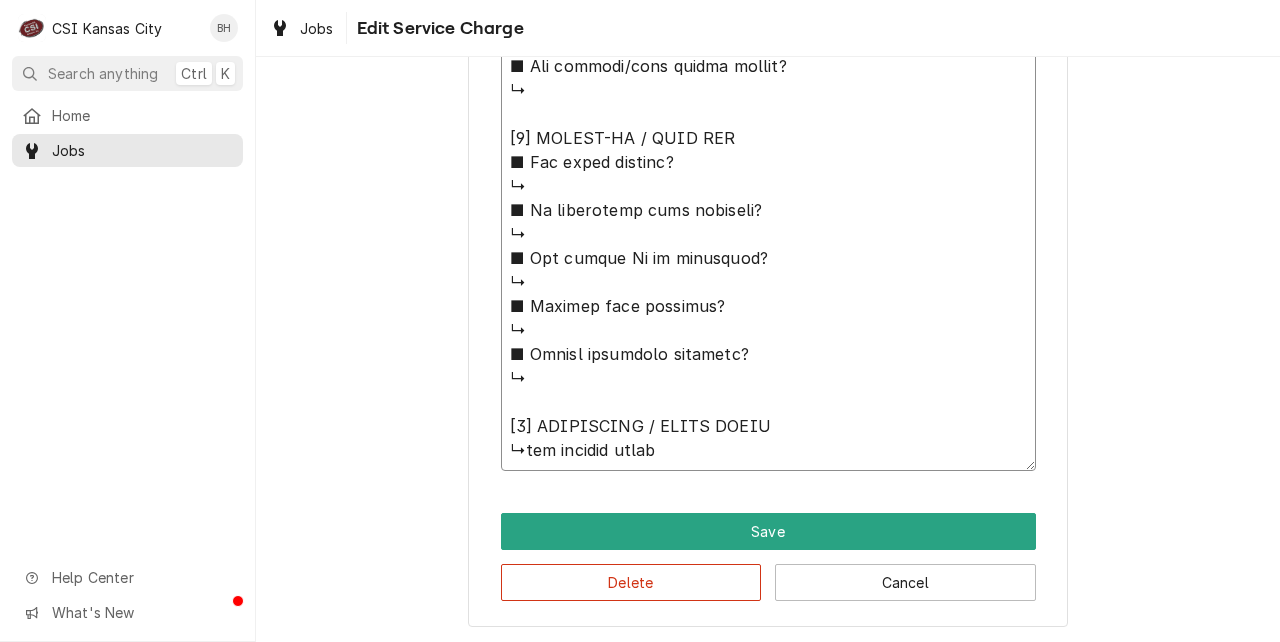 type on "x" 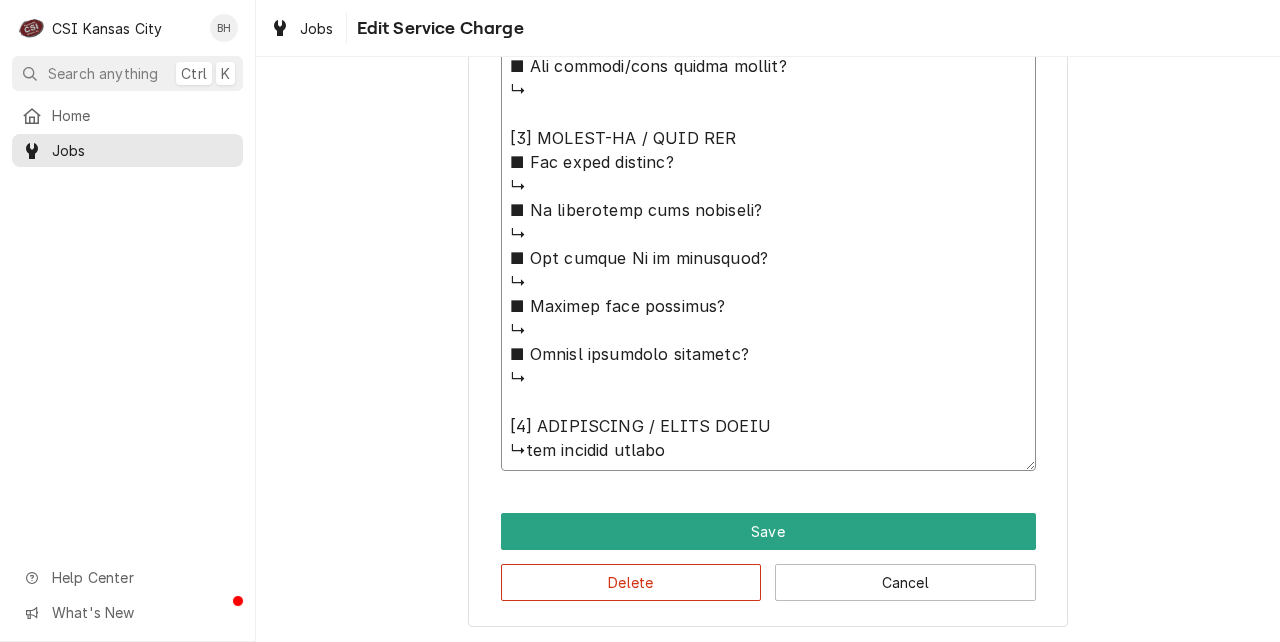 type on "x" 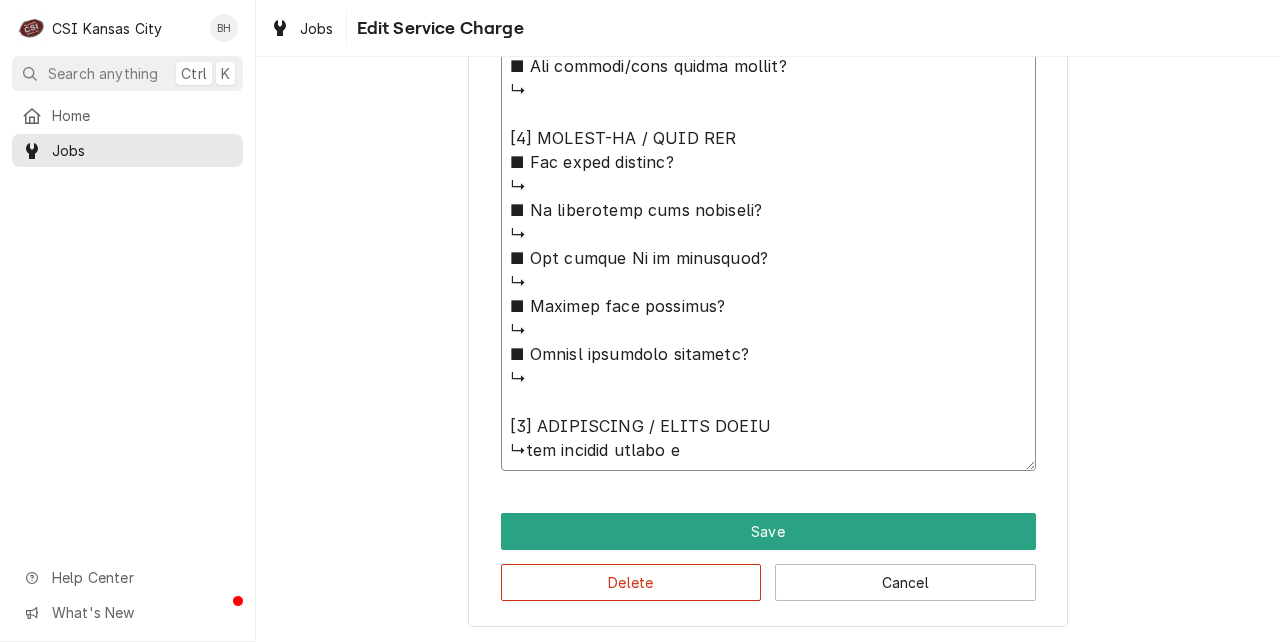 type on "x" 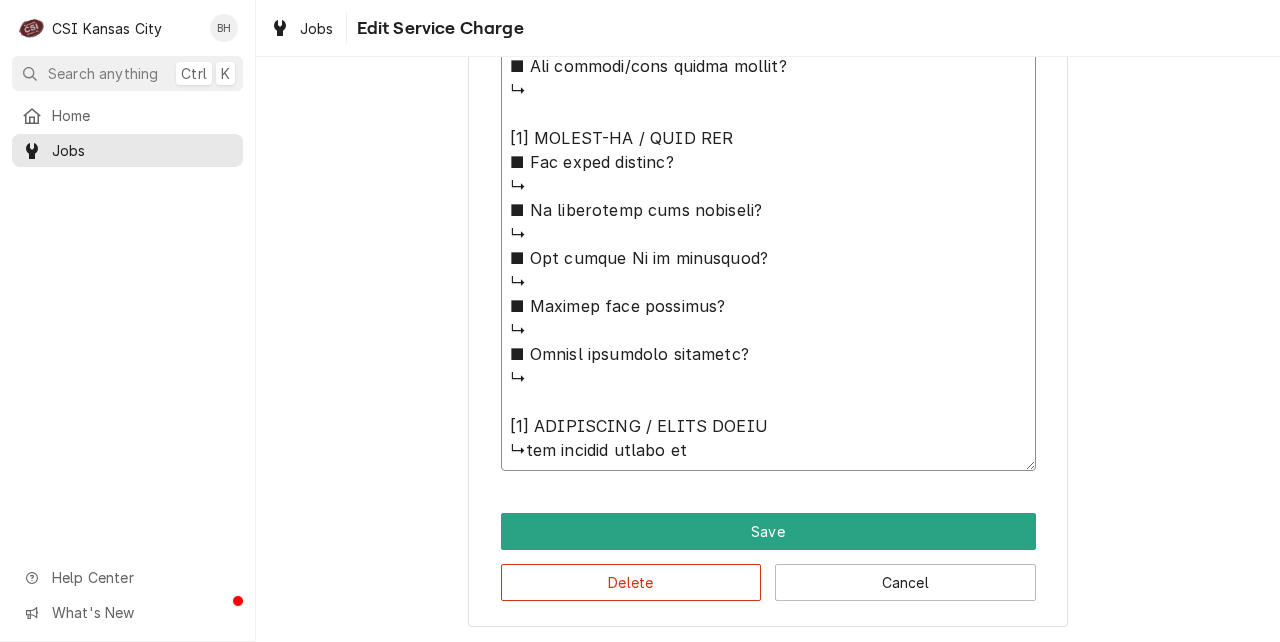 type on "x" 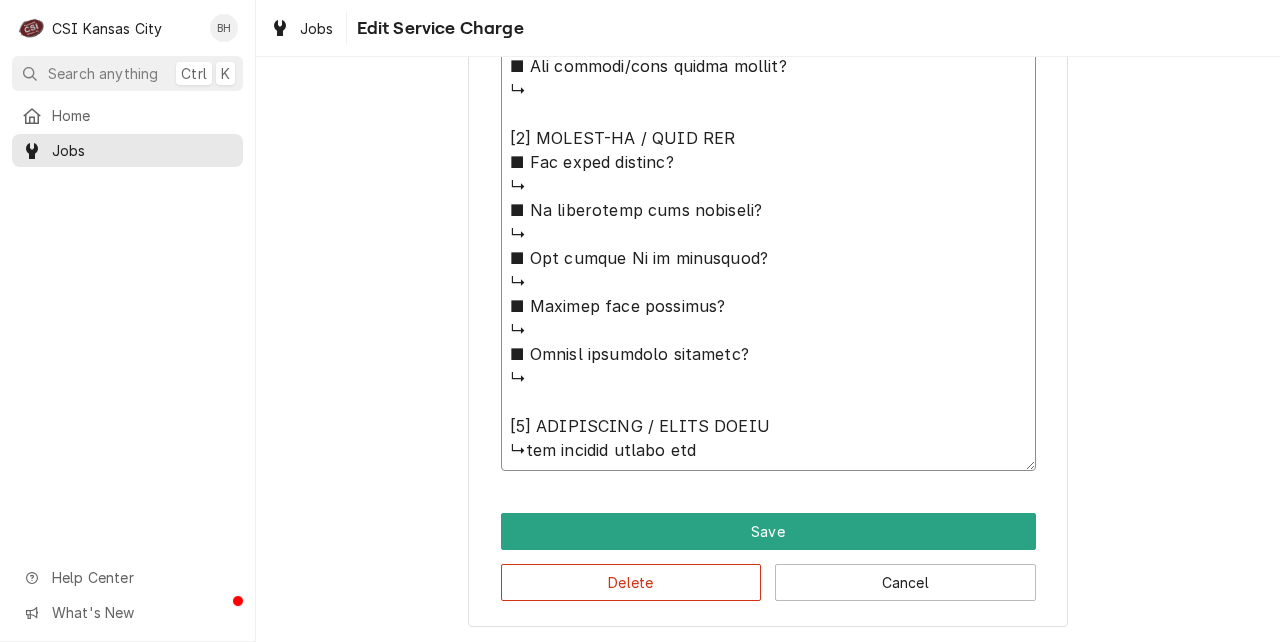 type on "x" 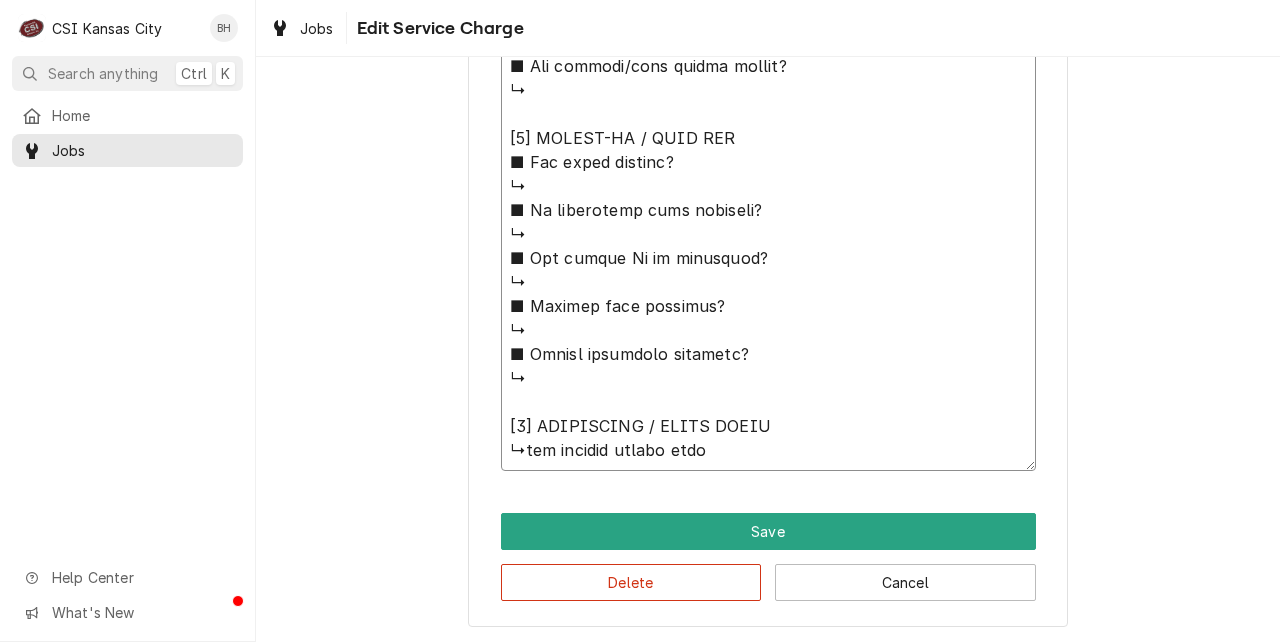 type on "⚠️ 𝗙𝗢𝗥𝗠 𝗜𝗡𝗦𝗧𝗥𝗨𝗖𝗧𝗜𝗢𝗡𝗦 ⚠️
✪ 𝗖𝗼𝗺𝗽𝗹𝗲𝘁𝗲 𝗮𝗹𝗹 𝗿𝗲𝗹𝗲𝘃𝗮𝗻𝘁 𝘀𝗲𝗰𝘁𝗶𝗼𝗻𝘀
✪ 𝗣𝗿𝗼𝘃𝗶𝗱𝗲 𝗱𝗲𝘁𝗮𝗶𝗹𝗲𝗱 𝗮𝗻𝘀𝘄𝗲𝗿𝘀
✪ 𝗗𝗼𝘂𝗯𝗹𝗲-𝗰𝗵𝗲𝗰𝗸 𝗱𝗮𝘁𝗮 𝗲𝗻𝘁𝗿𝗶𝗲𝘀
✪ 𝗠𝗮𝗿𝗸 ‘𝗡/𝗔’ 𝗶𝗳 𝗻𝗼𝘁 𝗿𝗲𝗹𝗲𝘃𝗮𝗻𝘁
✪ 𝗩𝗲𝗿𝗶𝗳𝘆 𝗯𝗲𝗳𝗼𝗿𝗲 𝘀𝘂𝗯𝗺𝗶𝘀𝘀𝗶𝗼𝗻
✪ 𝗔𝗰𝗰𝗲𝘀𝘀 𝗠𝗙𝗚 𝗯𝗹𝗮𝗻𝗸𝘀 𝘃𝗶𝗮 𝗯𝗲𝗹𝗼𝘄
✪ https://dub.sh/csi-blanks
[𝟭] 𝗘𝗤𝗨𝗜𝗣𝗠𝗘𝗡𝗧 / 𝗪𝗔𝗥𝗥𝗔𝗡𝗧𝗬
■ 𝗪𝗮𝗿𝗿𝗮𝗻𝘁𝘆 𝗿𝗲𝗴𝗶𝘀𝘁𝗿𝗮𝘁𝗶𝗼𝗻 𝘀𝘁𝗮𝘁𝘂𝘀?
↳
■ 𝗜𝘀 𝘂𝗻𝗶𝘁 𝘁𝗮𝗴𝗴𝗲𝗱 𝘄/ 𝗖𝗦𝗜 𝘀𝘁𝗶𝗰𝗸𝗲𝗿?
↳
■ 𝗣𝗿𝗼𝘃𝗶𝗱𝗲 𝗲𝗾𝘂𝗶𝗽𝗺𝗲𝗻𝘁 𝗱𝗮𝘁𝗮 𝗯𝗲𝗹𝗼𝘄:
↳ 𝗠𝗙𝗚:
↳ 𝗠𝗼𝗱𝗲𝗹 #:
↳ 𝗦𝗲𝗿𝗶𝗮𝗹 #:
↳ 𝗩𝗼𝗹𝘁𝗮𝗴𝗲:
↳ 𝗣𝗵𝗮𝘀𝗲:
↳ 𝗚𝗮𝘀 𝗧𝘆𝗽𝗲:
↳ 𝗦𝘂𝗽𝗽𝗹𝘆 𝗣𝗿𝗲𝘀𝘀𝘂𝗿𝗲:
↳ 𝗠𝗮𝗻𝗶𝗳𝗼𝗹𝗱 𝗣𝗿𝗲𝘀𝘀𝘂𝗿𝗲:
↳ 𝗔𝗽𝗽𝗹𝗶𝗲𝗱 𝗩𝗼𝗹𝘁𝗮𝗴𝗲:
[𝟮] 𝗚𝗘𝗡𝗘𝗥𝗔𝗟 𝗖𝗛𝗘𝗖𝗞𝗦
■ 𝗪𝗮𝘀 𝘀𝗶𝘁𝗲 𝗿𝗲𝗮𝗱𝘆 𝗳𝗼𝗿 𝘀𝘁𝗮𝗿𝘁𝘂𝗽?
↳
■ 𝗩𝗲𝗻𝘁 𝗶𝗻𝘀𝘁𝗮𝗹𝗹𝗲𝗱 𝗽𝗿𝗼𝗽𝗲𝗿𝗹y?
↳
■ 𝗜𝘀 𝘀𝘂𝗽𝗽𝗹𝗶𝗲𝗱 𝗴𝗮𝘀 𝘁𝘆𝗽𝗲 𝗰𝗼𝗿𝗿𝗲𝗰𝘁?
↳
■ 𝗩𝗼𝗹𝘁𝗮𝗴𝗲 𝗺𝗮𝘁𝗰𝗵𝗲𝘀 𝗱𝗮𝘁𝗮 𝘁𝗮𝗴?
↳
■ 𝗚𝗮𝘀 𝗳𝗶𝘁𝘁𝗶𝗻𝗴𝘀 𝗹𝗲𝗮𝗸-𝘁𝗲𝘀𝘁𝗲𝗱?
↳
■ 𝗨𝗻𝗶𝘁 𝗹𝗲𝘃𝗲𝗹𝗲𝗱 𝗮𝗻𝗱 𝗮𝗱𝗷𝘂𝘀𝘁𝗲𝗱?
↳
■ 𝗙𝘂𝗹𝗹𝘆 𝗮𝘀𝘀𝗲𝗺𝗯𝗹𝗲𝗱 𝗮𝗻𝗱 𝘀𝗲𝗰𝘂𝗿𝗲?
↳
■ 𝗨𝘁𝗶𝗹𝗶𝘁𝗶𝗲𝘀 𝘀𝗮𝗳𝗲 𝗮𝗻𝗱 𝗰𝗼𝗻𝗻𝗲𝗰𝘁𝗲𝗱?
↳
■ 𝗧𝗲𝗺𝗽 𝗰𝗵𝗲𝗰𝗸𝗲𝗱/𝗰𝗮𝗹𝗶𝗯𝗿𝗮𝘁𝗲𝗱?
↳
■ 𝗦𝘁𝗮𝗿𝘁𝘂𝗽 𝗰𝘆𝗰𝗹𝗲 𝗰𝗼𝗺𝗽𝗹𝗲𝘁𝗲?
↳
■ 𝗧𝗲𝘀𝘁 𝗰𝗼𝗼𝗸 𝘁𝗶𝗺𝗲𝗿 𝗼𝗽𝗲𝗿𝗮𝘁𝗶𝗼𝗻?
↳
[𝟯] 𝗥𝗘𝗣𝗢𝗥𝗧𝗘𝗗 𝗜𝗦𝗦𝗨𝗘𝗦 (𝗜𝗙 𝗔𝗡𝗬)
■ 𝗔𝗻𝘆 𝘂𝗻𝗶𝘁 𝗽𝗲𝗿𝗳𝗼𝗿𝗺𝗮𝗻𝗰𝗲 𝗶𝘀𝘀𝘂𝗲𝘀?
↳
■ 𝗔𝗻𝘆 𝗰𝘂𝘀𝘁𝗼𝗺𝗲𝗿 𝗿𝗲𝗽𝗼𝗿𝘁𝗲𝗱 𝗶𝘀𝘀𝘂𝗲s?
↳
■ 𝗔𝗻𝘆 𝘂𝘁𝗶𝗹𝗶𝘁𝘆/𝘃𝗲𝗻𝘁 𝘀𝗮𝗳𝗲𝘁𝘆 𝗶𝘀𝘀𝘂𝗲𝘀?
↳
[𝟰] 𝗙𝗢𝗟𝗟𝗢𝗪-𝗨𝗣 / 𝗦𝗜𝗚𝗡 𝗢𝗙𝗙
■ 𝗔𝗻𝘆 𝗽𝗮𝗿𝘁𝘀 𝗺𝗶𝘀𝘀𝗶𝗻𝗴?
↳
■ 𝗜𝘀..." 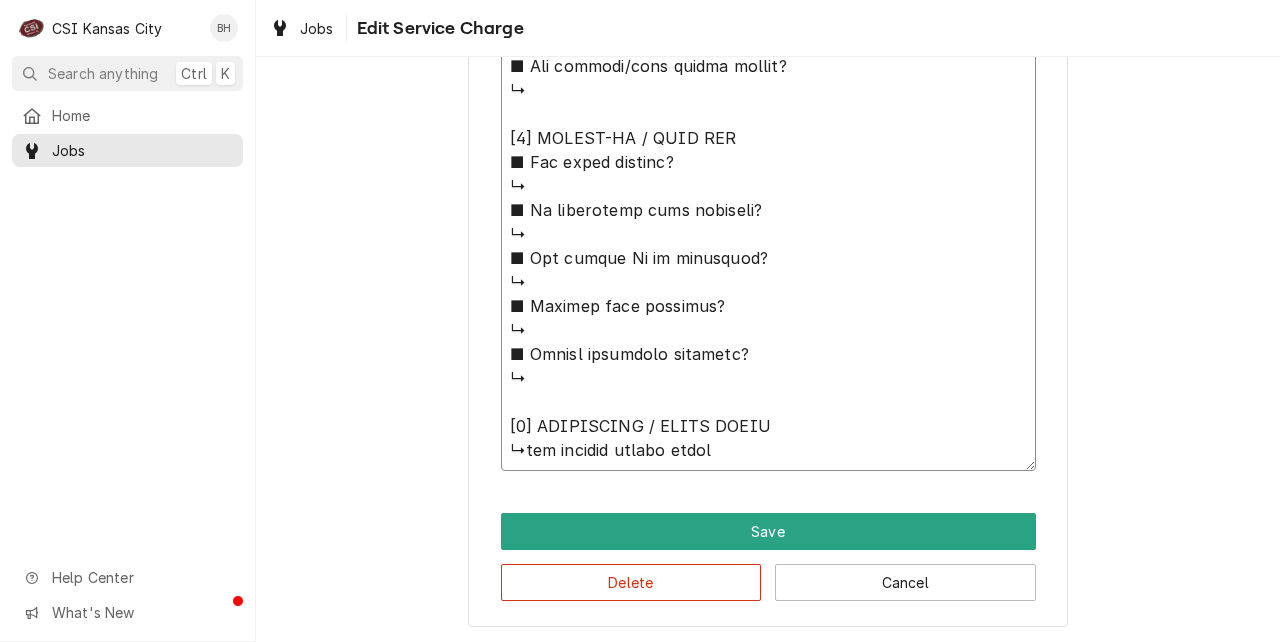 type on "x" 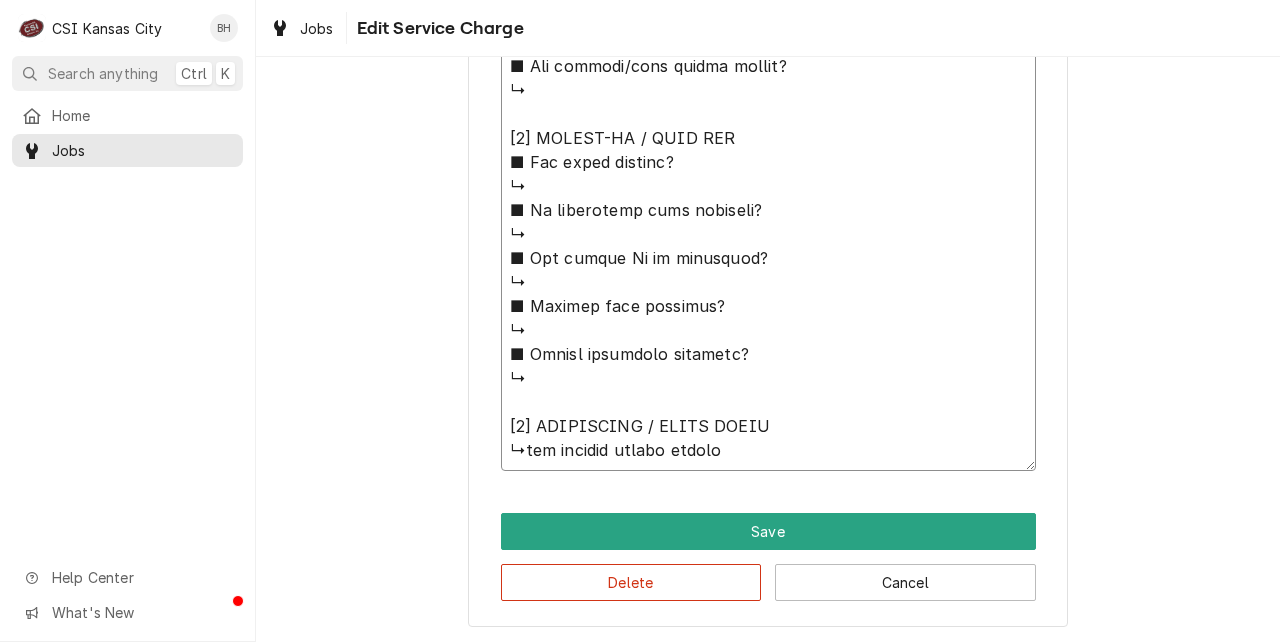 type on "x" 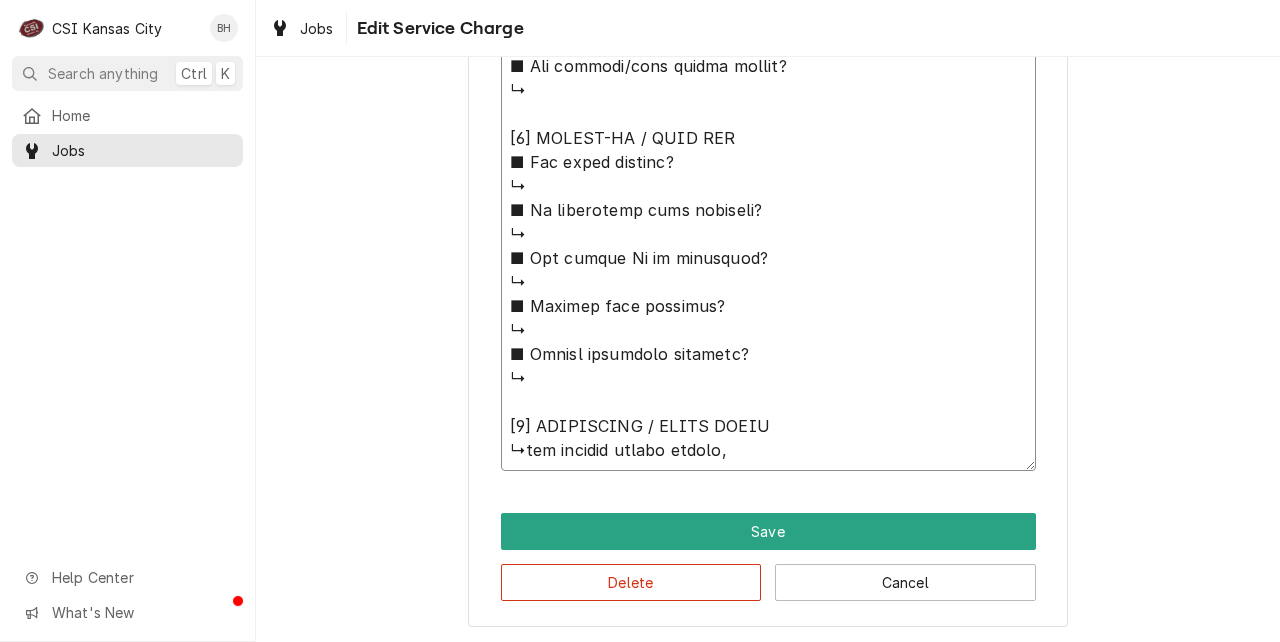 type on "x" 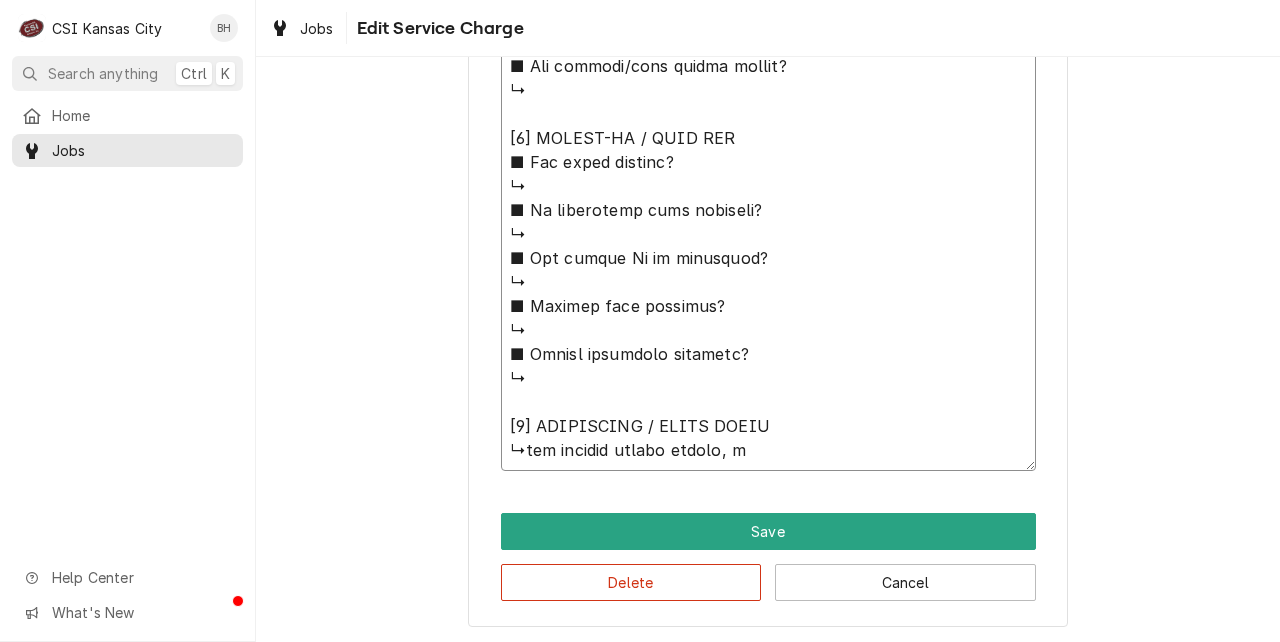 type on "x" 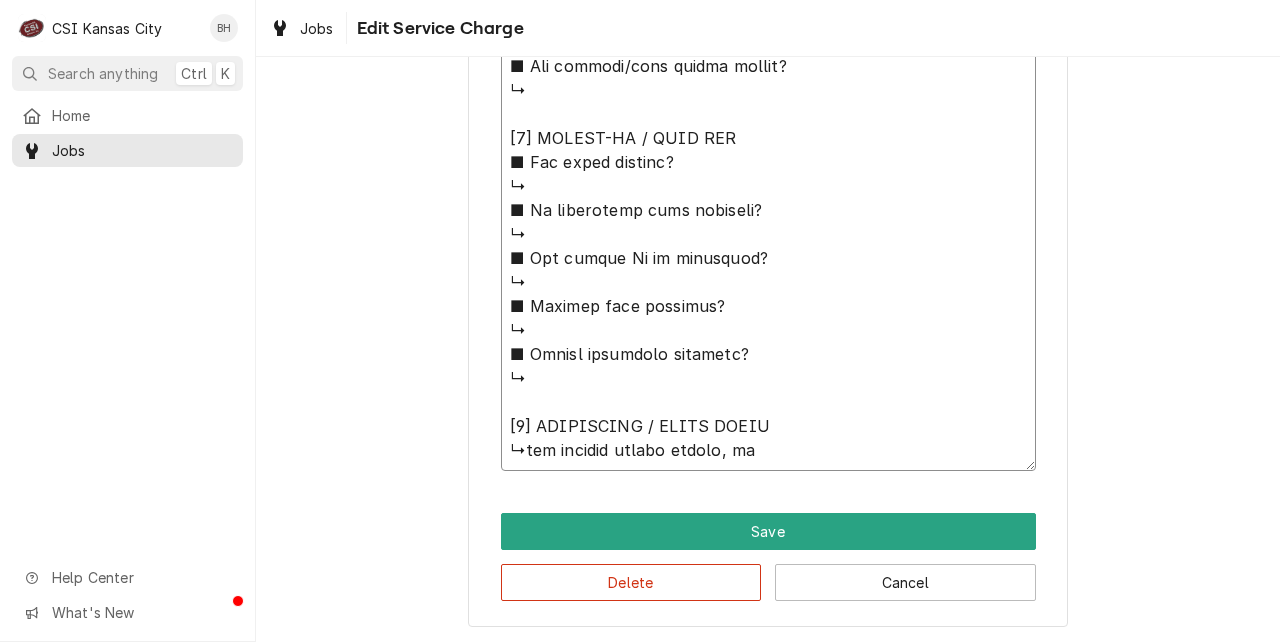 type on "x" 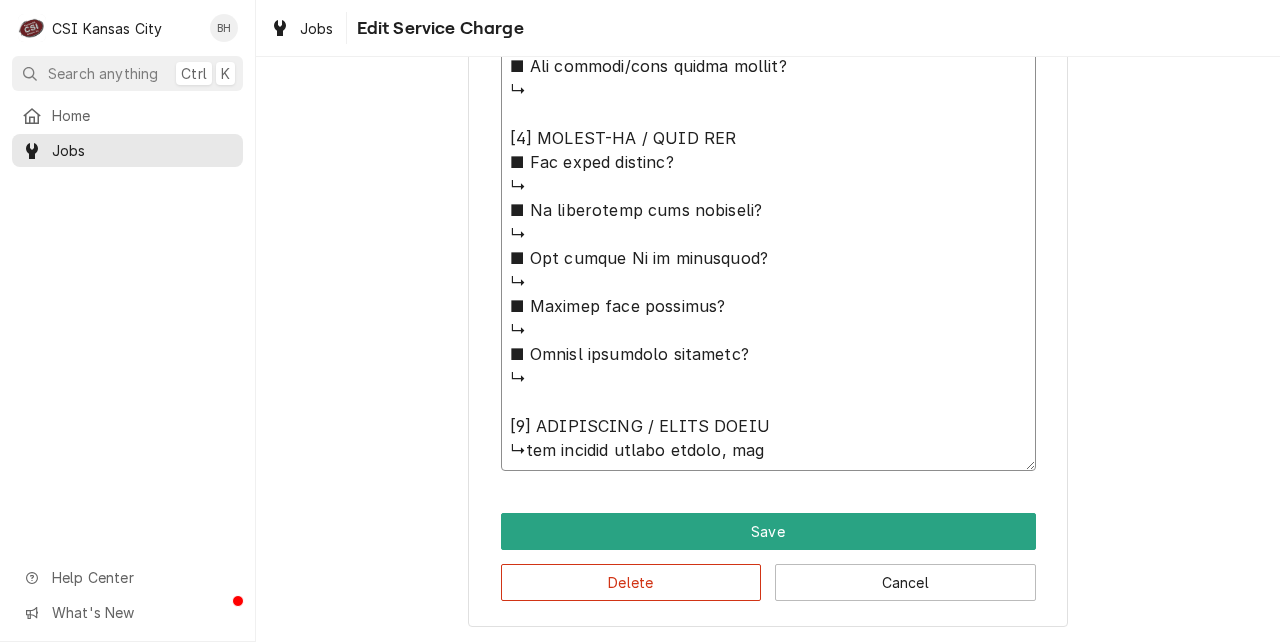 type on "x" 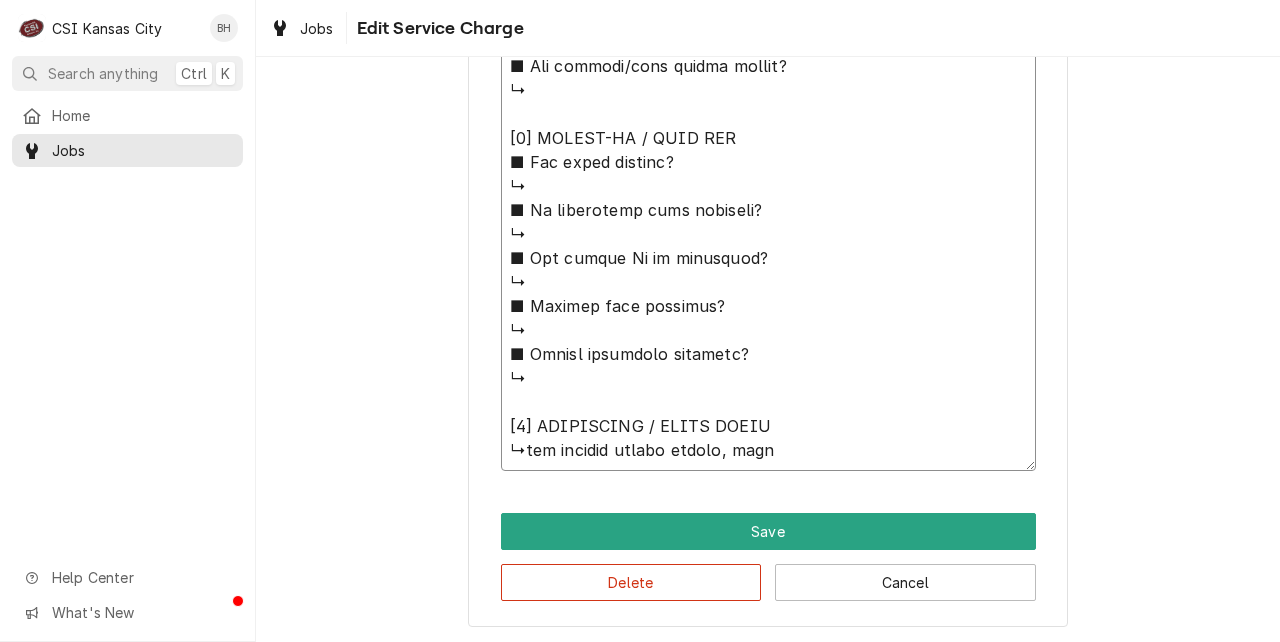 type on "x" 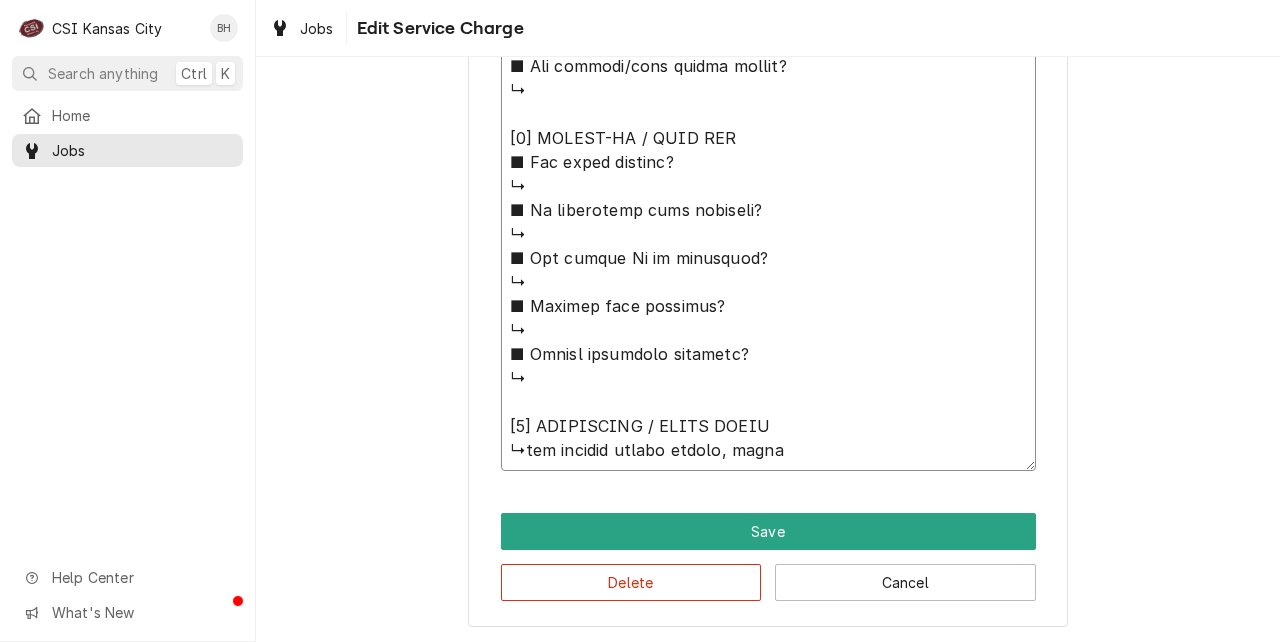 type on "x" 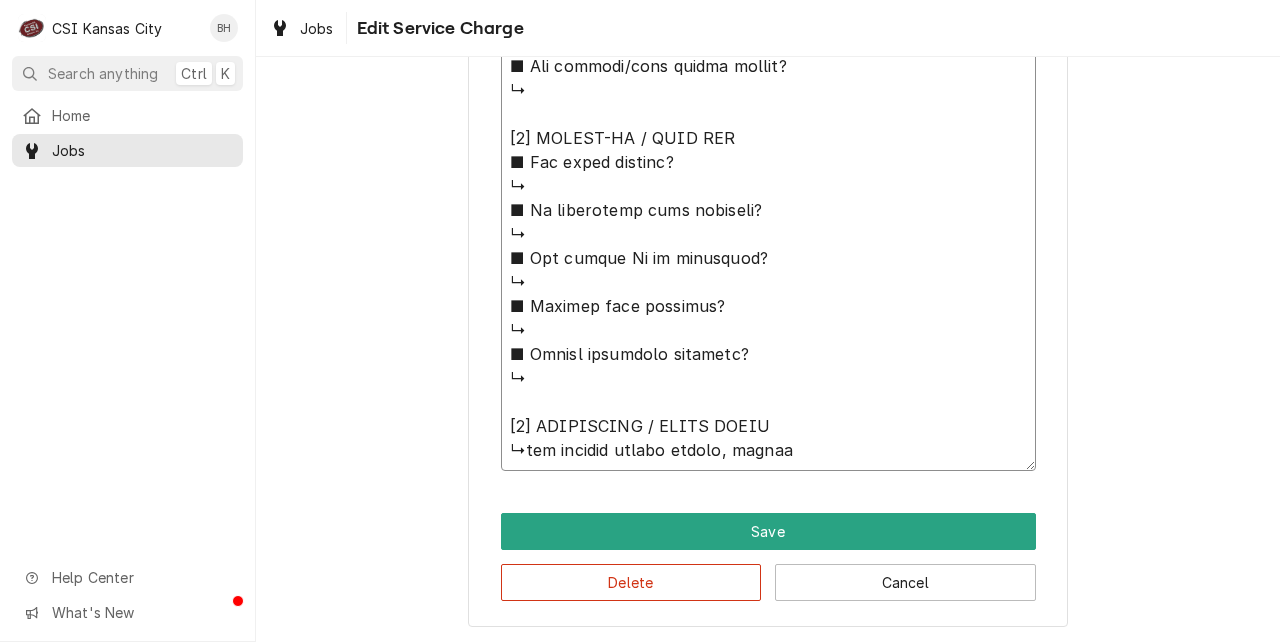 type on "⚠️ 𝗙𝗢𝗥𝗠 𝗜𝗡𝗦𝗧𝗥𝗨𝗖𝗧𝗜𝗢𝗡𝗦 ⚠️
✪ 𝗖𝗼𝗺𝗽𝗹𝗲𝘁𝗲 𝗮𝗹𝗹 𝗿𝗲𝗹𝗲𝘃𝗮𝗻𝘁 𝘀𝗲𝗰𝘁𝗶𝗼𝗻𝘀
✪ 𝗣𝗿𝗼𝘃𝗶𝗱𝗲 𝗱𝗲𝘁𝗮𝗶𝗹𝗲𝗱 𝗮𝗻𝘀𝘄𝗲𝗿𝘀
✪ 𝗗𝗼𝘂𝗯𝗹𝗲-𝗰𝗵𝗲𝗰𝗸 𝗱𝗮𝘁𝗮 𝗲𝗻𝘁𝗿𝗶𝗲𝘀
✪ 𝗠𝗮𝗿𝗸 ‘𝗡/𝗔’ 𝗶𝗳 𝗻𝗼𝘁 𝗿𝗲𝗹𝗲𝘃𝗮𝗻𝘁
✪ 𝗩𝗲𝗿𝗶𝗳𝘆 𝗯𝗲𝗳𝗼𝗿𝗲 𝘀𝘂𝗯𝗺𝗶𝘀𝘀𝗶𝗼𝗻
✪ 𝗔𝗰𝗰𝗲𝘀𝘀 𝗠𝗙𝗚 𝗯𝗹𝗮𝗻𝗸𝘀 𝘃𝗶𝗮 𝗯𝗲𝗹𝗼𝘄
✪ https://dub.sh/csi-blanks
[𝟭] 𝗘𝗤𝗨𝗜𝗣𝗠𝗘𝗡𝗧 / 𝗪𝗔𝗥𝗥𝗔𝗡𝗧𝗬
■ 𝗪𝗮𝗿𝗿𝗮𝗻𝘁𝘆 𝗿𝗲𝗴𝗶𝘀𝘁𝗿𝗮𝘁𝗶𝗼𝗻 𝘀𝘁𝗮𝘁𝘂𝘀?
↳
■ 𝗜𝘀 𝘂𝗻𝗶𝘁 𝘁𝗮𝗴𝗴𝗲𝗱 𝘄/ 𝗖𝗦𝗜 𝘀𝘁𝗶𝗰𝗸𝗲𝗿?
↳
■ 𝗣𝗿𝗼𝘃𝗶𝗱𝗲 𝗲𝗾𝘂𝗶𝗽𝗺𝗲𝗻𝘁 𝗱𝗮𝘁𝗮 𝗯𝗲𝗹𝗼𝘄:
↳ 𝗠𝗙𝗚:
↳ 𝗠𝗼𝗱𝗲𝗹 #:
↳ 𝗦𝗲𝗿𝗶𝗮𝗹 #:
↳ 𝗩𝗼𝗹𝘁𝗮𝗴𝗲:
↳ 𝗣𝗵𝗮𝘀𝗲:
↳ 𝗚𝗮𝘀 𝗧𝘆𝗽𝗲:
↳ 𝗦𝘂𝗽𝗽𝗹𝘆 𝗣𝗿𝗲𝘀𝘀𝘂𝗿𝗲:
↳ 𝗠𝗮𝗻𝗶𝗳𝗼𝗹𝗱 𝗣𝗿𝗲𝘀𝘀𝘂𝗿𝗲:
↳ 𝗔𝗽𝗽𝗹𝗶𝗲𝗱 𝗩𝗼𝗹𝘁𝗮𝗴𝗲:
[𝟮] 𝗚𝗘𝗡𝗘𝗥𝗔𝗟 𝗖𝗛𝗘𝗖𝗞𝗦
■ 𝗪𝗮𝘀 𝘀𝗶𝘁𝗲 𝗿𝗲𝗮𝗱𝘆 𝗳𝗼𝗿 𝘀𝘁𝗮𝗿𝘁𝘂𝗽?
↳
■ 𝗩𝗲𝗻𝘁 𝗶𝗻𝘀𝘁𝗮𝗹𝗹𝗲𝗱 𝗽𝗿𝗼𝗽𝗲𝗿𝗹y?
↳
■ 𝗜𝘀 𝘀𝘂𝗽𝗽𝗹𝗶𝗲𝗱 𝗴𝗮𝘀 𝘁𝘆𝗽𝗲 𝗰𝗼𝗿𝗿𝗲𝗰𝘁?
↳
■ 𝗩𝗼𝗹𝘁𝗮𝗴𝗲 𝗺𝗮𝘁𝗰𝗵𝗲𝘀 𝗱𝗮𝘁𝗮 𝘁𝗮𝗴?
↳
■ 𝗚𝗮𝘀 𝗳𝗶𝘁𝘁𝗶𝗻𝗴𝘀 𝗹𝗲𝗮𝗸-𝘁𝗲𝘀𝘁𝗲𝗱?
↳
■ 𝗨𝗻𝗶𝘁 𝗹𝗲𝘃𝗲𝗹𝗲𝗱 𝗮𝗻𝗱 𝗮𝗱𝗷𝘂𝘀𝘁𝗲𝗱?
↳
■ 𝗙𝘂𝗹𝗹𝘆 𝗮𝘀𝘀𝗲𝗺𝗯𝗹𝗲𝗱 𝗮𝗻𝗱 𝘀𝗲𝗰𝘂𝗿𝗲?
↳
■ 𝗨𝘁𝗶𝗹𝗶𝘁𝗶𝗲𝘀 𝘀𝗮𝗳𝗲 𝗮𝗻𝗱 𝗰𝗼𝗻𝗻𝗲𝗰𝘁𝗲𝗱?
↳
■ 𝗧𝗲𝗺𝗽 𝗰𝗵𝗲𝗰𝗸𝗲𝗱/𝗰𝗮𝗹𝗶𝗯𝗿𝗮𝘁𝗲𝗱?
↳
■ 𝗦𝘁𝗮𝗿𝘁𝘂𝗽 𝗰𝘆𝗰𝗹𝗲 𝗰𝗼𝗺𝗽𝗹𝗲𝘁𝗲?
↳
■ 𝗧𝗲𝘀𝘁 𝗰𝗼𝗼𝗸 𝘁𝗶𝗺𝗲𝗿 𝗼𝗽𝗲𝗿𝗮𝘁𝗶𝗼𝗻?
↳
[𝟯] 𝗥𝗘𝗣𝗢𝗥𝗧𝗘𝗗 𝗜𝗦𝗦𝗨𝗘𝗦 (𝗜𝗙 𝗔𝗡𝗬)
■ 𝗔𝗻𝘆 𝘂𝗻𝗶𝘁 𝗽𝗲𝗿𝗳𝗼𝗿𝗺𝗮𝗻𝗰𝗲 𝗶𝘀𝘀𝘂𝗲𝘀?
↳
■ 𝗔𝗻𝘆 𝗰𝘂𝘀𝘁𝗼𝗺𝗲𝗿 𝗿𝗲𝗽𝗼𝗿𝘁𝗲𝗱 𝗶𝘀𝘀𝘂𝗲s?
↳
■ 𝗔𝗻𝘆 𝘂𝘁𝗶𝗹𝗶𝘁𝘆/𝘃𝗲𝗻𝘁 𝘀𝗮𝗳𝗲𝘁𝘆 𝗶𝘀𝘀𝘂𝗲𝘀?
↳
[𝟰] 𝗙𝗢𝗟𝗟𝗢𝗪-𝗨𝗣 / 𝗦𝗜𝗚𝗡 𝗢𝗙𝗙
■ 𝗔𝗻𝘆 𝗽𝗮𝗿𝘁𝘀 𝗺𝗶𝘀𝘀𝗶𝗻𝗴?
↳
■ 𝗜𝘀..." 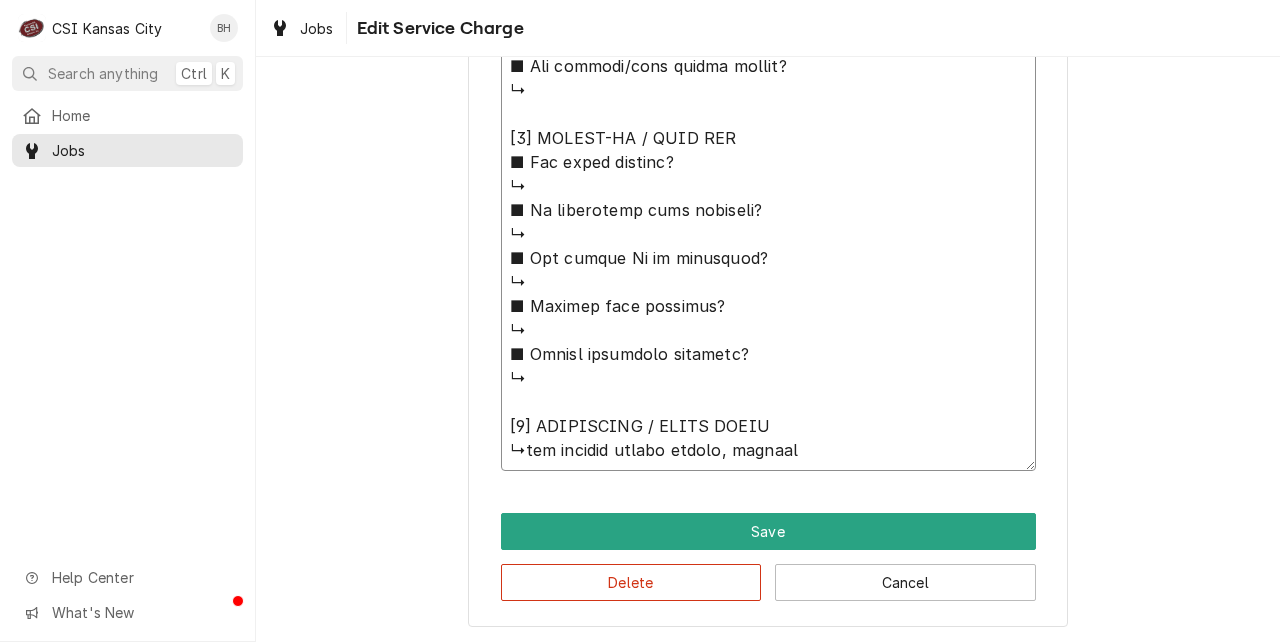 type on "x" 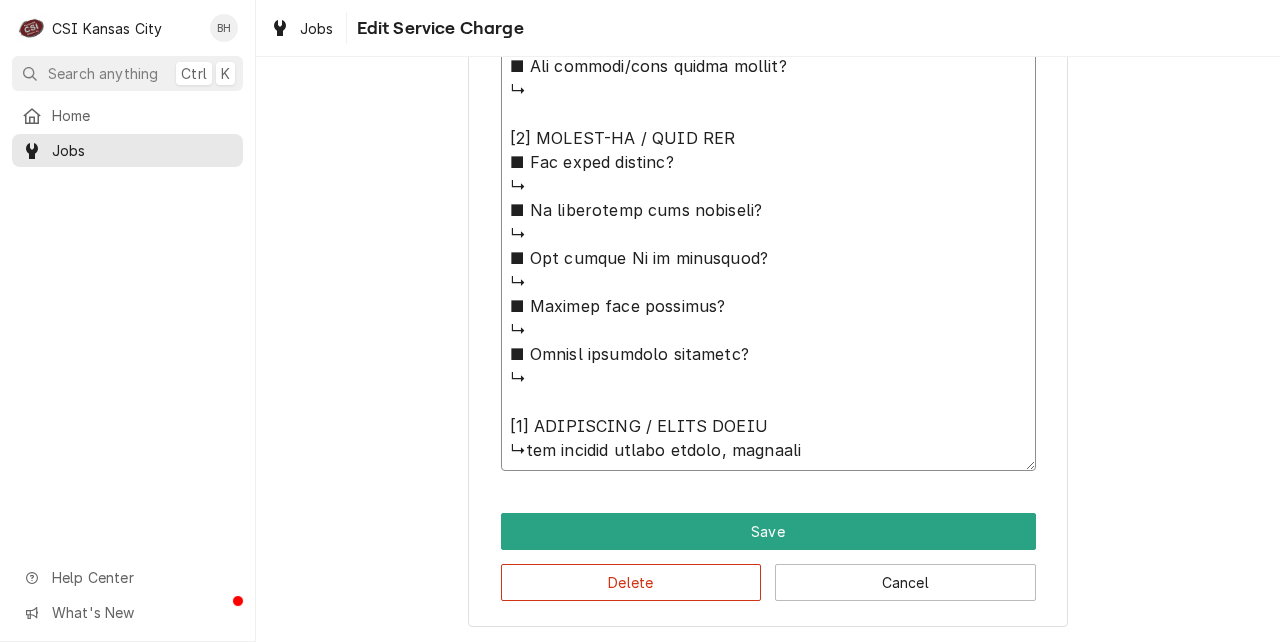 type on "x" 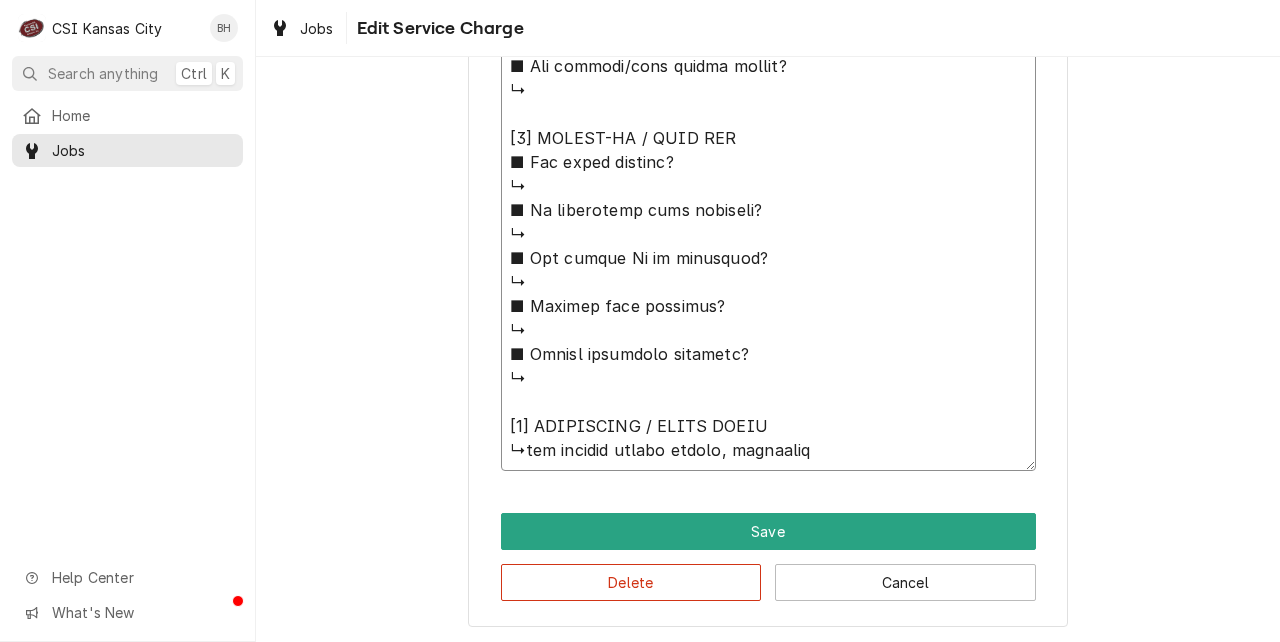 type on "⚠️ 𝗙𝗢𝗥𝗠 𝗜𝗡𝗦𝗧𝗥𝗨𝗖𝗧𝗜𝗢𝗡𝗦 ⚠️
✪ 𝗖𝗼𝗺𝗽𝗹𝗲𝘁𝗲 𝗮𝗹𝗹 𝗿𝗲𝗹𝗲𝘃𝗮𝗻𝘁 𝘀𝗲𝗰𝘁𝗶𝗼𝗻𝘀
✪ 𝗣𝗿𝗼𝘃𝗶𝗱𝗲 𝗱𝗲𝘁𝗮𝗶𝗹𝗲𝗱 𝗮𝗻𝘀𝘄𝗲𝗿𝘀
✪ 𝗗𝗼𝘂𝗯𝗹𝗲-𝗰𝗵𝗲𝗰𝗸 𝗱𝗮𝘁𝗮 𝗲𝗻𝘁𝗿𝗶𝗲𝘀
✪ 𝗠𝗮𝗿𝗸 ‘𝗡/𝗔’ 𝗶𝗳 𝗻𝗼𝘁 𝗿𝗲𝗹𝗲𝘃𝗮𝗻𝘁
✪ 𝗩𝗲𝗿𝗶𝗳𝘆 𝗯𝗲𝗳𝗼𝗿𝗲 𝘀𝘂𝗯𝗺𝗶𝘀𝘀𝗶𝗼𝗻
✪ 𝗔𝗰𝗰𝗲𝘀𝘀 𝗠𝗙𝗚 𝗯𝗹𝗮𝗻𝗸𝘀 𝘃𝗶𝗮 𝗯𝗲𝗹𝗼𝘄
✪ https://dub.sh/csi-blanks
[𝟭] 𝗘𝗤𝗨𝗜𝗣𝗠𝗘𝗡𝗧 / 𝗪𝗔𝗥𝗥𝗔𝗡𝗧𝗬
■ 𝗪𝗮𝗿𝗿𝗮𝗻𝘁𝘆 𝗿𝗲𝗴𝗶𝘀𝘁𝗿𝗮𝘁𝗶𝗼𝗻 𝘀𝘁𝗮𝘁𝘂𝘀?
↳
■ 𝗜𝘀 𝘂𝗻𝗶𝘁 𝘁𝗮𝗴𝗴𝗲𝗱 𝘄/ 𝗖𝗦𝗜 𝘀𝘁𝗶𝗰𝗸𝗲𝗿?
↳
■ 𝗣𝗿𝗼𝘃𝗶𝗱𝗲 𝗲𝗾𝘂𝗶𝗽𝗺𝗲𝗻𝘁 𝗱𝗮𝘁𝗮 𝗯𝗲𝗹𝗼𝘄:
↳ 𝗠𝗙𝗚:
↳ 𝗠𝗼𝗱𝗲𝗹 #:
↳ 𝗦𝗲𝗿𝗶𝗮𝗹 #:
↳ 𝗩𝗼𝗹𝘁𝗮𝗴𝗲:
↳ 𝗣𝗵𝗮𝘀𝗲:
↳ 𝗚𝗮𝘀 𝗧𝘆𝗽𝗲:
↳ 𝗦𝘂𝗽𝗽𝗹𝘆 𝗣𝗿𝗲𝘀𝘀𝘂𝗿𝗲:
↳ 𝗠𝗮𝗻𝗶𝗳𝗼𝗹𝗱 𝗣𝗿𝗲𝘀𝘀𝘂𝗿𝗲:
↳ 𝗔𝗽𝗽𝗹𝗶𝗲𝗱 𝗩𝗼𝗹𝘁𝗮𝗴𝗲:
[𝟮] 𝗚𝗘𝗡𝗘𝗥𝗔𝗟 𝗖𝗛𝗘𝗖𝗞𝗦
■ 𝗪𝗮𝘀 𝘀𝗶𝘁𝗲 𝗿𝗲𝗮𝗱𝘆 𝗳𝗼𝗿 𝘀𝘁𝗮𝗿𝘁𝘂𝗽?
↳
■ 𝗩𝗲𝗻𝘁 𝗶𝗻𝘀𝘁𝗮𝗹𝗹𝗲𝗱 𝗽𝗿𝗼𝗽𝗲𝗿𝗹y?
↳
■ 𝗜𝘀 𝘀𝘂𝗽𝗽𝗹𝗶𝗲𝗱 𝗴𝗮𝘀 𝘁𝘆𝗽𝗲 𝗰𝗼𝗿𝗿𝗲𝗰𝘁?
↳
■ 𝗩𝗼𝗹𝘁𝗮𝗴𝗲 𝗺𝗮𝘁𝗰𝗵𝗲𝘀 𝗱𝗮𝘁𝗮 𝘁𝗮𝗴?
↳
■ 𝗚𝗮𝘀 𝗳𝗶𝘁𝘁𝗶𝗻𝗴𝘀 𝗹𝗲𝗮𝗸-𝘁𝗲𝘀𝘁𝗲𝗱?
↳
■ 𝗨𝗻𝗶𝘁 𝗹𝗲𝘃𝗲𝗹𝗲𝗱 𝗮𝗻𝗱 𝗮𝗱𝗷𝘂𝘀𝘁𝗲𝗱?
↳
■ 𝗙𝘂𝗹𝗹𝘆 𝗮𝘀𝘀𝗲𝗺𝗯𝗹𝗲𝗱 𝗮𝗻𝗱 𝘀𝗲𝗰𝘂𝗿𝗲?
↳
■ 𝗨𝘁𝗶𝗹𝗶𝘁𝗶𝗲𝘀 𝘀𝗮𝗳𝗲 𝗮𝗻𝗱 𝗰𝗼𝗻𝗻𝗲𝗰𝘁𝗲𝗱?
↳
■ 𝗧𝗲𝗺𝗽 𝗰𝗵𝗲𝗰𝗸𝗲𝗱/𝗰𝗮𝗹𝗶𝗯𝗿𝗮𝘁𝗲𝗱?
↳
■ 𝗦𝘁𝗮𝗿𝘁𝘂𝗽 𝗰𝘆𝗰𝗹𝗲 𝗰𝗼𝗺𝗽𝗹𝗲𝘁𝗲?
↳
■ 𝗧𝗲𝘀𝘁 𝗰𝗼𝗼𝗸 𝘁𝗶𝗺𝗲𝗿 𝗼𝗽𝗲𝗿𝗮𝘁𝗶𝗼𝗻?
↳
[𝟯] 𝗥𝗘𝗣𝗢𝗥𝗧𝗘𝗗 𝗜𝗦𝗦𝗨𝗘𝗦 (𝗜𝗙 𝗔𝗡𝗬)
■ 𝗔𝗻𝘆 𝘂𝗻𝗶𝘁 𝗽𝗲𝗿𝗳𝗼𝗿𝗺𝗮𝗻𝗰𝗲 𝗶𝘀𝘀𝘂𝗲𝘀?
↳
■ 𝗔𝗻𝘆 𝗰𝘂𝘀𝘁𝗼𝗺𝗲𝗿 𝗿𝗲𝗽𝗼𝗿𝘁𝗲𝗱 𝗶𝘀𝘀𝘂𝗲s?
↳
■ 𝗔𝗻𝘆 𝘂𝘁𝗶𝗹𝗶𝘁𝘆/𝘃𝗲𝗻𝘁 𝘀𝗮𝗳𝗲𝘁𝘆 𝗶𝘀𝘀𝘂𝗲𝘀?
↳
[𝟰] 𝗙𝗢𝗟𝗟𝗢𝗪-𝗨𝗣 / 𝗦𝗜𝗚𝗡 𝗢𝗙𝗙
■ 𝗔𝗻𝘆 𝗽𝗮𝗿𝘁𝘀 𝗺𝗶𝘀𝘀𝗶𝗻𝗴?
↳
■ 𝗜𝘀..." 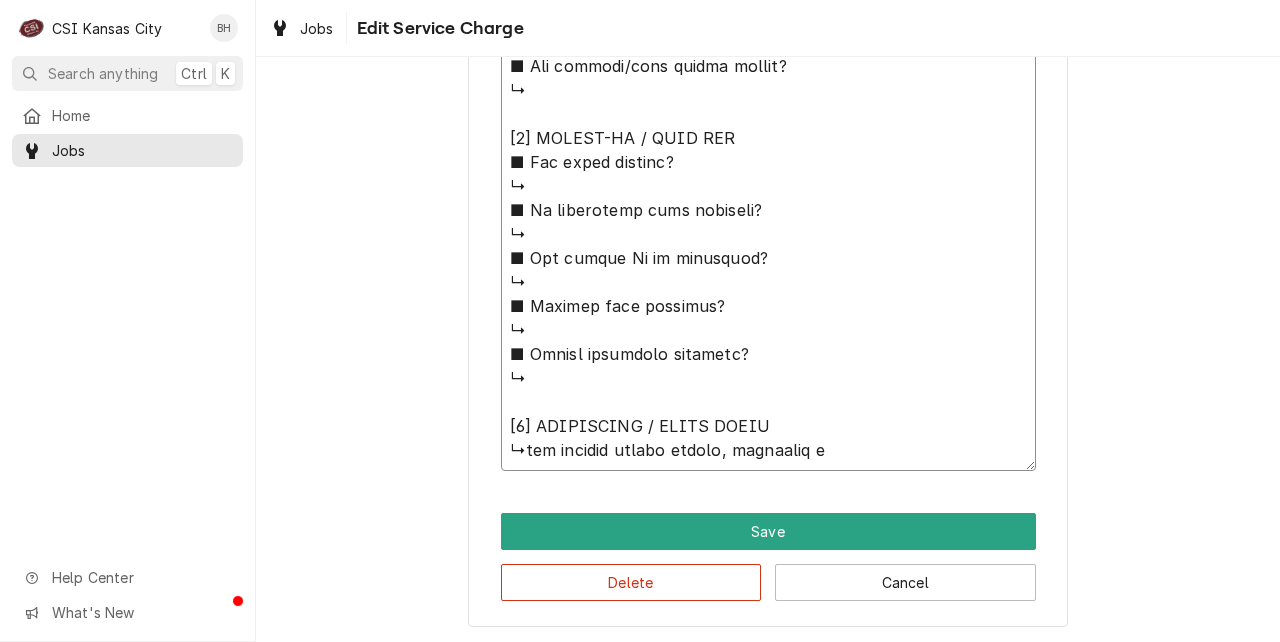 type on "x" 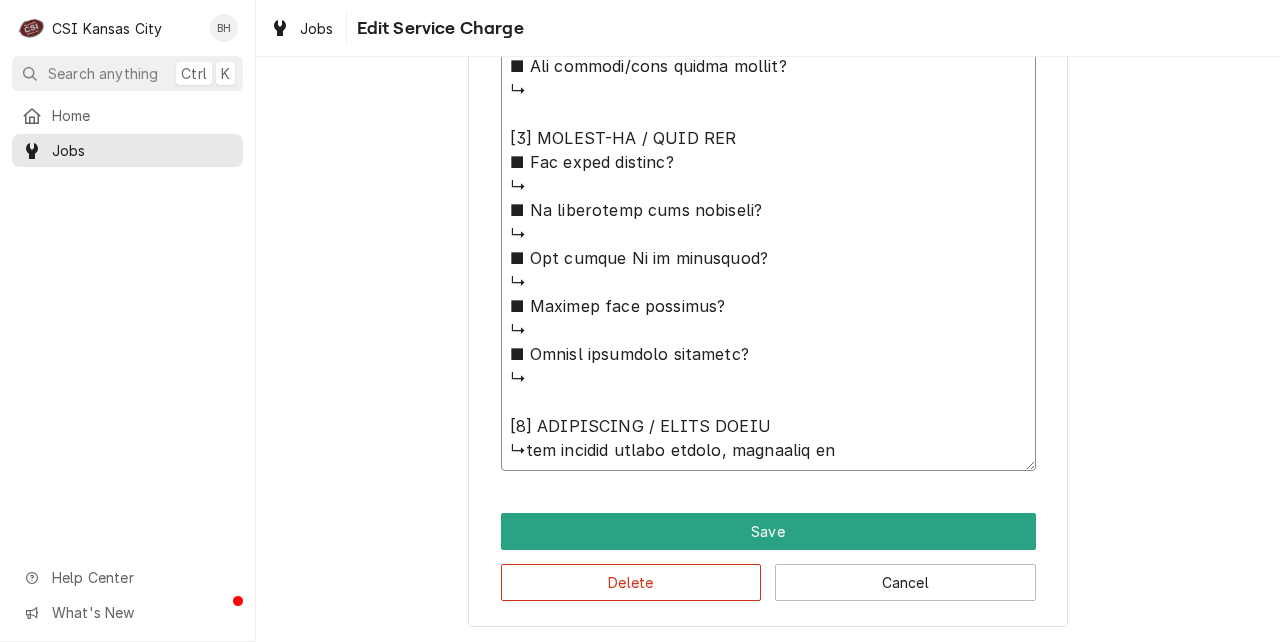 type on "x" 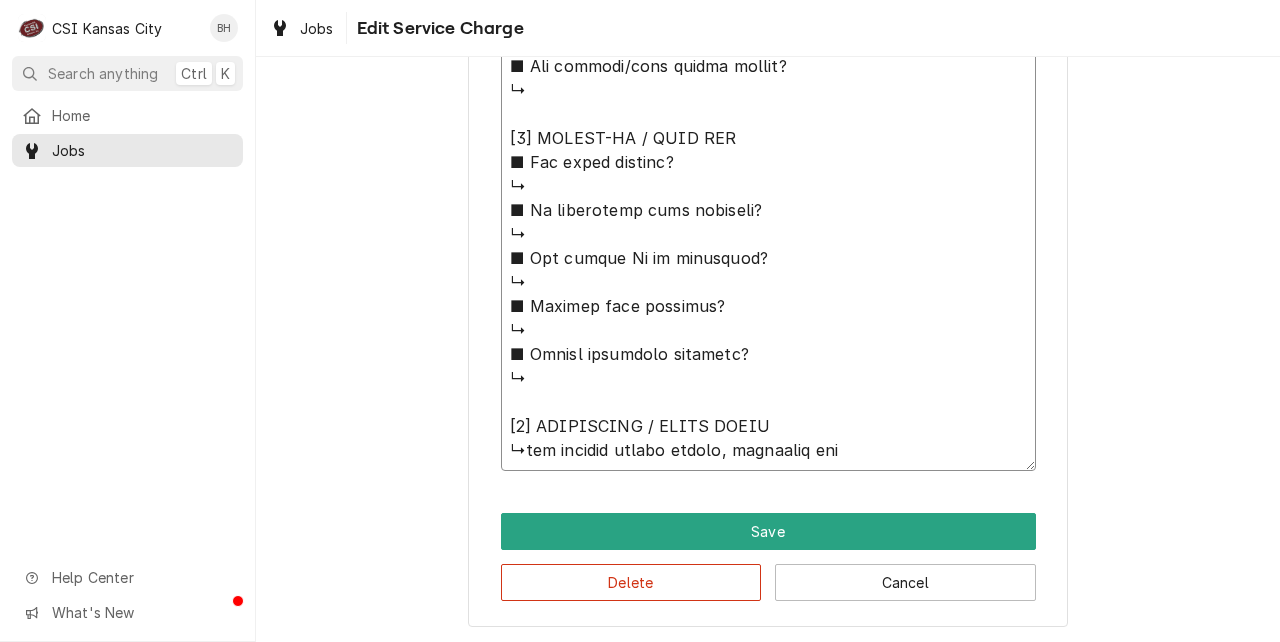 type on "x" 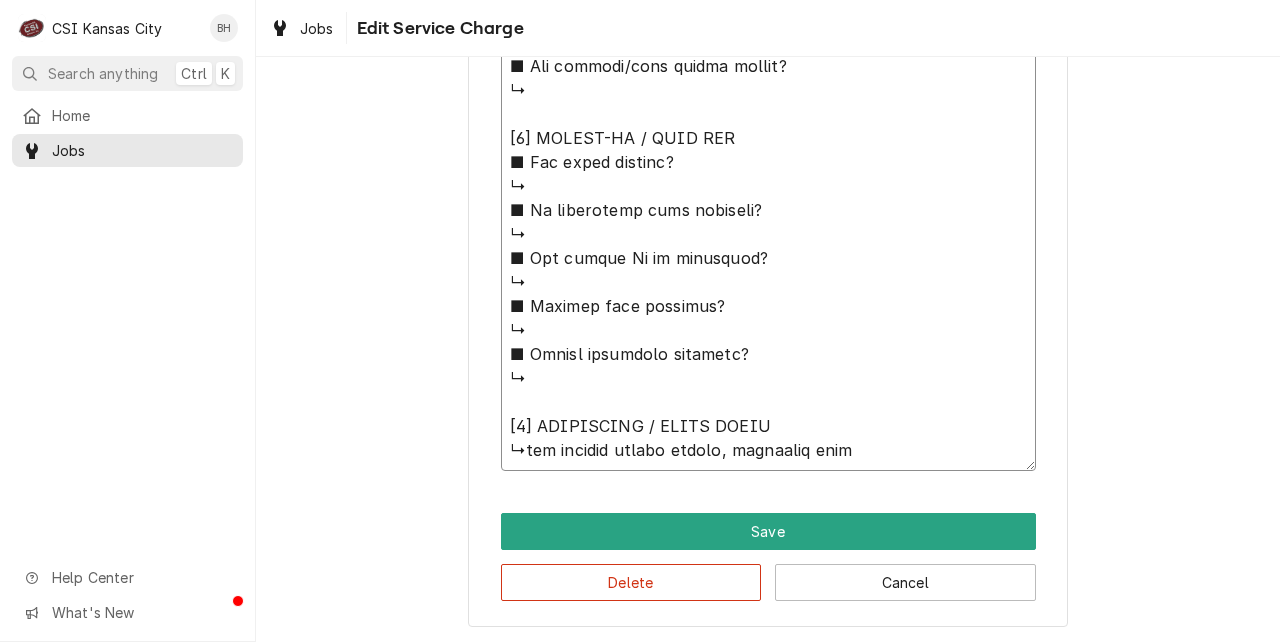 type on "x" 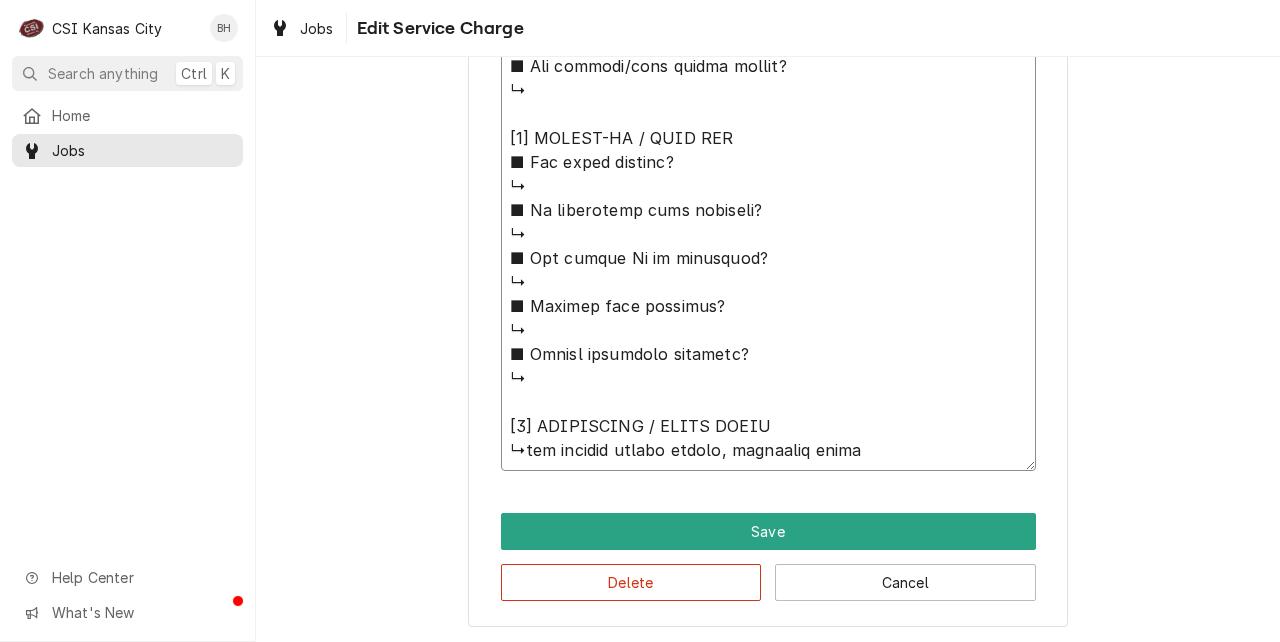 type on "x" 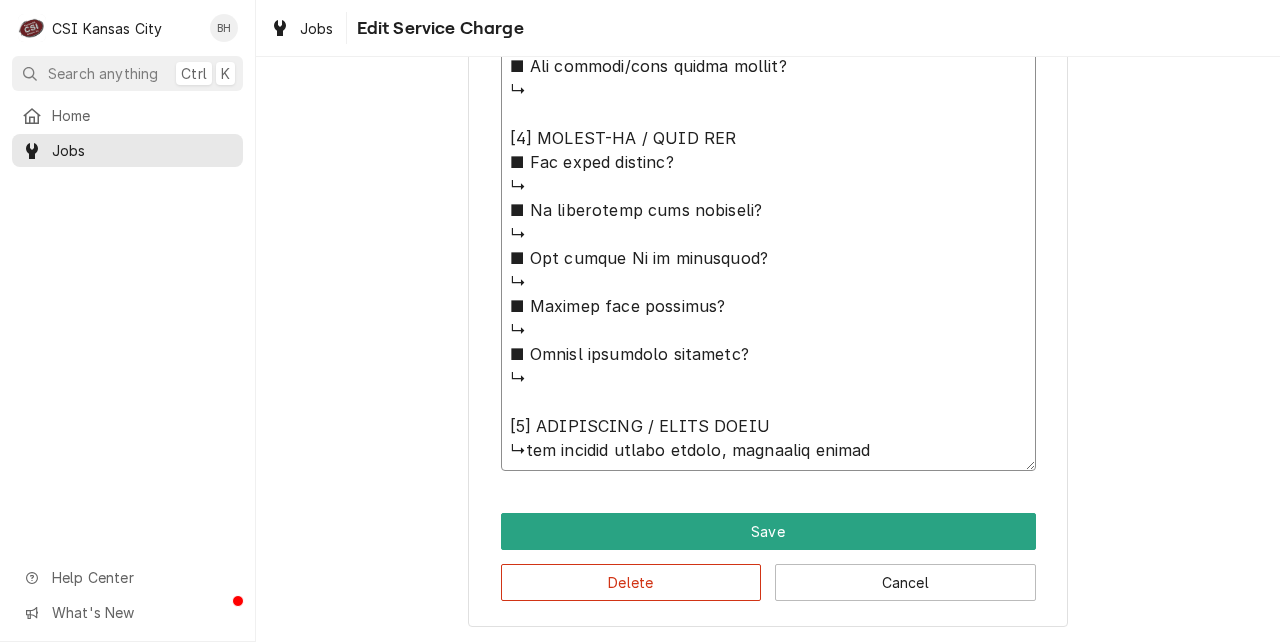 type on "⚠️ 𝗙𝗢𝗥𝗠 𝗜𝗡𝗦𝗧𝗥𝗨𝗖𝗧𝗜𝗢𝗡𝗦 ⚠️
✪ 𝗖𝗼𝗺𝗽𝗹𝗲𝘁𝗲 𝗮𝗹𝗹 𝗿𝗲𝗹𝗲𝘃𝗮𝗻𝘁 𝘀𝗲𝗰𝘁𝗶𝗼𝗻𝘀
✪ 𝗣𝗿𝗼𝘃𝗶𝗱𝗲 𝗱𝗲𝘁𝗮𝗶𝗹𝗲𝗱 𝗮𝗻𝘀𝘄𝗲𝗿𝘀
✪ 𝗗𝗼𝘂𝗯𝗹𝗲-𝗰𝗵𝗲𝗰𝗸 𝗱𝗮𝘁𝗮 𝗲𝗻𝘁𝗿𝗶𝗲𝘀
✪ 𝗠𝗮𝗿𝗸 ‘𝗡/𝗔’ 𝗶𝗳 𝗻𝗼𝘁 𝗿𝗲𝗹𝗲𝘃𝗮𝗻𝘁
✪ 𝗩𝗲𝗿𝗶𝗳𝘆 𝗯𝗲𝗳𝗼𝗿𝗲 𝘀𝘂𝗯𝗺𝗶𝘀𝘀𝗶𝗼𝗻
✪ 𝗔𝗰𝗰𝗲𝘀𝘀 𝗠𝗙𝗚 𝗯𝗹𝗮𝗻𝗸𝘀 𝘃𝗶𝗮 𝗯𝗲𝗹𝗼𝘄
✪ https://dub.sh/csi-blanks
[𝟭] 𝗘𝗤𝗨𝗜𝗣𝗠𝗘𝗡𝗧 / 𝗪𝗔𝗥𝗥𝗔𝗡𝗧𝗬
■ 𝗪𝗮𝗿𝗿𝗮𝗻𝘁𝘆 𝗿𝗲𝗴𝗶𝘀𝘁𝗿𝗮𝘁𝗶𝗼𝗻 𝘀𝘁𝗮𝘁𝘂𝘀?
↳
■ 𝗜𝘀 𝘂𝗻𝗶𝘁 𝘁𝗮𝗴𝗴𝗲𝗱 𝘄/ 𝗖𝗦𝗜 𝘀𝘁𝗶𝗰𝗸𝗲𝗿?
↳
■ 𝗣𝗿𝗼𝘃𝗶𝗱𝗲 𝗲𝗾𝘂𝗶𝗽𝗺𝗲𝗻𝘁 𝗱𝗮𝘁𝗮 𝗯𝗲𝗹𝗼𝘄:
↳ 𝗠𝗙𝗚:
↳ 𝗠𝗼𝗱𝗲𝗹 #:
↳ 𝗦𝗲𝗿𝗶𝗮𝗹 #:
↳ 𝗩𝗼𝗹𝘁𝗮𝗴𝗲:
↳ 𝗣𝗵𝗮𝘀𝗲:
↳ 𝗚𝗮𝘀 𝗧𝘆𝗽𝗲:
↳ 𝗦𝘂𝗽𝗽𝗹𝘆 𝗣𝗿𝗲𝘀𝘀𝘂𝗿𝗲:
↳ 𝗠𝗮𝗻𝗶𝗳𝗼𝗹𝗱 𝗣𝗿𝗲𝘀𝘀𝘂𝗿𝗲:
↳ 𝗔𝗽𝗽𝗹𝗶𝗲𝗱 𝗩𝗼𝗹𝘁𝗮𝗴𝗲:
[𝟮] 𝗚𝗘𝗡𝗘𝗥𝗔𝗟 𝗖𝗛𝗘𝗖𝗞𝗦
■ 𝗪𝗮𝘀 𝘀𝗶𝘁𝗲 𝗿𝗲𝗮𝗱𝘆 𝗳𝗼𝗿 𝘀𝘁𝗮𝗿𝘁𝘂𝗽?
↳
■ 𝗩𝗲𝗻𝘁 𝗶𝗻𝘀𝘁𝗮𝗹𝗹𝗲𝗱 𝗽𝗿𝗼𝗽𝗲𝗿𝗹y?
↳
■ 𝗜𝘀 𝘀𝘂𝗽𝗽𝗹𝗶𝗲𝗱 𝗴𝗮𝘀 𝘁𝘆𝗽𝗲 𝗰𝗼𝗿𝗿𝗲𝗰𝘁?
↳
■ 𝗩𝗼𝗹𝘁𝗮𝗴𝗲 𝗺𝗮𝘁𝗰𝗵𝗲𝘀 𝗱𝗮𝘁𝗮 𝘁𝗮𝗴?
↳
■ 𝗚𝗮𝘀 𝗳𝗶𝘁𝘁𝗶𝗻𝗴𝘀 𝗹𝗲𝗮𝗸-𝘁𝗲𝘀𝘁𝗲𝗱?
↳
■ 𝗨𝗻𝗶𝘁 𝗹𝗲𝘃𝗲𝗹𝗲𝗱 𝗮𝗻𝗱 𝗮𝗱𝗷𝘂𝘀𝘁𝗲𝗱?
↳
■ 𝗙𝘂𝗹𝗹𝘆 𝗮𝘀𝘀𝗲𝗺𝗯𝗹𝗲𝗱 𝗮𝗻𝗱 𝘀𝗲𝗰𝘂𝗿𝗲?
↳
■ 𝗨𝘁𝗶𝗹𝗶𝘁𝗶𝗲𝘀 𝘀𝗮𝗳𝗲 𝗮𝗻𝗱 𝗰𝗼𝗻𝗻𝗲𝗰𝘁𝗲𝗱?
↳
■ 𝗧𝗲𝗺𝗽 𝗰𝗵𝗲𝗰𝗸𝗲𝗱/𝗰𝗮𝗹𝗶𝗯𝗿𝗮𝘁𝗲𝗱?
↳
■ 𝗦𝘁𝗮𝗿𝘁𝘂𝗽 𝗰𝘆𝗰𝗹𝗲 𝗰𝗼𝗺𝗽𝗹𝗲𝘁𝗲?
↳
■ 𝗧𝗲𝘀𝘁 𝗰𝗼𝗼𝗸 𝘁𝗶𝗺𝗲𝗿 𝗼𝗽𝗲𝗿𝗮𝘁𝗶𝗼𝗻?
↳
[𝟯] 𝗥𝗘𝗣𝗢𝗥𝗧𝗘𝗗 𝗜𝗦𝗦𝗨𝗘𝗦 (𝗜𝗙 𝗔𝗡𝗬)
■ 𝗔𝗻𝘆 𝘂𝗻𝗶𝘁 𝗽𝗲𝗿𝗳𝗼𝗿𝗺𝗮𝗻𝗰𝗲 𝗶𝘀𝘀𝘂𝗲𝘀?
↳
■ 𝗔𝗻𝘆 𝗰𝘂𝘀𝘁𝗼𝗺𝗲𝗿 𝗿𝗲𝗽𝗼𝗿𝘁𝗲𝗱 𝗶𝘀𝘀𝘂𝗲s?
↳
■ 𝗔𝗻𝘆 𝘂𝘁𝗶𝗹𝗶𝘁𝘆/𝘃𝗲𝗻𝘁 𝘀𝗮𝗳𝗲𝘁𝘆 𝗶𝘀𝘀𝘂𝗲𝘀?
↳
[𝟰] 𝗙𝗢𝗟𝗟𝗢𝗪-𝗨𝗣 / 𝗦𝗜𝗚𝗡 𝗢𝗙𝗙
■ 𝗔𝗻𝘆 𝗽𝗮𝗿𝘁𝘀 𝗺𝗶𝘀𝘀𝗶𝗻𝗴?
↳
■ 𝗜𝘀..." 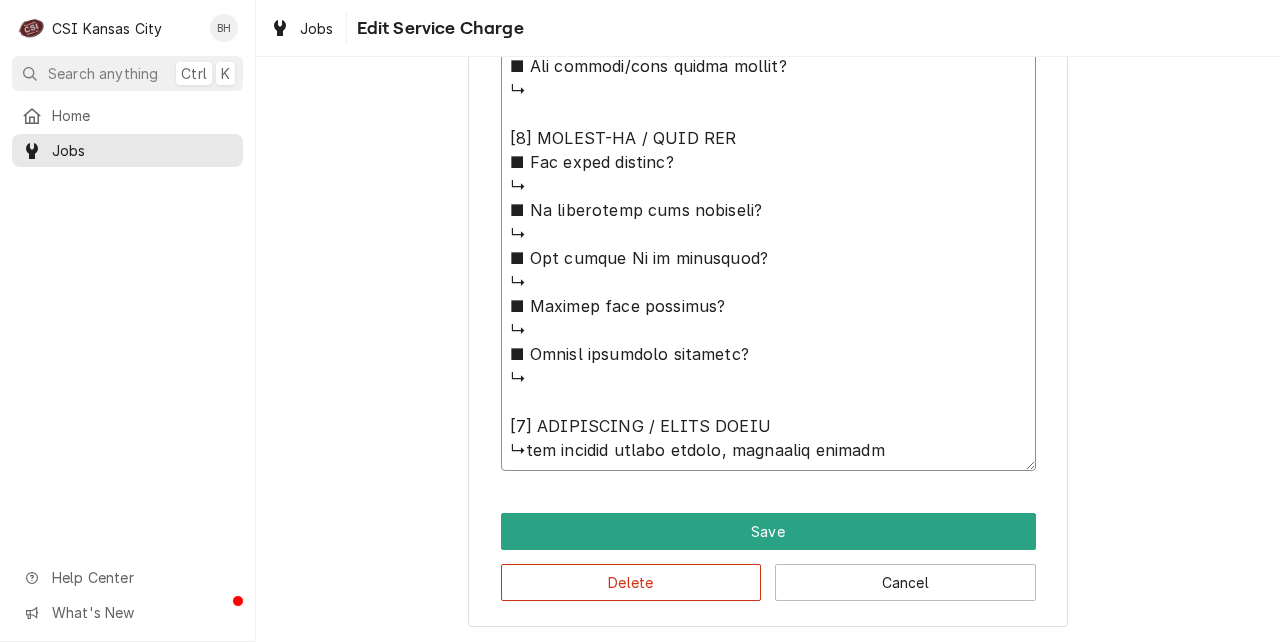 type on "x" 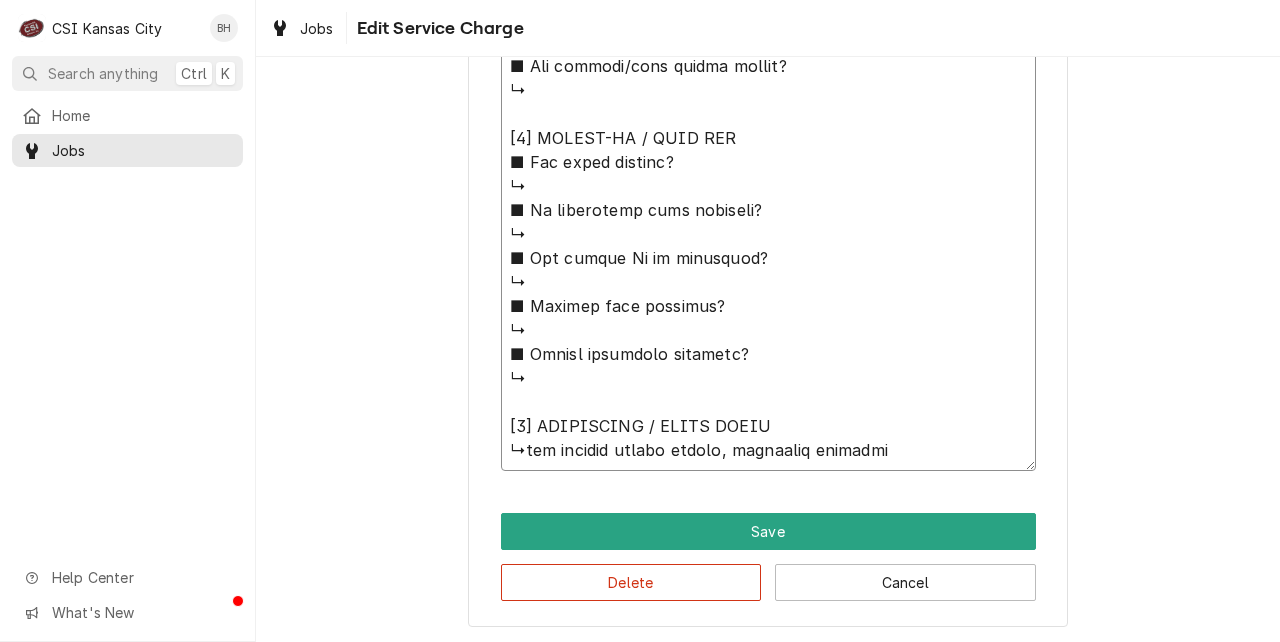 type on "x" 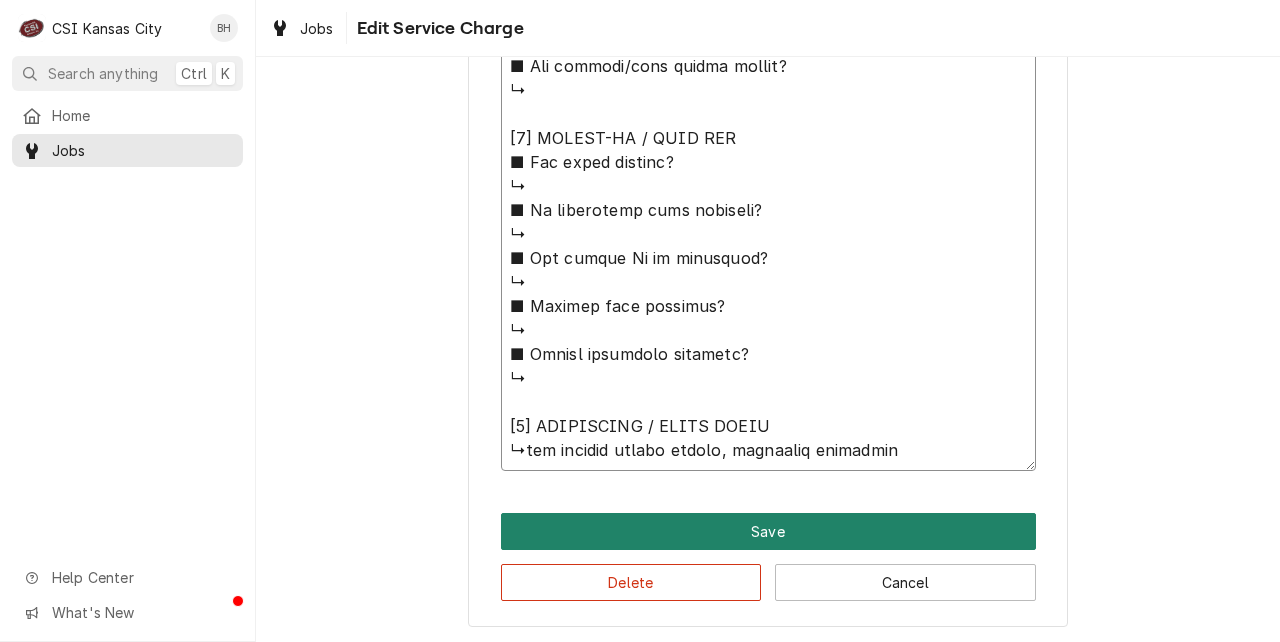 type on "⚠️ 𝗙𝗢𝗥𝗠 𝗜𝗡𝗦𝗧𝗥𝗨𝗖𝗧𝗜𝗢𝗡𝗦 ⚠️
✪ 𝗖𝗼𝗺𝗽𝗹𝗲𝘁𝗲 𝗮𝗹𝗹 𝗿𝗲𝗹𝗲𝘃𝗮𝗻𝘁 𝘀𝗲𝗰𝘁𝗶𝗼𝗻𝘀
✪ 𝗣𝗿𝗼𝘃𝗶𝗱𝗲 𝗱𝗲𝘁𝗮𝗶𝗹𝗲𝗱 𝗮𝗻𝘀𝘄𝗲𝗿𝘀
✪ 𝗗𝗼𝘂𝗯𝗹𝗲-𝗰𝗵𝗲𝗰𝗸 𝗱𝗮𝘁𝗮 𝗲𝗻𝘁𝗿𝗶𝗲𝘀
✪ 𝗠𝗮𝗿𝗸 ‘𝗡/𝗔’ 𝗶𝗳 𝗻𝗼𝘁 𝗿𝗲𝗹𝗲𝘃𝗮𝗻𝘁
✪ 𝗩𝗲𝗿𝗶𝗳𝘆 𝗯𝗲𝗳𝗼𝗿𝗲 𝘀𝘂𝗯𝗺𝗶𝘀𝘀𝗶𝗼𝗻
✪ 𝗔𝗰𝗰𝗲𝘀𝘀 𝗠𝗙𝗚 𝗯𝗹𝗮𝗻𝗸𝘀 𝘃𝗶𝗮 𝗯𝗲𝗹𝗼𝘄
✪ https://dub.sh/csi-blanks
[𝟭] 𝗘𝗤𝗨𝗜𝗣𝗠𝗘𝗡𝗧 / 𝗪𝗔𝗥𝗥𝗔𝗡𝗧𝗬
■ 𝗪𝗮𝗿𝗿𝗮𝗻𝘁𝘆 𝗿𝗲𝗴𝗶𝘀𝘁𝗿𝗮𝘁𝗶𝗼𝗻 𝘀𝘁𝗮𝘁𝘂𝘀?
↳
■ 𝗜𝘀 𝘂𝗻𝗶𝘁 𝘁𝗮𝗴𝗴𝗲𝗱 𝘄/ 𝗖𝗦𝗜 𝘀𝘁𝗶𝗰𝗸𝗲𝗿?
↳
■ 𝗣𝗿𝗼𝘃𝗶𝗱𝗲 𝗲𝗾𝘂𝗶𝗽𝗺𝗲𝗻𝘁 𝗱𝗮𝘁𝗮 𝗯𝗲𝗹𝗼𝘄:
↳ 𝗠𝗙𝗚:
↳ 𝗠𝗼𝗱𝗲𝗹 #:
↳ 𝗦𝗲𝗿𝗶𝗮𝗹 #:
↳ 𝗩𝗼𝗹𝘁𝗮𝗴𝗲:
↳ 𝗣𝗵𝗮𝘀𝗲:
↳ 𝗚𝗮𝘀 𝗧𝘆𝗽𝗲:
↳ 𝗦𝘂𝗽𝗽𝗹𝘆 𝗣𝗿𝗲𝘀𝘀𝘂𝗿𝗲:
↳ 𝗠𝗮𝗻𝗶𝗳𝗼𝗹𝗱 𝗣𝗿𝗲𝘀𝘀𝘂𝗿𝗲:
↳ 𝗔𝗽𝗽𝗹𝗶𝗲𝗱 𝗩𝗼𝗹𝘁𝗮𝗴𝗲:
[𝟮] 𝗚𝗘𝗡𝗘𝗥𝗔𝗟 𝗖𝗛𝗘𝗖𝗞𝗦
■ 𝗪𝗮𝘀 𝘀𝗶𝘁𝗲 𝗿𝗲𝗮𝗱𝘆 𝗳𝗼𝗿 𝘀𝘁𝗮𝗿𝘁𝘂𝗽?
↳
■ 𝗩𝗲𝗻𝘁 𝗶𝗻𝘀𝘁𝗮𝗹𝗹𝗲𝗱 𝗽𝗿𝗼𝗽𝗲𝗿𝗹y?
↳
■ 𝗜𝘀 𝘀𝘂𝗽𝗽𝗹𝗶𝗲𝗱 𝗴𝗮𝘀 𝘁𝘆𝗽𝗲 𝗰𝗼𝗿𝗿𝗲𝗰𝘁?
↳
■ 𝗩𝗼𝗹𝘁𝗮𝗴𝗲 𝗺𝗮𝘁𝗰𝗵𝗲𝘀 𝗱𝗮𝘁𝗮 𝘁𝗮𝗴?
↳
■ 𝗚𝗮𝘀 𝗳𝗶𝘁𝘁𝗶𝗻𝗴𝘀 𝗹𝗲𝗮𝗸-𝘁𝗲𝘀𝘁𝗲𝗱?
↳
■ 𝗨𝗻𝗶𝘁 𝗹𝗲𝘃𝗲𝗹𝗲𝗱 𝗮𝗻𝗱 𝗮𝗱𝗷𝘂𝘀𝘁𝗲𝗱?
↳
■ 𝗙𝘂𝗹𝗹𝘆 𝗮𝘀𝘀𝗲𝗺𝗯𝗹𝗲𝗱 𝗮𝗻𝗱 𝘀𝗲𝗰𝘂𝗿𝗲?
↳
■ 𝗨𝘁𝗶𝗹𝗶𝘁𝗶𝗲𝘀 𝘀𝗮𝗳𝗲 𝗮𝗻𝗱 𝗰𝗼𝗻𝗻𝗲𝗰𝘁𝗲𝗱?
↳
■ 𝗧𝗲𝗺𝗽 𝗰𝗵𝗲𝗰𝗸𝗲𝗱/𝗰𝗮𝗹𝗶𝗯𝗿𝗮𝘁𝗲𝗱?
↳
■ 𝗦𝘁𝗮𝗿𝘁𝘂𝗽 𝗰𝘆𝗰𝗹𝗲 𝗰𝗼𝗺𝗽𝗹𝗲𝘁𝗲?
↳
■ 𝗧𝗲𝘀𝘁 𝗰𝗼𝗼𝗸 𝘁𝗶𝗺𝗲𝗿 𝗼𝗽𝗲𝗿𝗮𝘁𝗶𝗼𝗻?
↳
[𝟯] 𝗥𝗘𝗣𝗢𝗥𝗧𝗘𝗗 𝗜𝗦𝗦𝗨𝗘𝗦 (𝗜𝗙 𝗔𝗡𝗬)
■ 𝗔𝗻𝘆 𝘂𝗻𝗶𝘁 𝗽𝗲𝗿𝗳𝗼𝗿𝗺𝗮𝗻𝗰𝗲 𝗶𝘀𝘀𝘂𝗲𝘀?
↳
■ 𝗔𝗻𝘆 𝗰𝘂𝘀𝘁𝗼𝗺𝗲𝗿 𝗿𝗲𝗽𝗼𝗿𝘁𝗲𝗱 𝗶𝘀𝘀𝘂𝗲s?
↳
■ 𝗔𝗻𝘆 𝘂𝘁𝗶𝗹𝗶𝘁𝘆/𝘃𝗲𝗻𝘁 𝘀𝗮𝗳𝗲𝘁𝘆 𝗶𝘀𝘀𝘂𝗲𝘀?
↳
[𝟰] 𝗙𝗢𝗟𝗟𝗢𝗪-𝗨𝗣 / 𝗦𝗜𝗚𝗡 𝗢𝗙𝗙
■ 𝗔𝗻𝘆 𝗽𝗮𝗿𝘁𝘀 𝗺𝗶𝘀𝘀𝗶𝗻𝗴?
↳
■ 𝗜𝘀..." 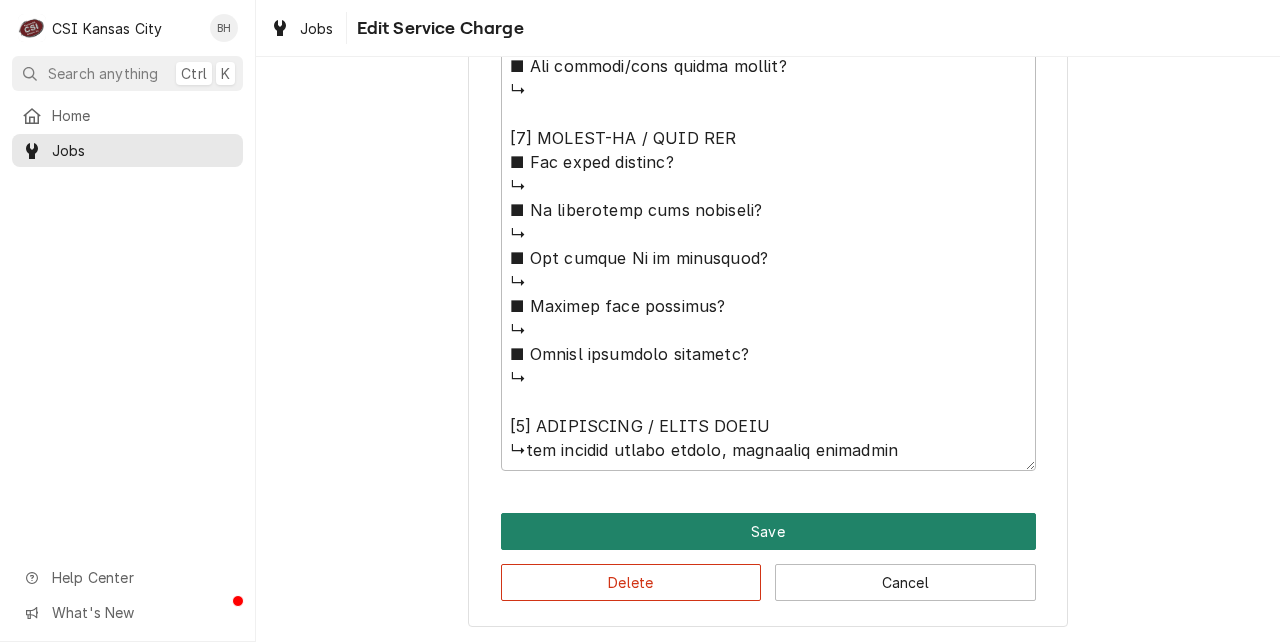 click on "Save" at bounding box center [768, 531] 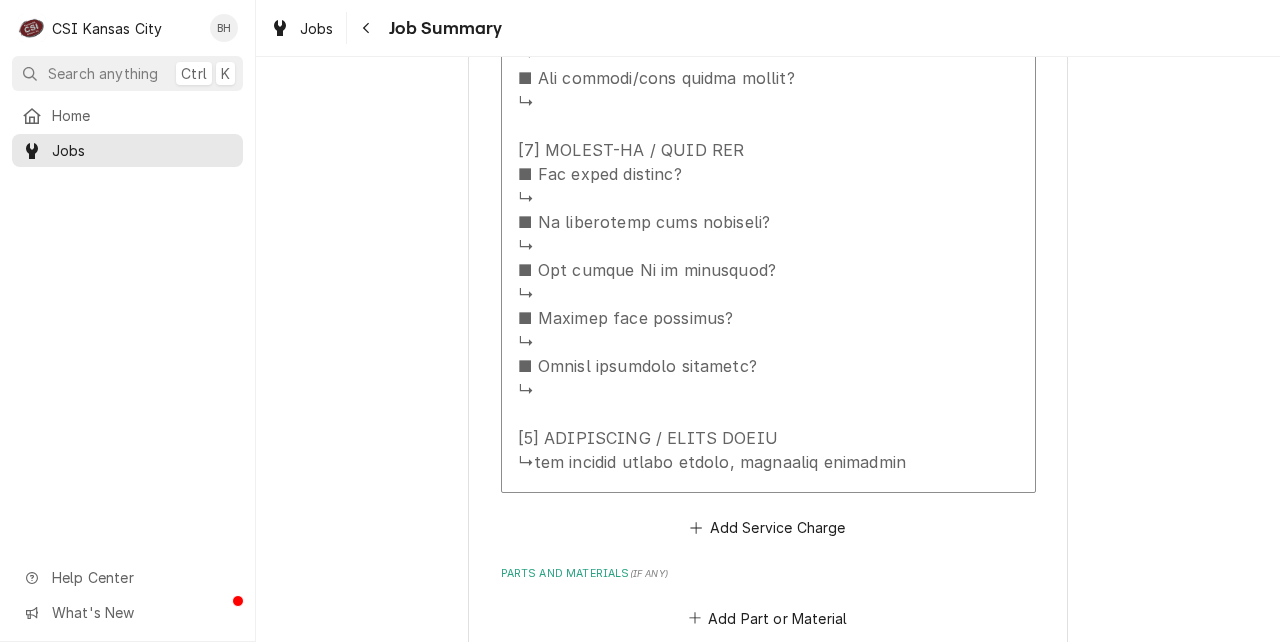 scroll, scrollTop: 2300, scrollLeft: 0, axis: vertical 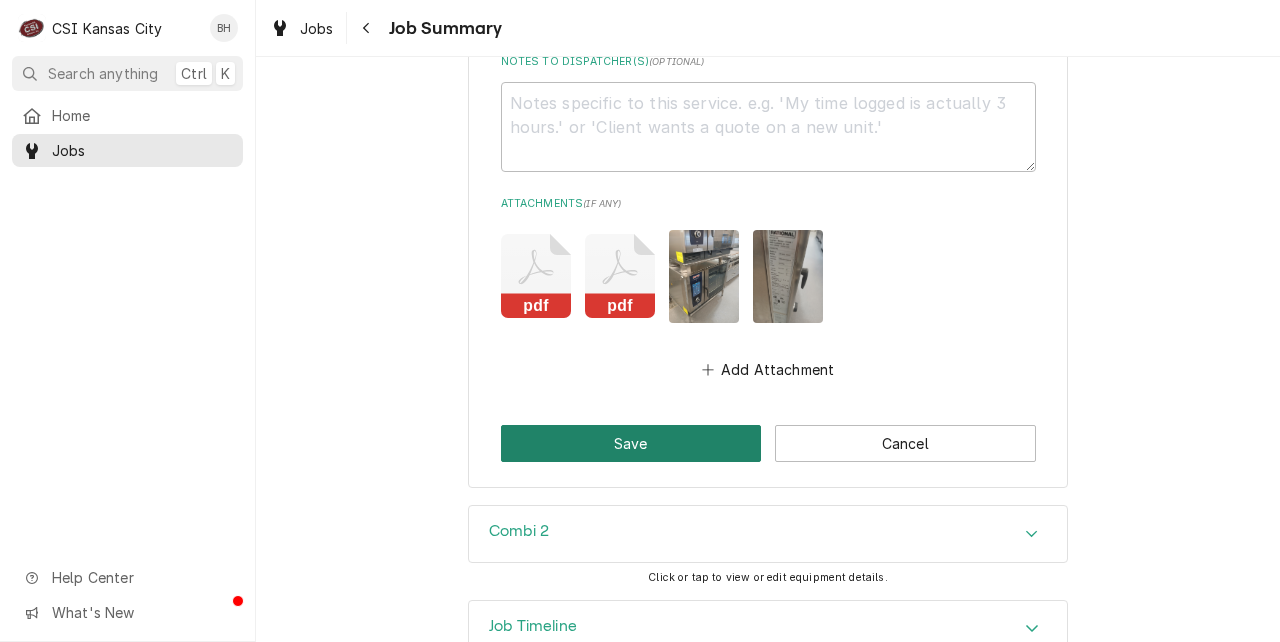 click on "Save" at bounding box center [631, 443] 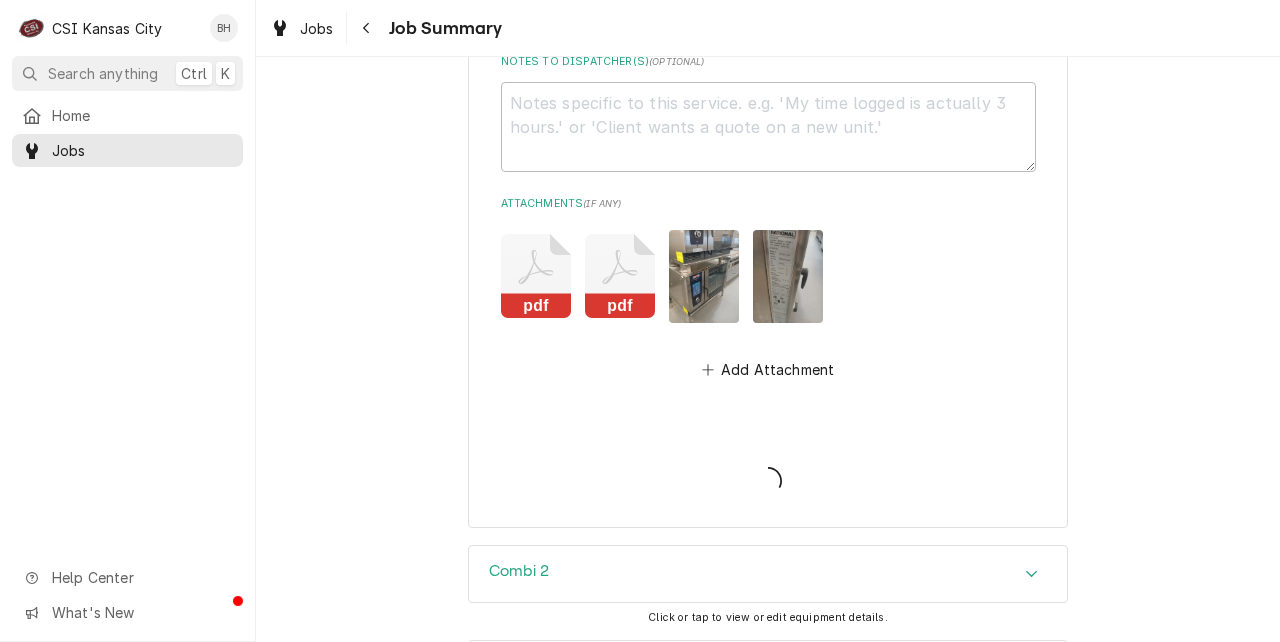 type on "x" 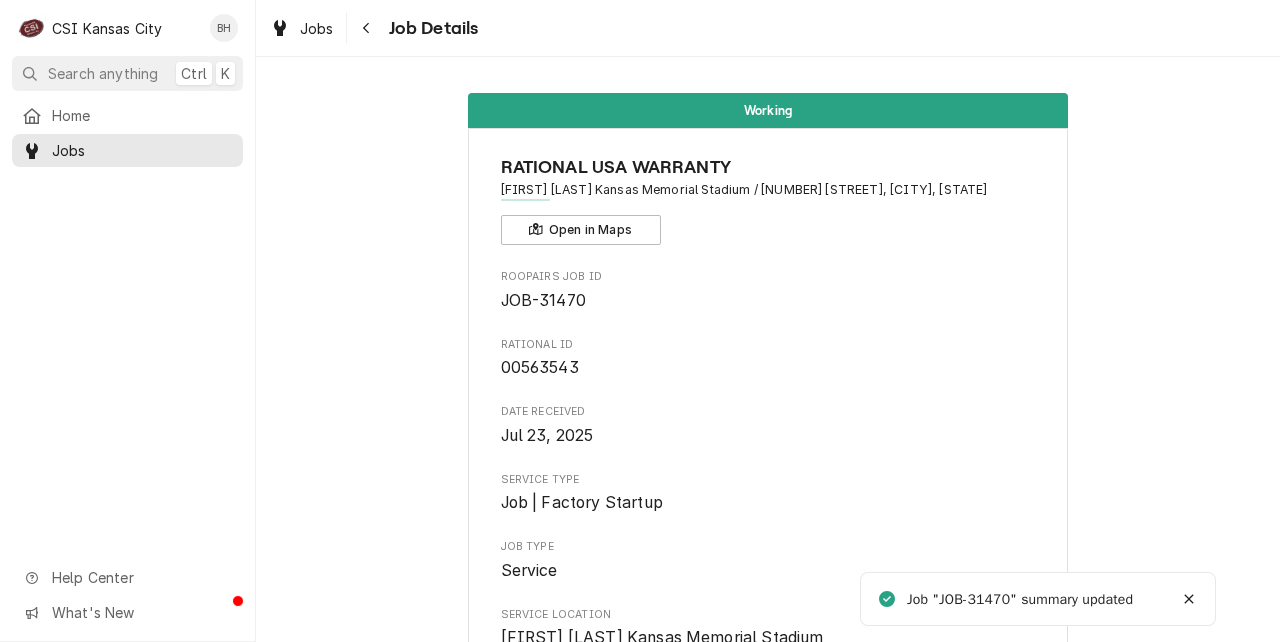 scroll, scrollTop: 0, scrollLeft: 0, axis: both 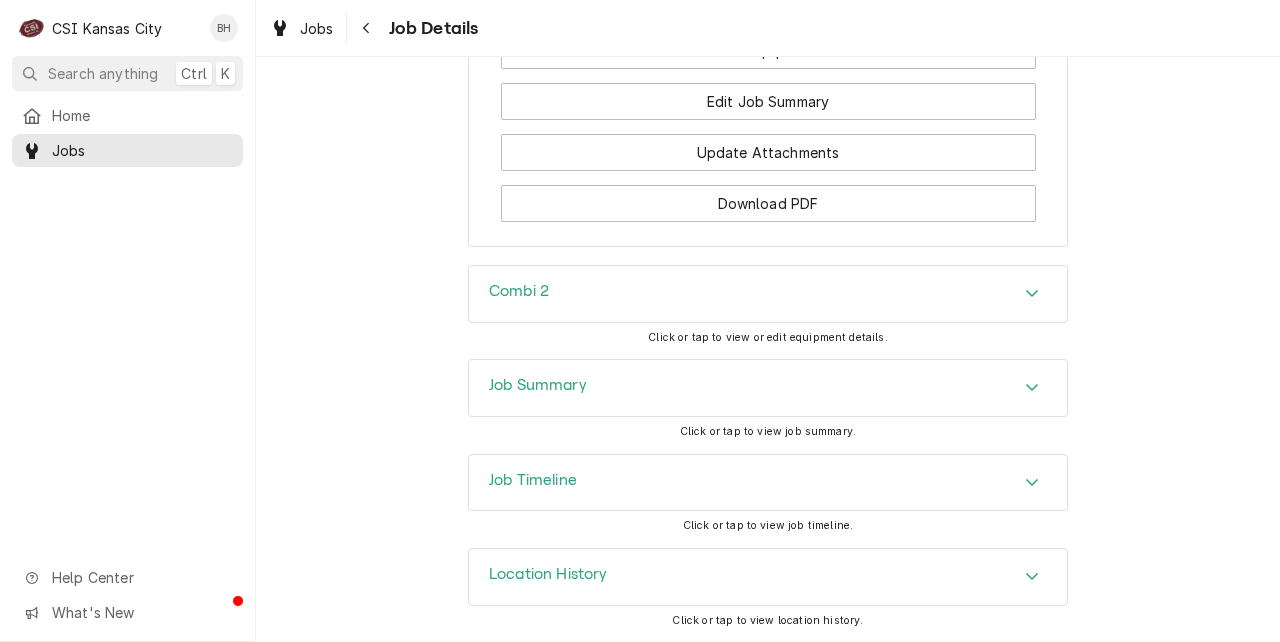 click on "Combi 2" at bounding box center (768, 294) 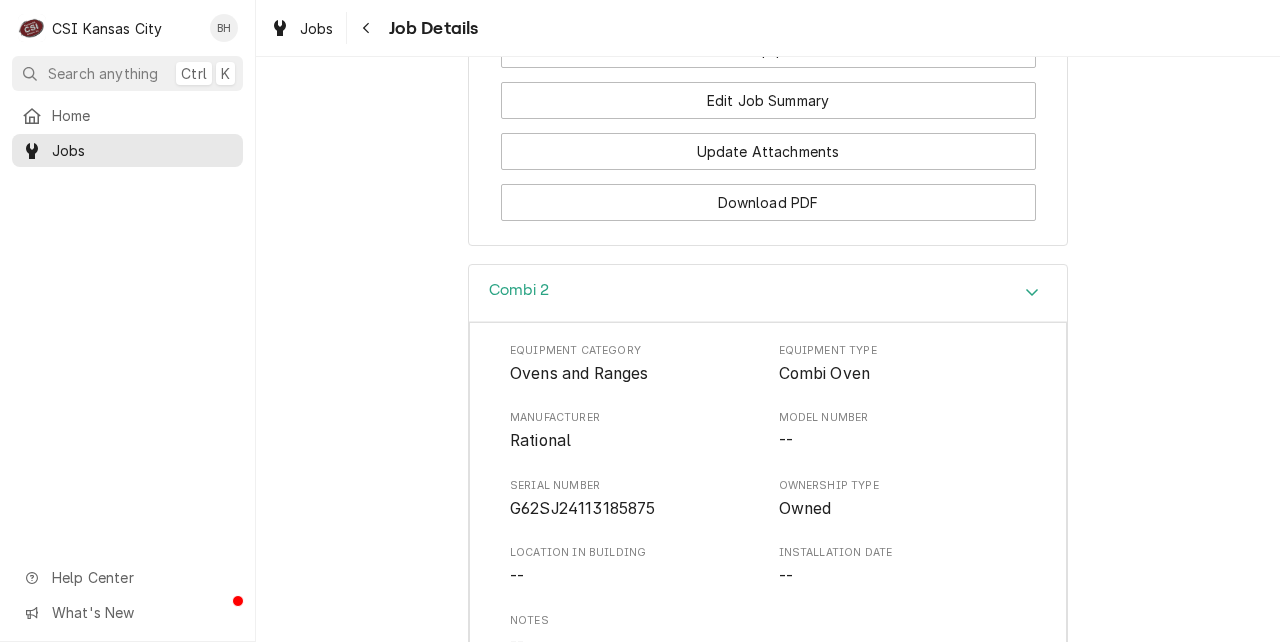 scroll, scrollTop: 3760, scrollLeft: 0, axis: vertical 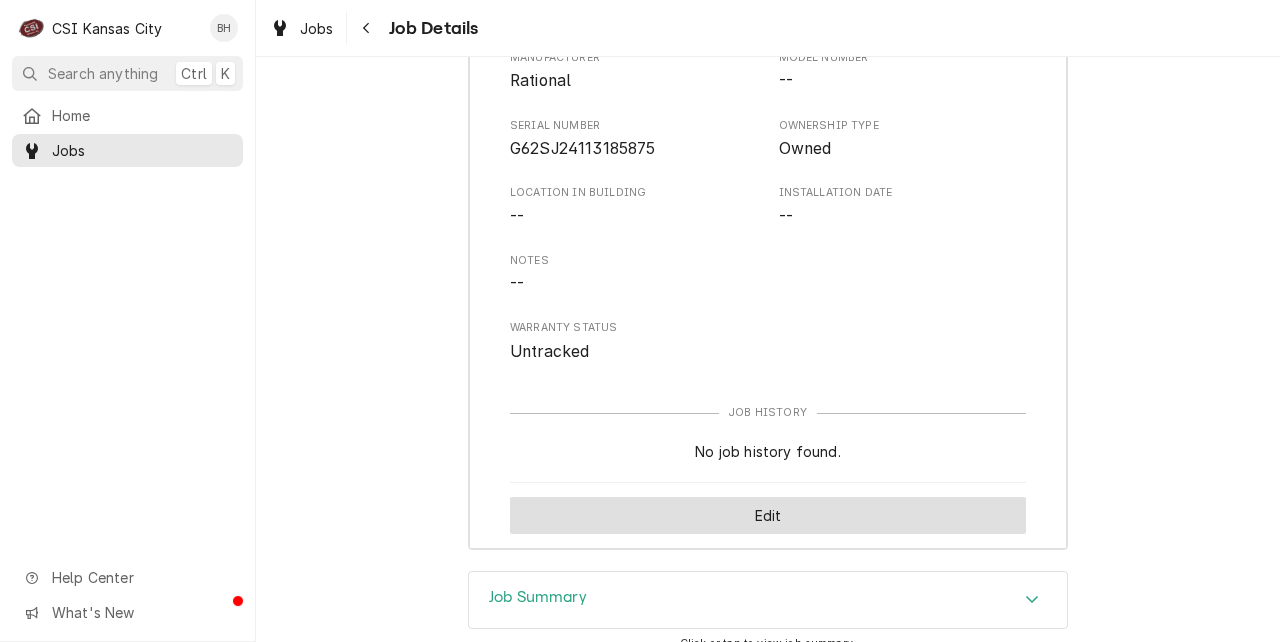 click on "Edit" at bounding box center [768, 515] 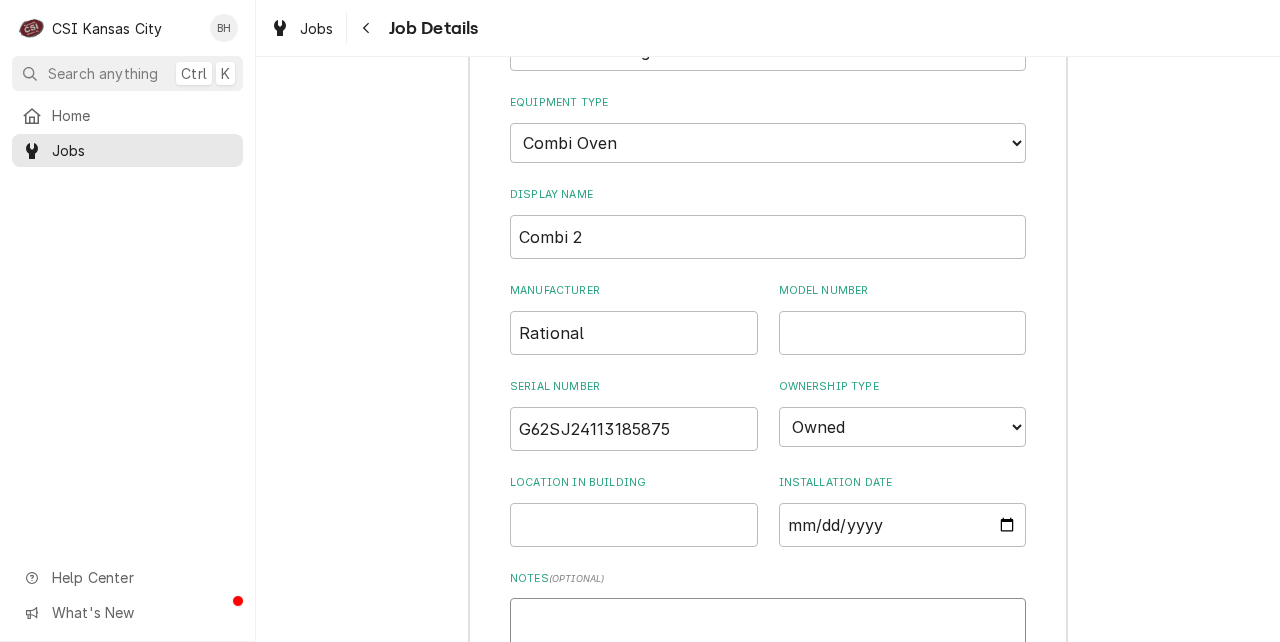 click on "Notes  ( optional )" at bounding box center [768, 643] 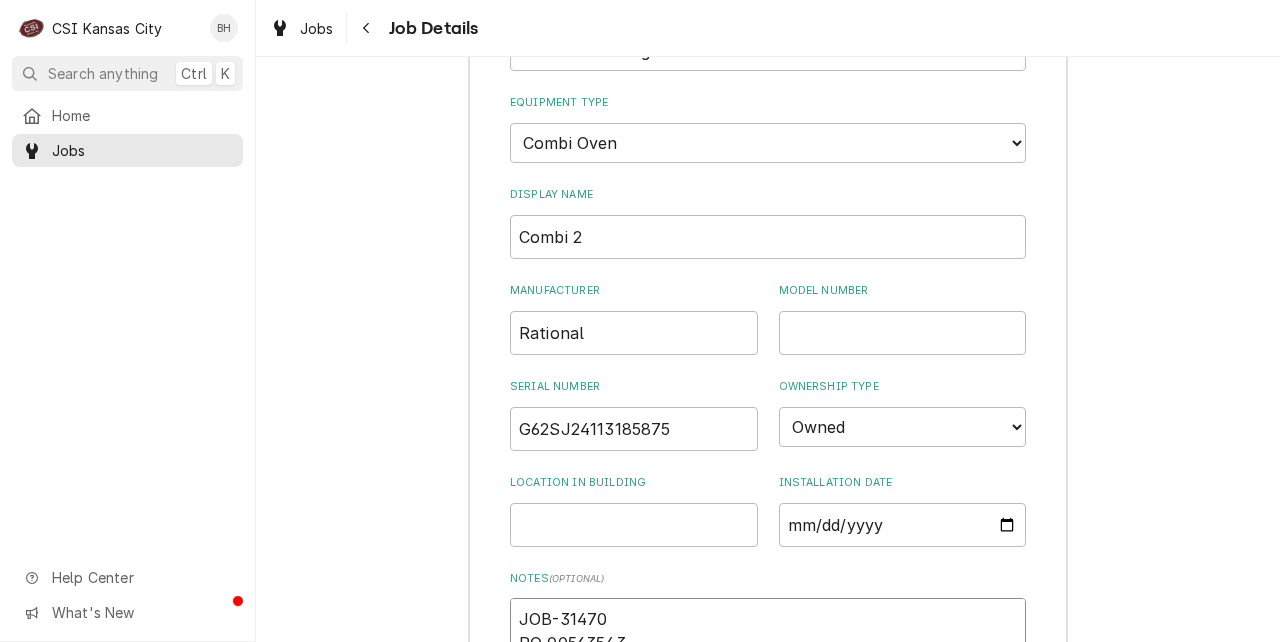 scroll, scrollTop: 3700, scrollLeft: 0, axis: vertical 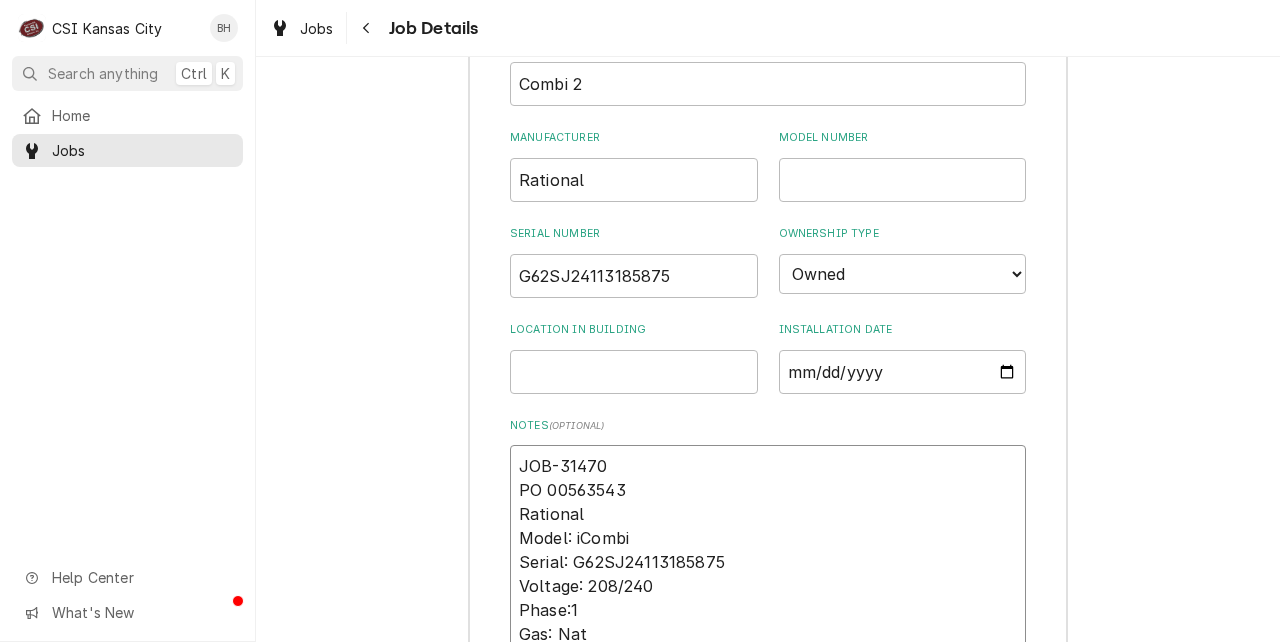type on "x" 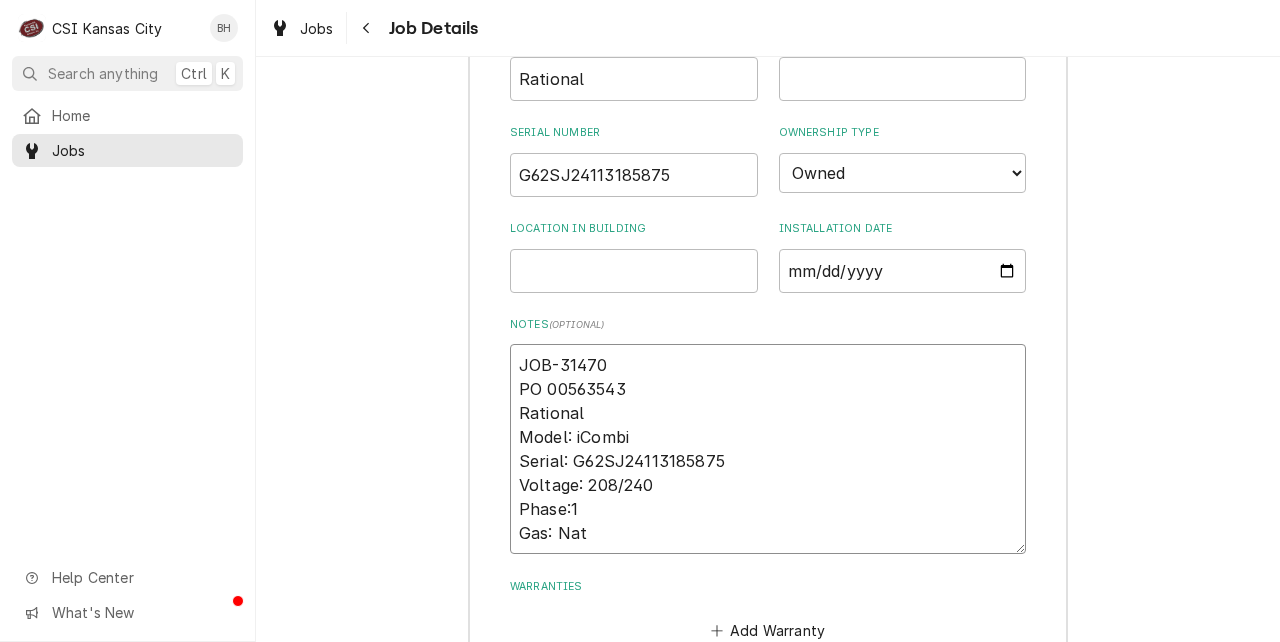 scroll, scrollTop: 3809, scrollLeft: 0, axis: vertical 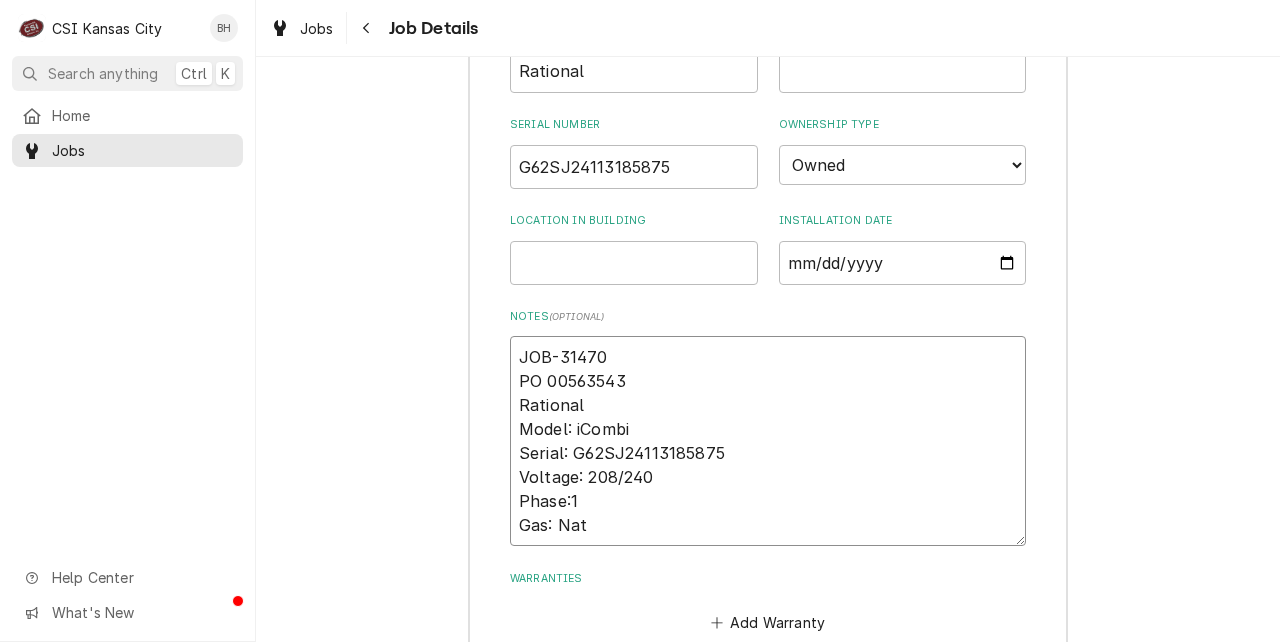 click on "JOB-31470
PO 00563543
Rational
Model: iCombi
Serial: G62SJ24113185875
Voltage: 208/240
Phase:1
Gas: Nat" at bounding box center (768, 441) 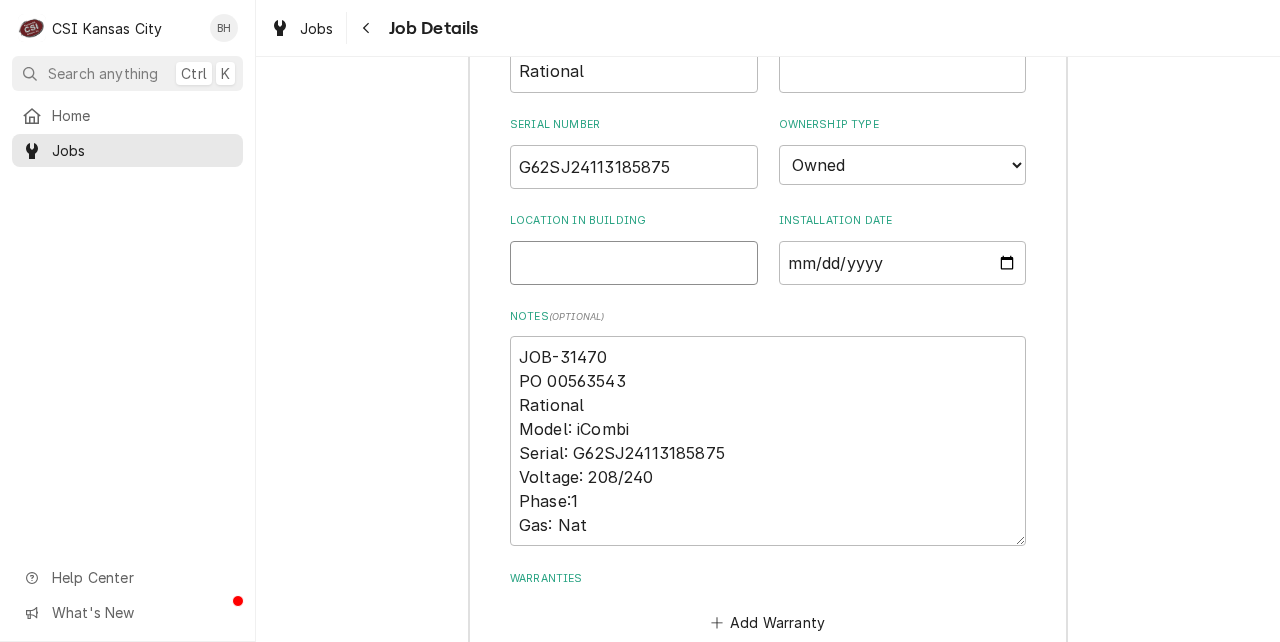 click on "Location in Building" at bounding box center (634, 263) 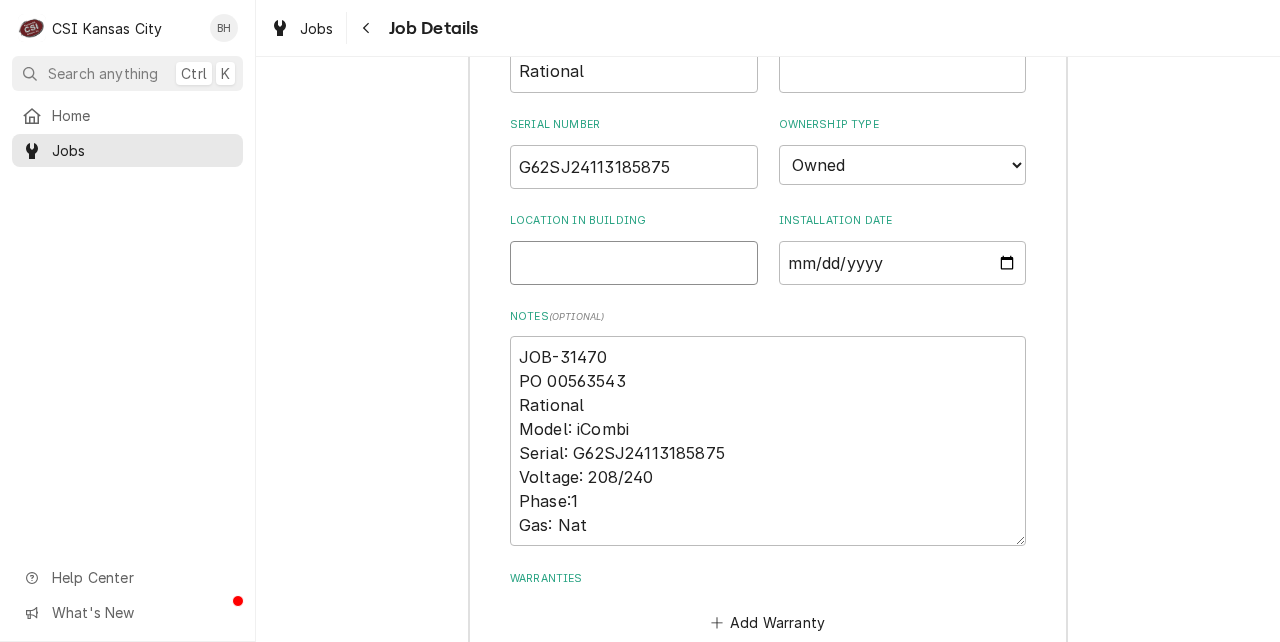 type on "x" 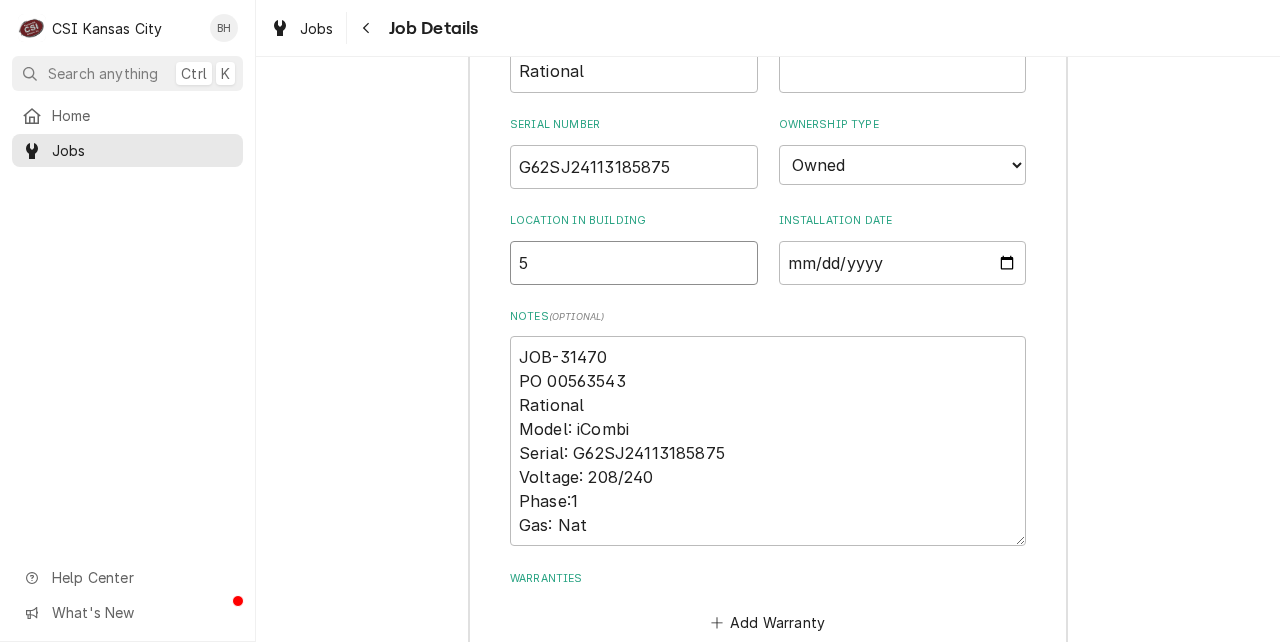 type on "x" 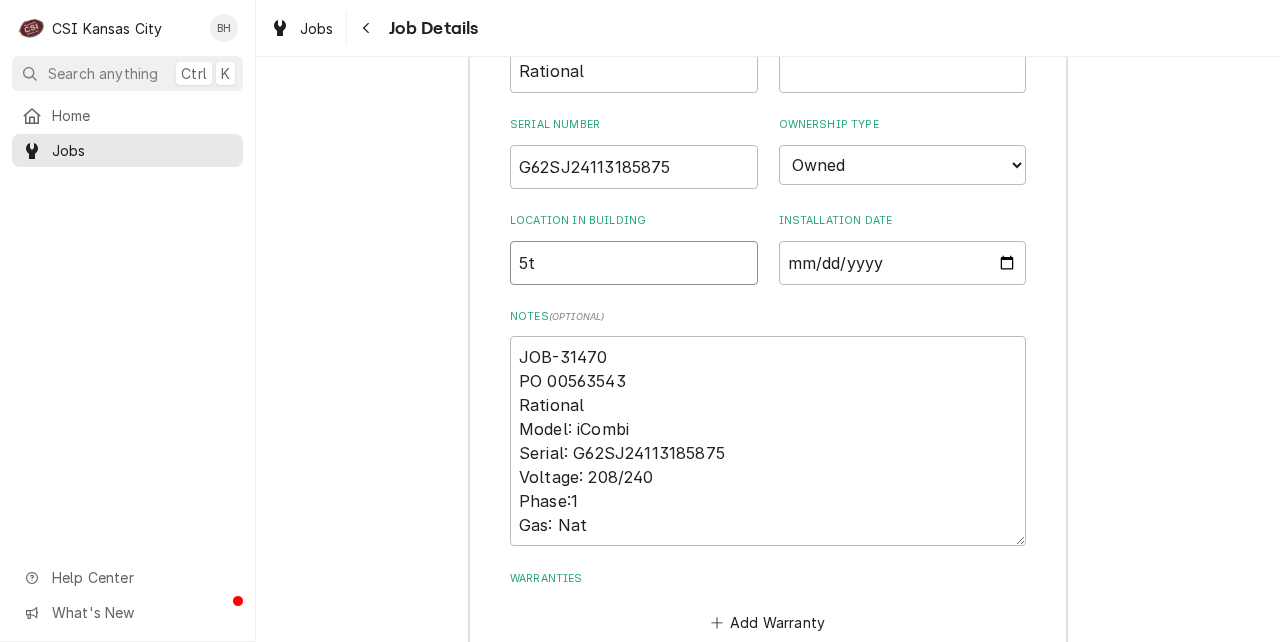 type on "x" 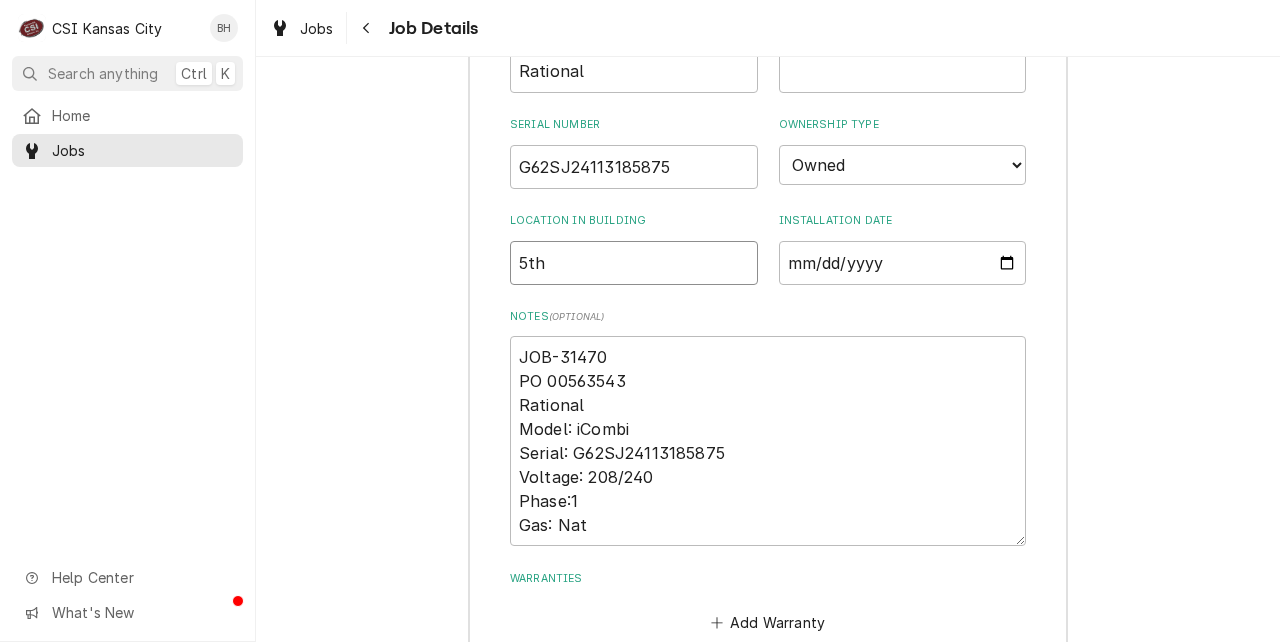 type on "x" 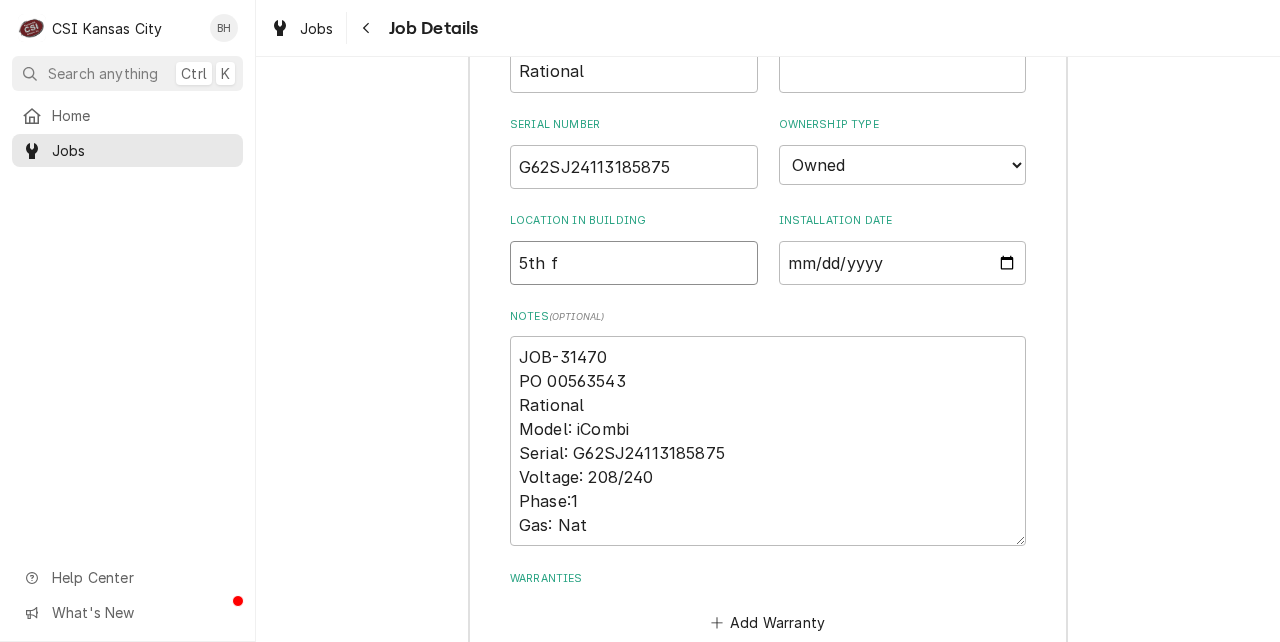 type on "x" 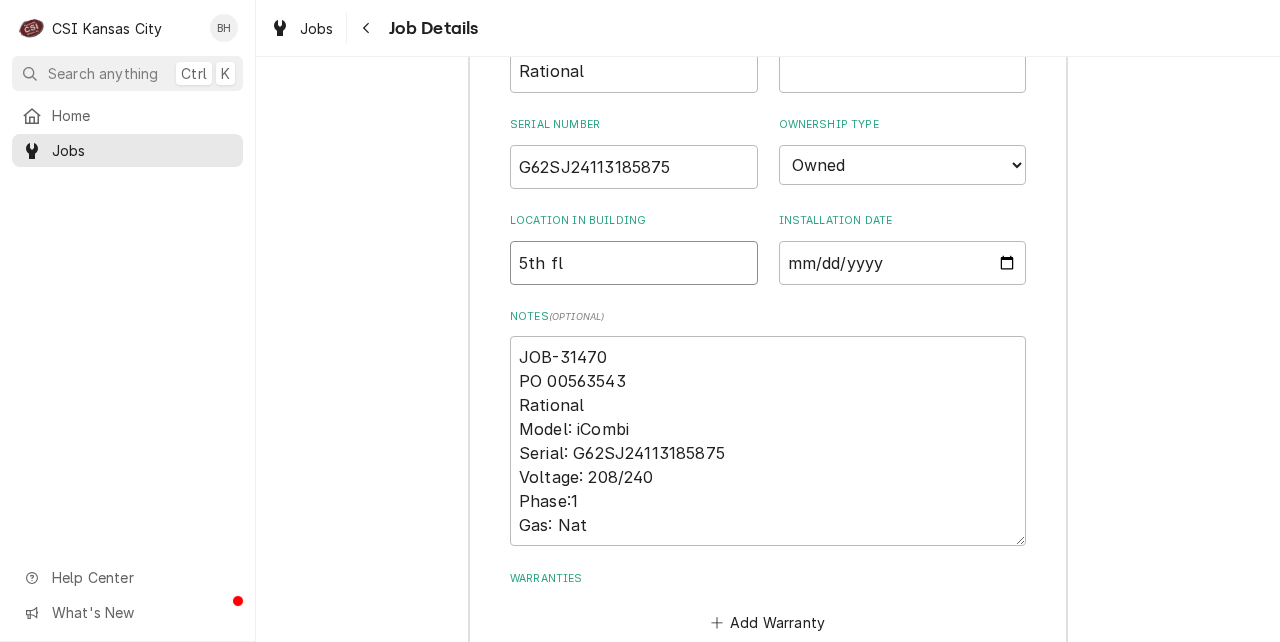 type on "x" 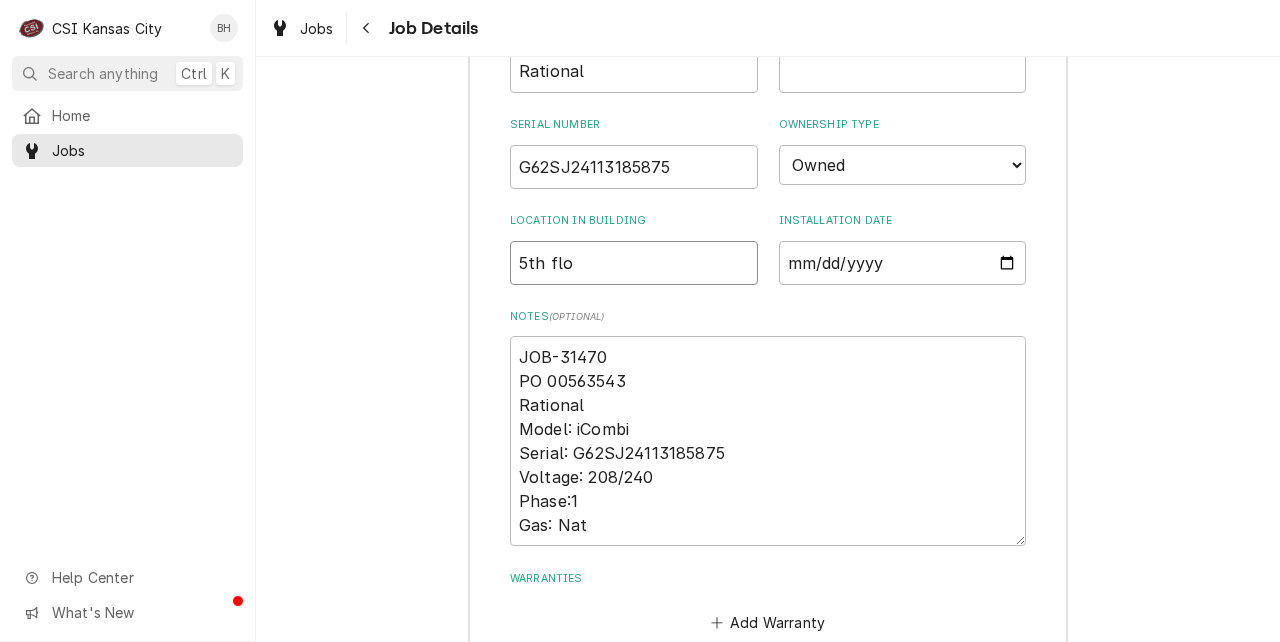 type on "x" 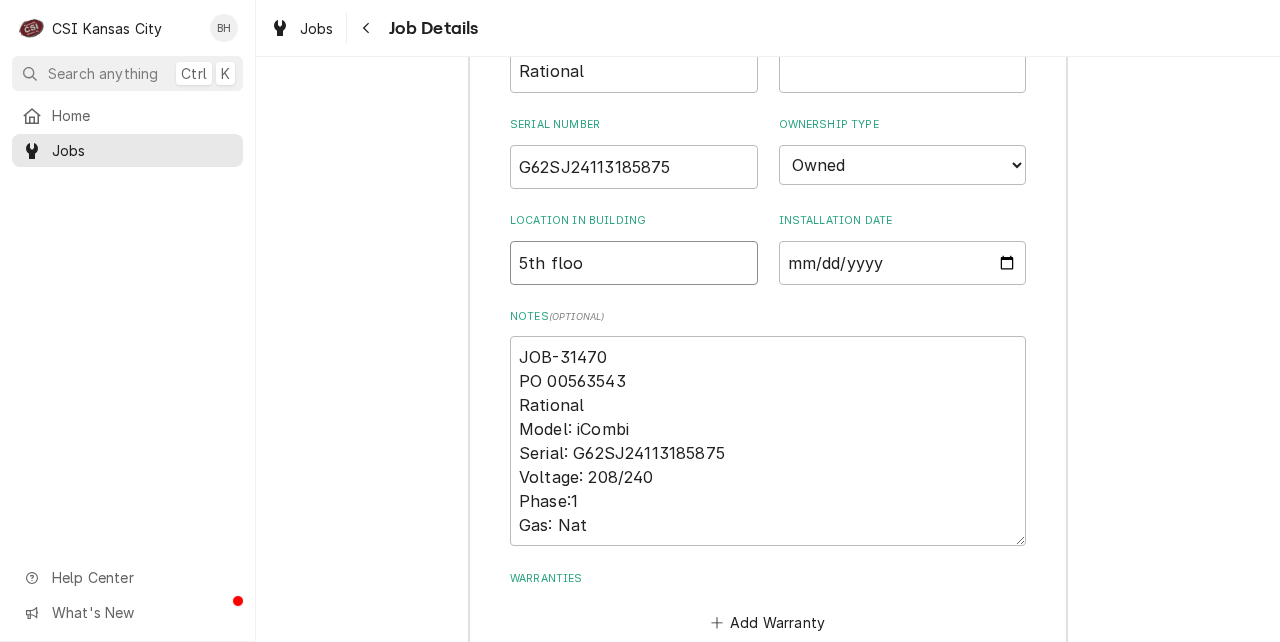 type on "x" 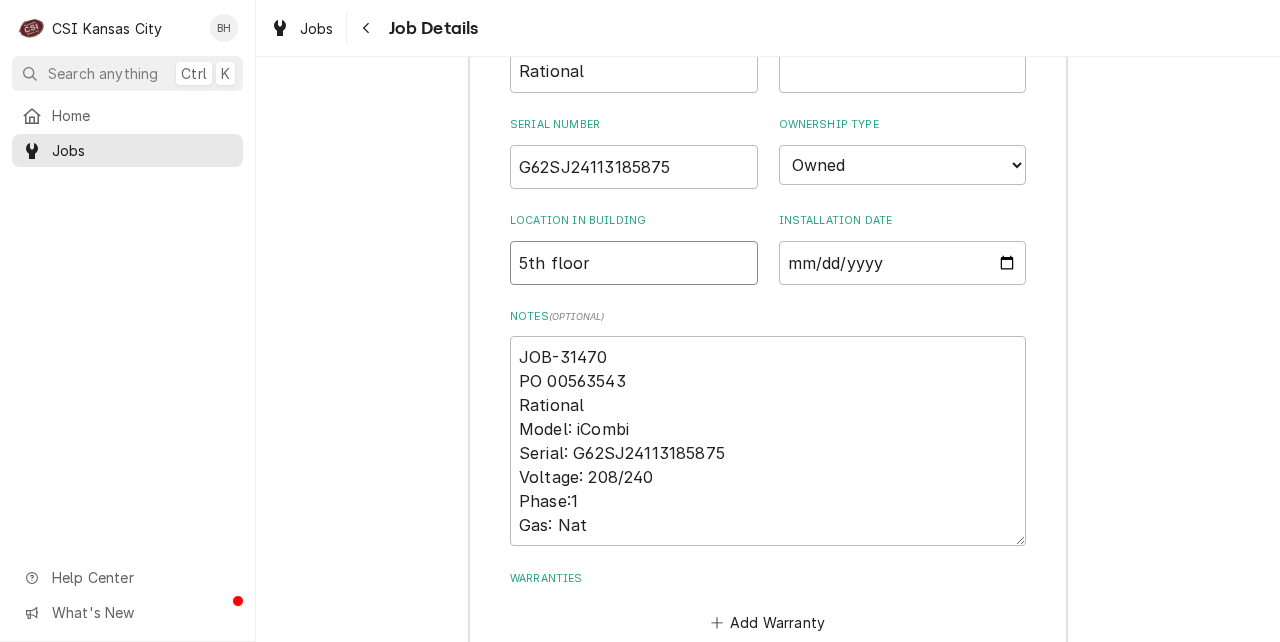 type on "x" 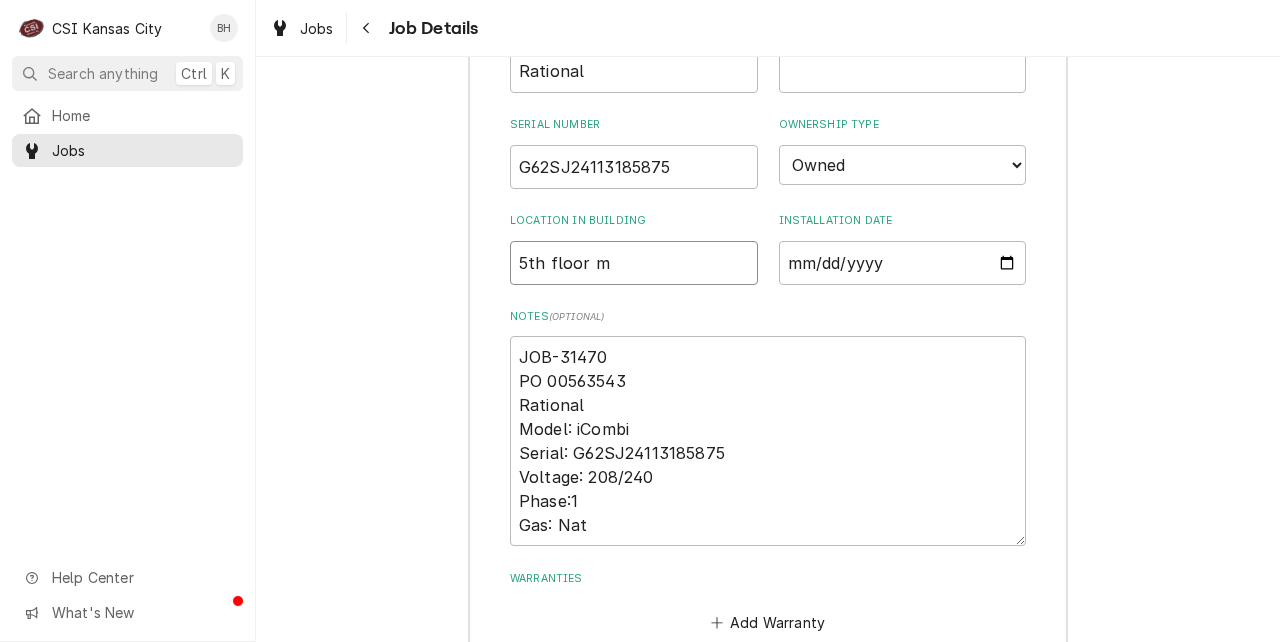 type on "x" 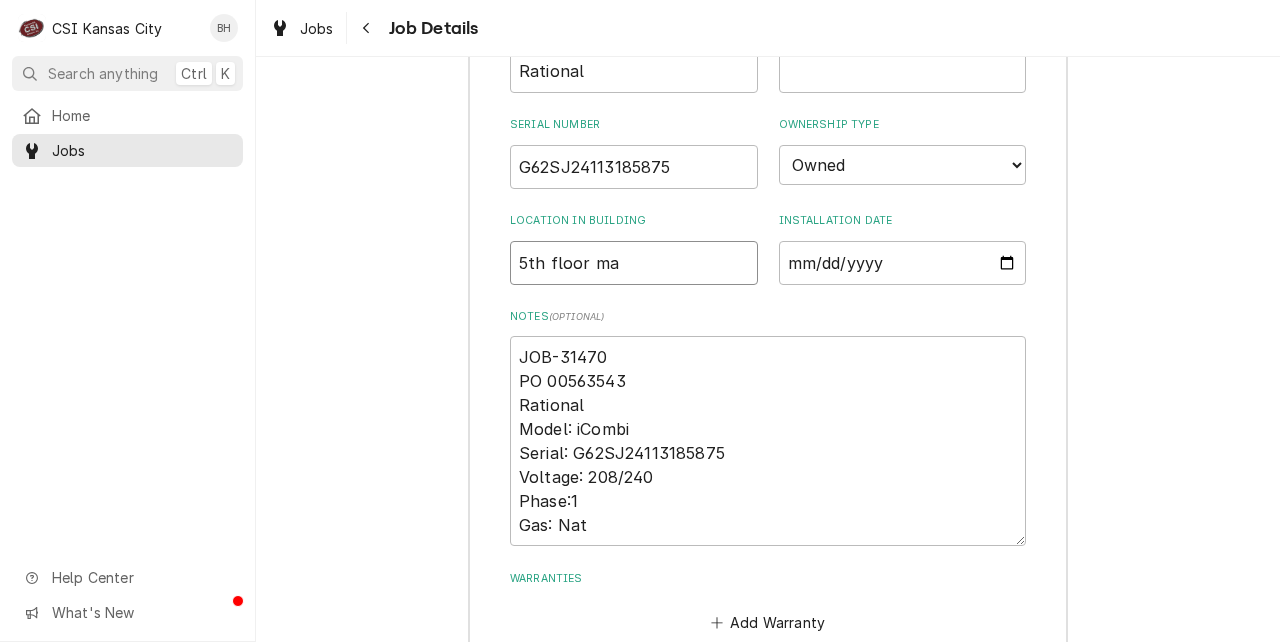type on "x" 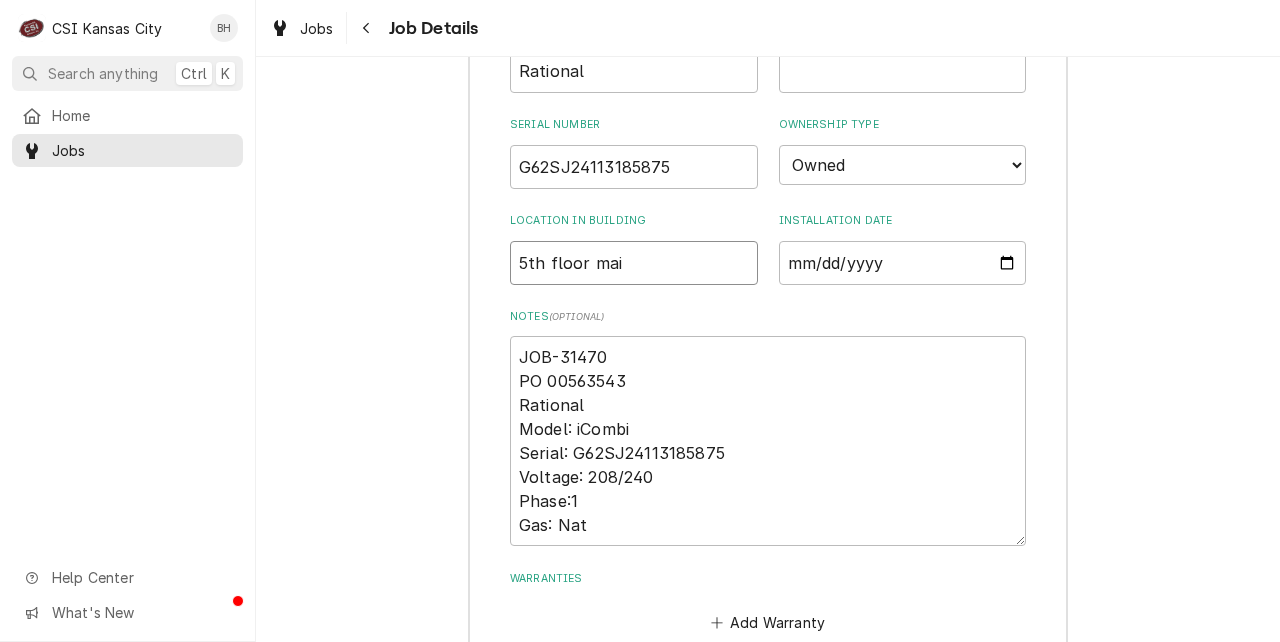 type on "x" 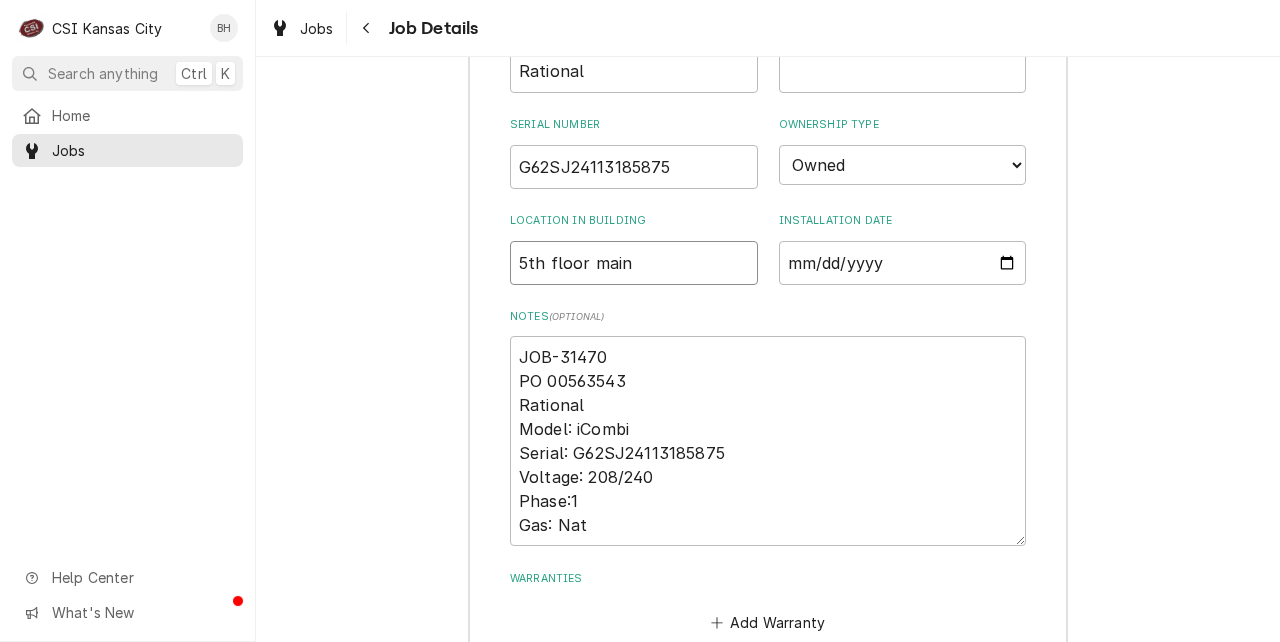 type on "5th floor main" 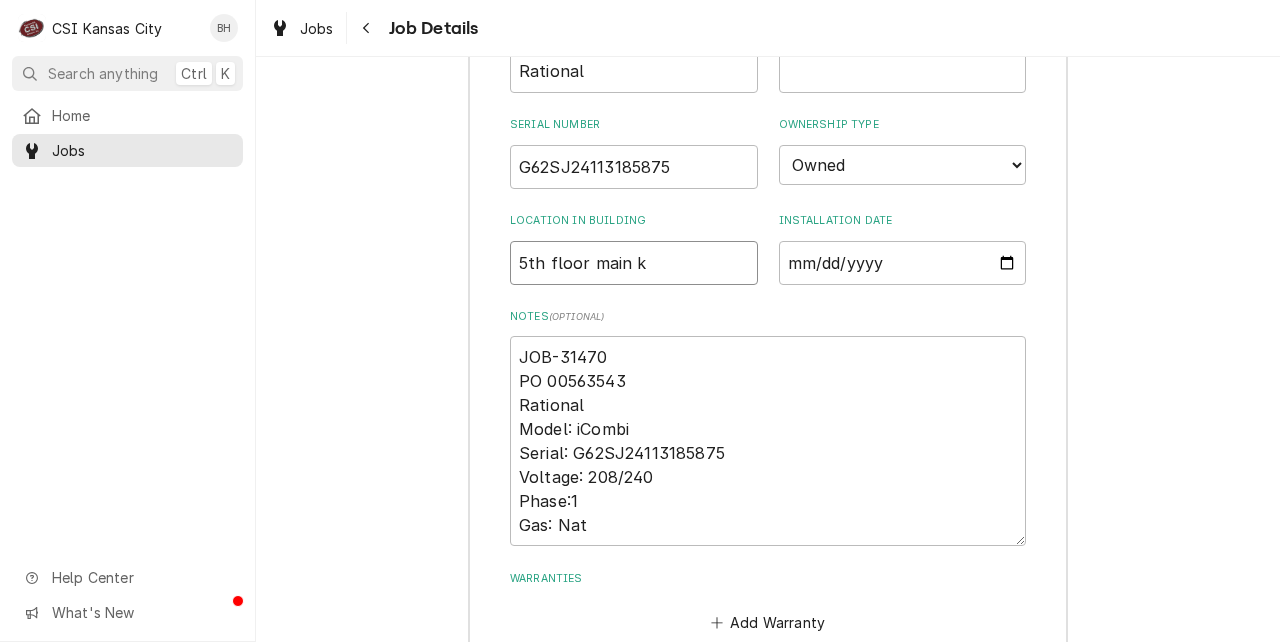 type on "x" 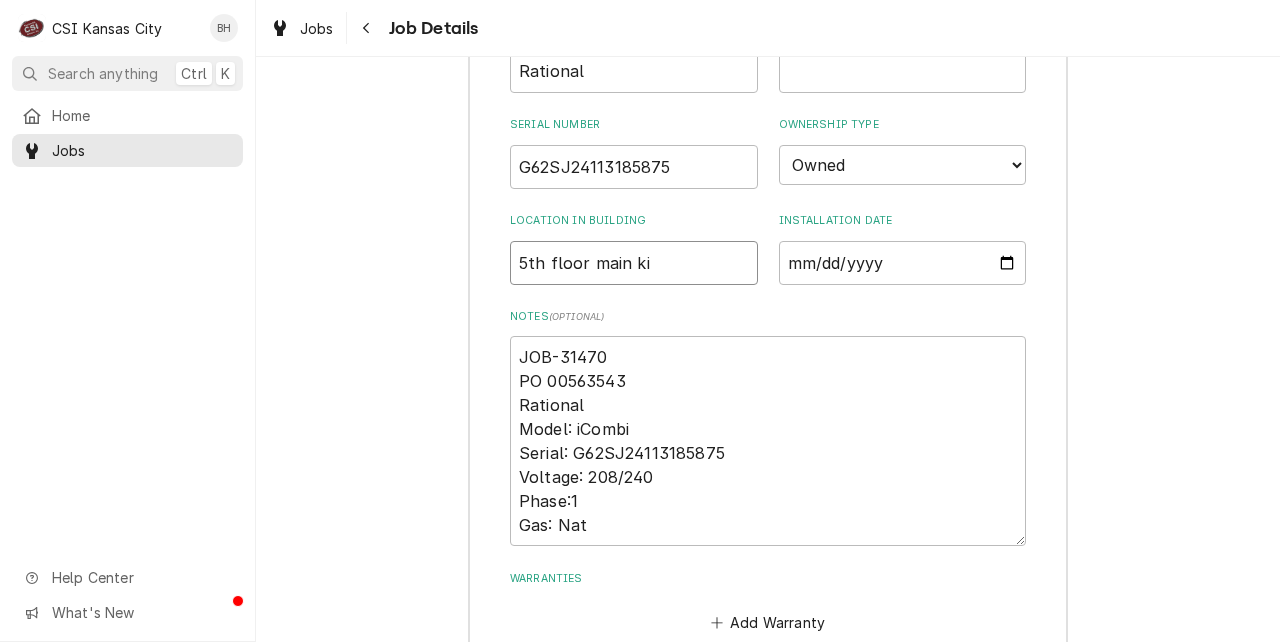 type on "x" 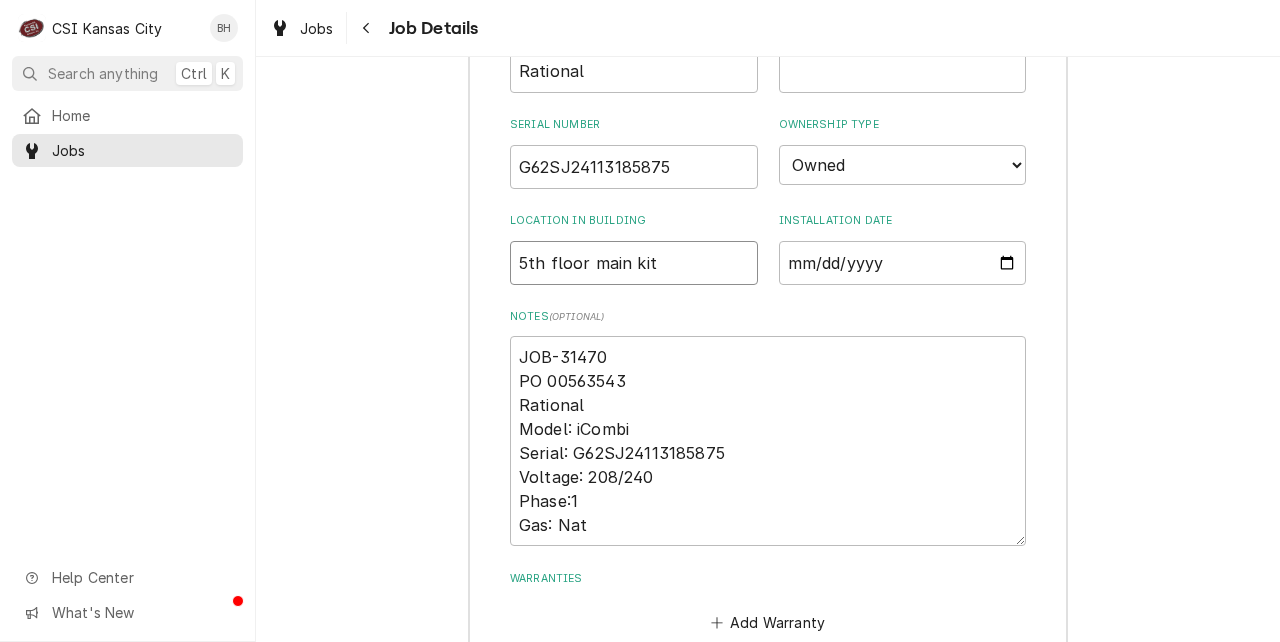 type on "x" 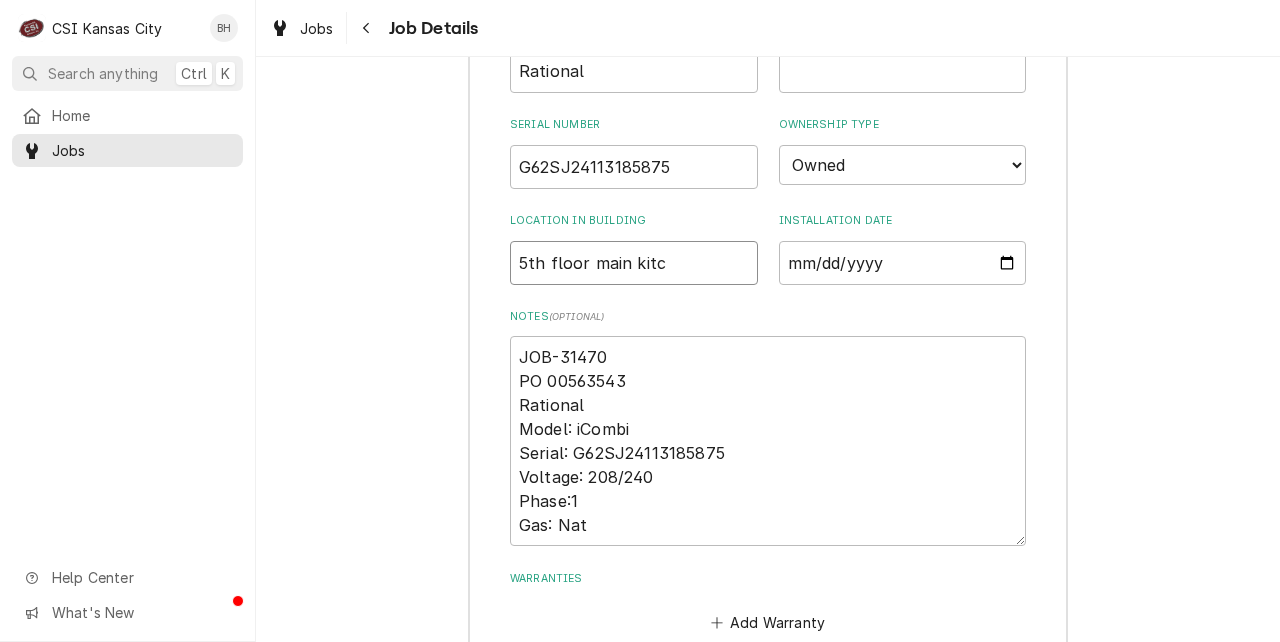 type on "5th floor main kitch" 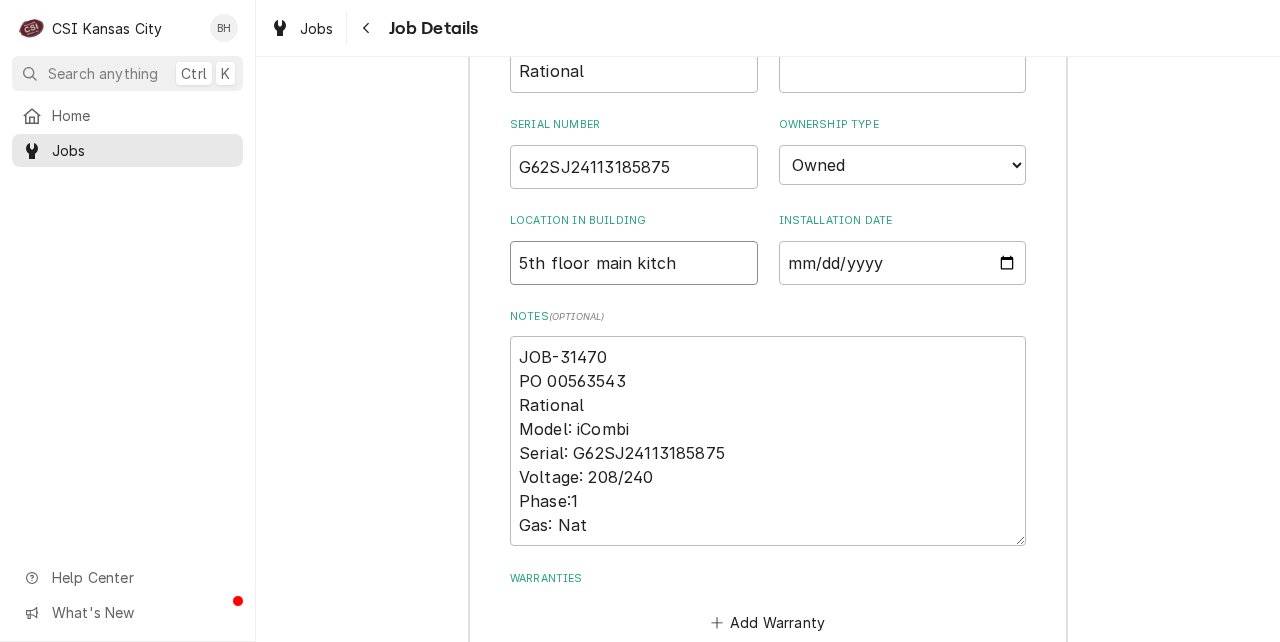 type on "x" 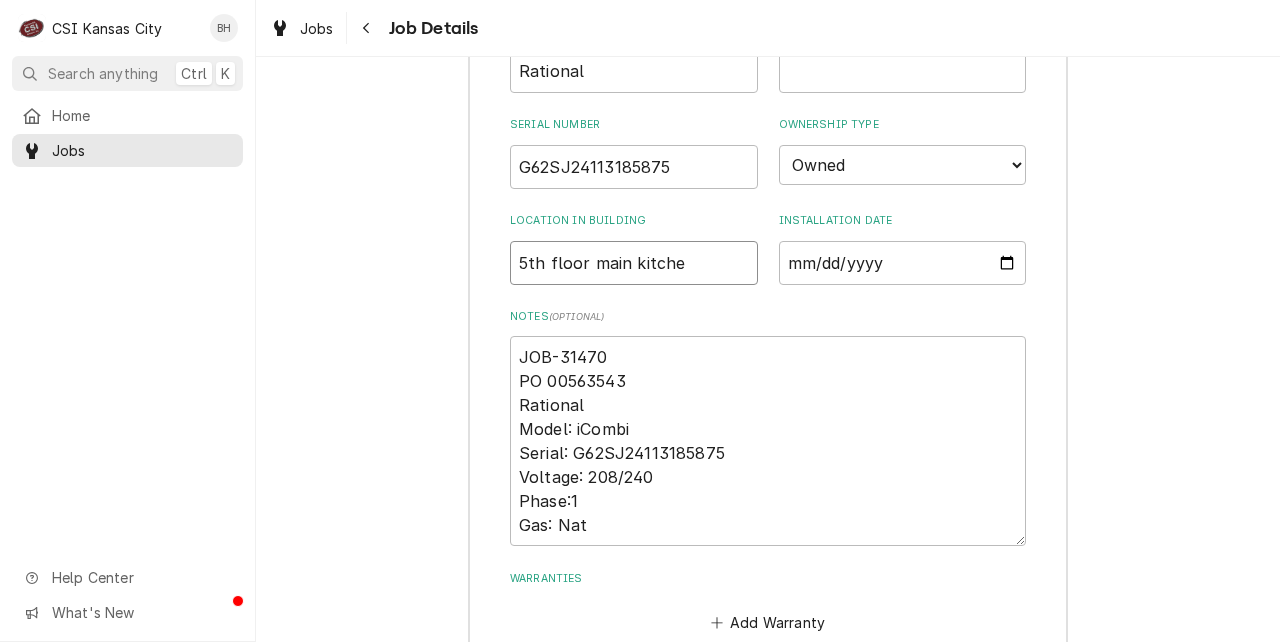 type on "x" 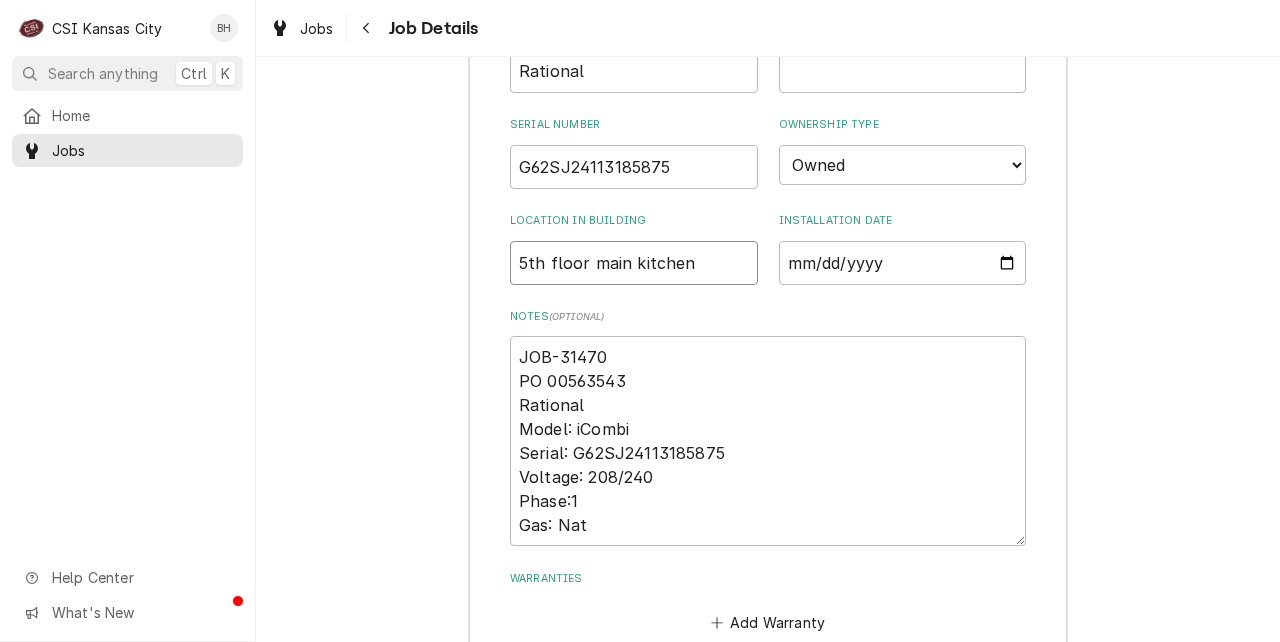 type on "x" 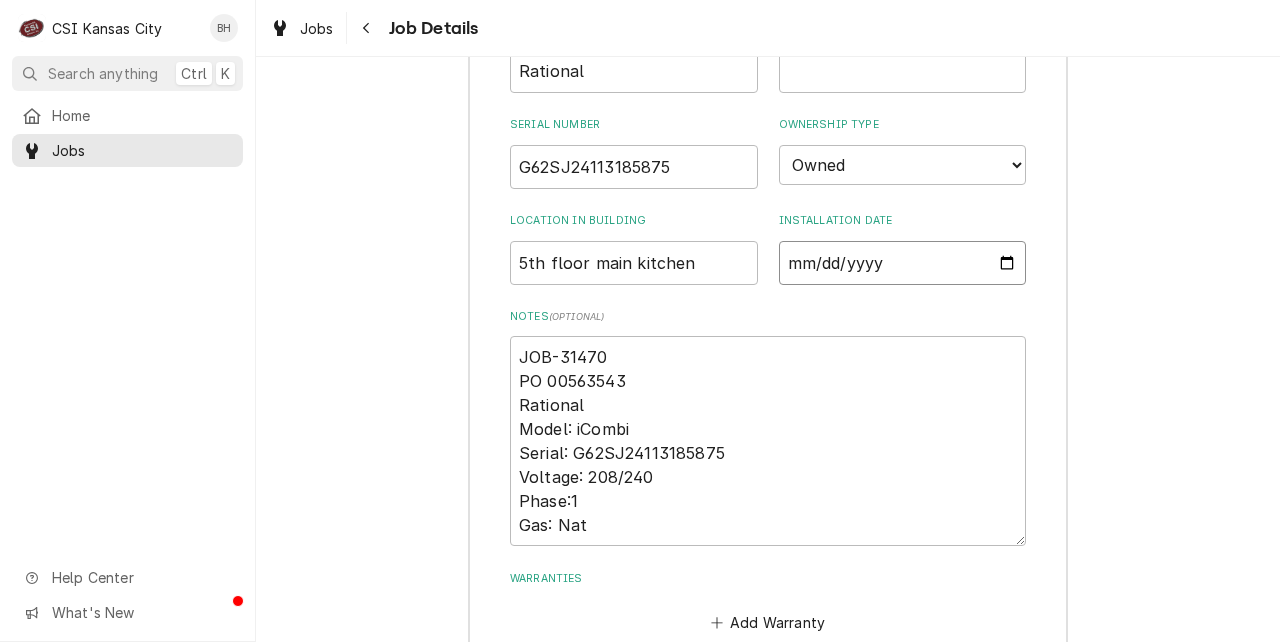 click on "Installation Date" at bounding box center [903, 263] 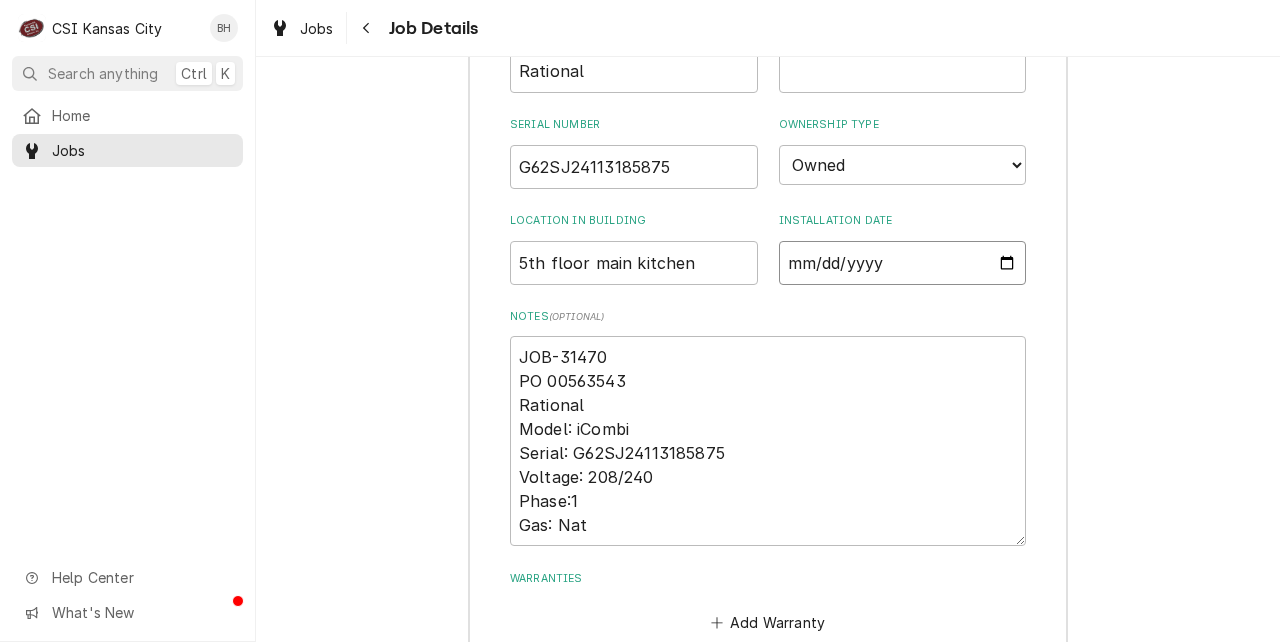 click on "Installation Date" at bounding box center (903, 263) 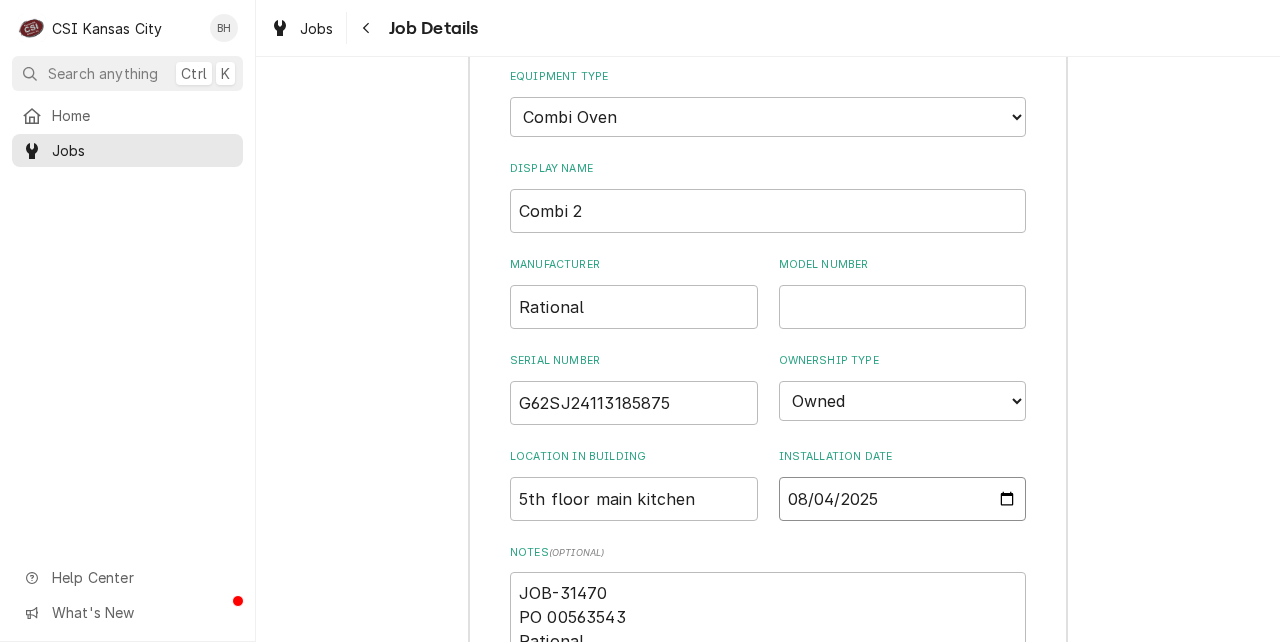 scroll, scrollTop: 3565, scrollLeft: 0, axis: vertical 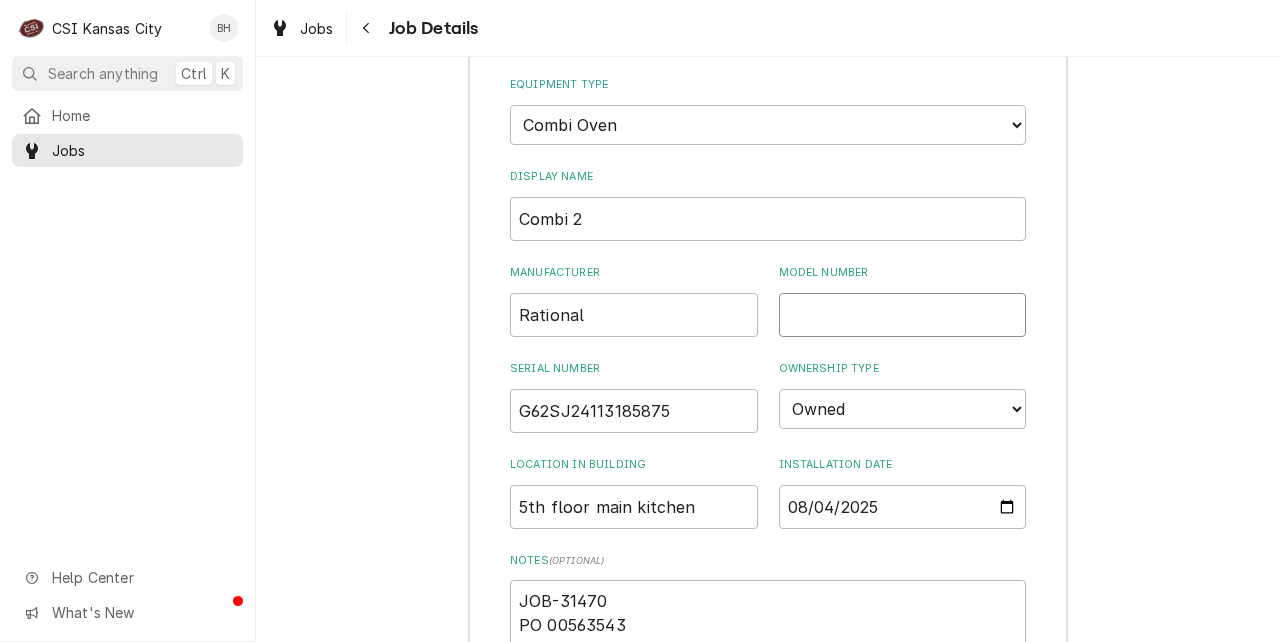 click on "Model Number" at bounding box center (903, 315) 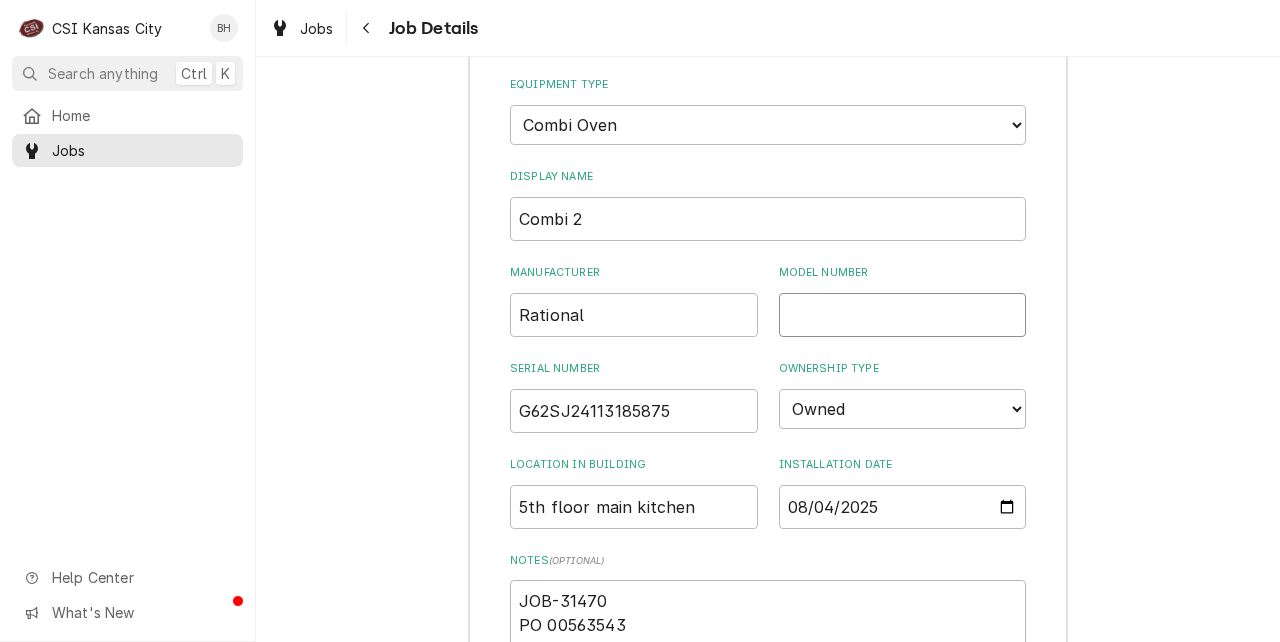 type on "x" 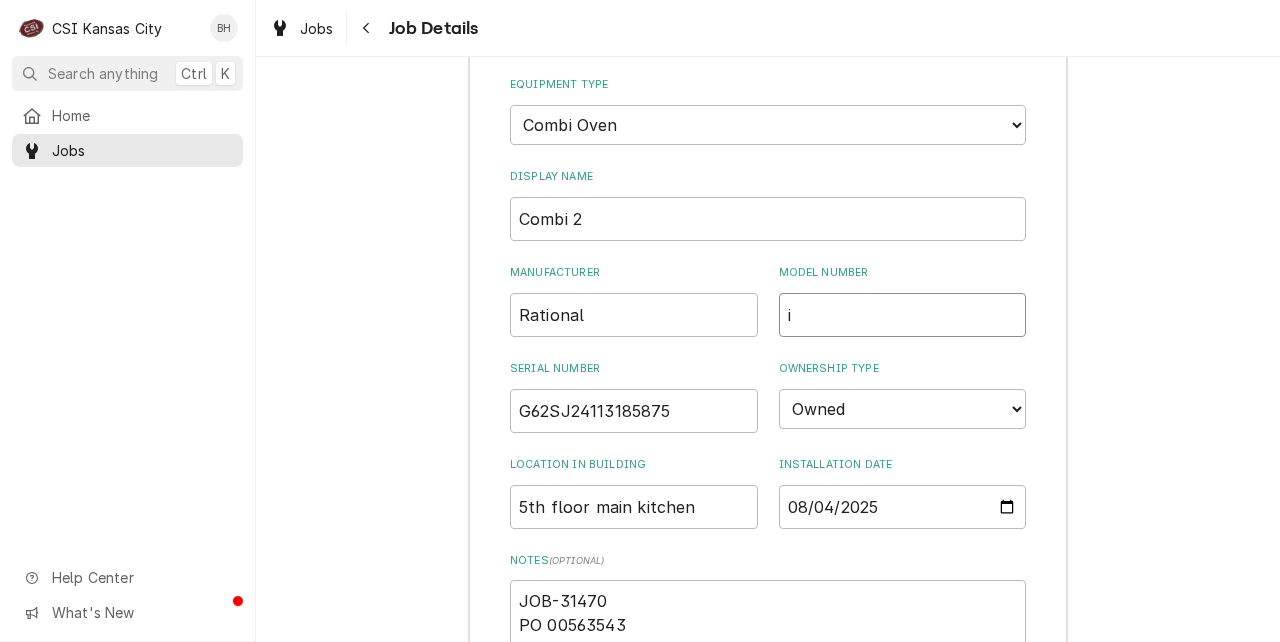 type on "x" 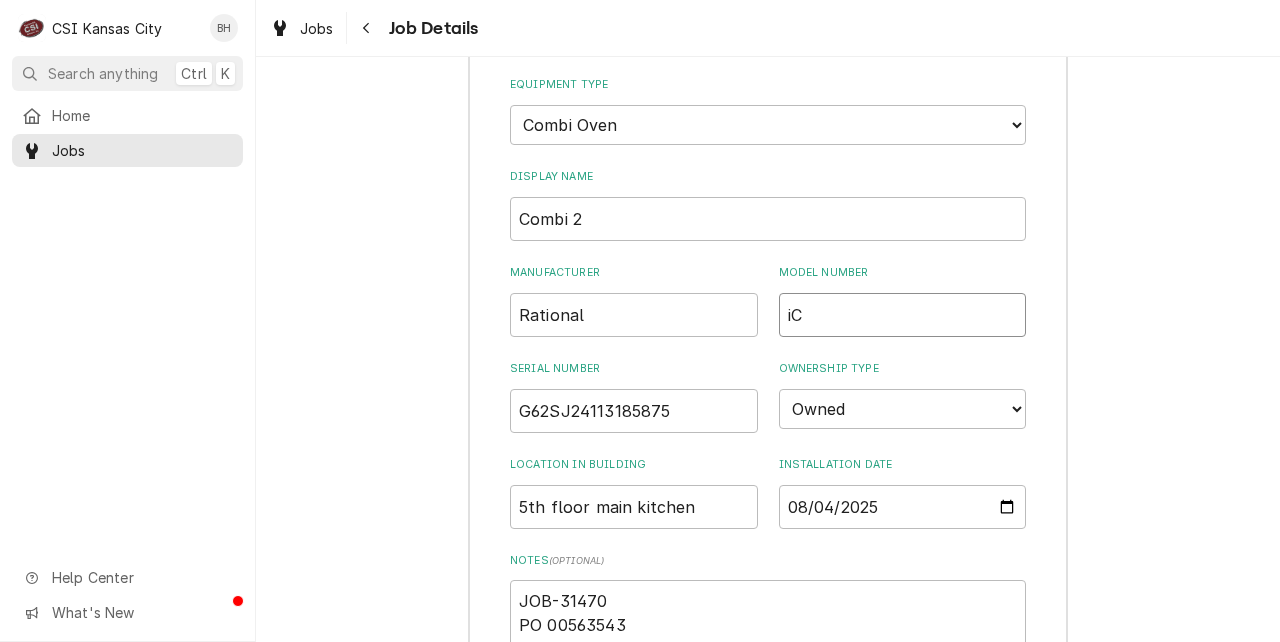 type on "x" 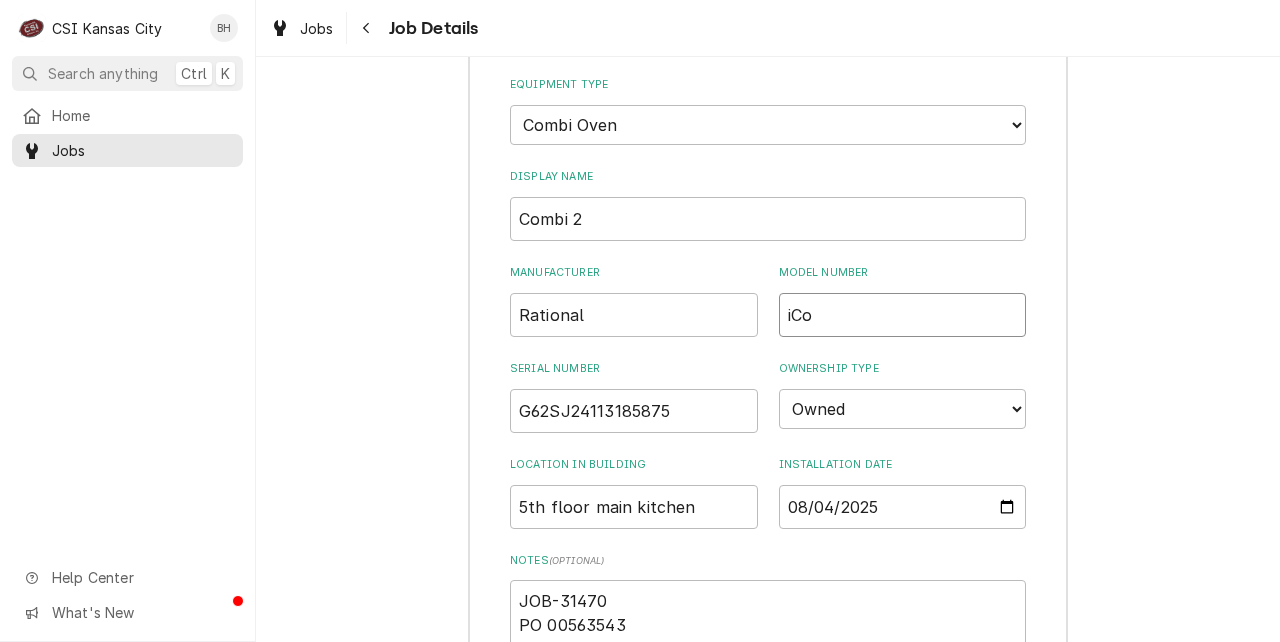 type on "x" 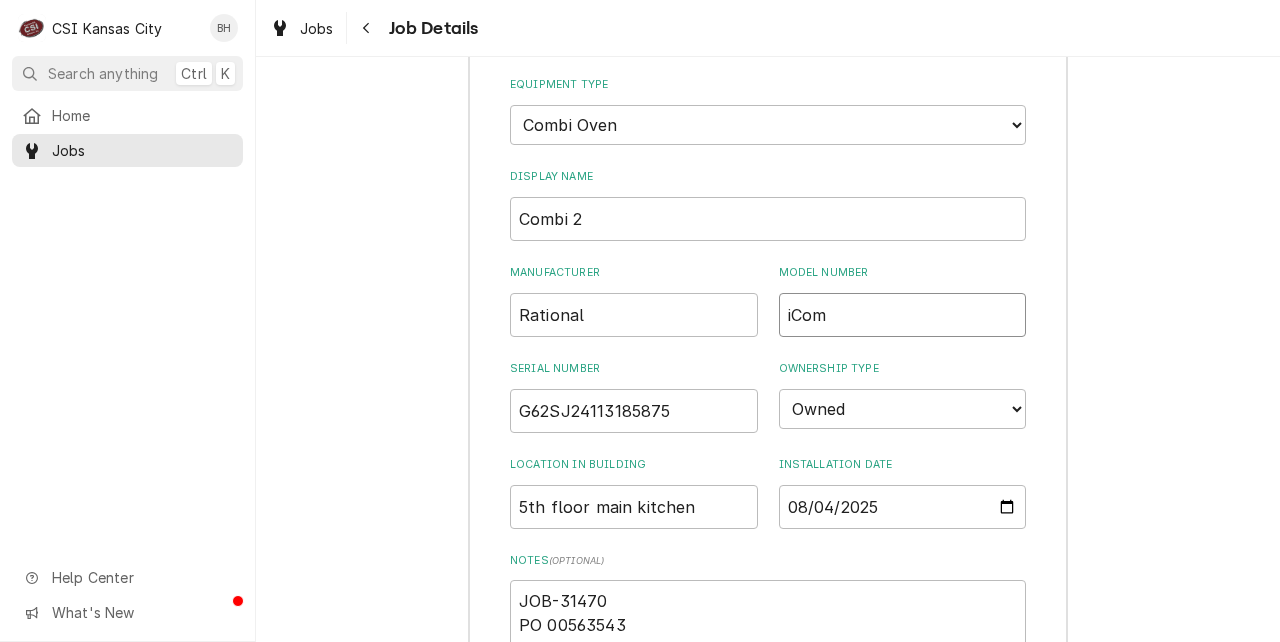 type on "x" 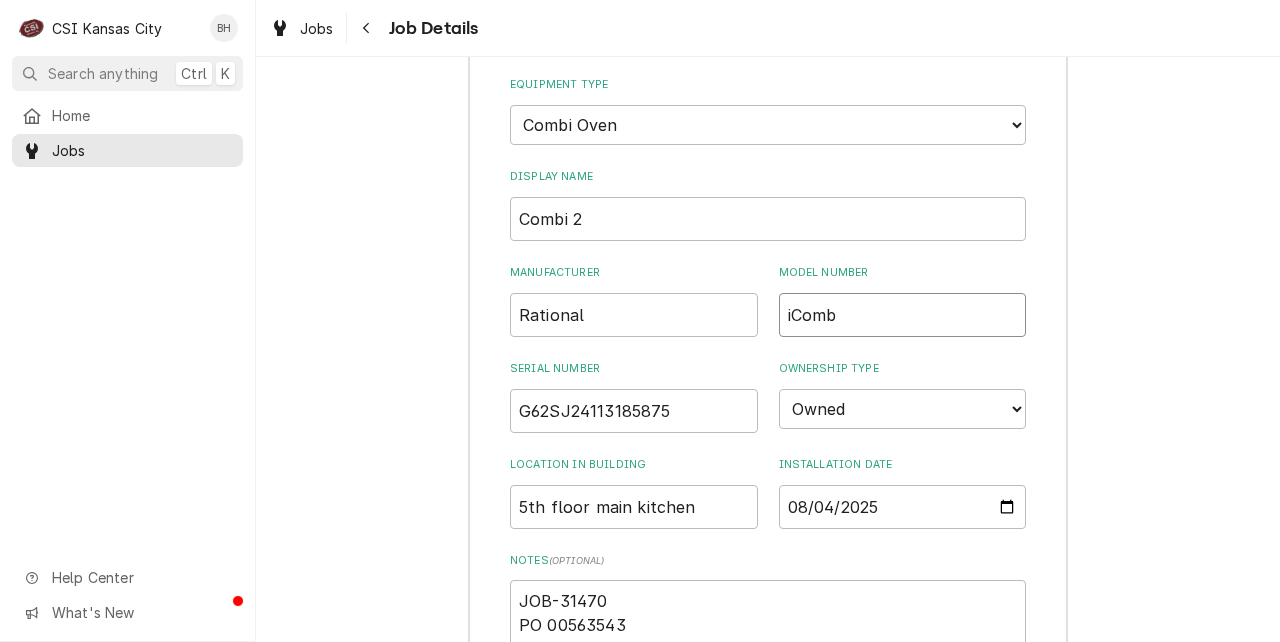 type on "x" 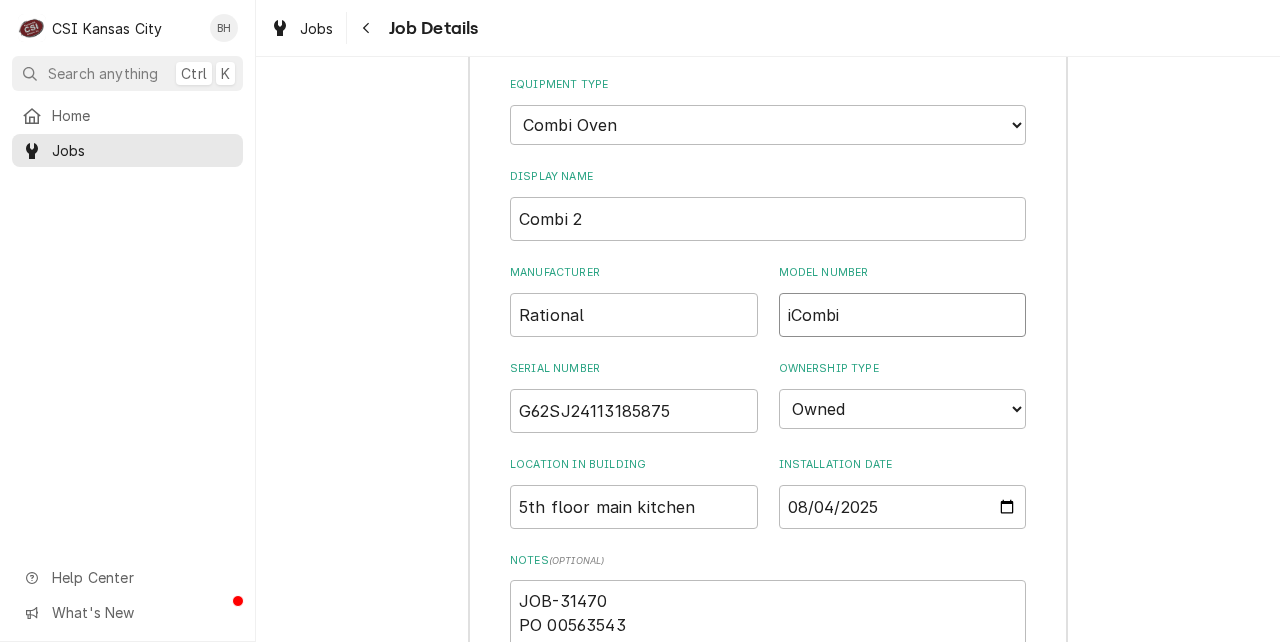 type on "x" 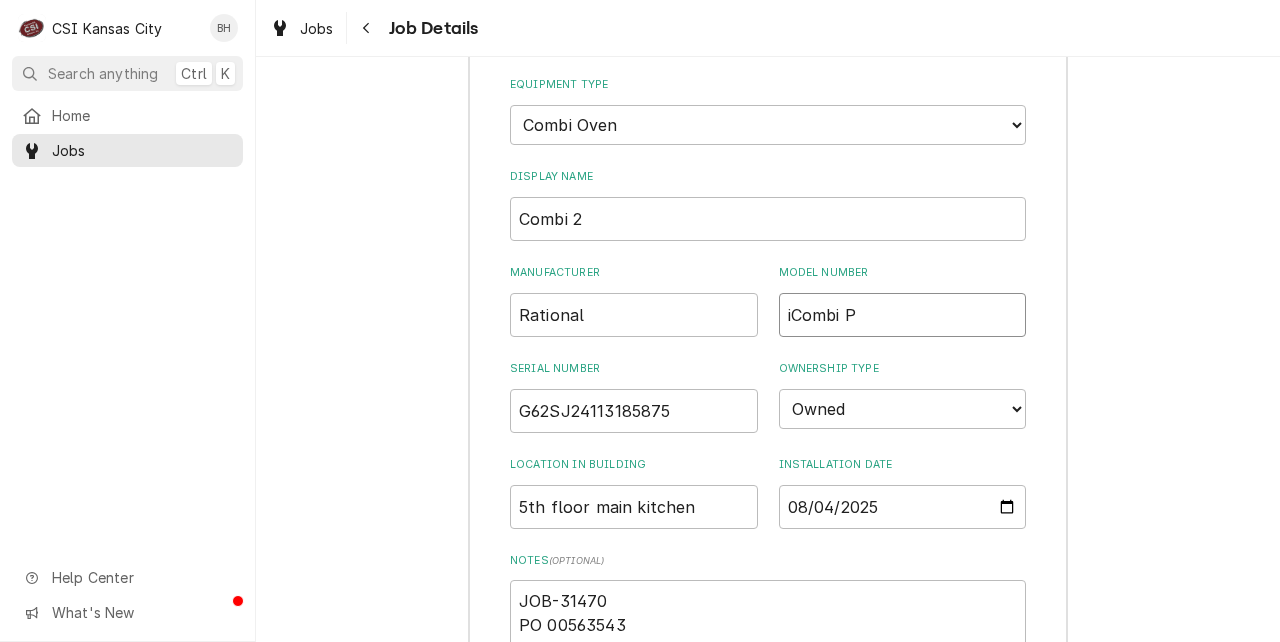 type on "x" 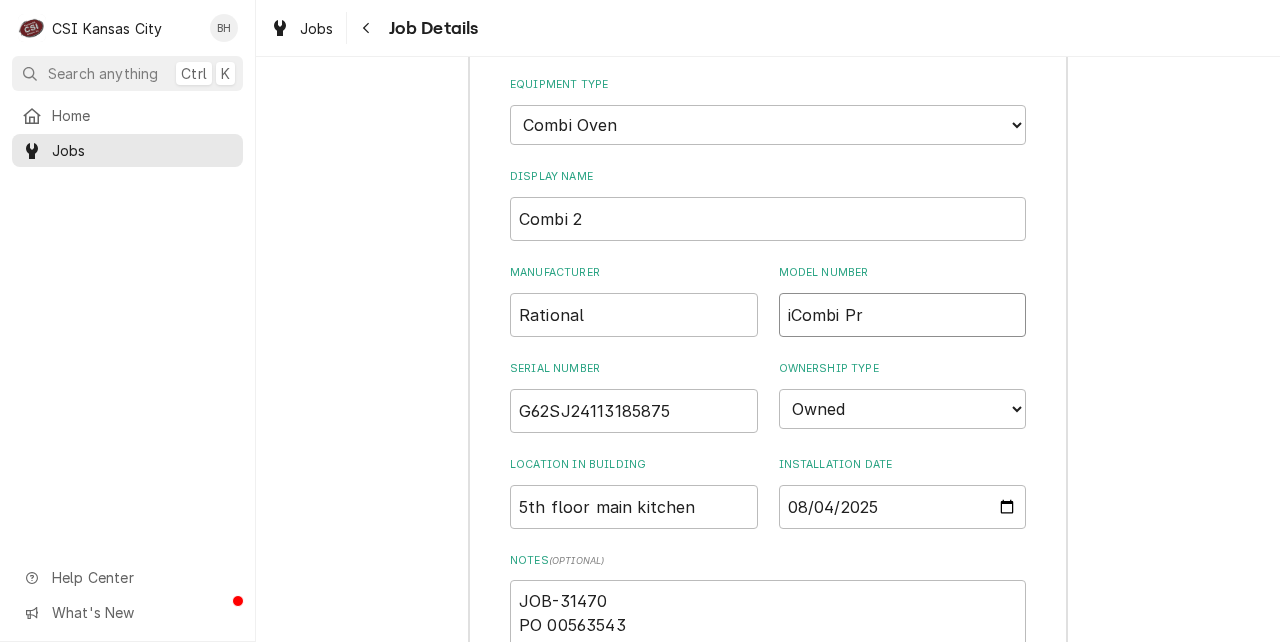 type on "iCombi Pro" 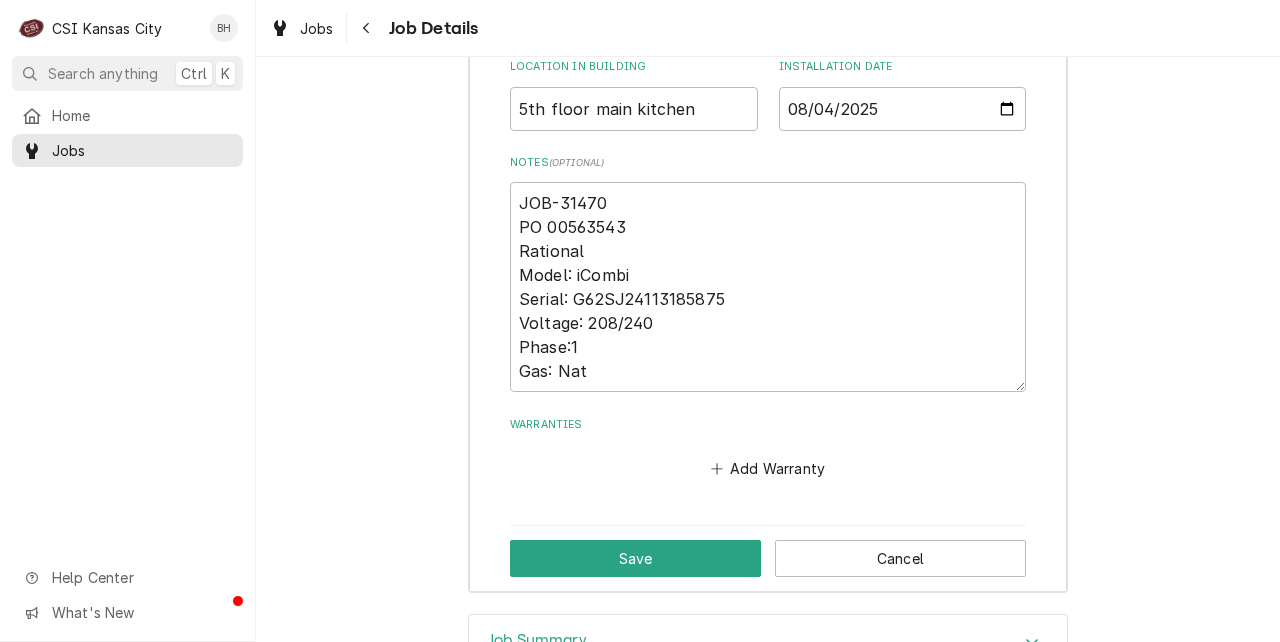 scroll, scrollTop: 3947, scrollLeft: 0, axis: vertical 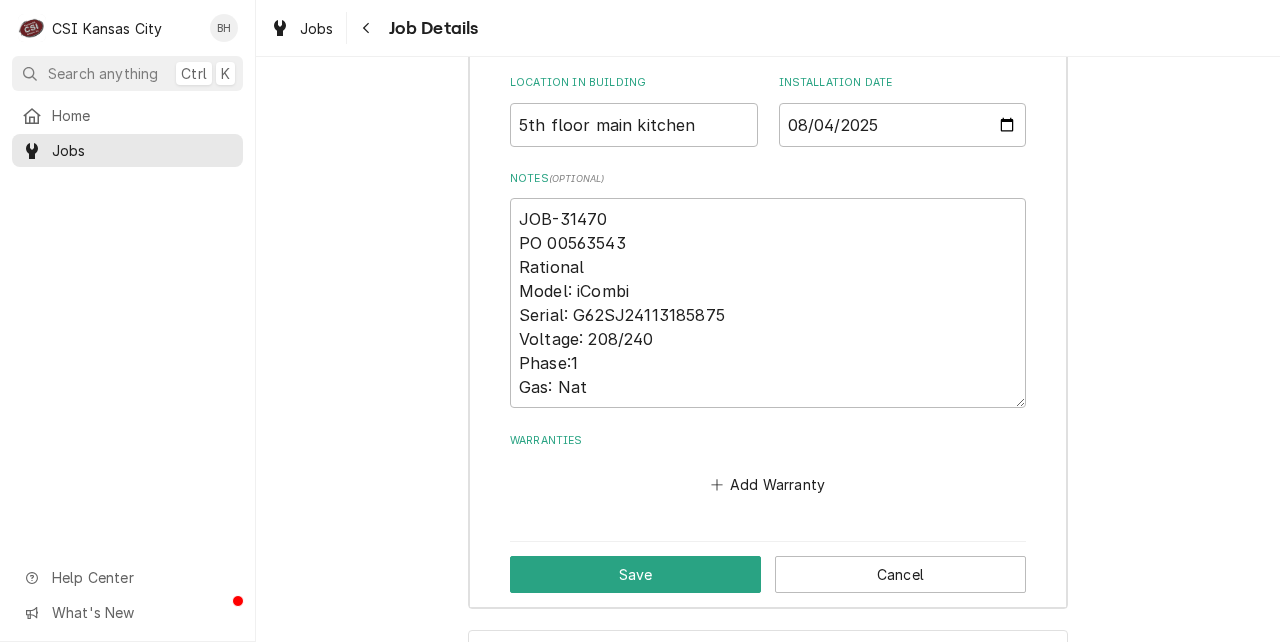 type on "x" 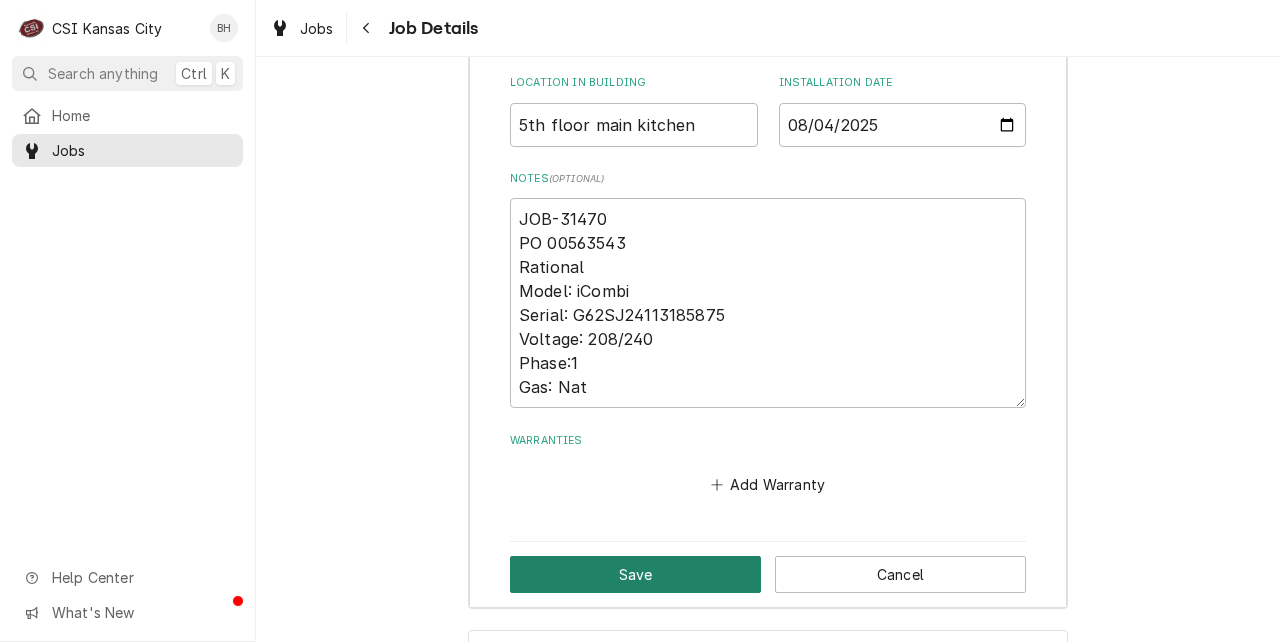 type on "iCombi Pro" 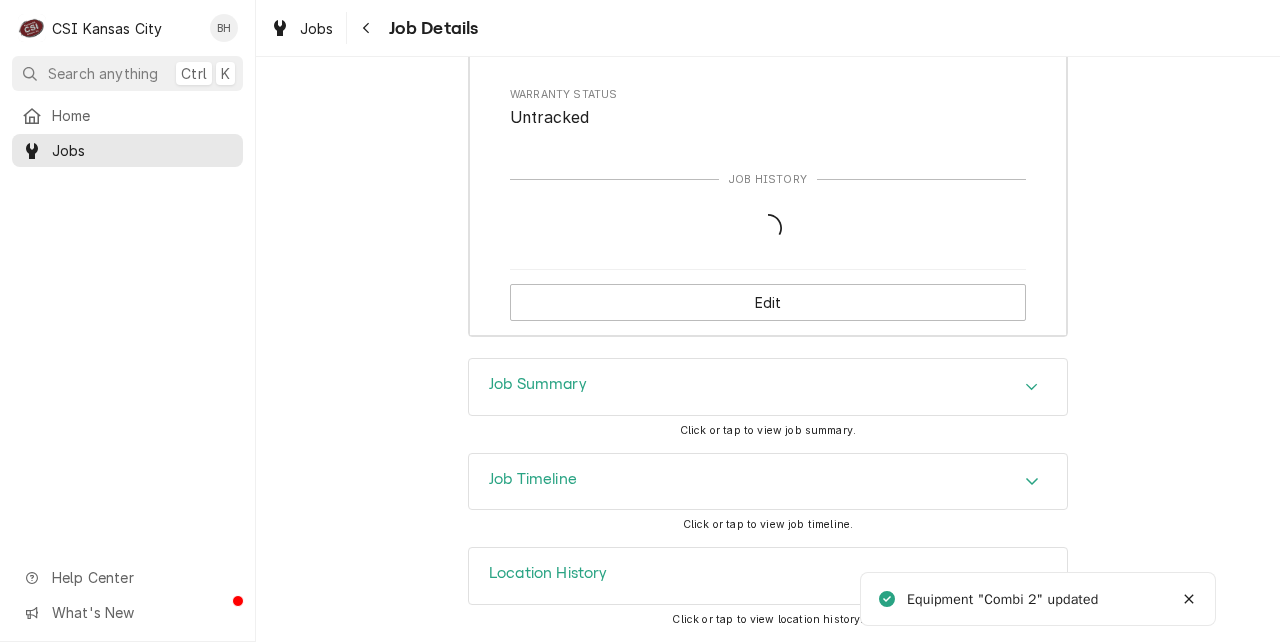 scroll, scrollTop: 3925, scrollLeft: 0, axis: vertical 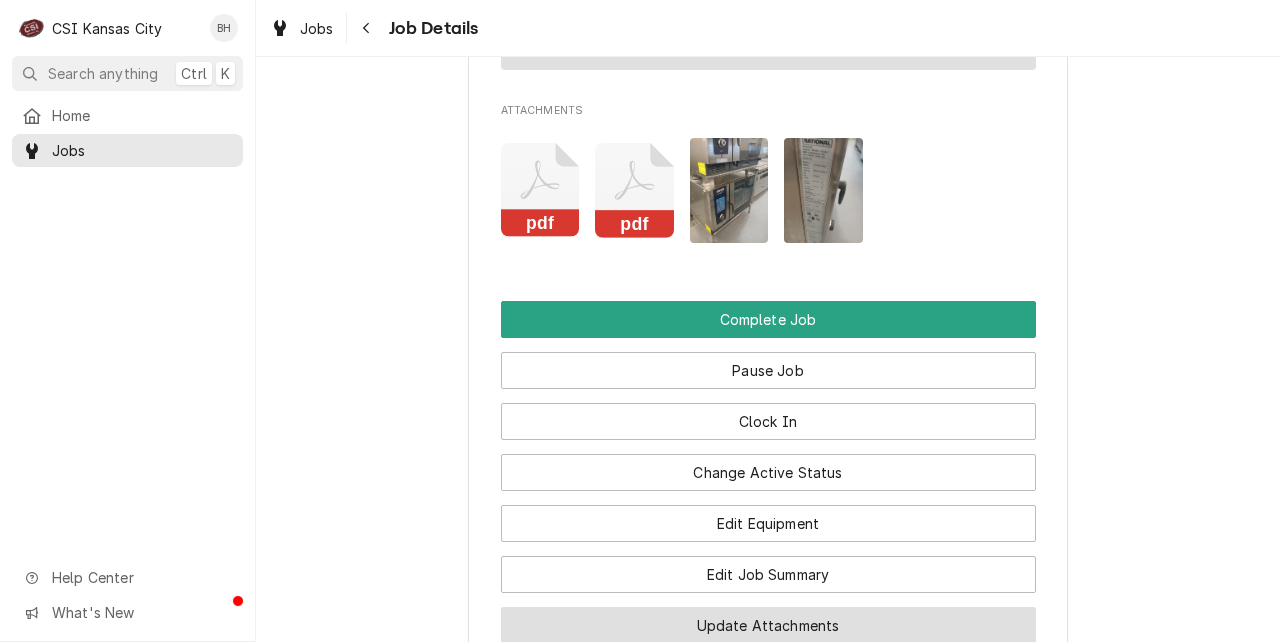click on "Update Attachments" at bounding box center [768, 625] 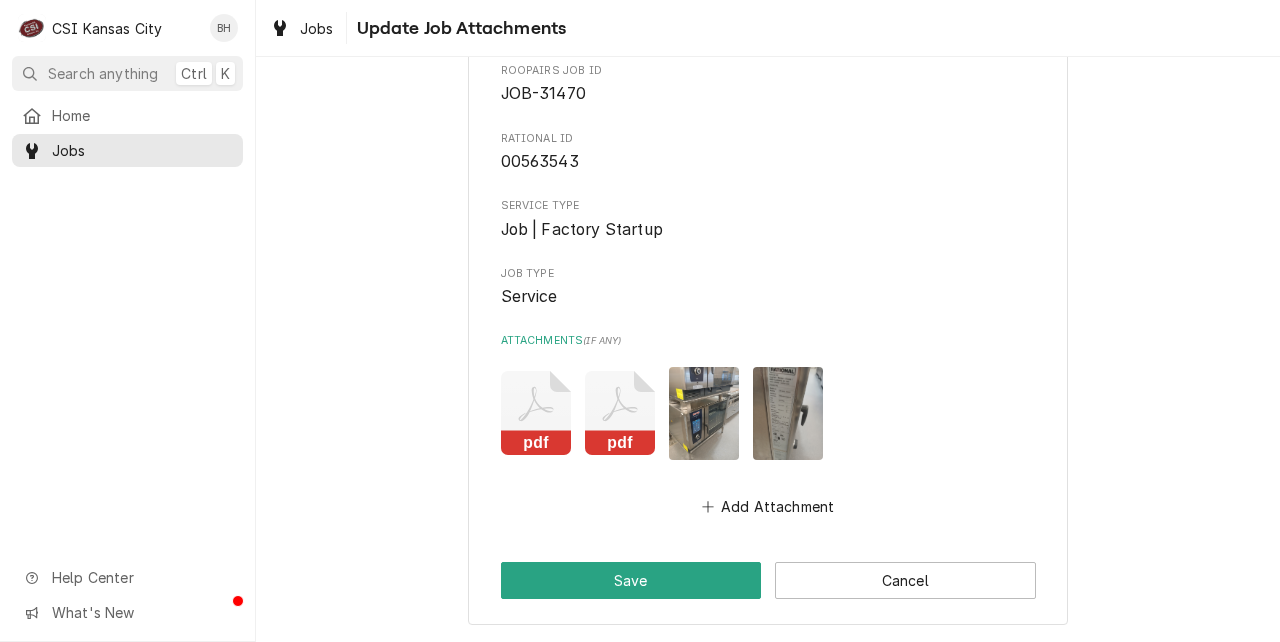 scroll, scrollTop: 0, scrollLeft: 0, axis: both 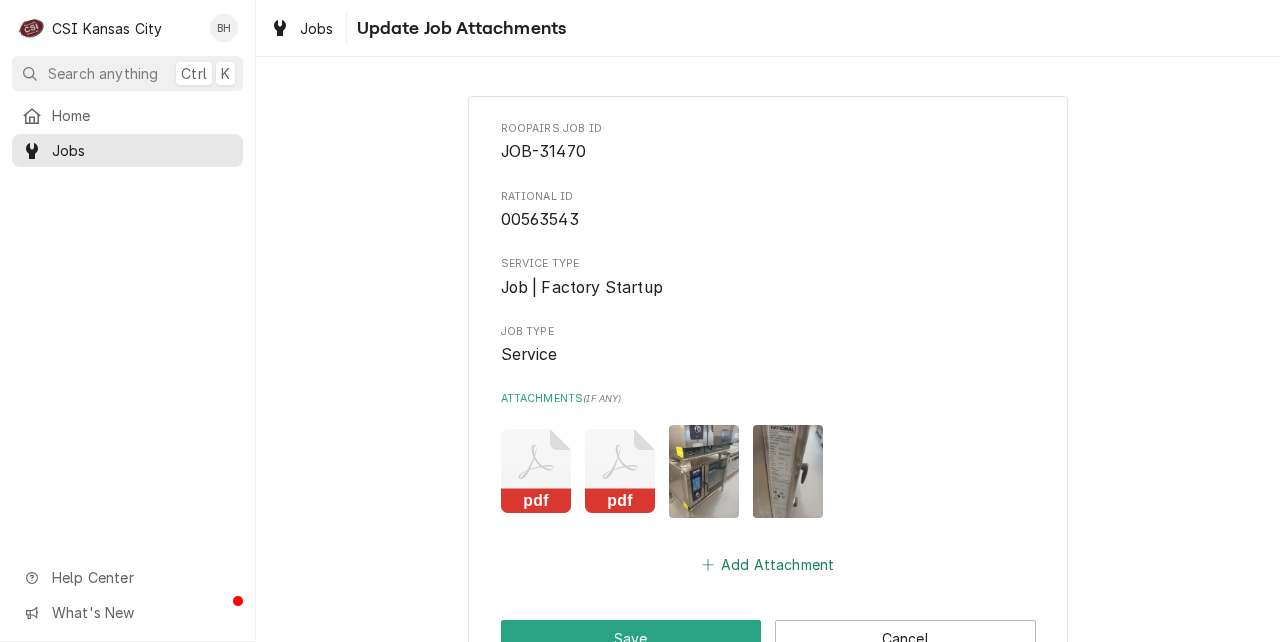 click on "Add Attachment" at bounding box center [768, 564] 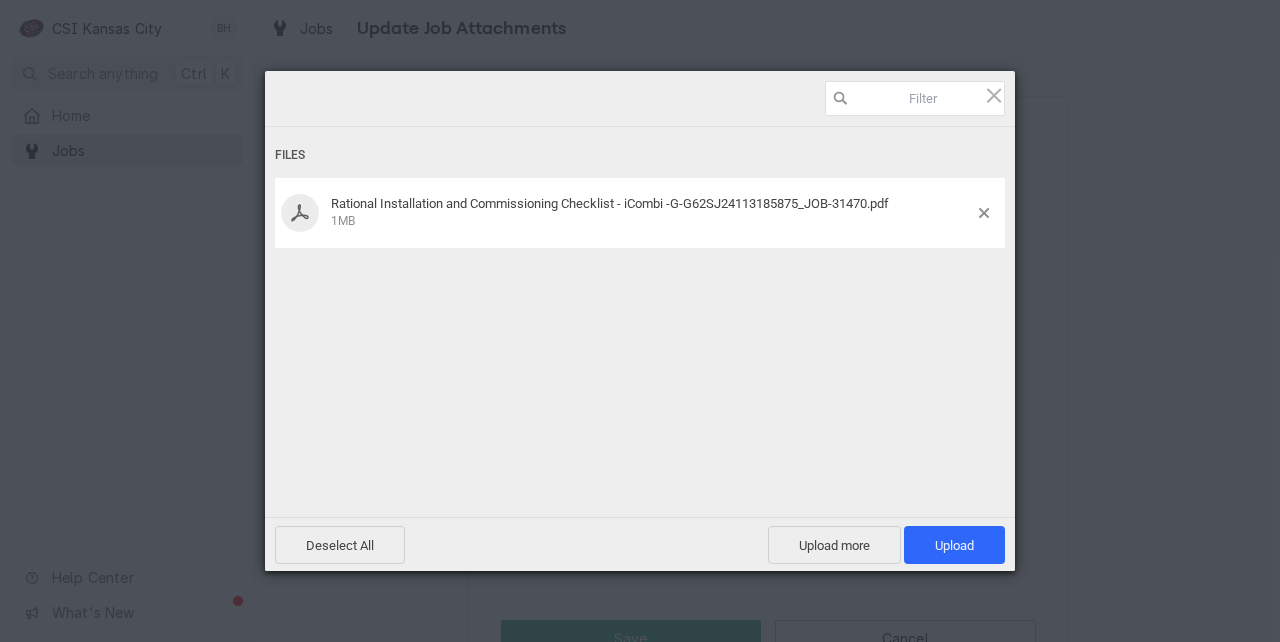 click on "Files
Rational Installation and Commissioning Checklist - iCombi -G-G62SJ24113185875_JOB-31470.pdf          1MB" at bounding box center [640, 295] 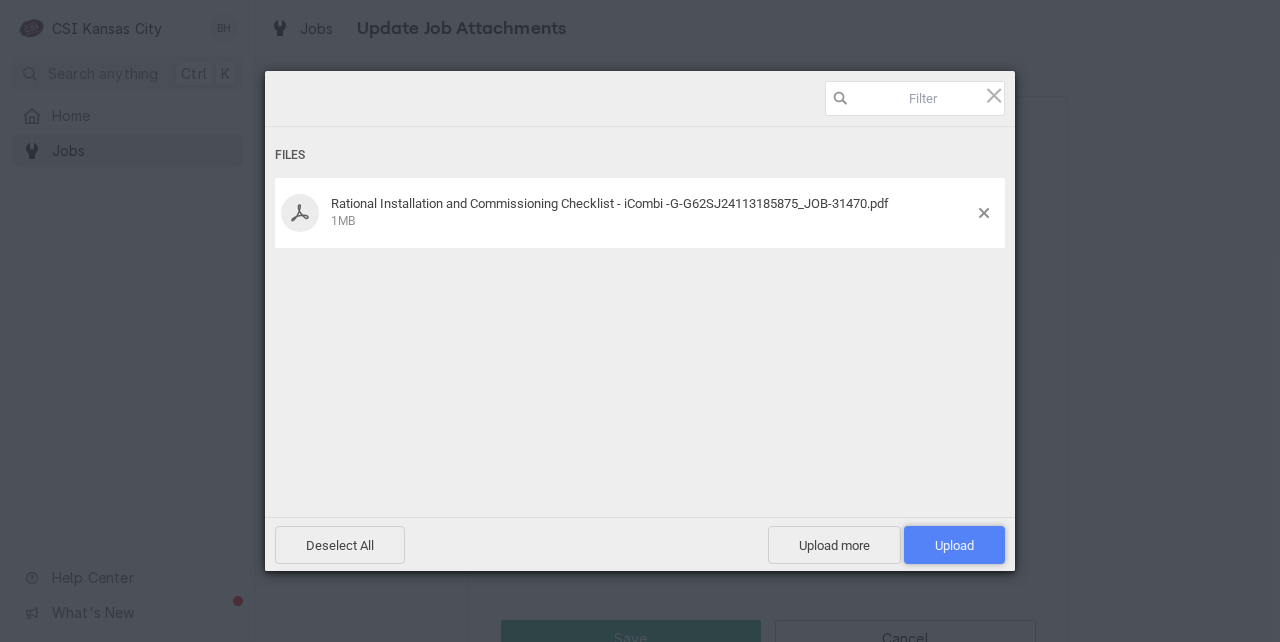 click on "Upload
1" at bounding box center (954, 545) 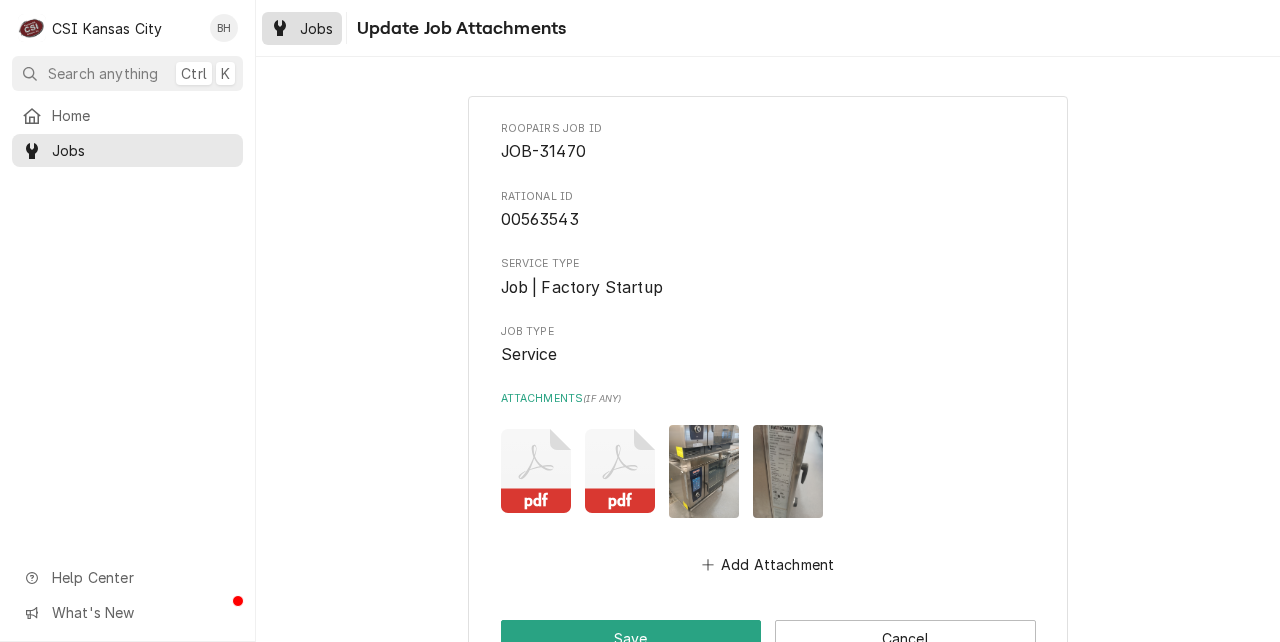 click on "Jobs" at bounding box center (317, 28) 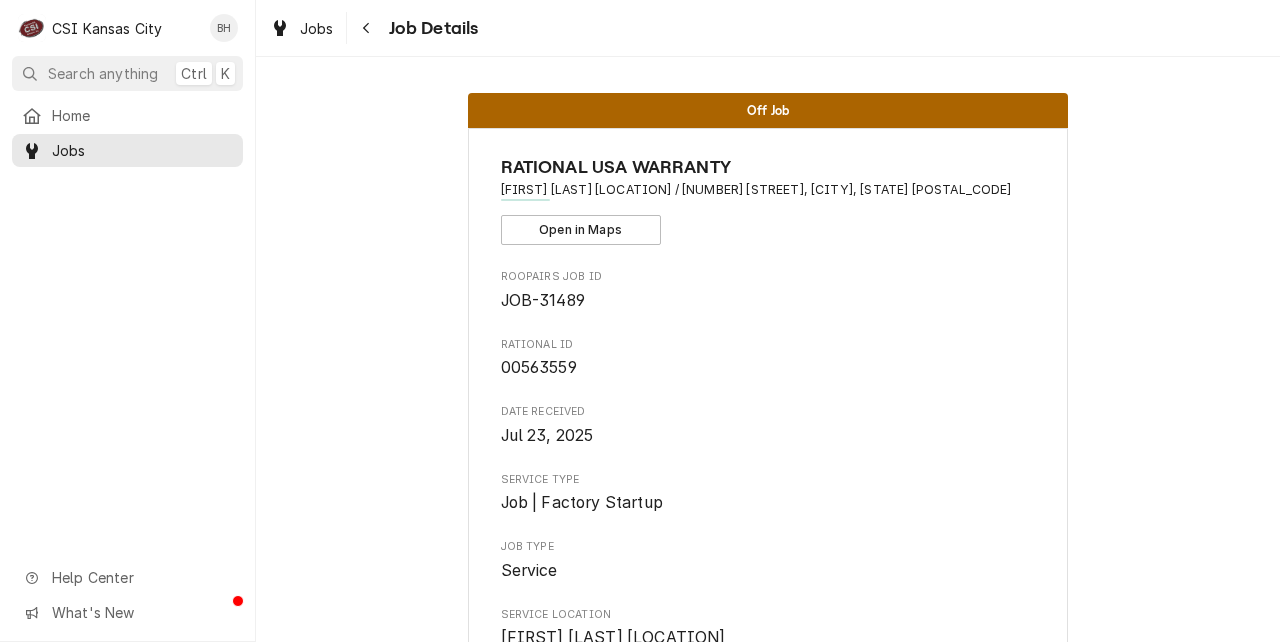 scroll, scrollTop: 0, scrollLeft: 0, axis: both 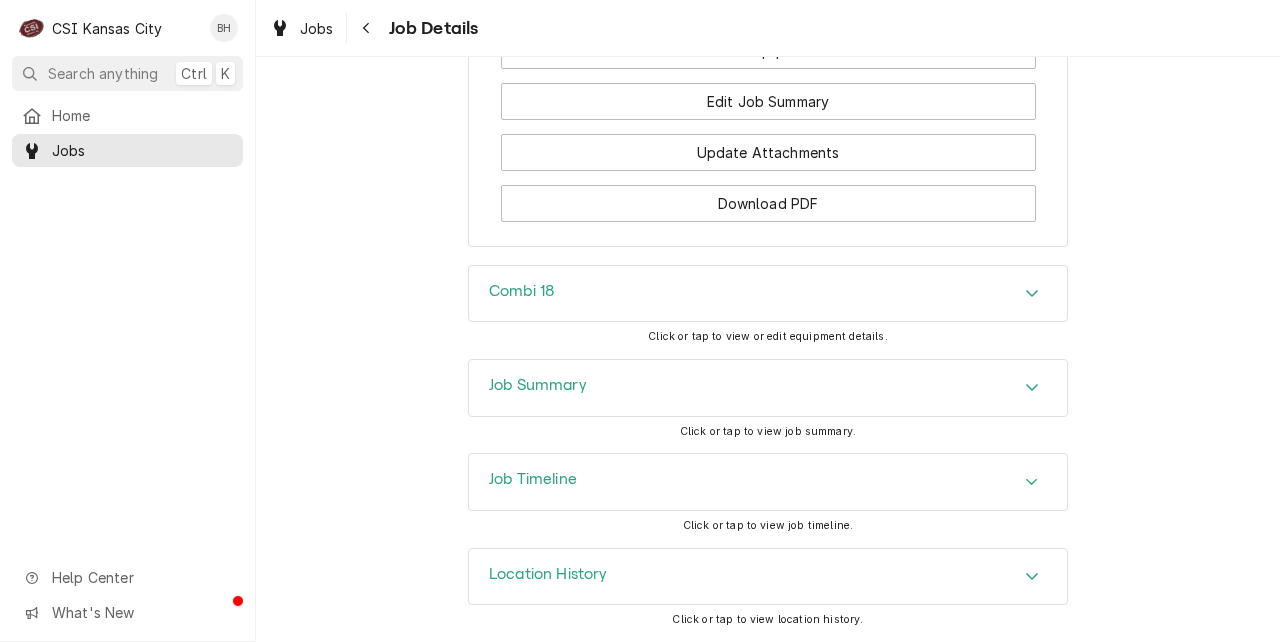 click on "Combi 18" at bounding box center [768, 294] 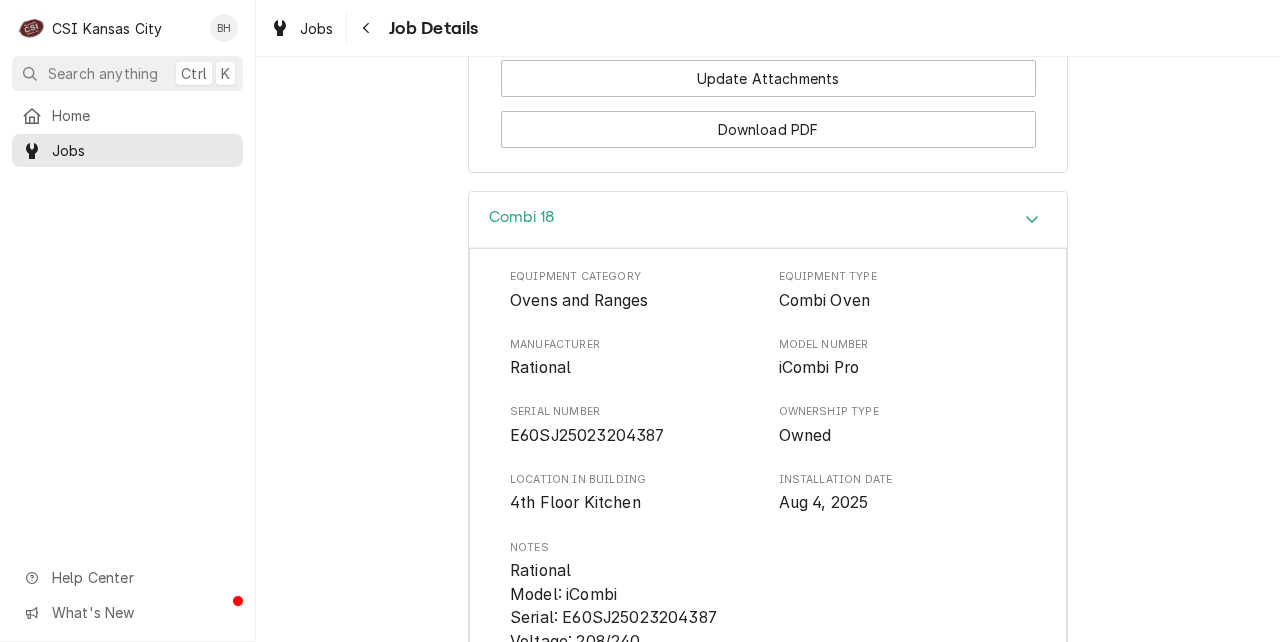 scroll, scrollTop: 3340, scrollLeft: 0, axis: vertical 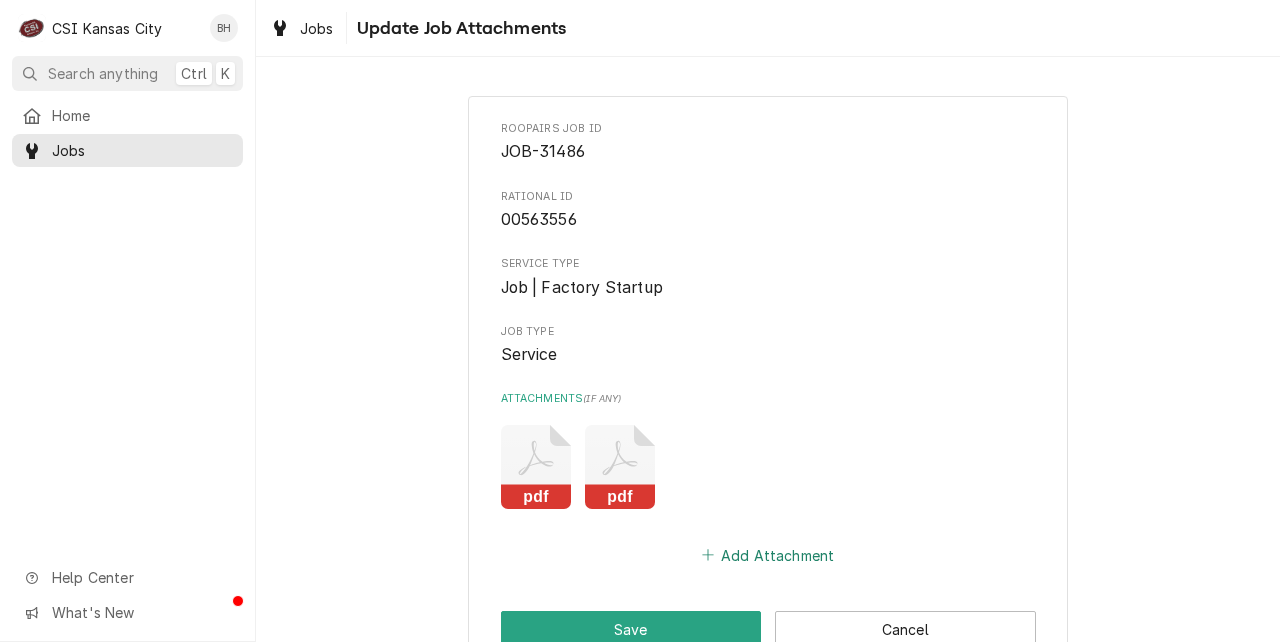 click on "Add Attachment" at bounding box center [768, 555] 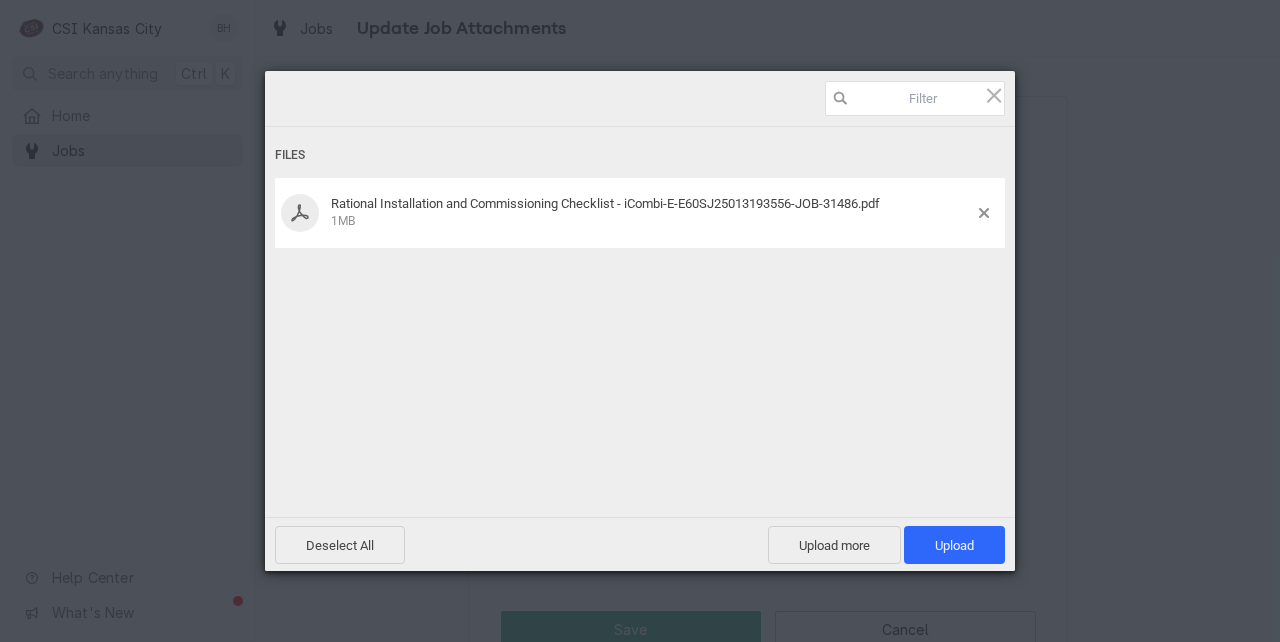 click on "Files
Rational Installation and Commissioning Checklist - iCombi-E-E60SJ25013193556-JOB-31486.pdf          1MB" at bounding box center (640, 295) 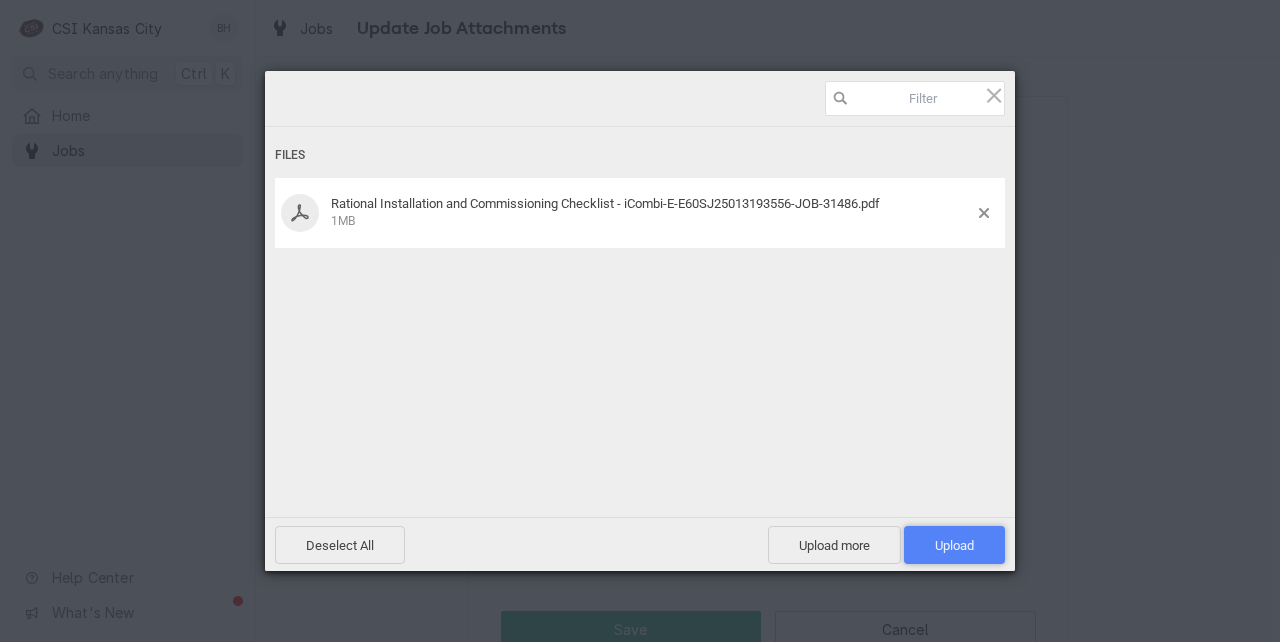 click on "Upload
1" at bounding box center [954, 545] 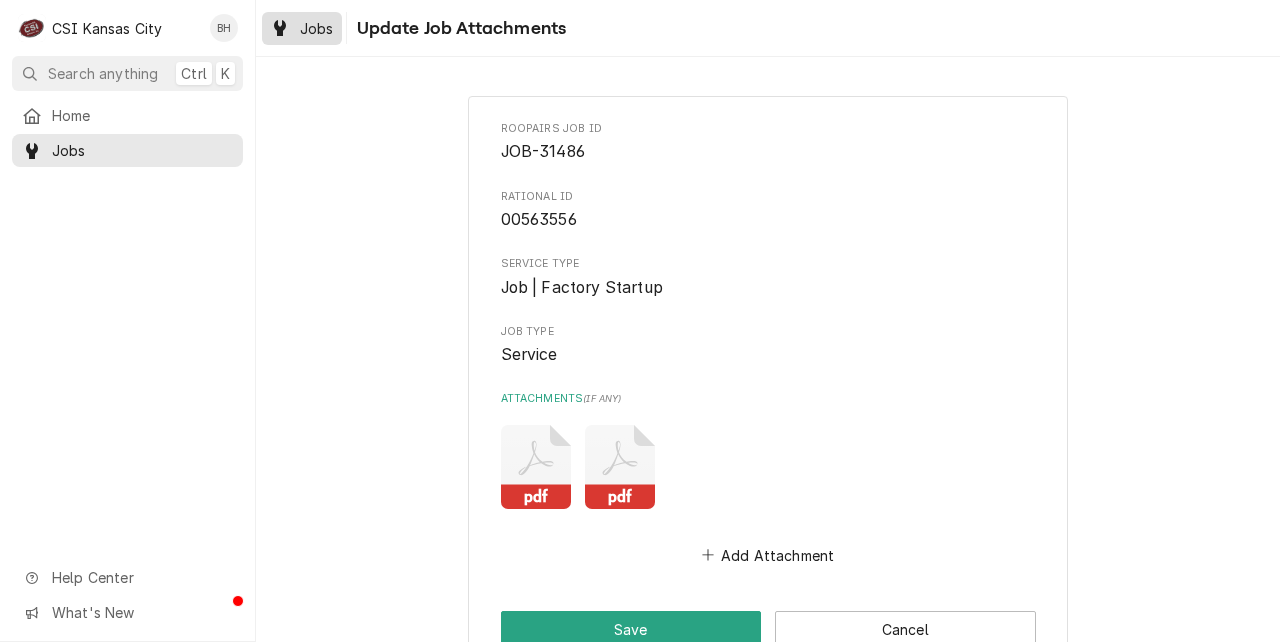 click on "Jobs" at bounding box center [302, 28] 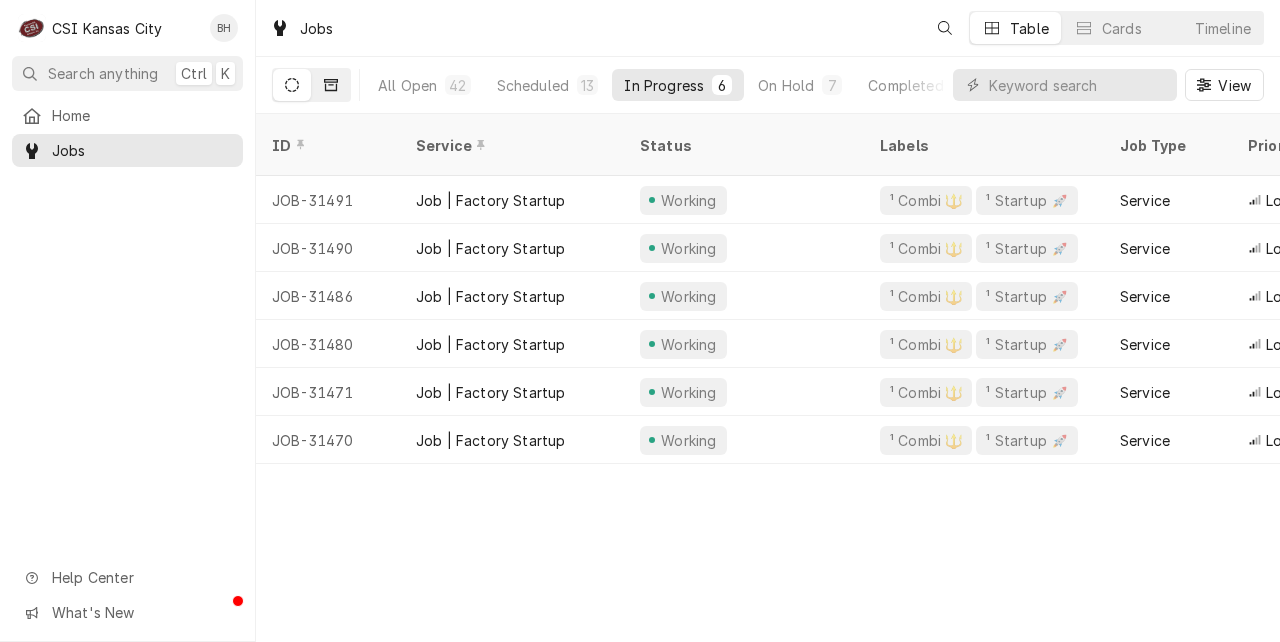 scroll, scrollTop: 0, scrollLeft: 0, axis: both 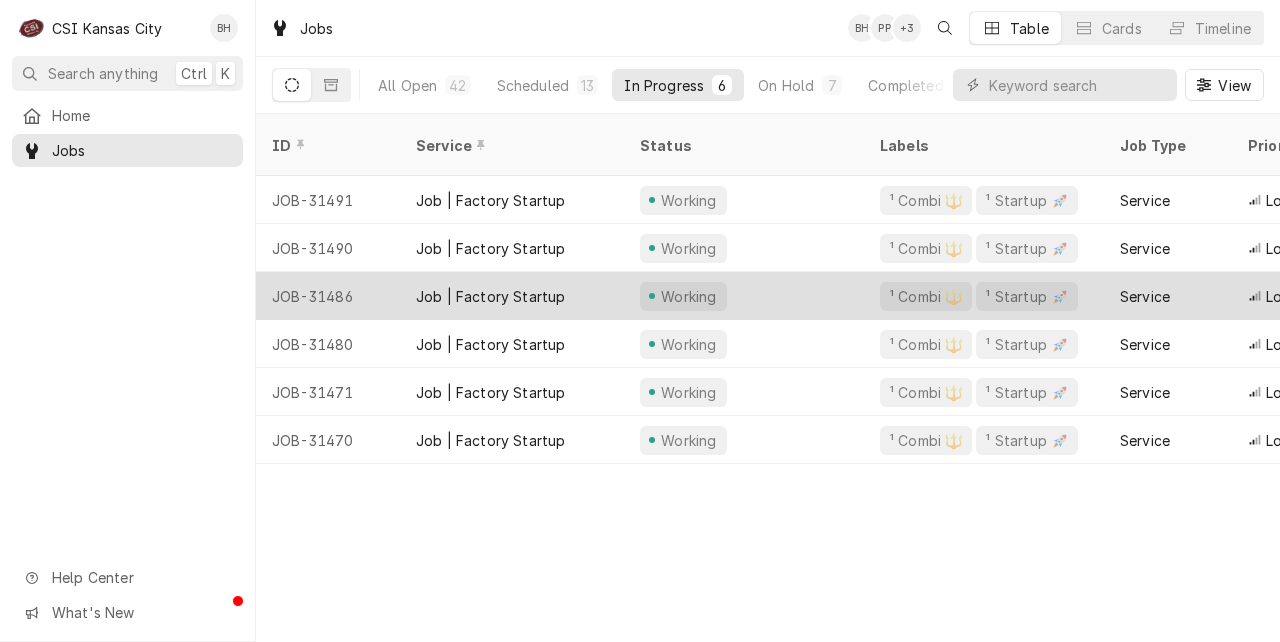 click on "Job | Factory Startup" at bounding box center (512, 296) 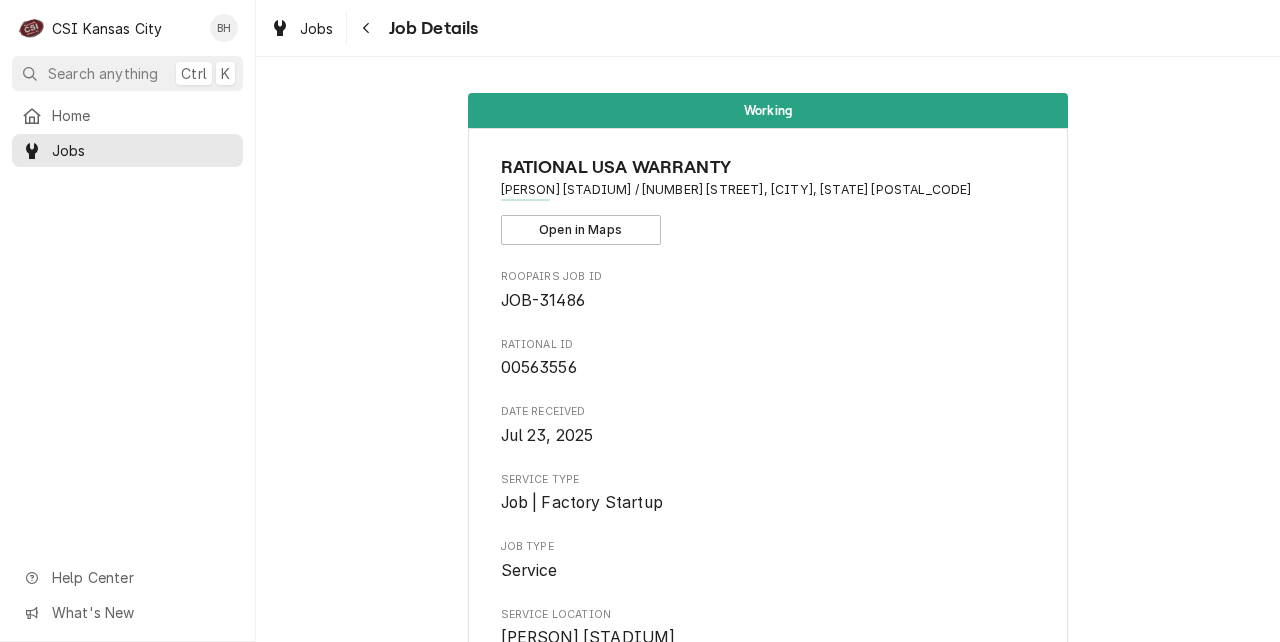 scroll, scrollTop: 0, scrollLeft: 0, axis: both 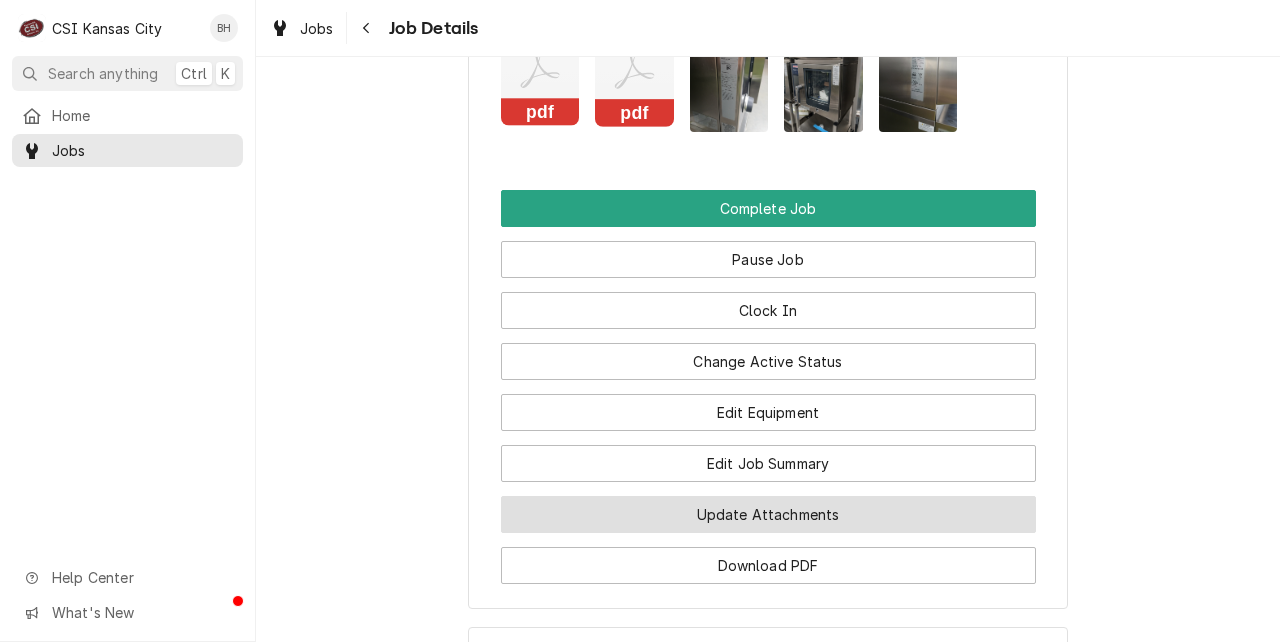 click on "Update Attachments" at bounding box center [768, 514] 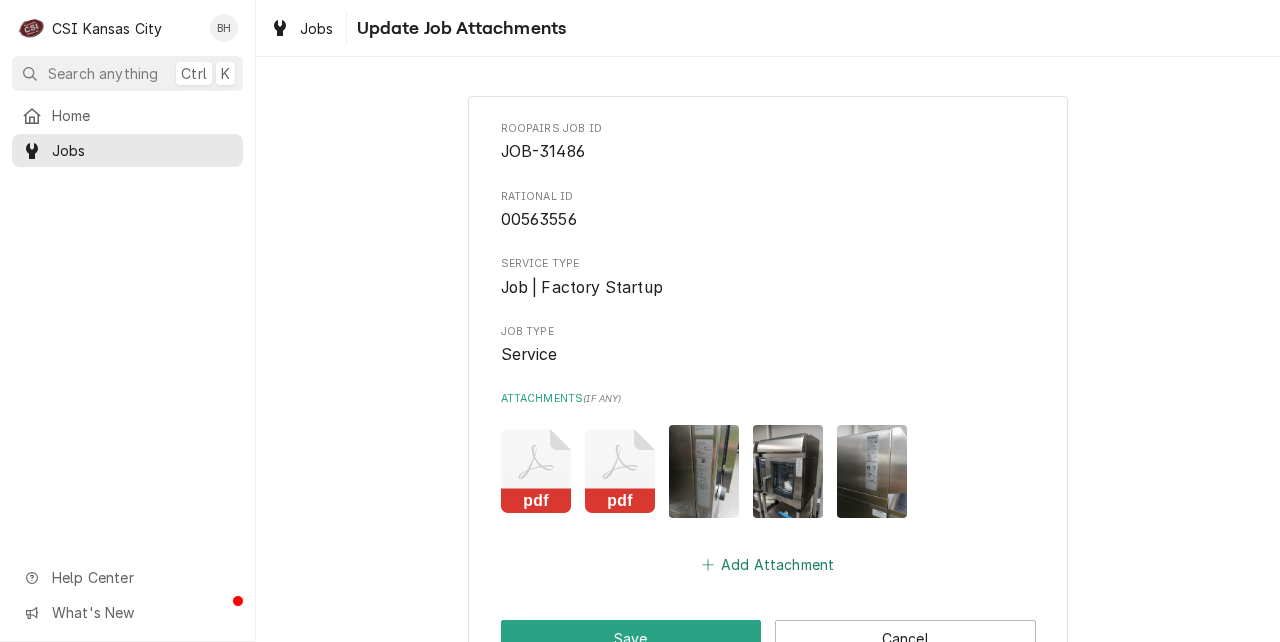 click on "Add Attachment" at bounding box center (768, 564) 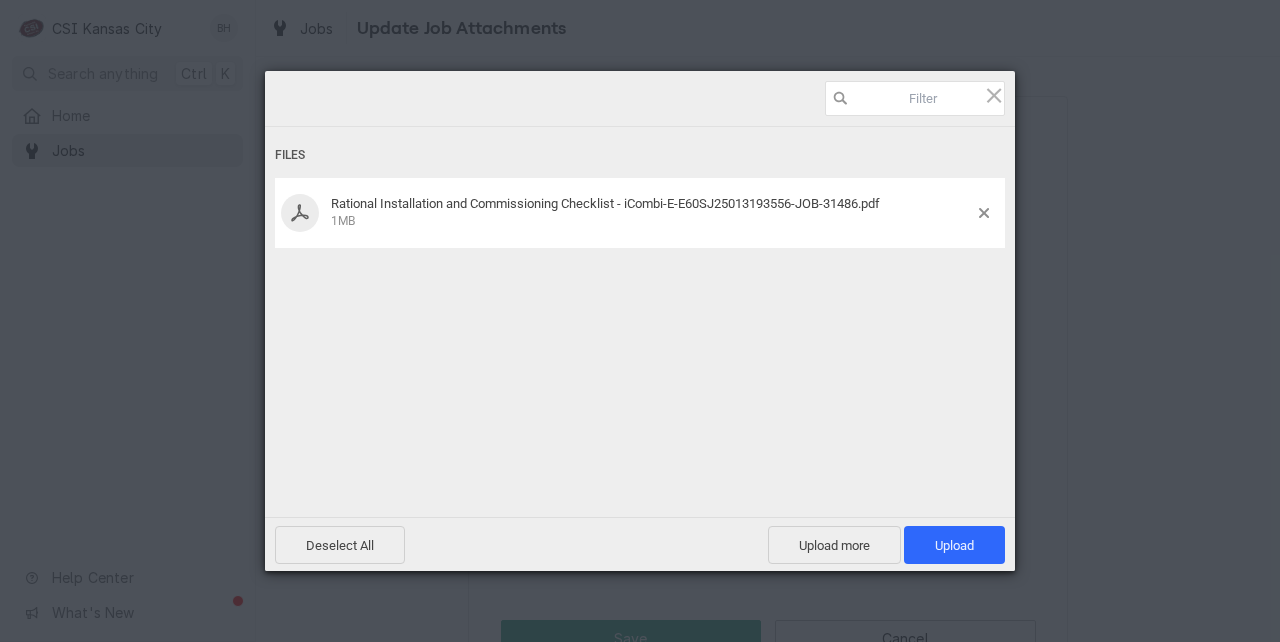 click on "Files
Rational Installation and Commissioning Checklist - iCombi-E-E60SJ25013193556-JOB-31486.pdf          1MB" at bounding box center [640, 295] 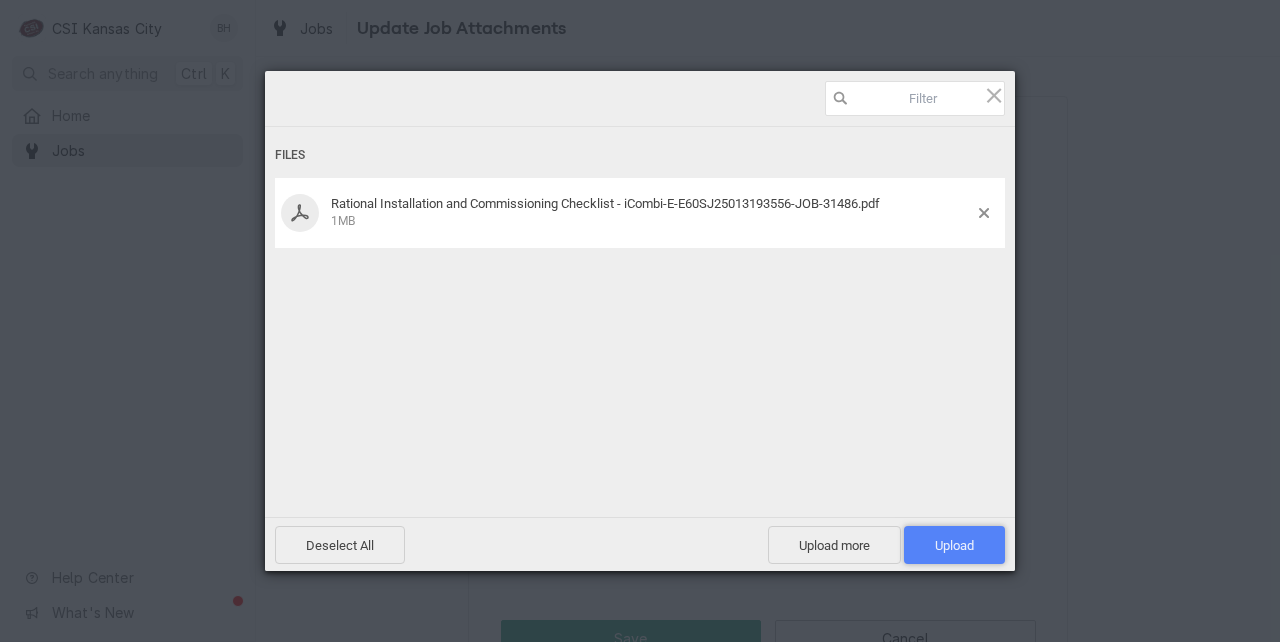 click on "Upload
1" at bounding box center (954, 545) 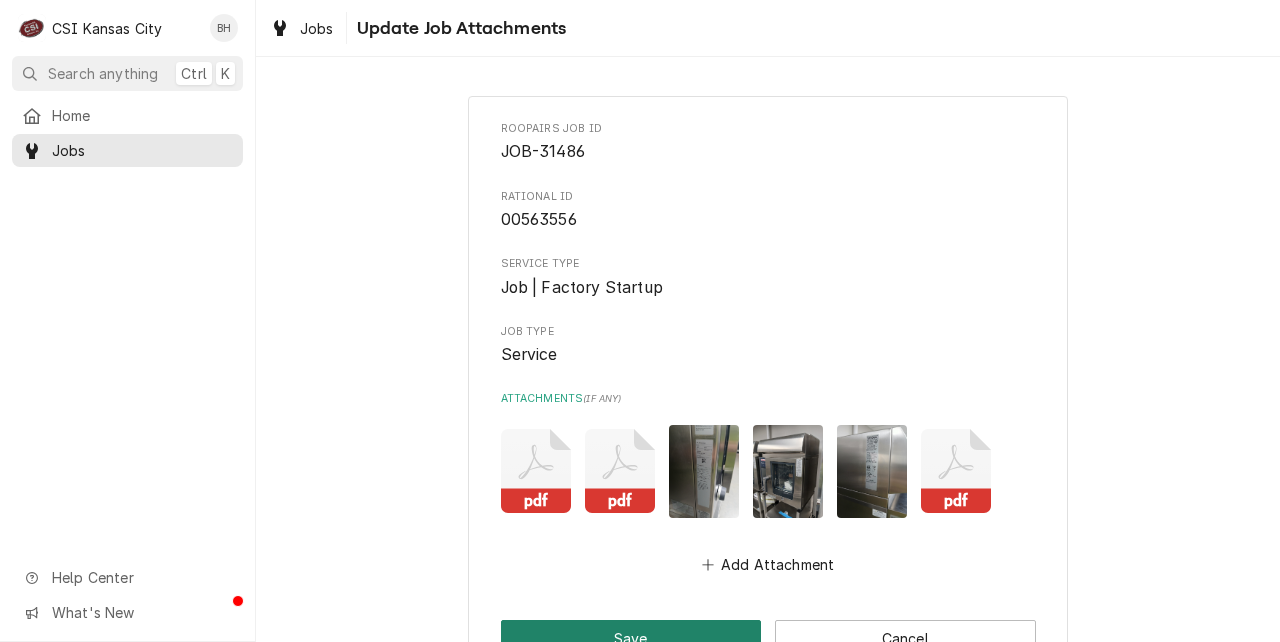 click on "Save" at bounding box center (631, 638) 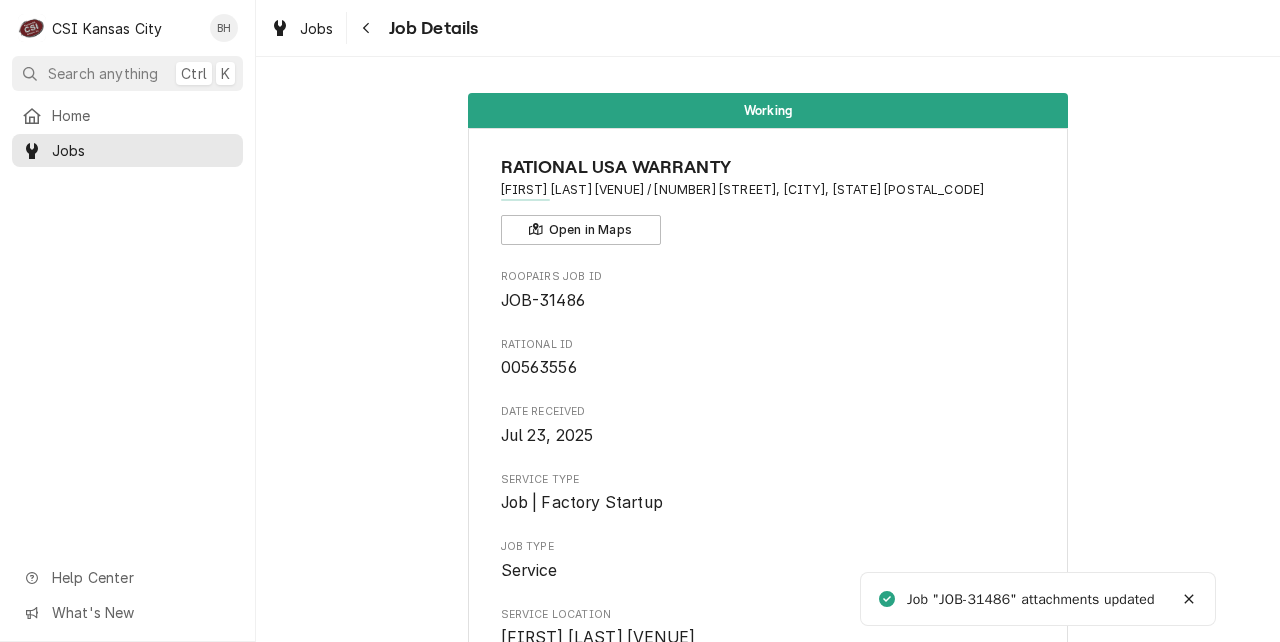 scroll, scrollTop: 0, scrollLeft: 0, axis: both 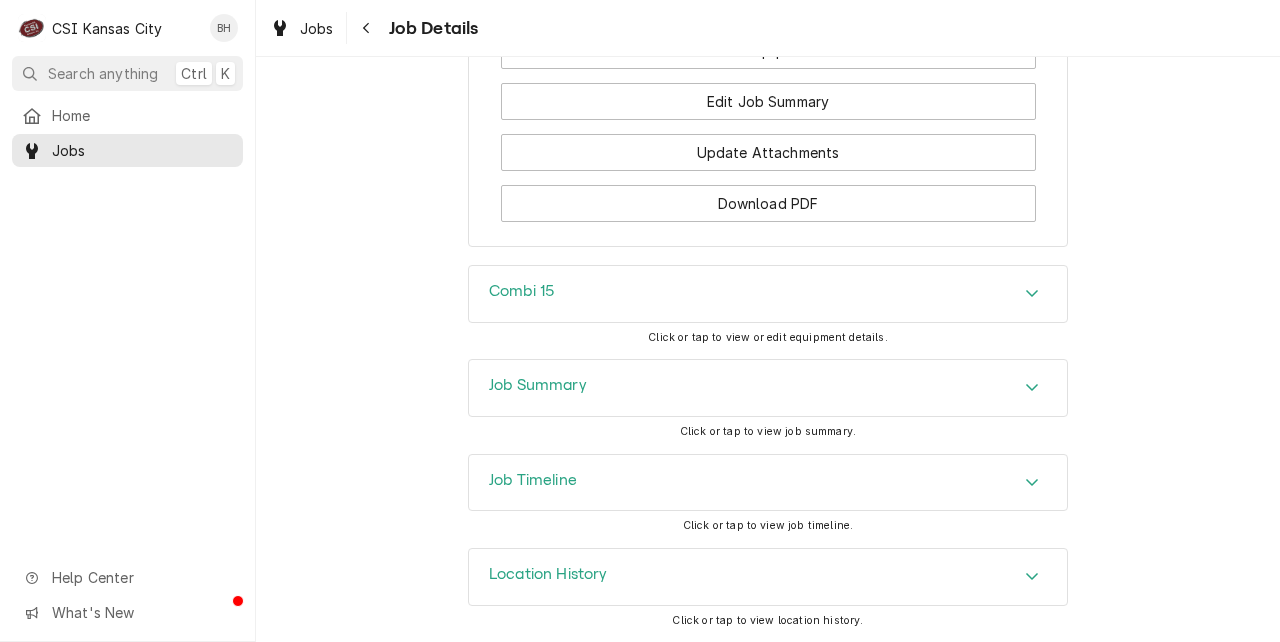 click on "Combi 15" at bounding box center [768, 294] 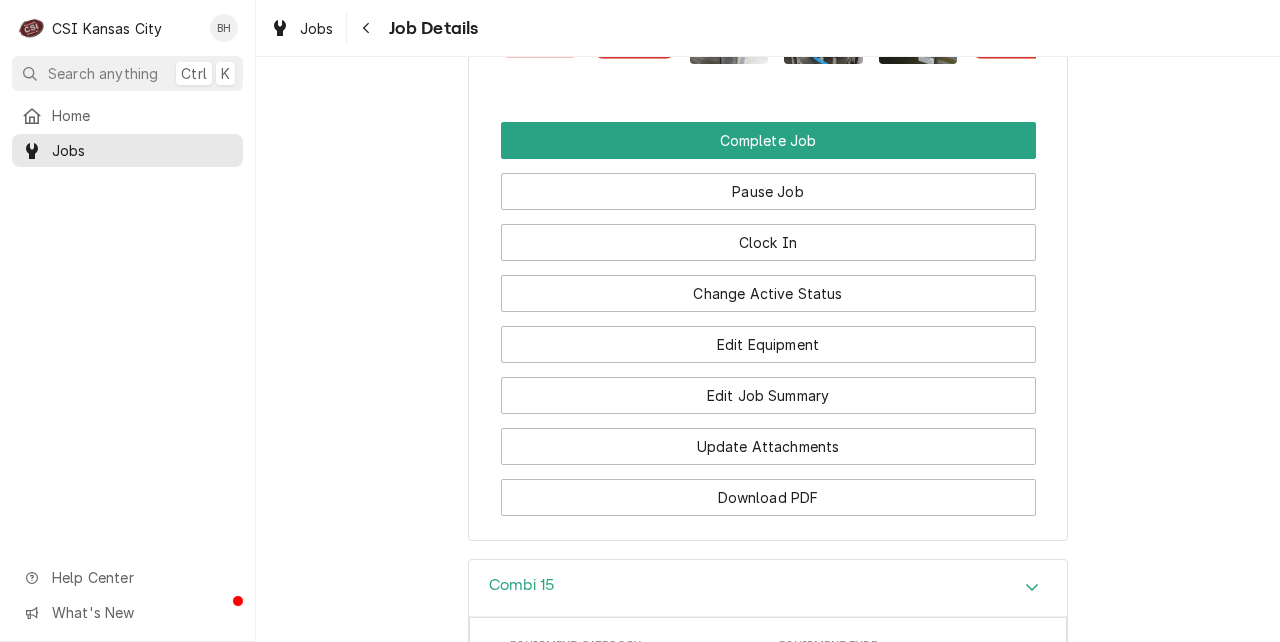 scroll, scrollTop: 2643, scrollLeft: 0, axis: vertical 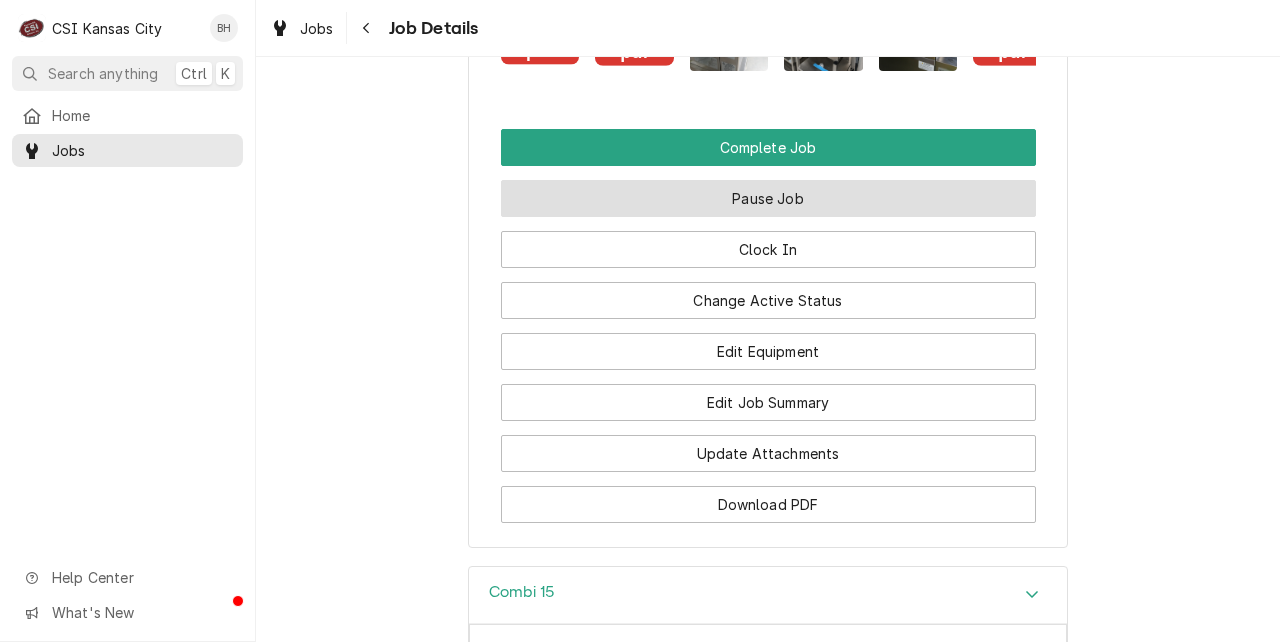 click on "Pause Job" at bounding box center [768, 198] 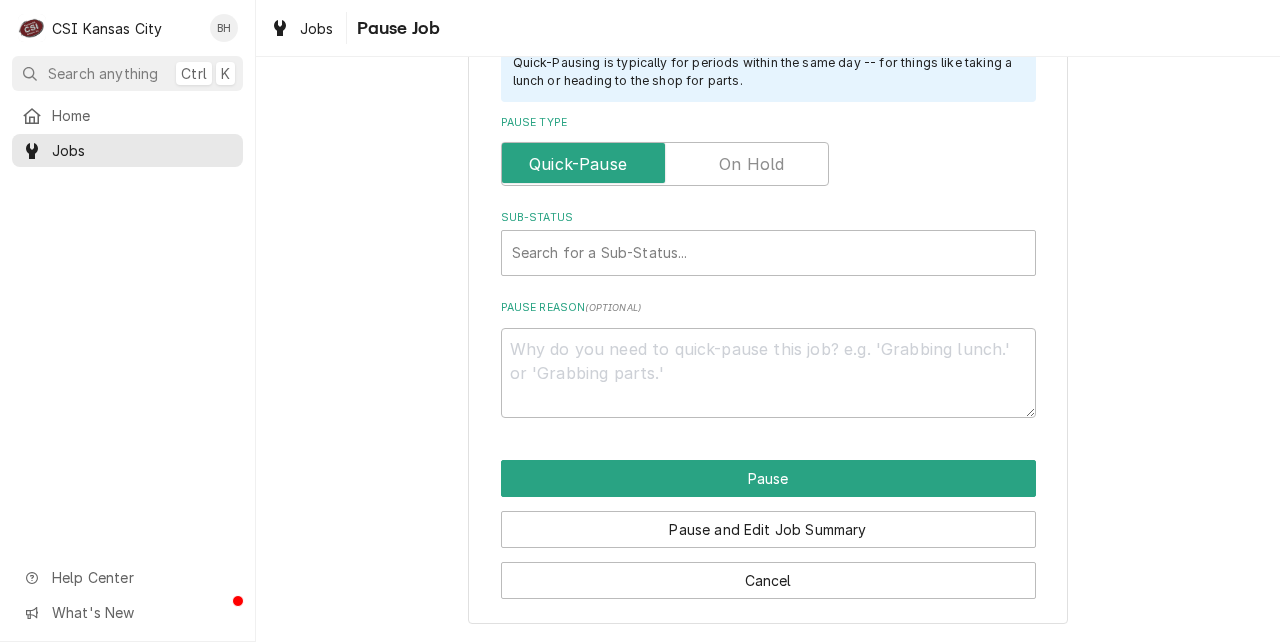 scroll, scrollTop: 0, scrollLeft: 0, axis: both 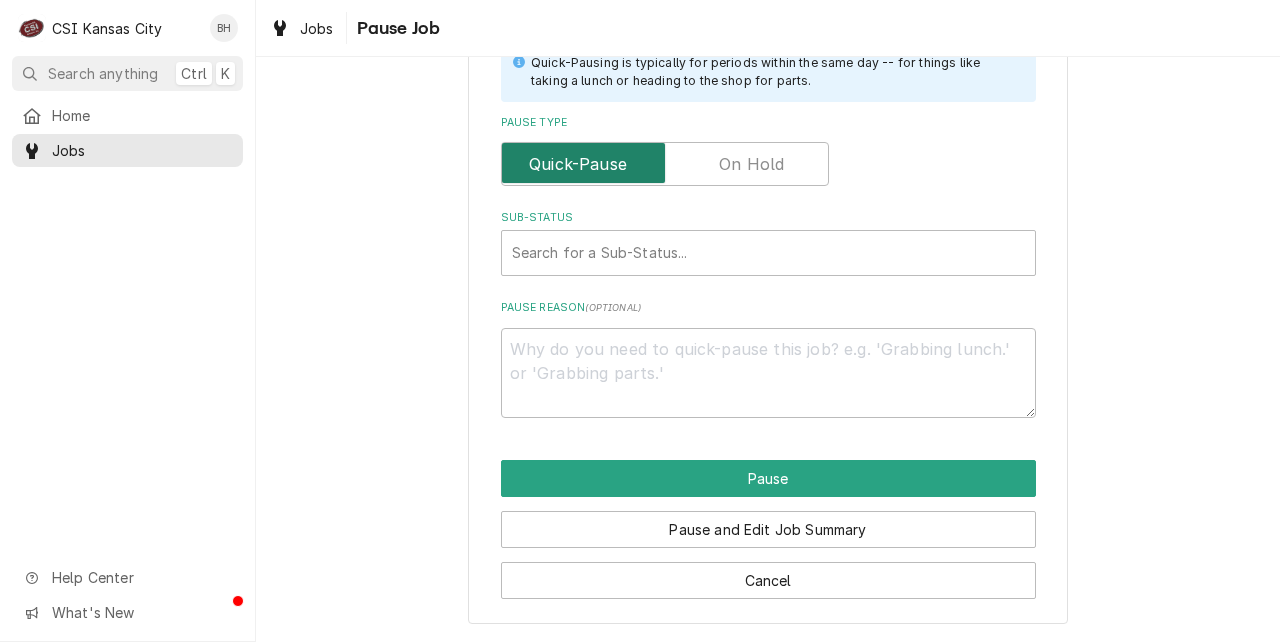 click at bounding box center (665, 164) 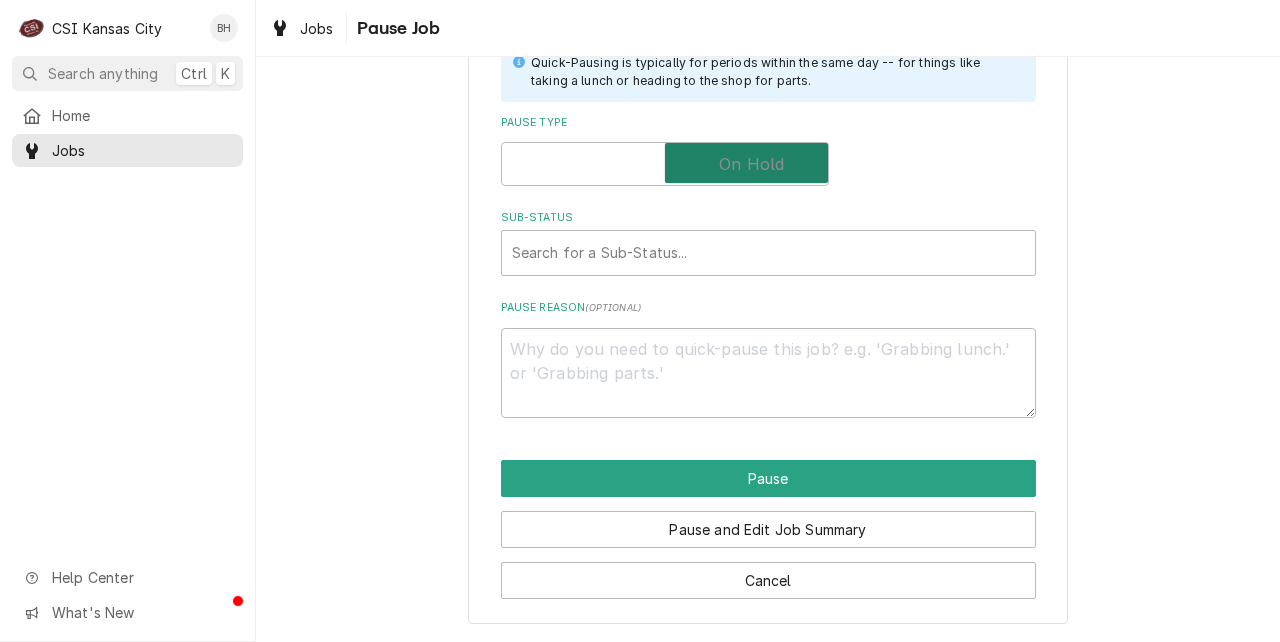 checkbox on "true" 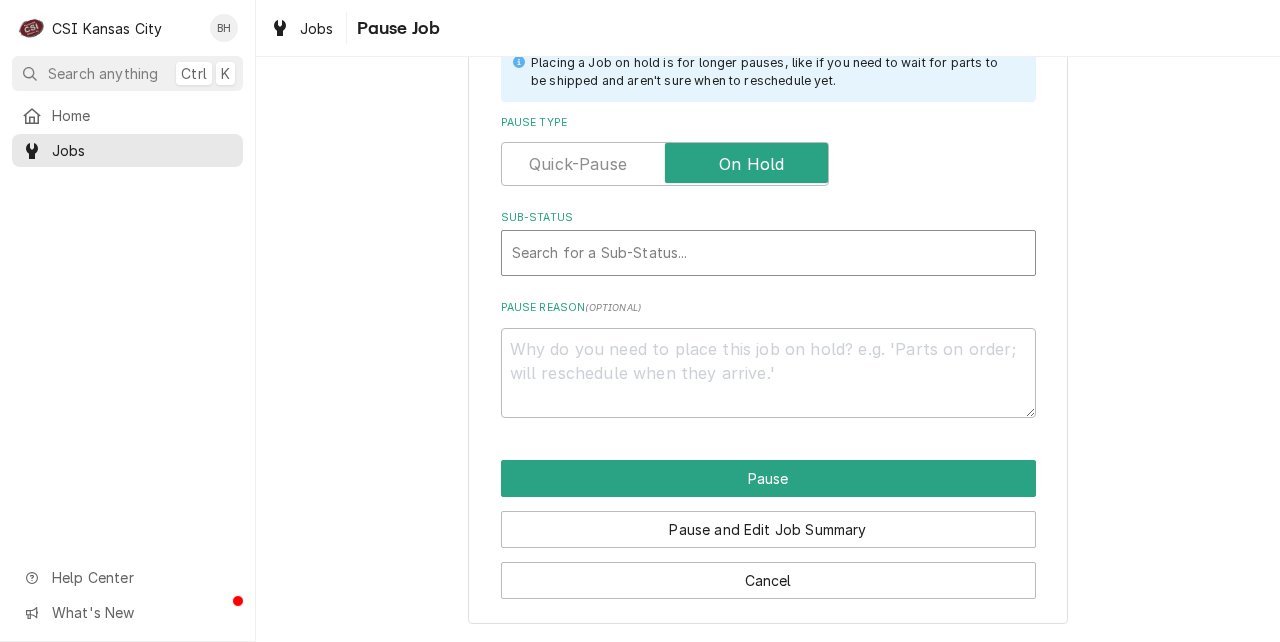 click at bounding box center [768, 253] 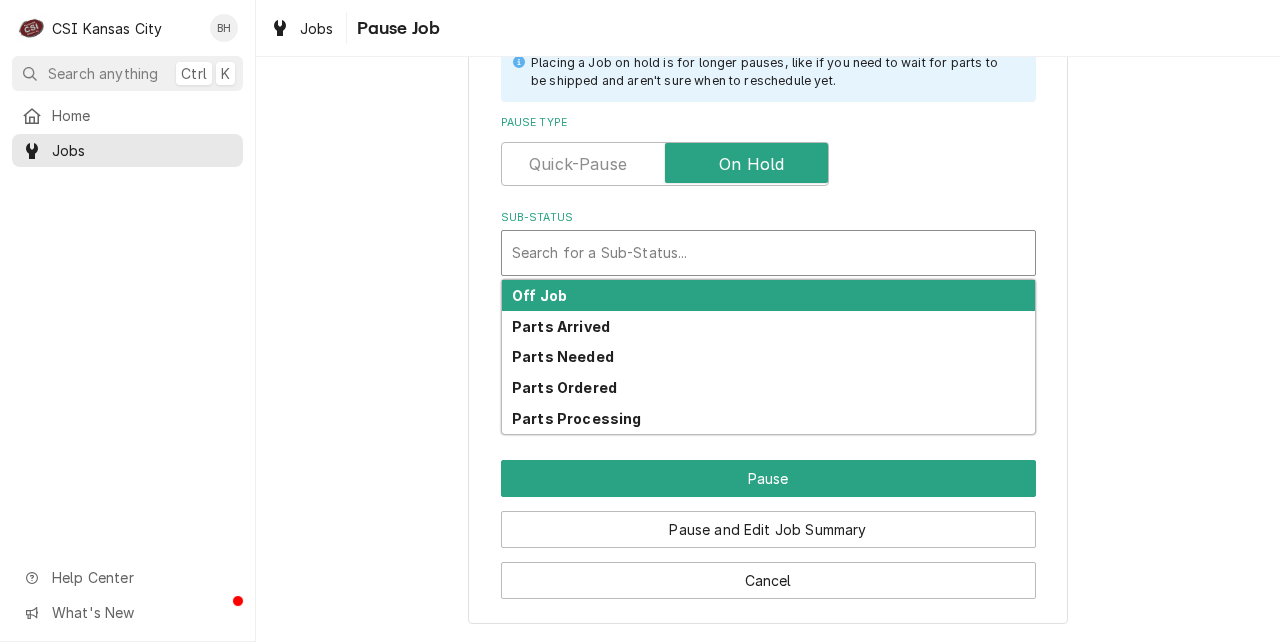 click on "Off Job" at bounding box center [768, 295] 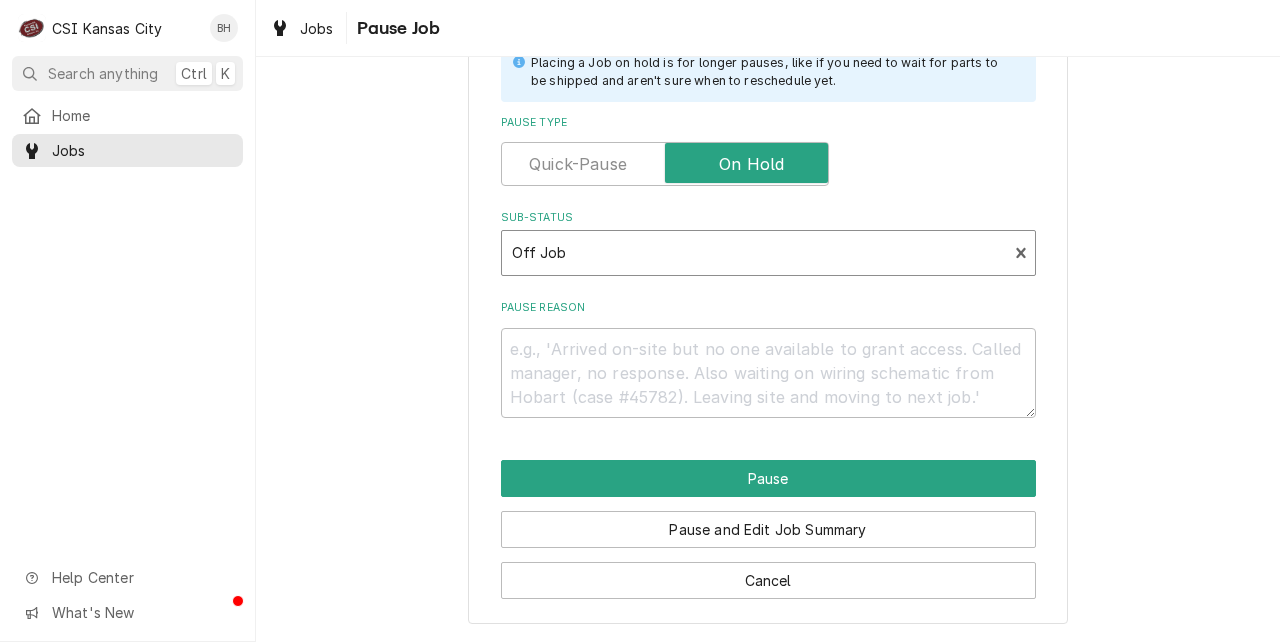 scroll, scrollTop: 522, scrollLeft: 0, axis: vertical 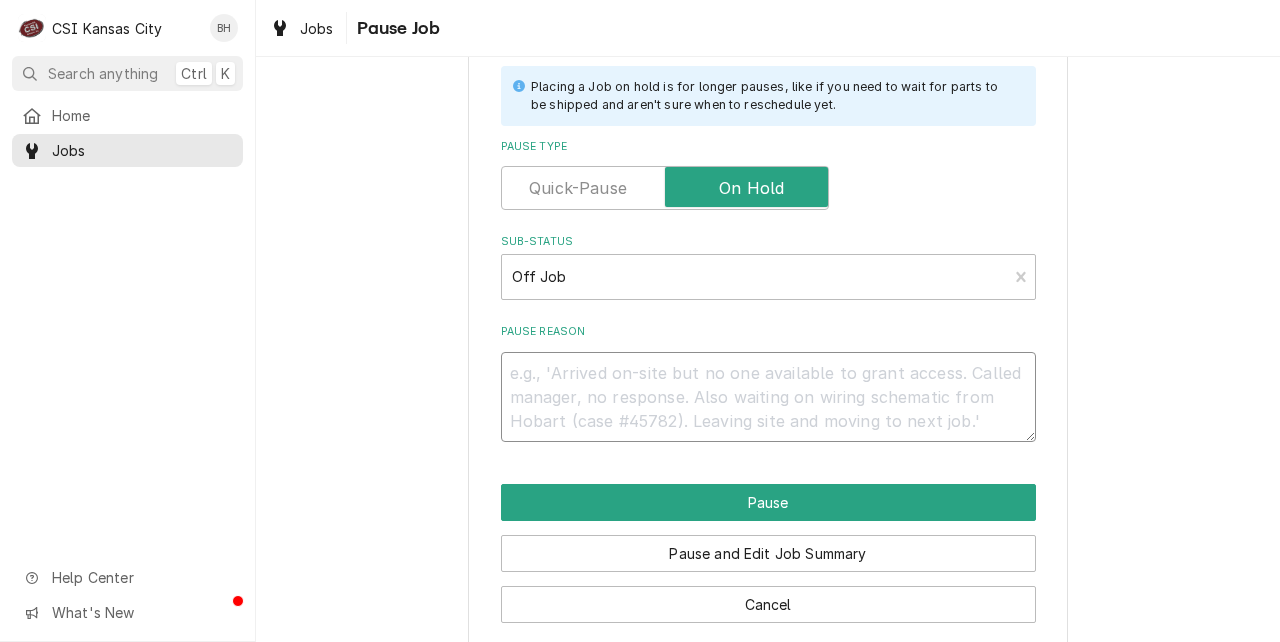 click on "Pause Reason" at bounding box center [768, 397] 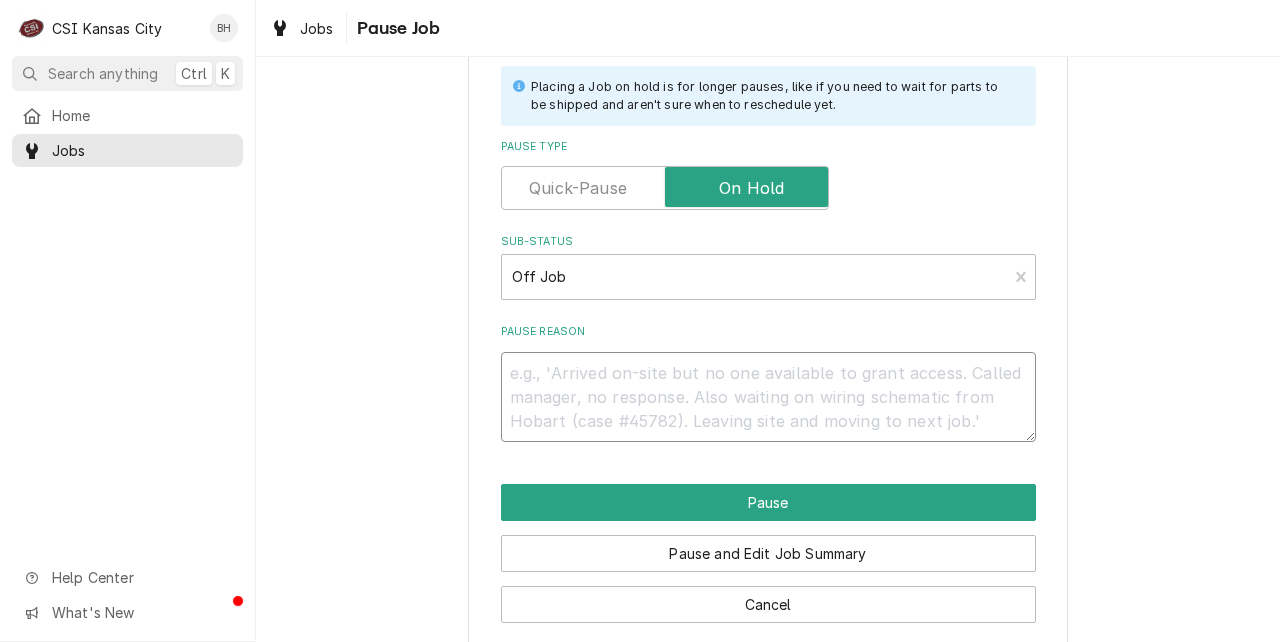 type on "U" 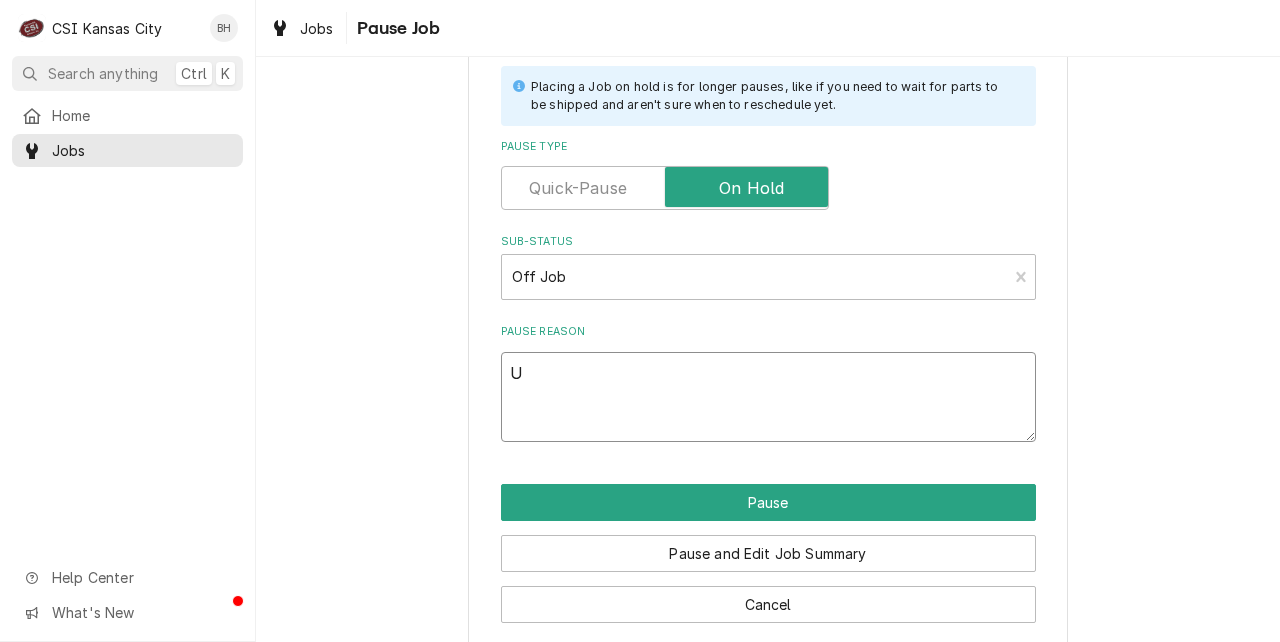 type on "x" 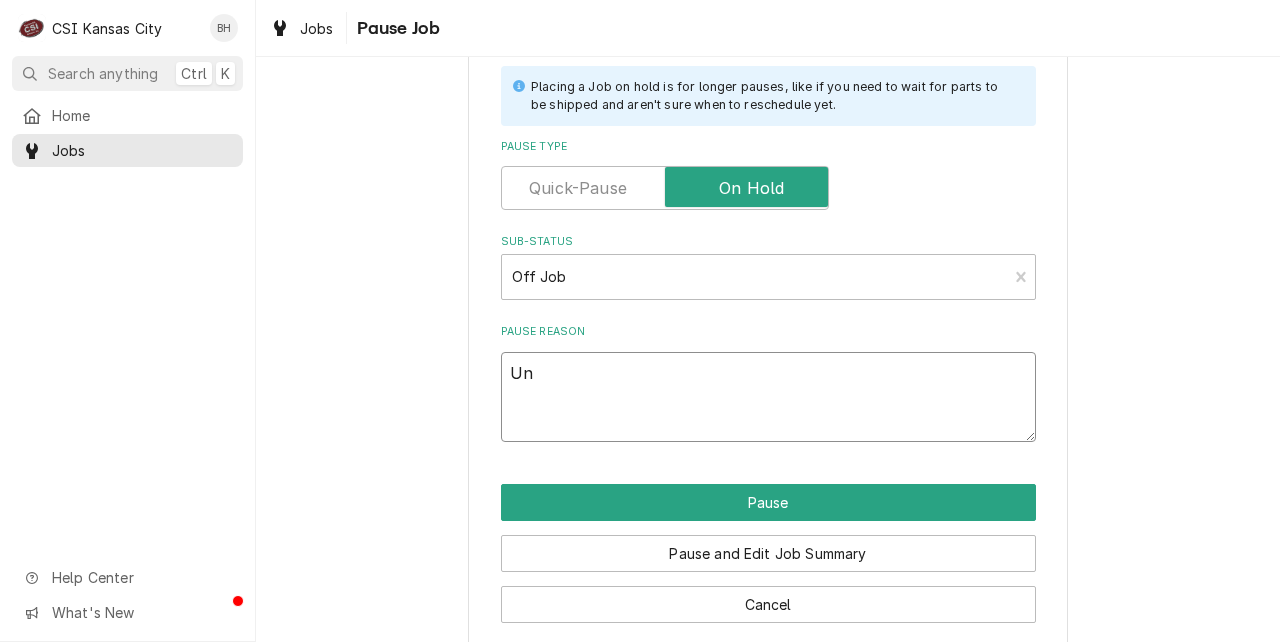 type on "x" 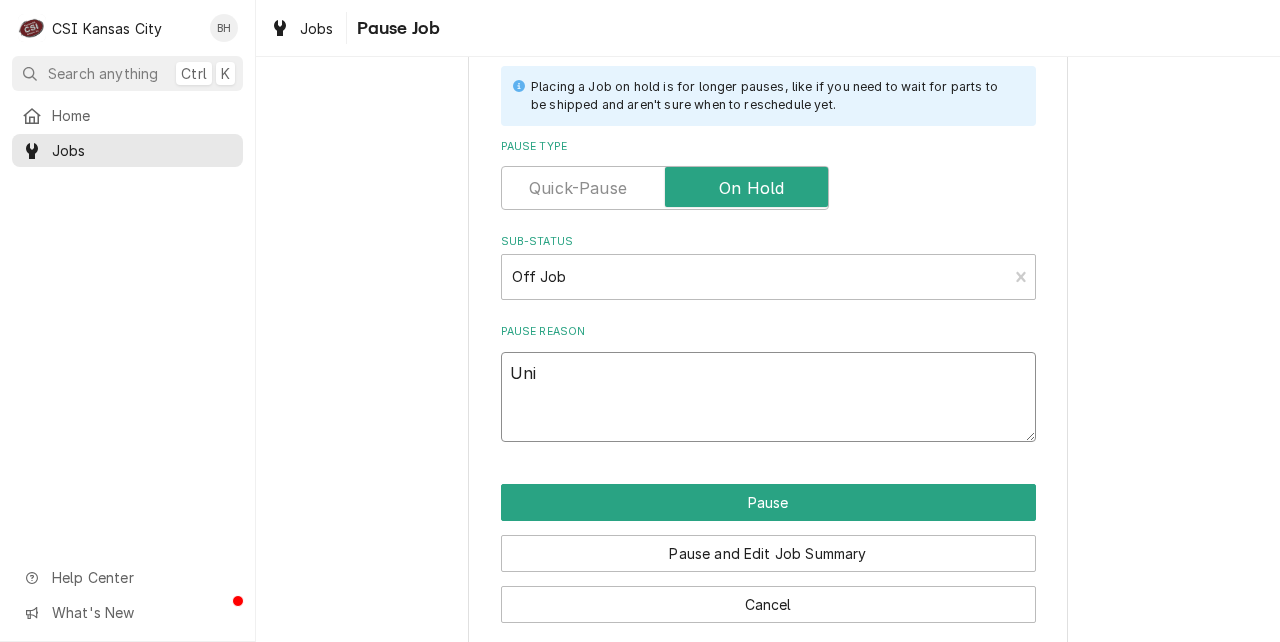 type on "x" 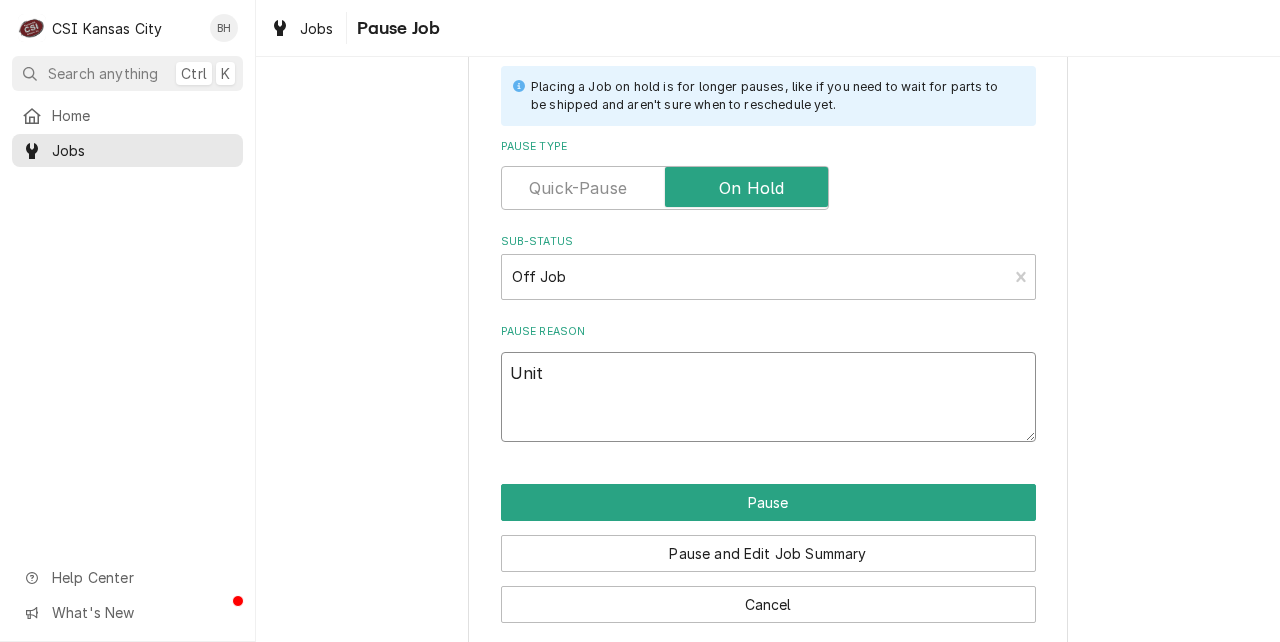 type on "Unit" 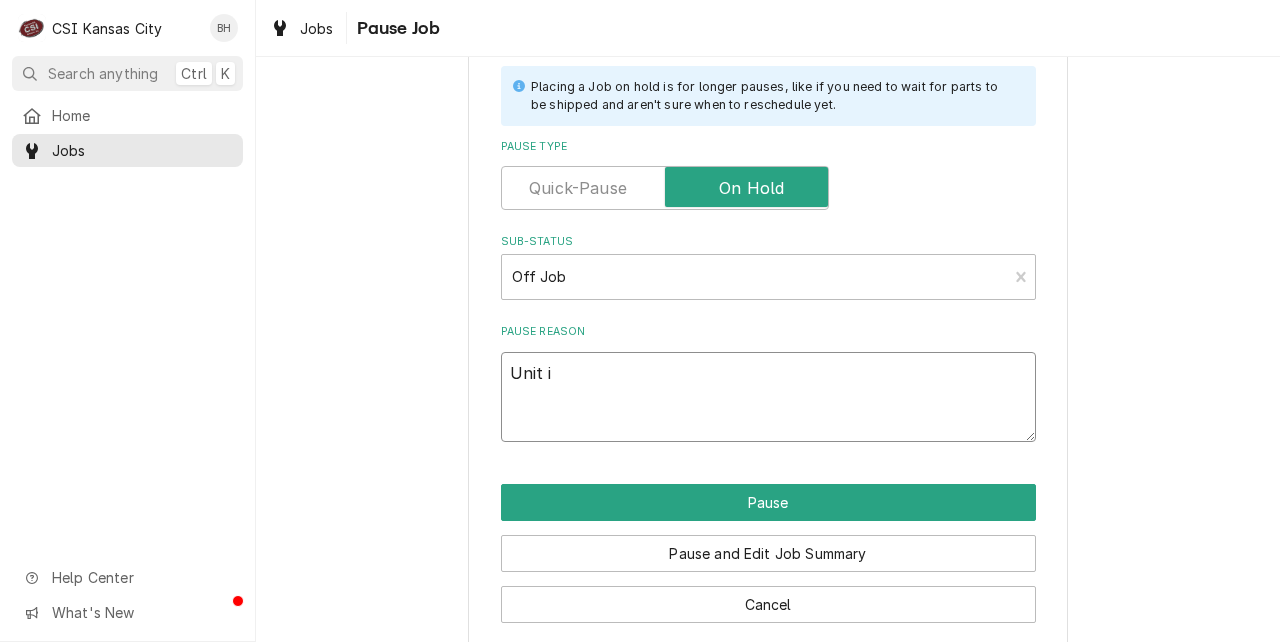 type on "x" 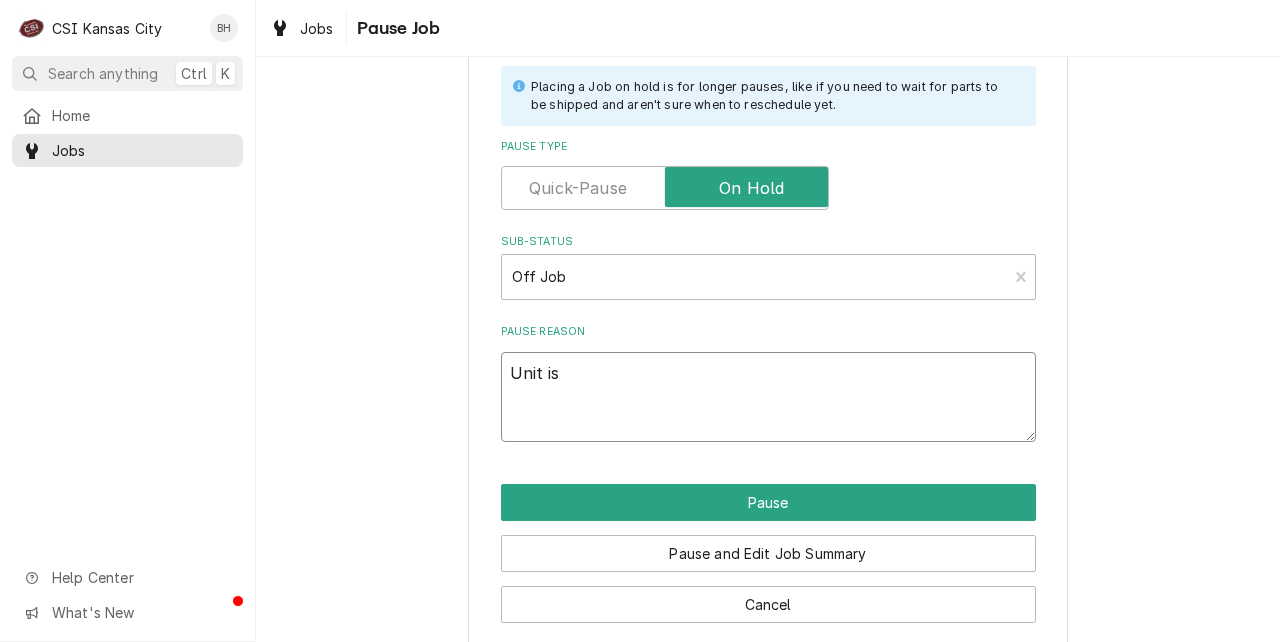 type on "Unit is" 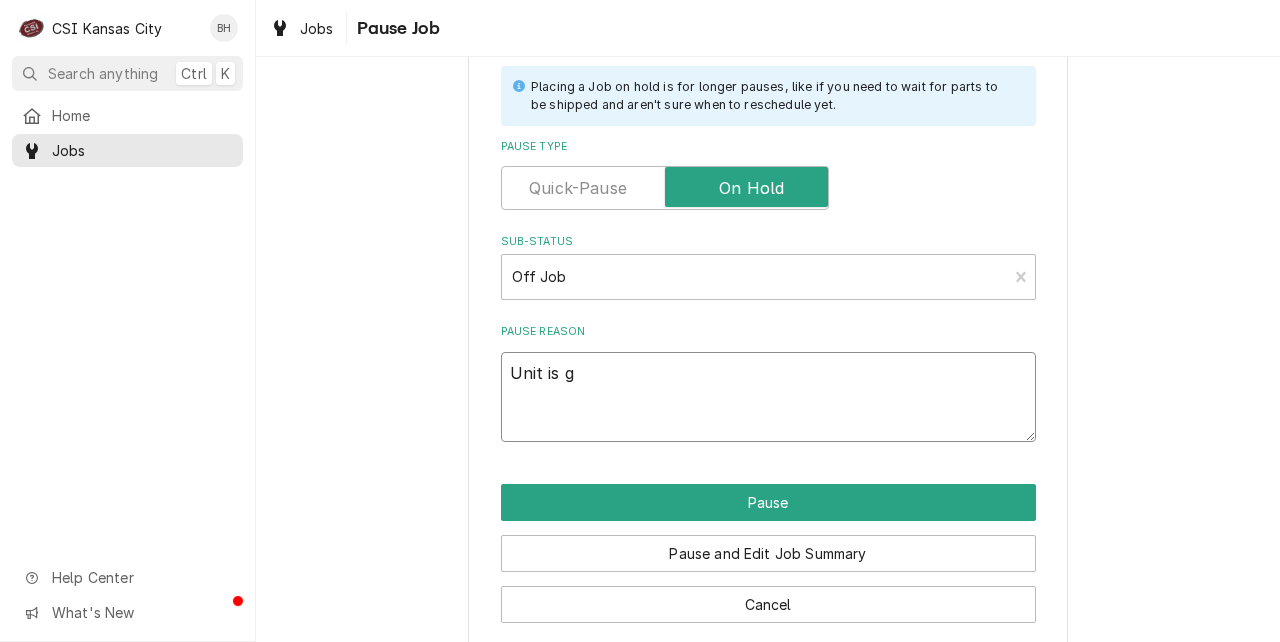 type on "x" 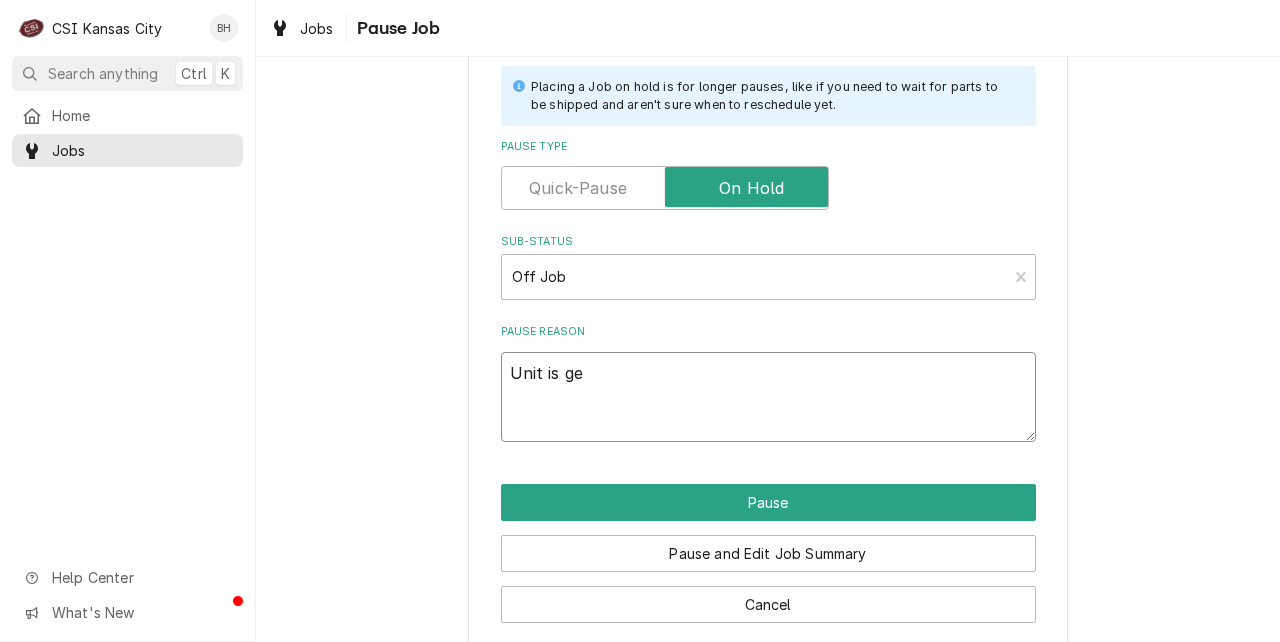 type on "x" 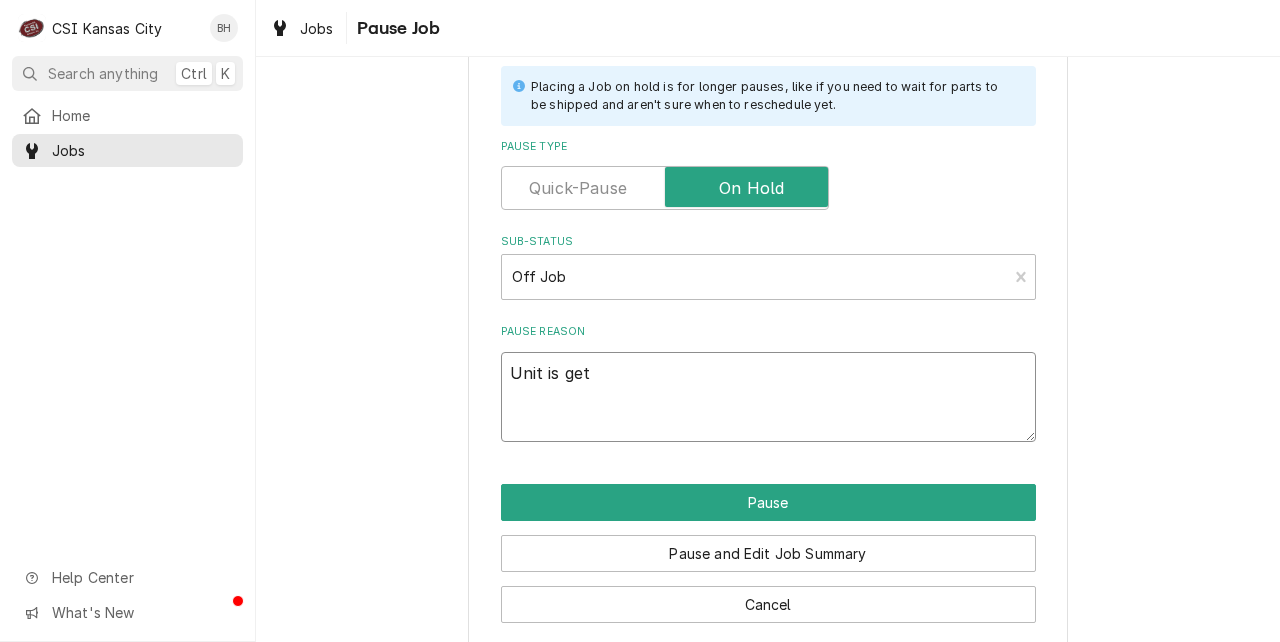type on "x" 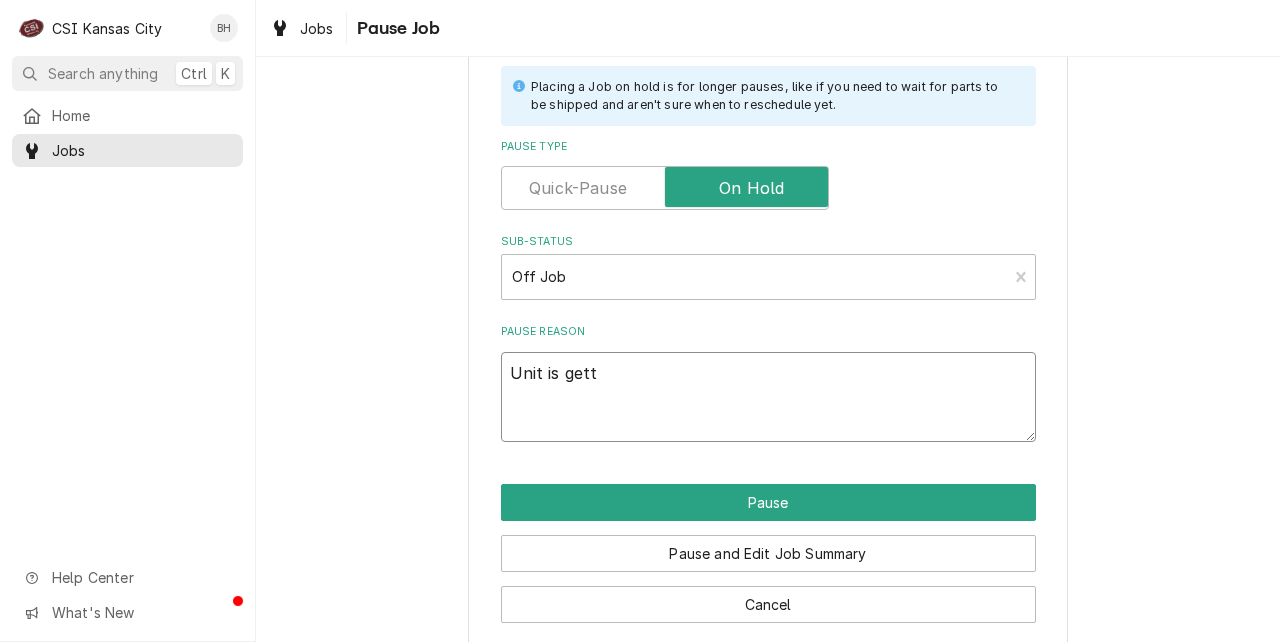 type on "x" 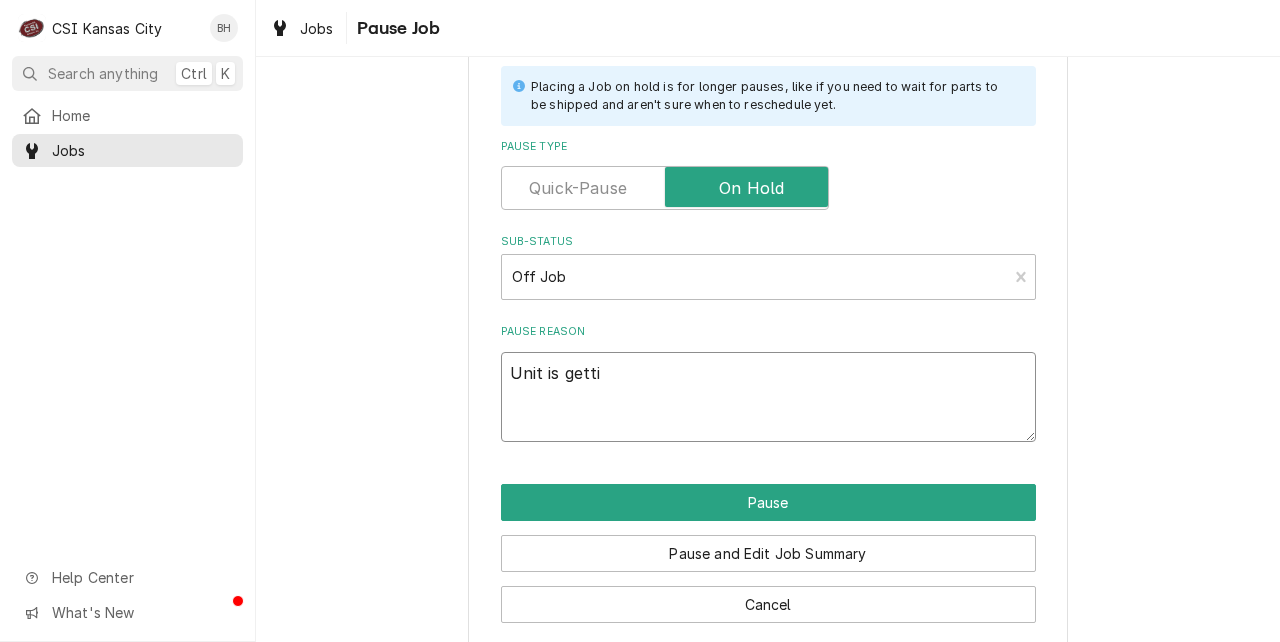 type on "x" 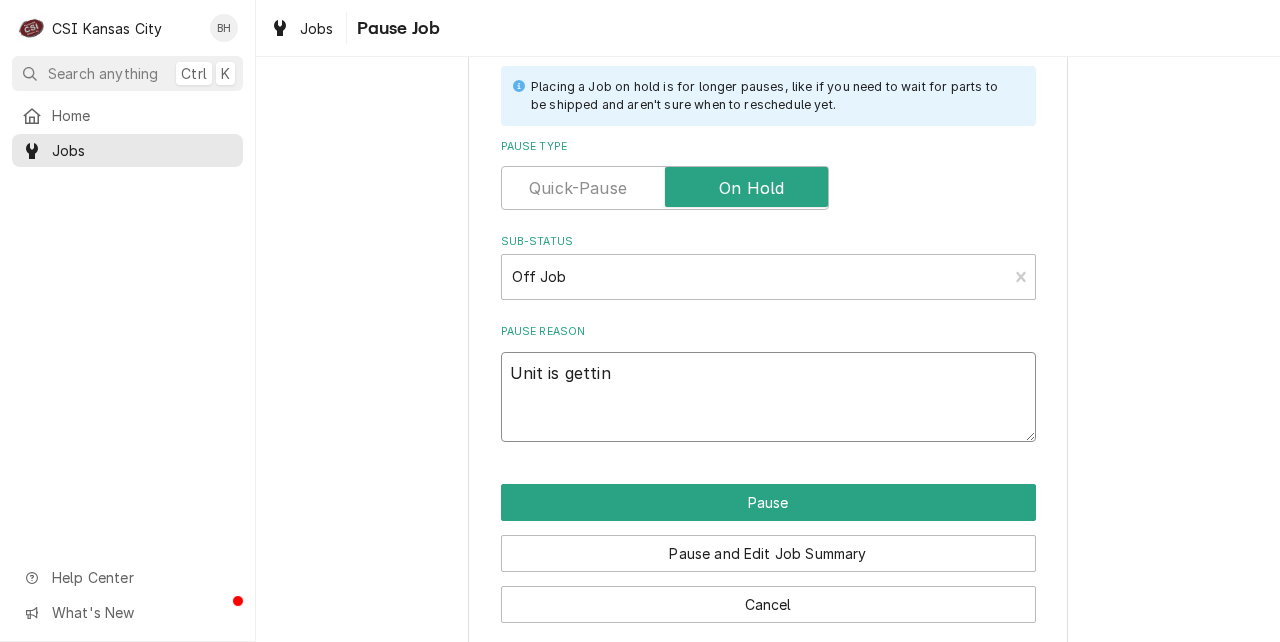 type on "x" 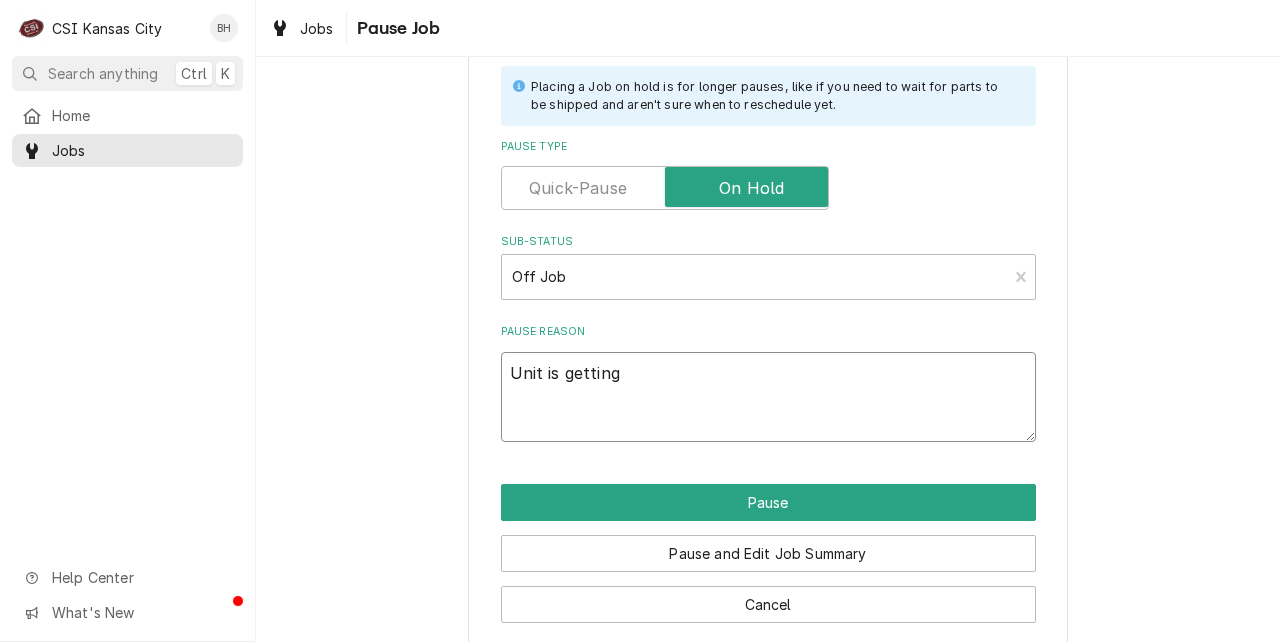 type on "Unit is getting" 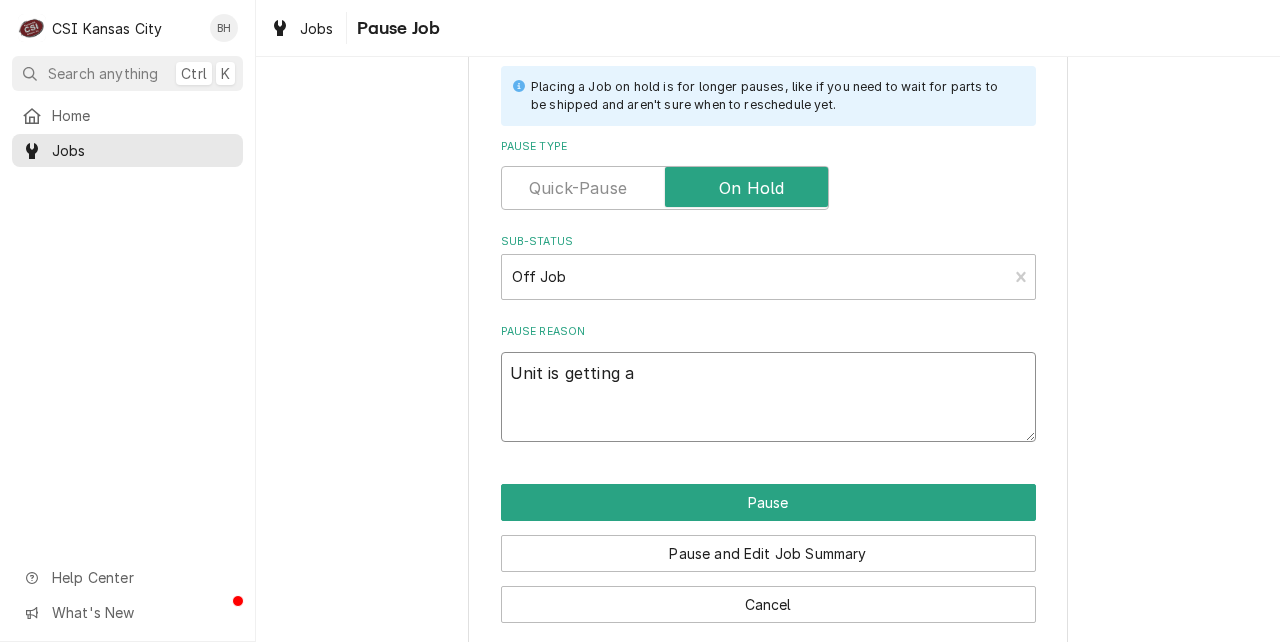 type on "Unit is getting a" 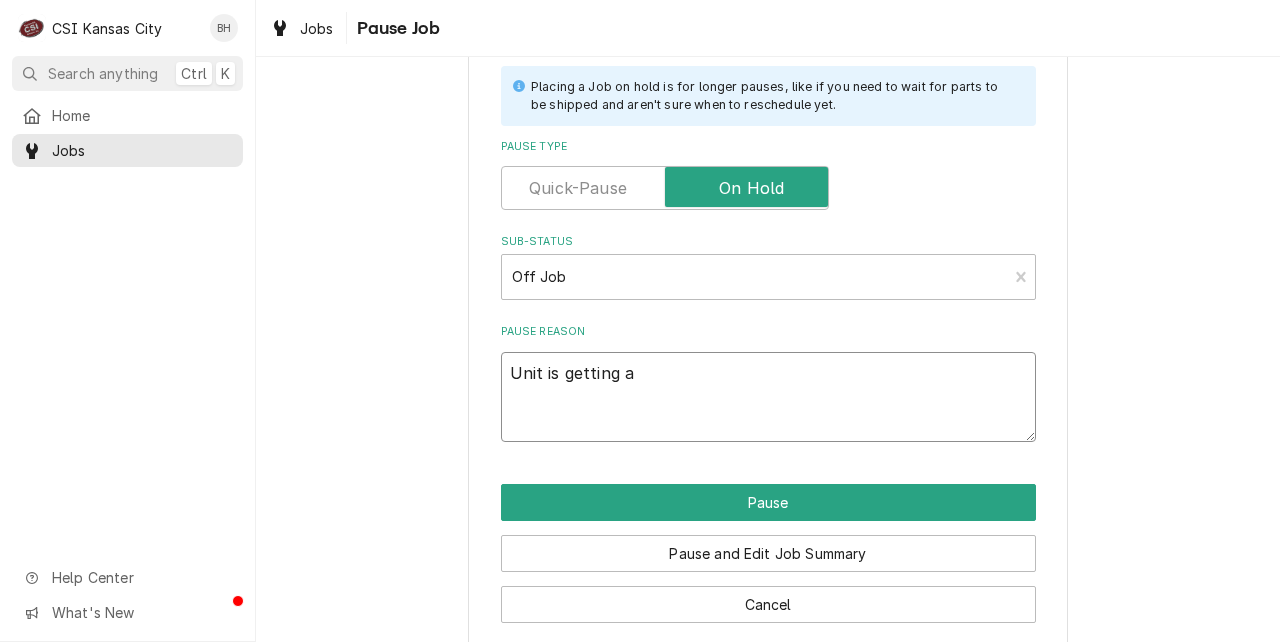 type on "x" 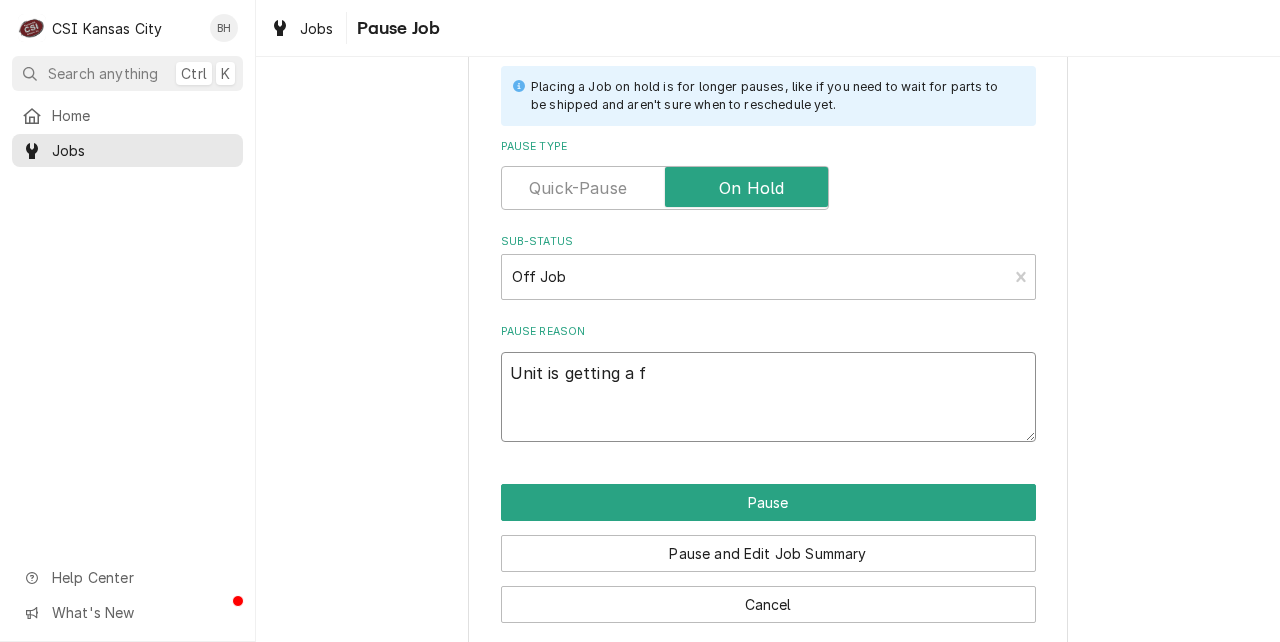 type on "x" 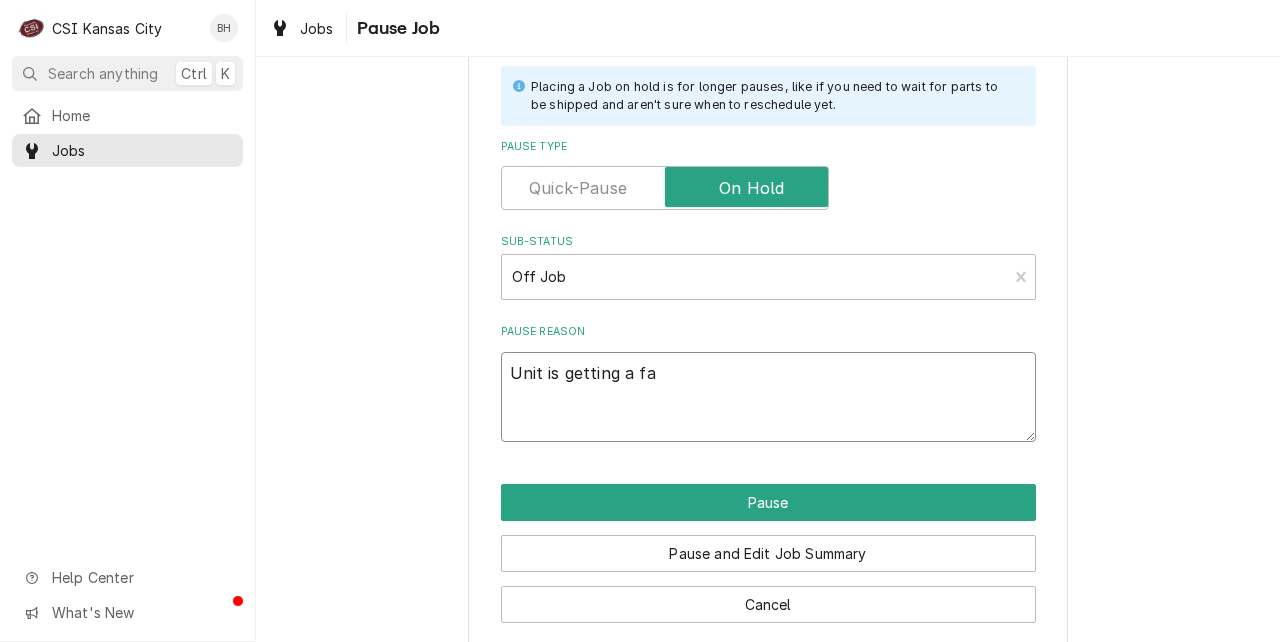 type on "Unit is getting a fan" 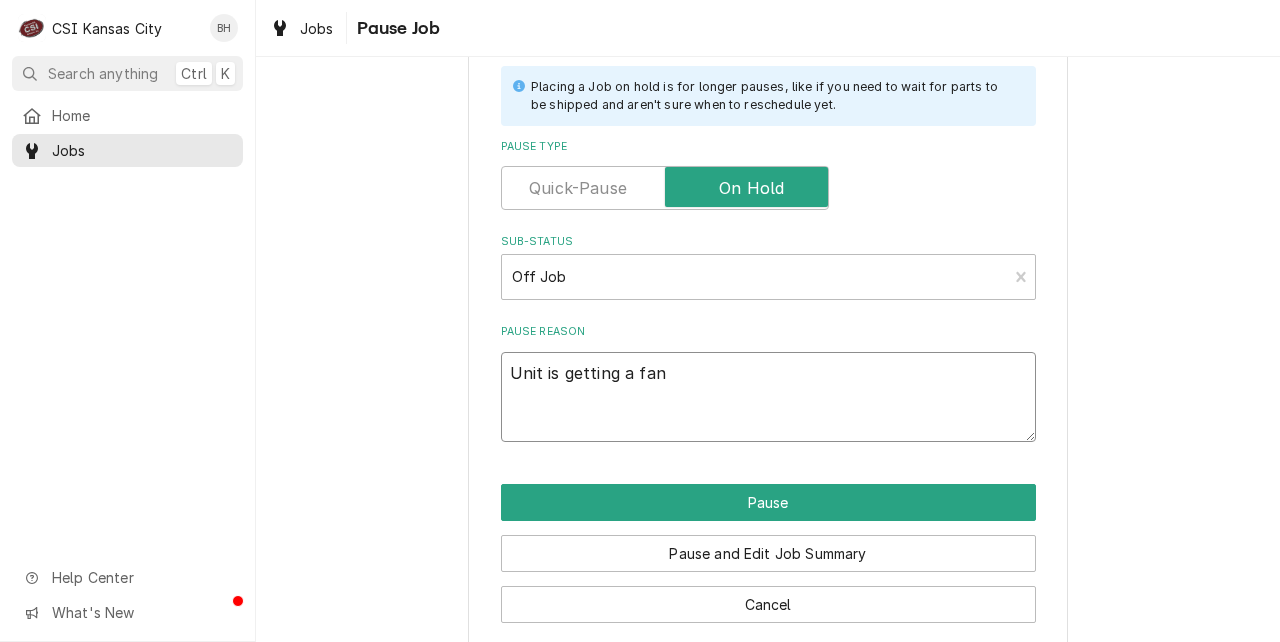 type on "x" 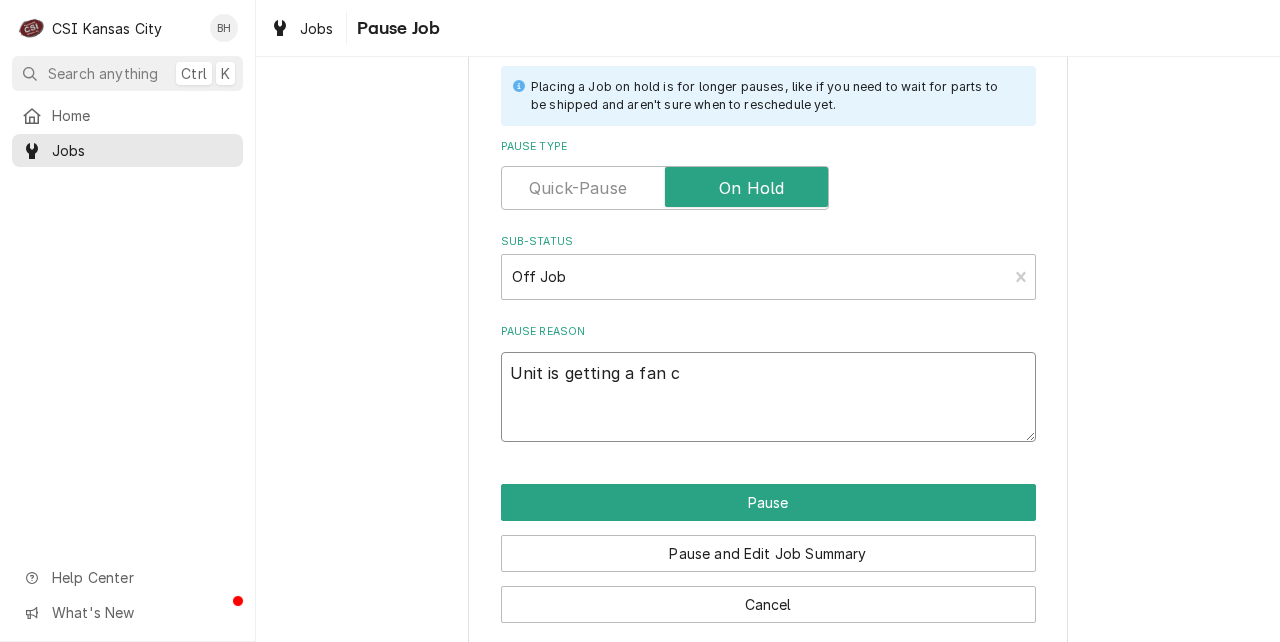 type on "x" 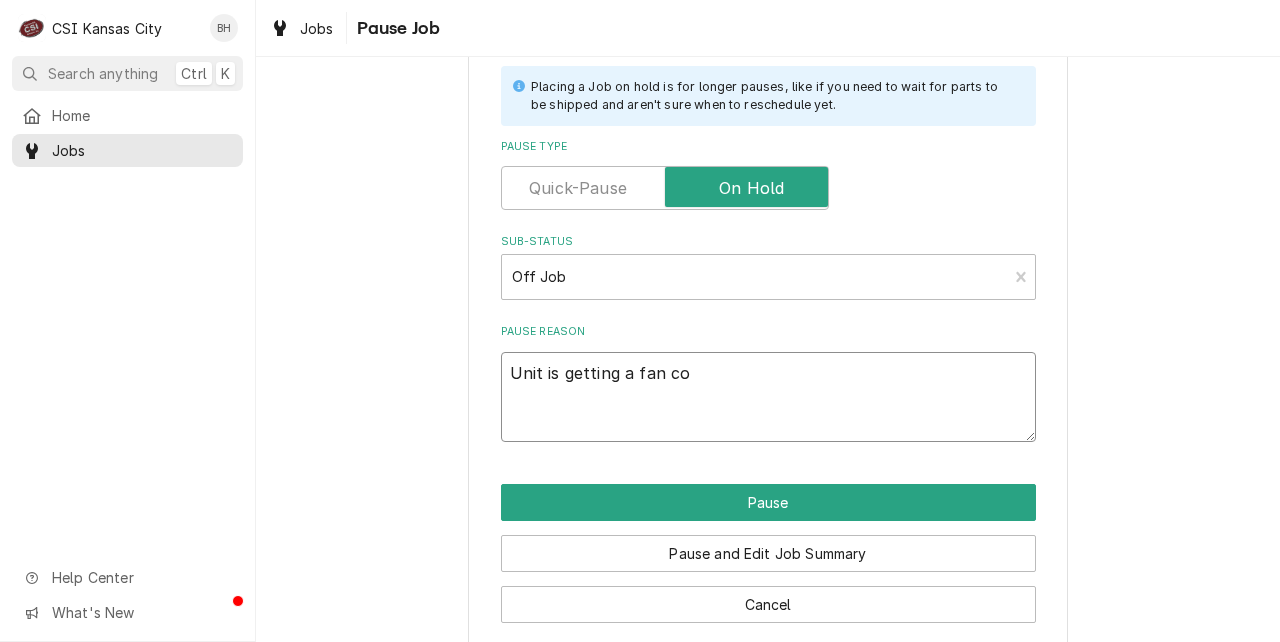 type on "x" 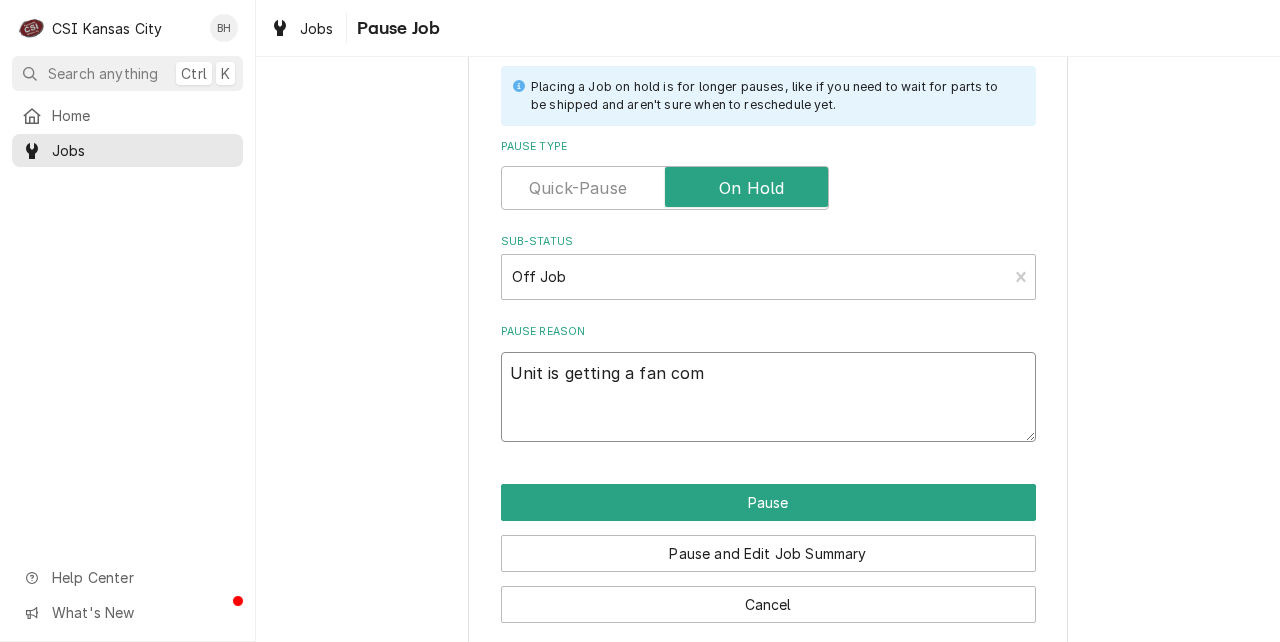 type on "x" 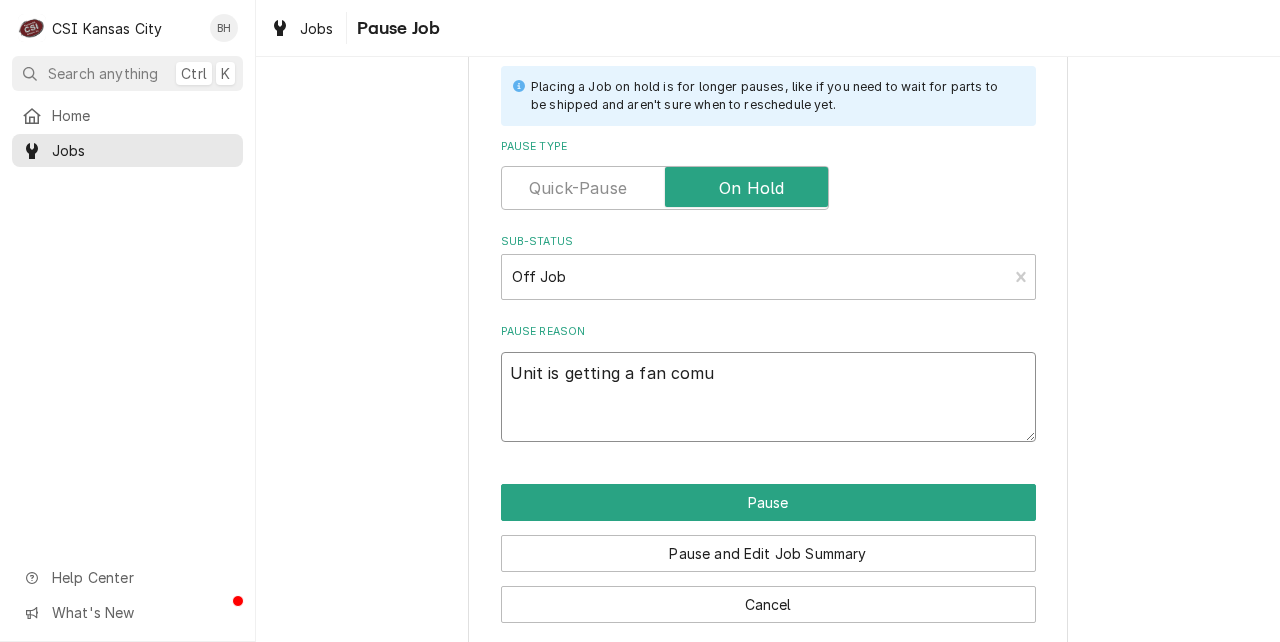 type on "x" 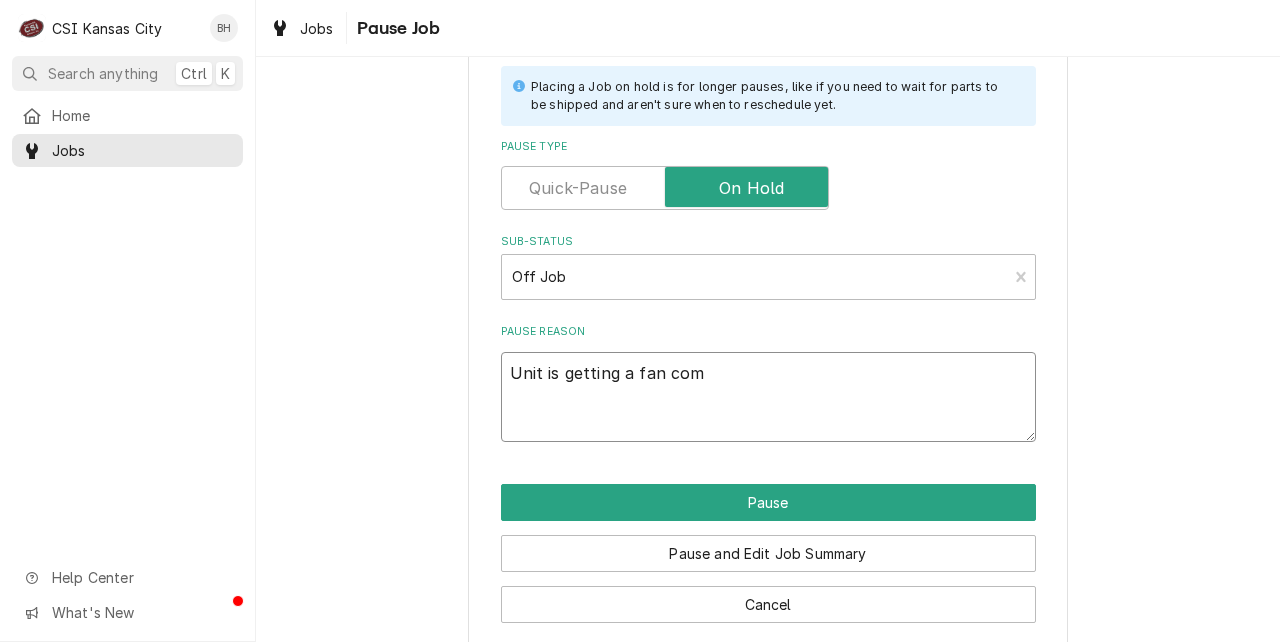 type on "x" 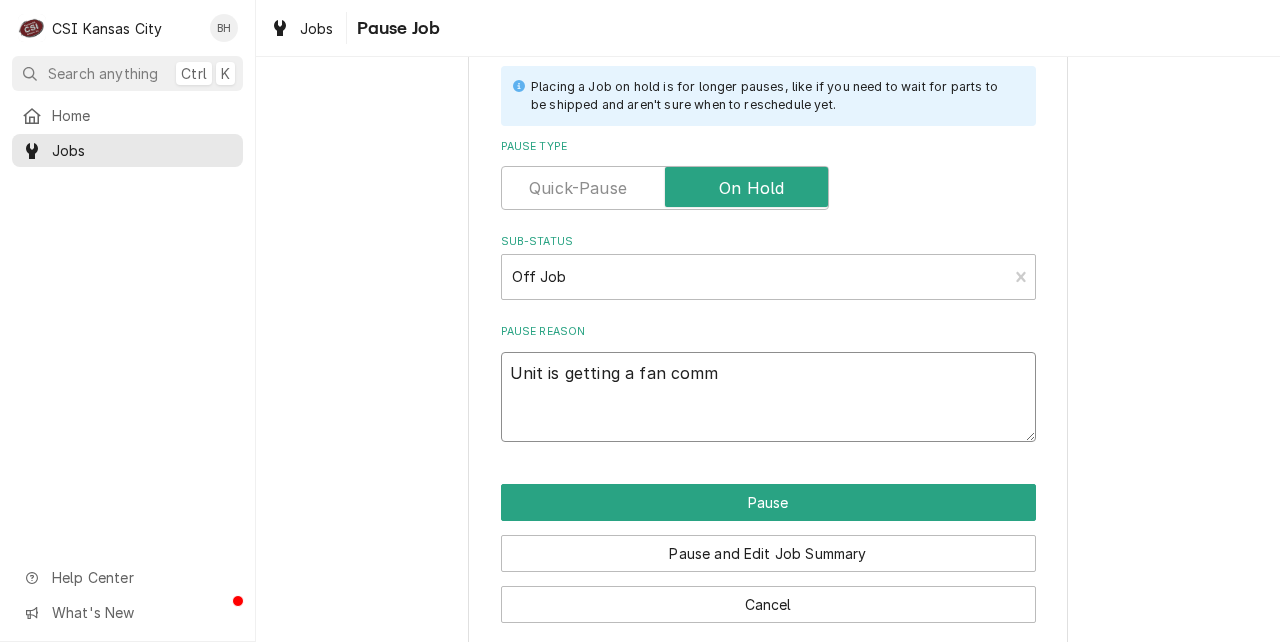 type on "x" 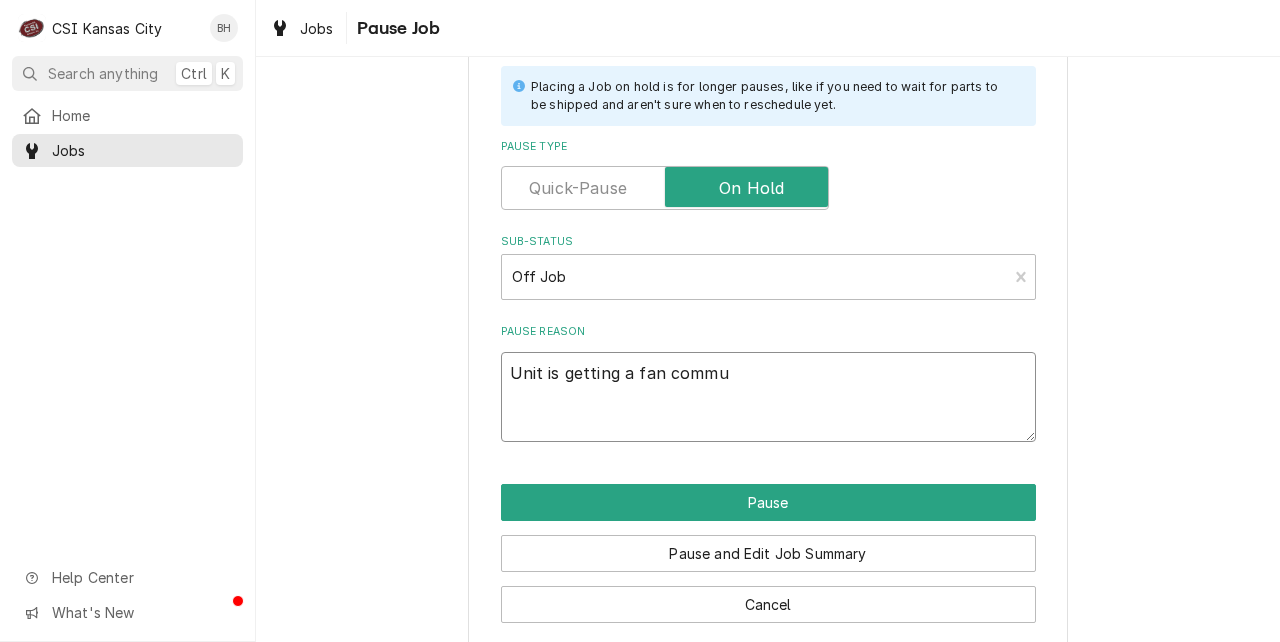 type on "x" 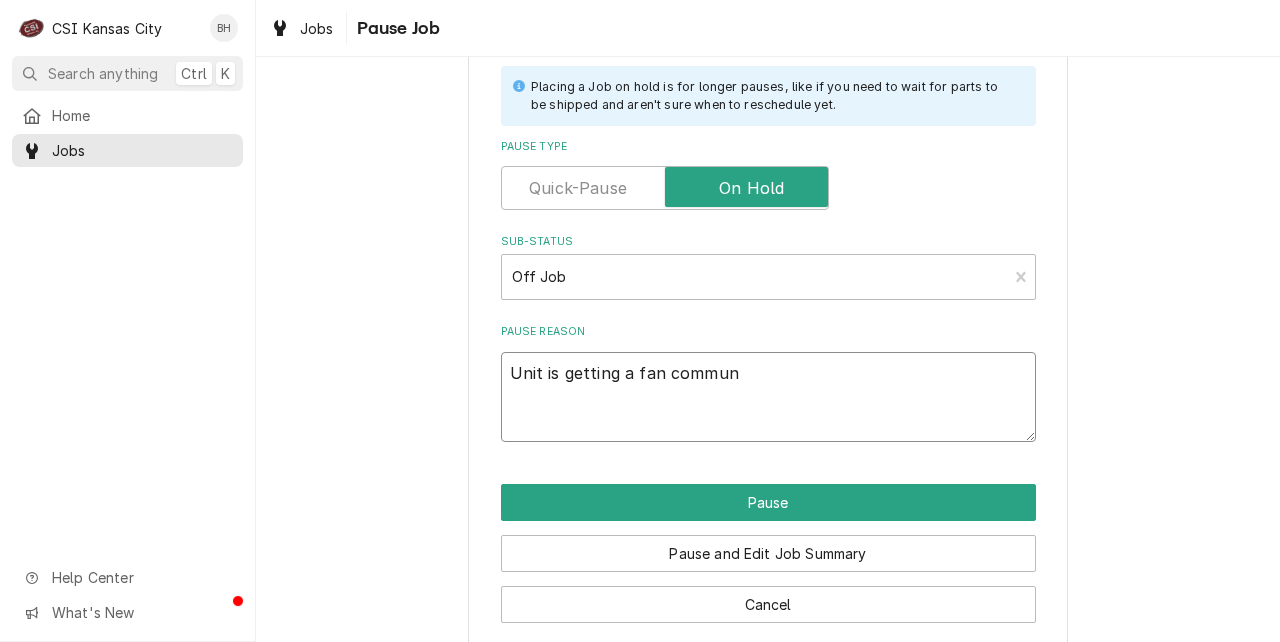 type on "x" 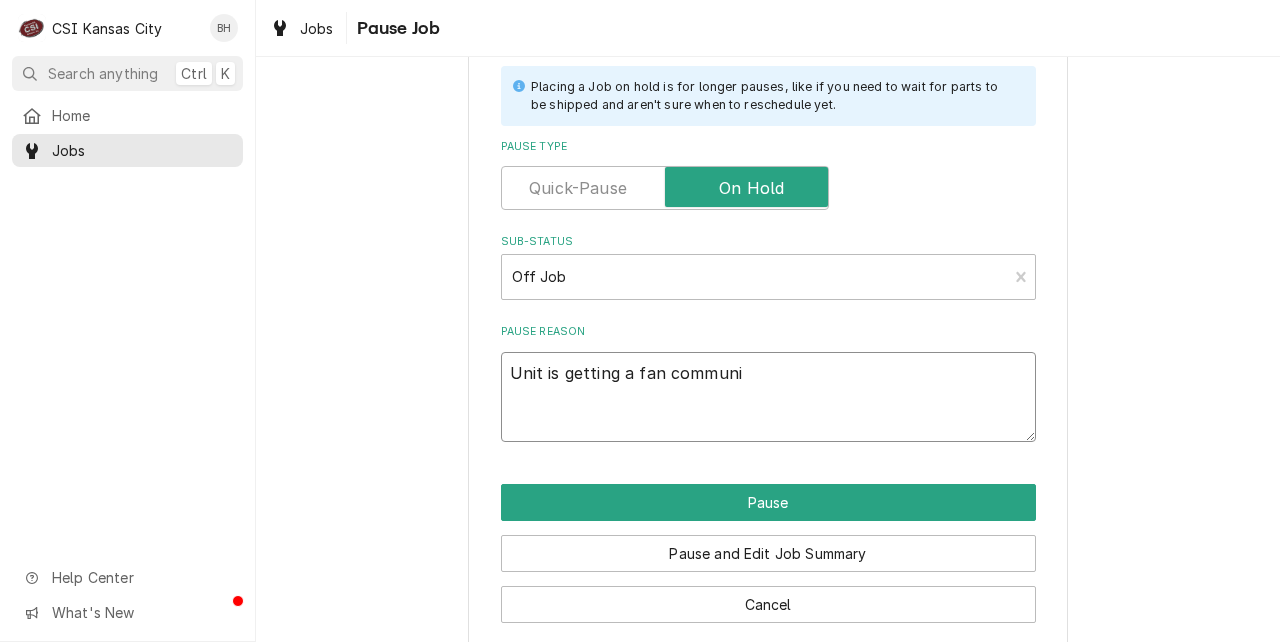 type on "x" 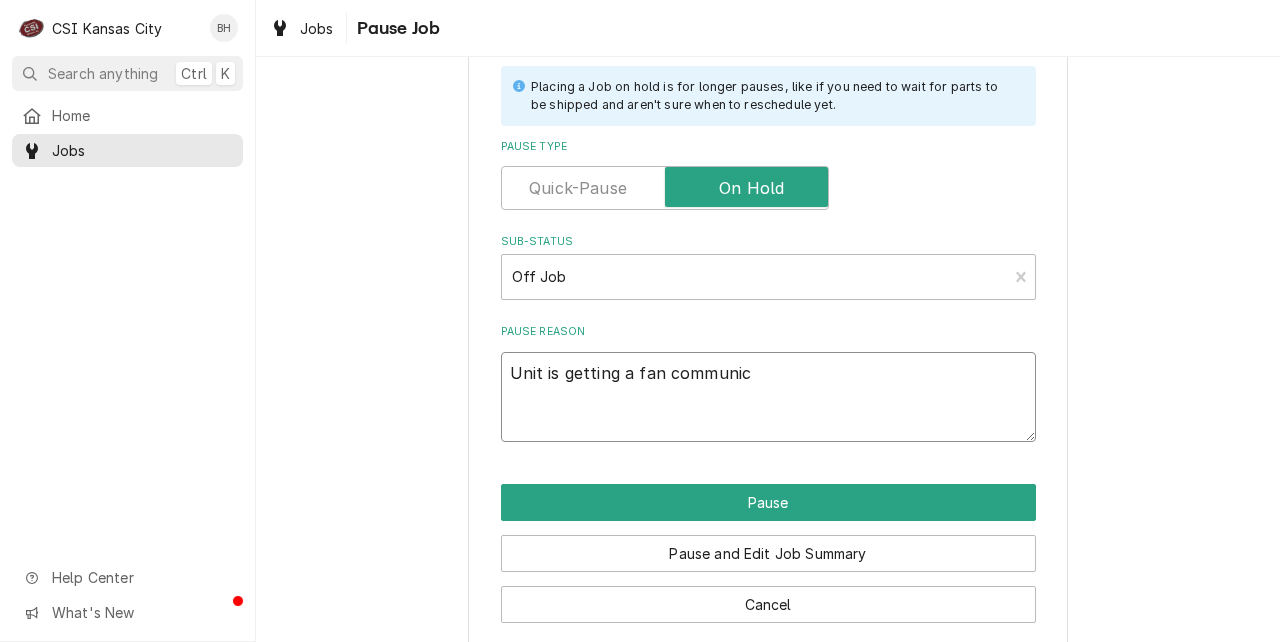 type on "x" 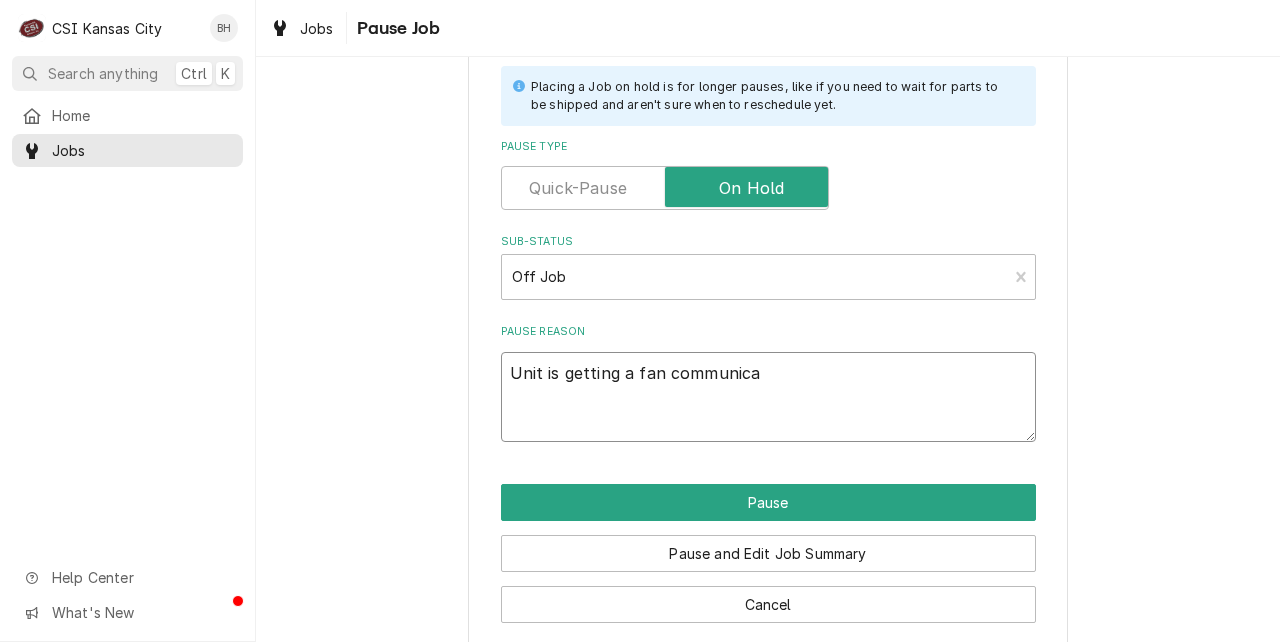 type on "x" 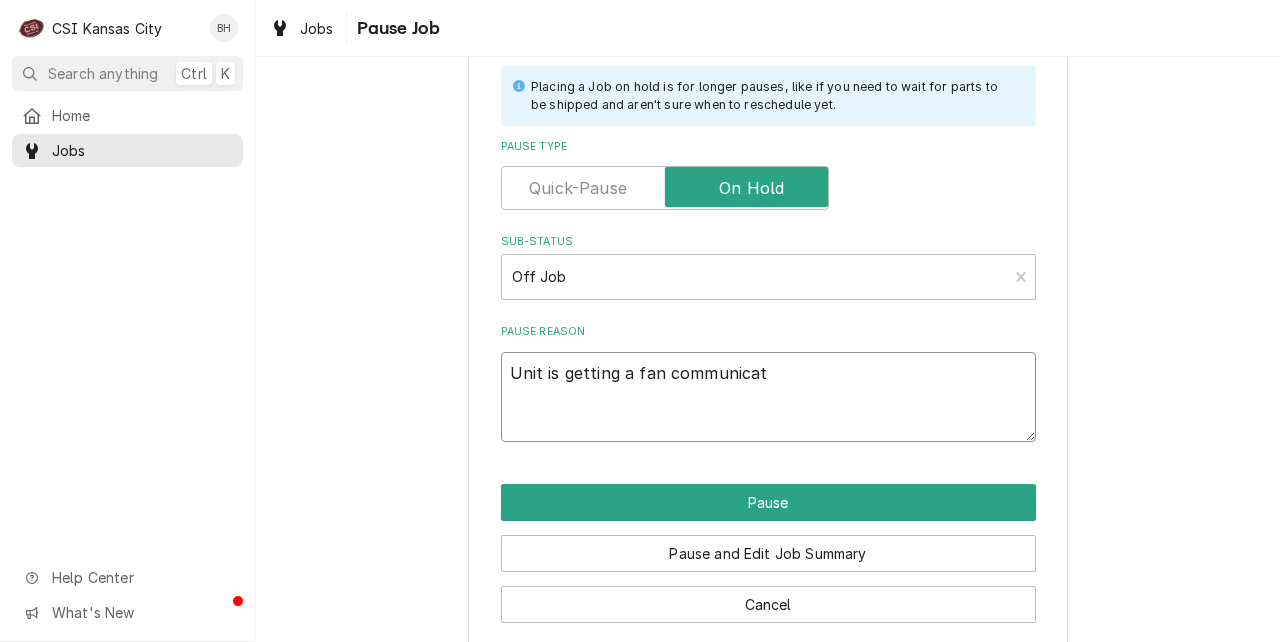 type on "Unit is getting a fan communicati" 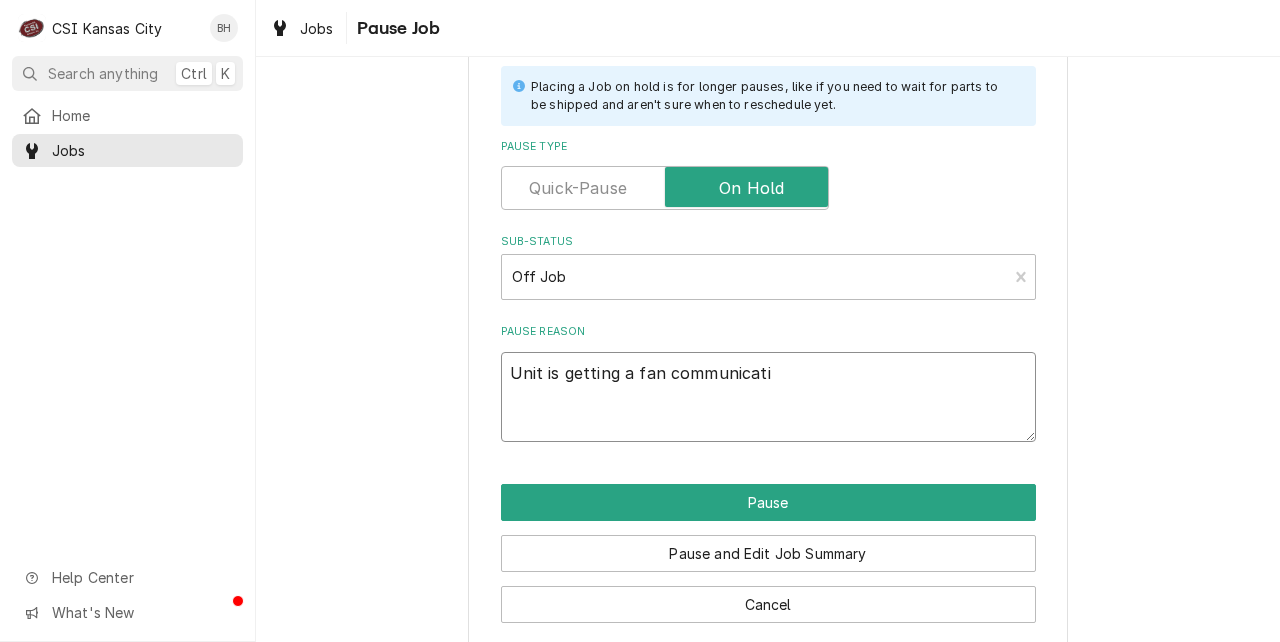 type on "x" 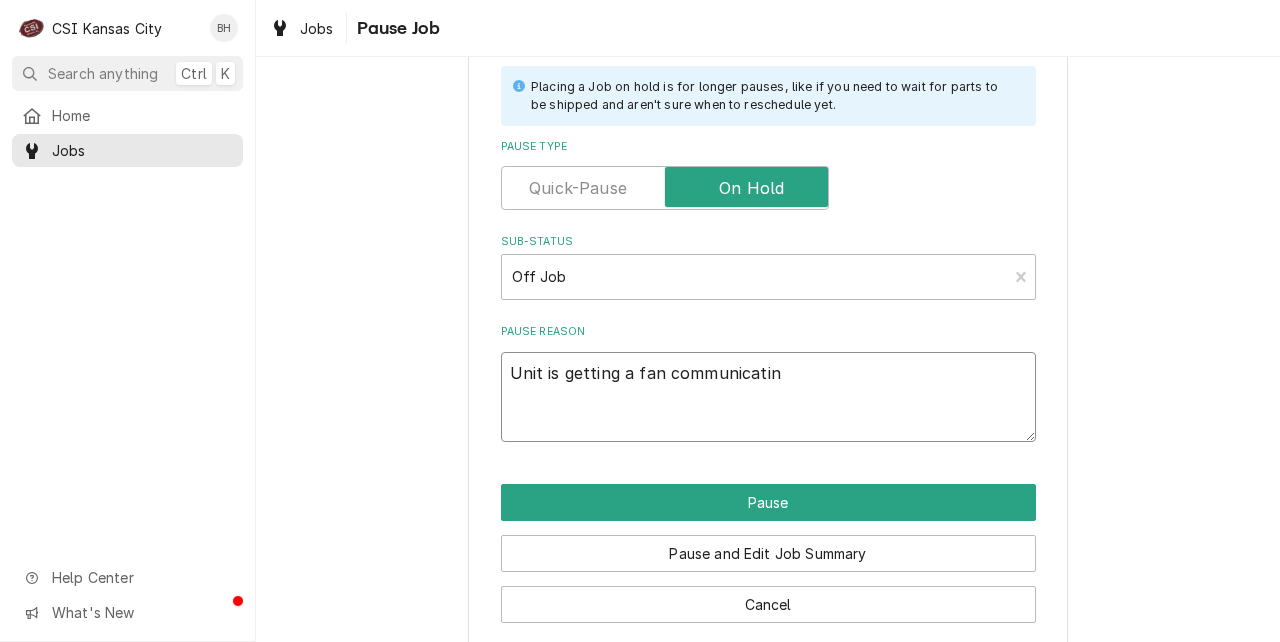 type on "x" 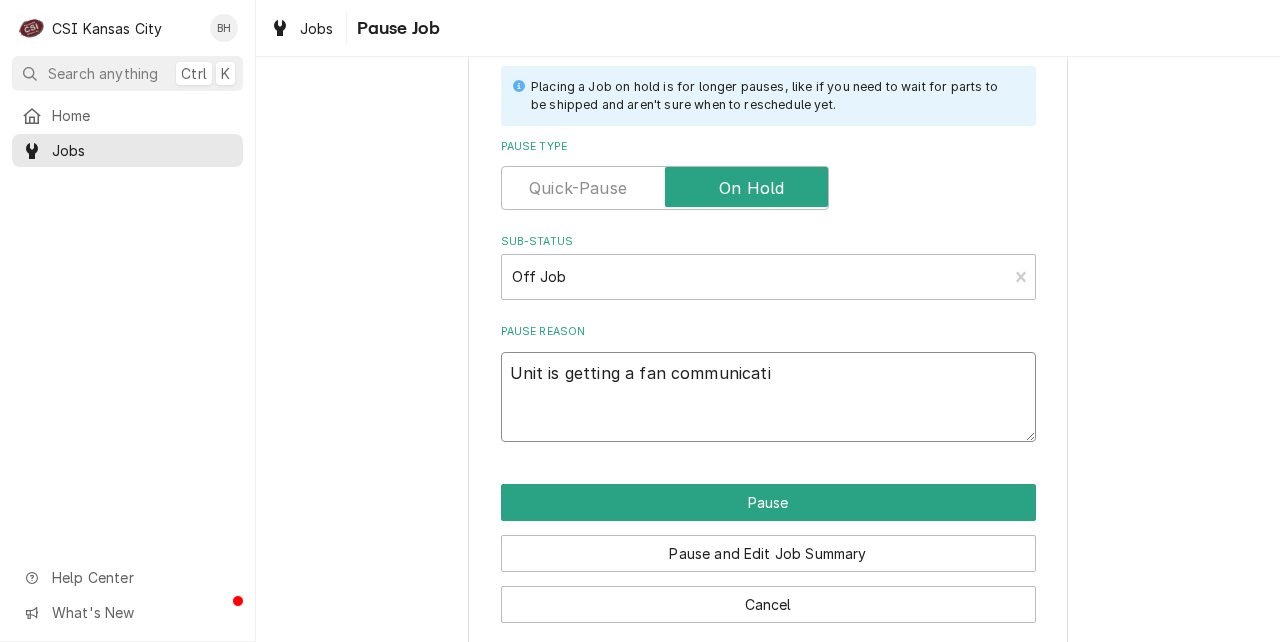 type on "x" 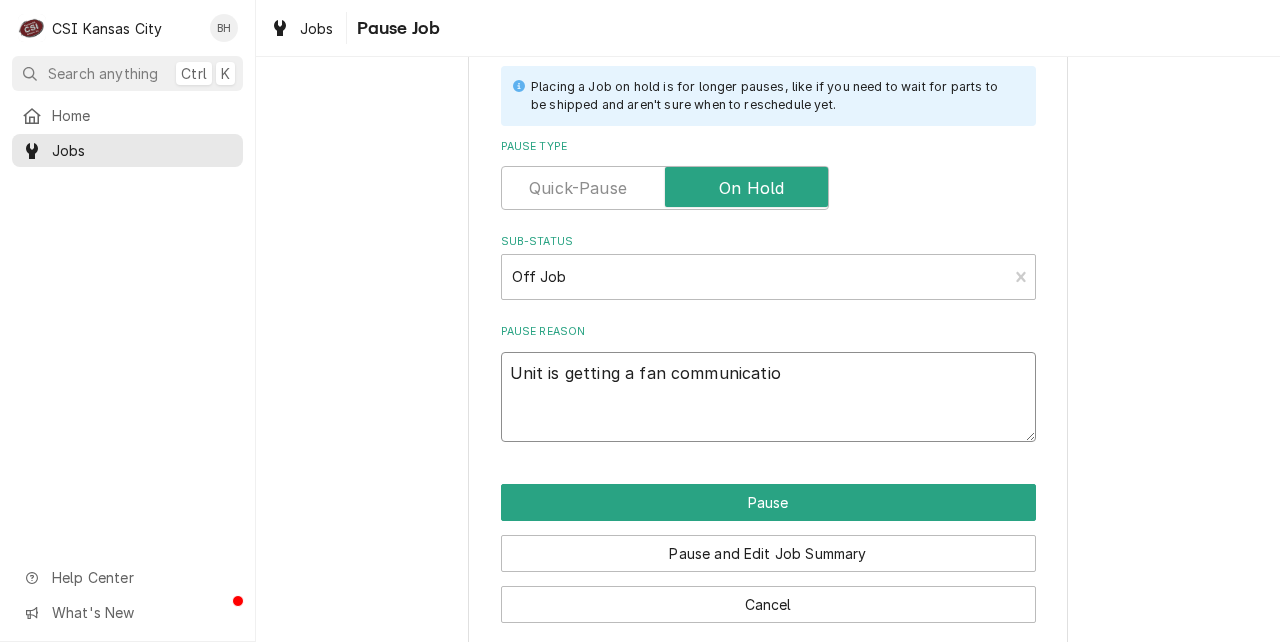 type on "x" 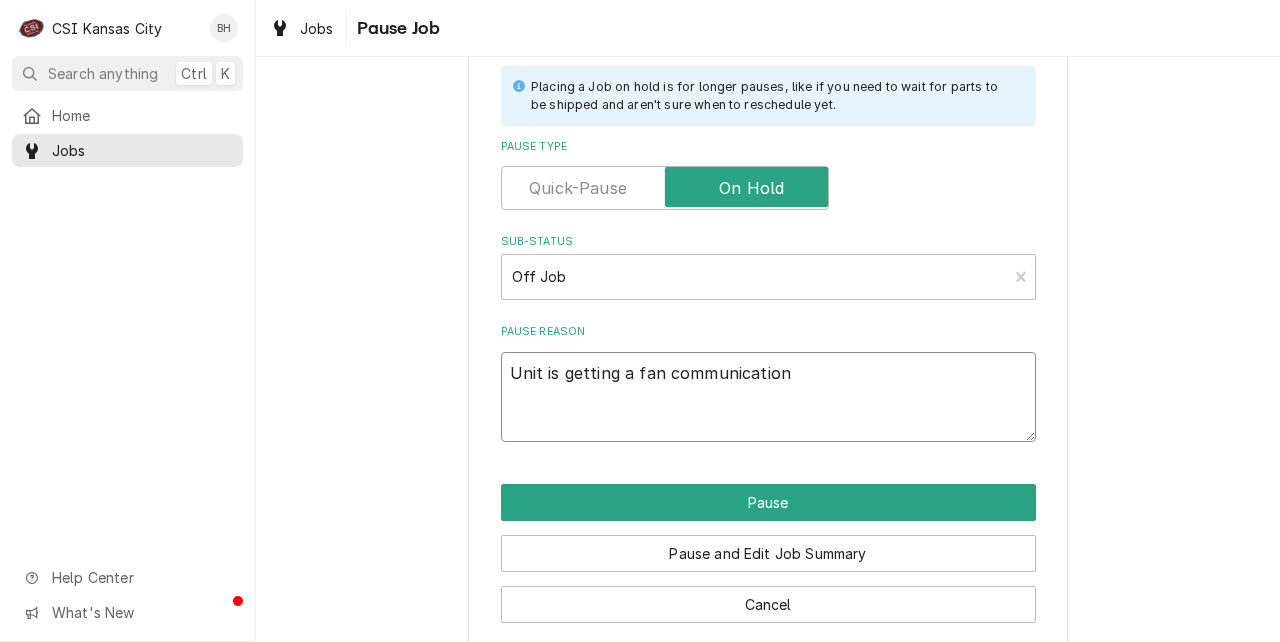 type on "Unit is getting a fan communication" 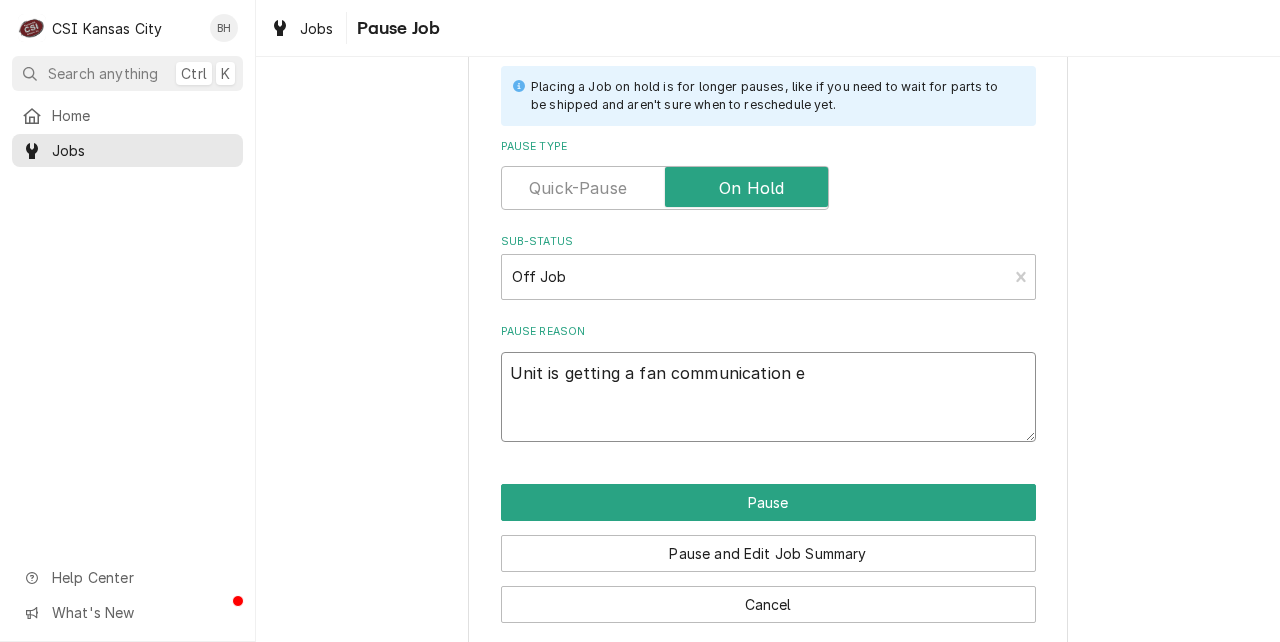 type on "x" 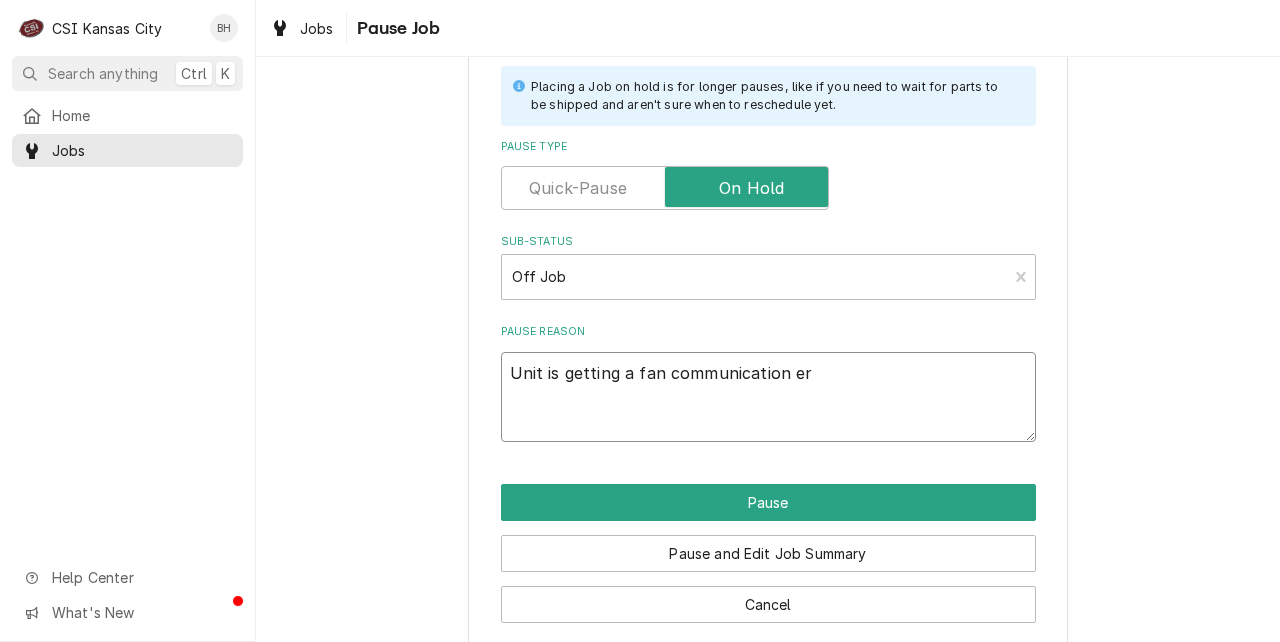 type on "x" 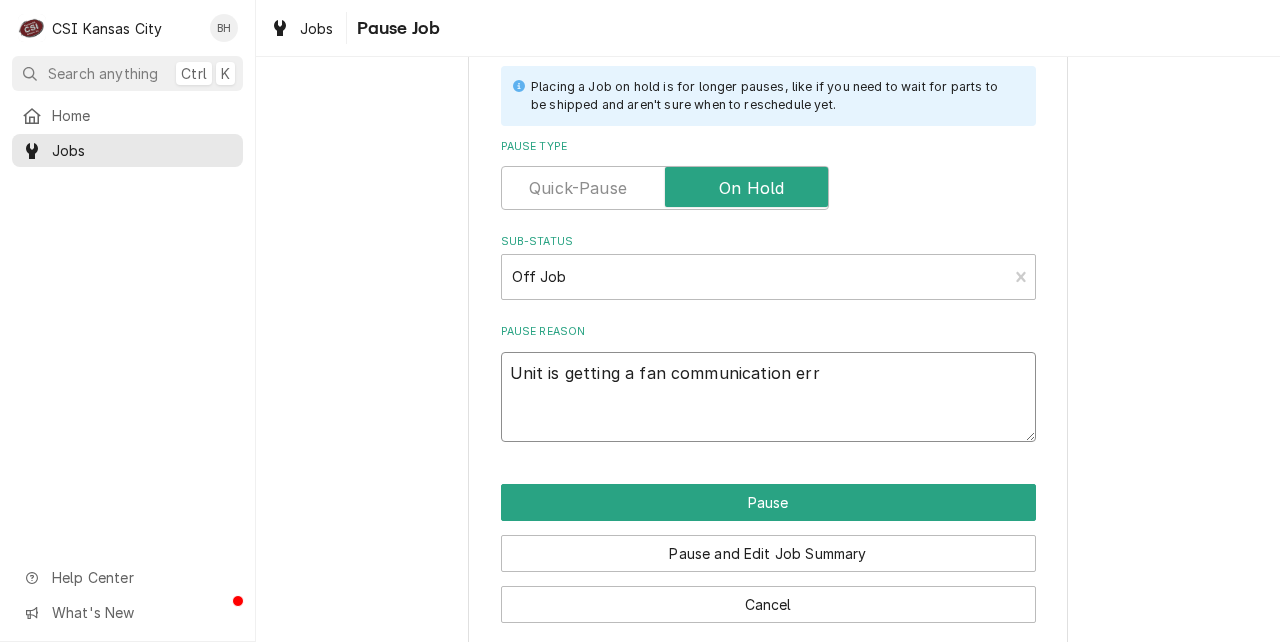 type on "x" 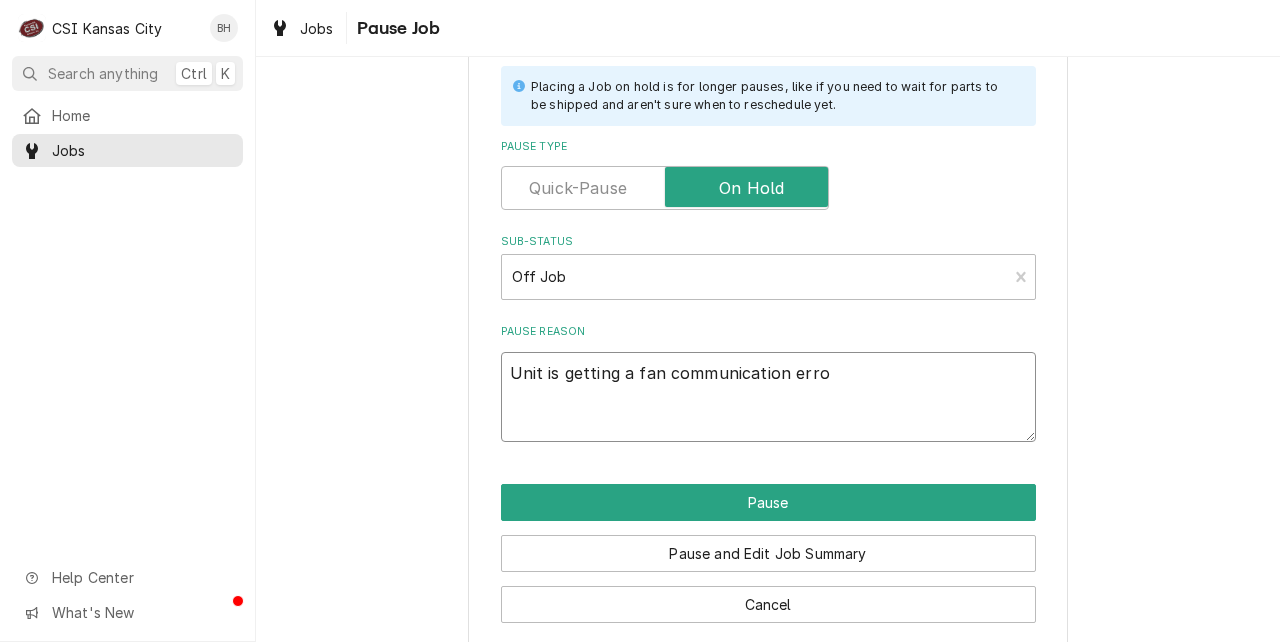 type on "x" 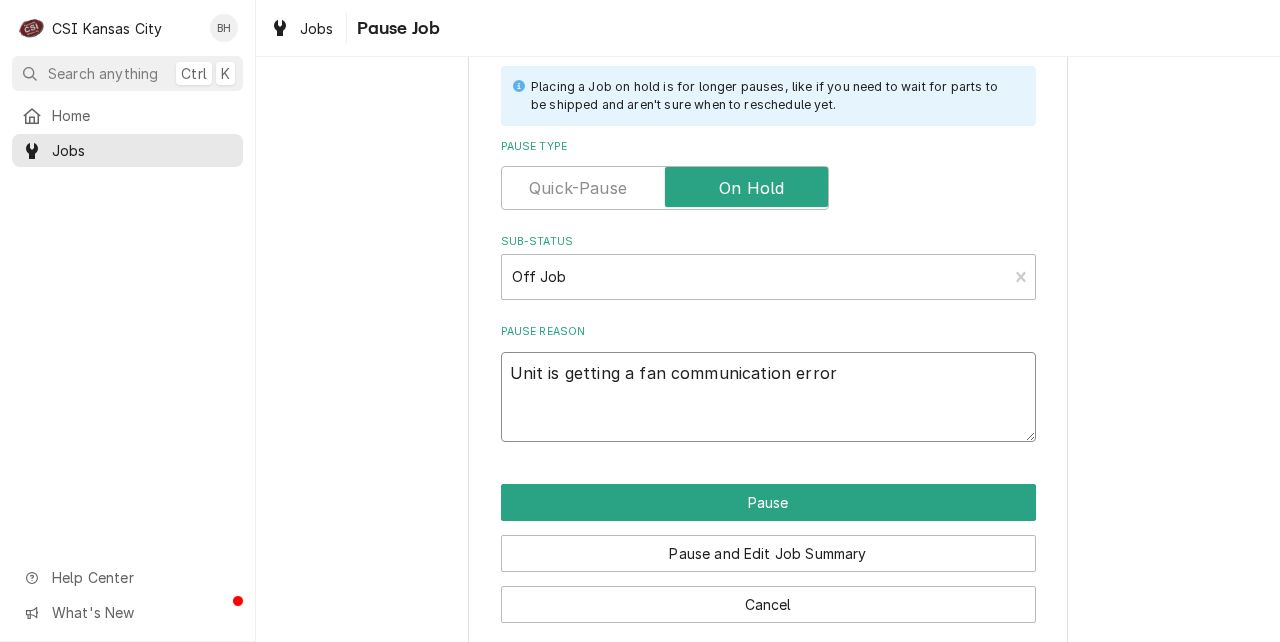 type on "x" 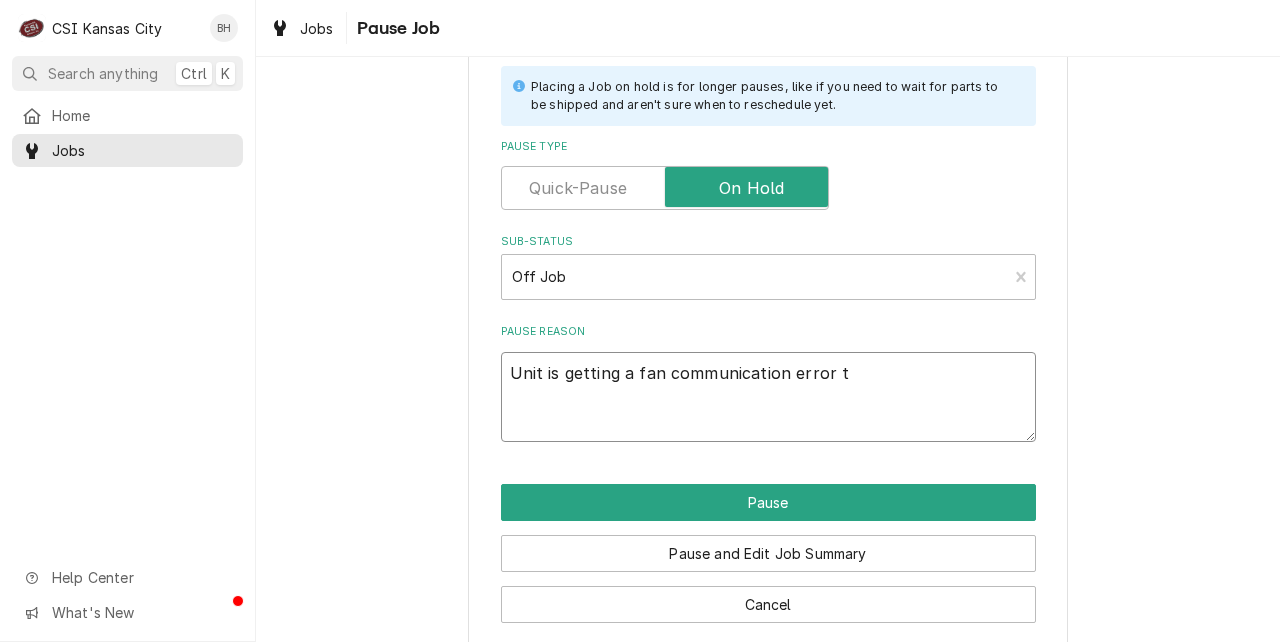 type on "x" 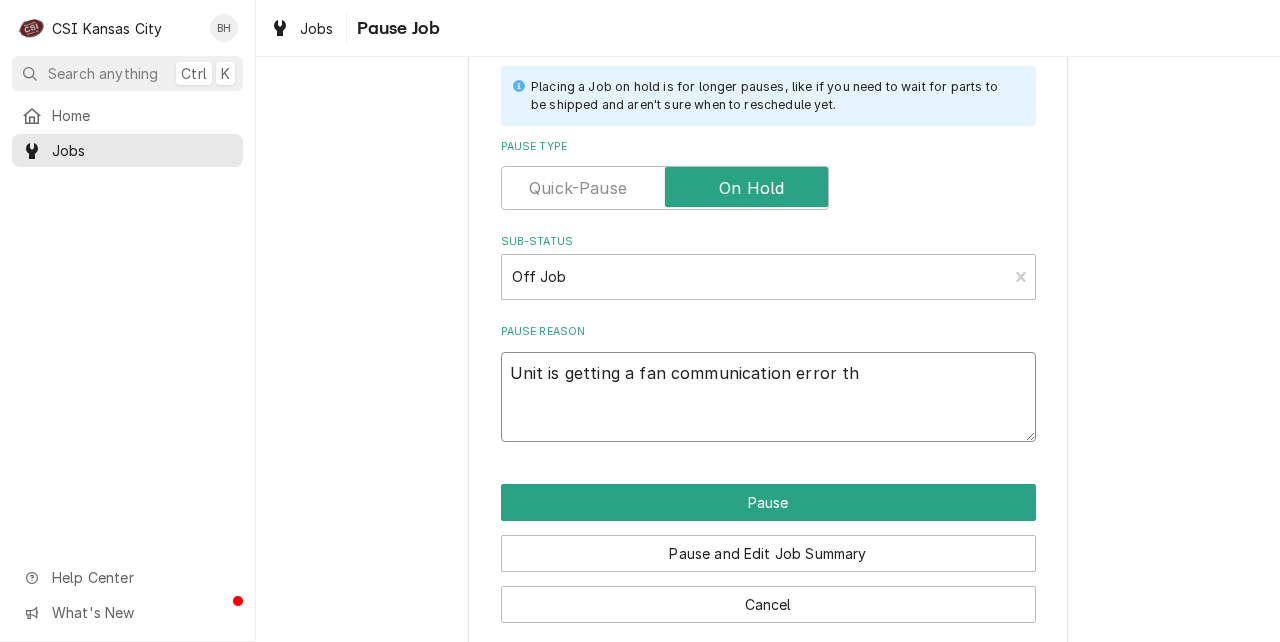 type on "x" 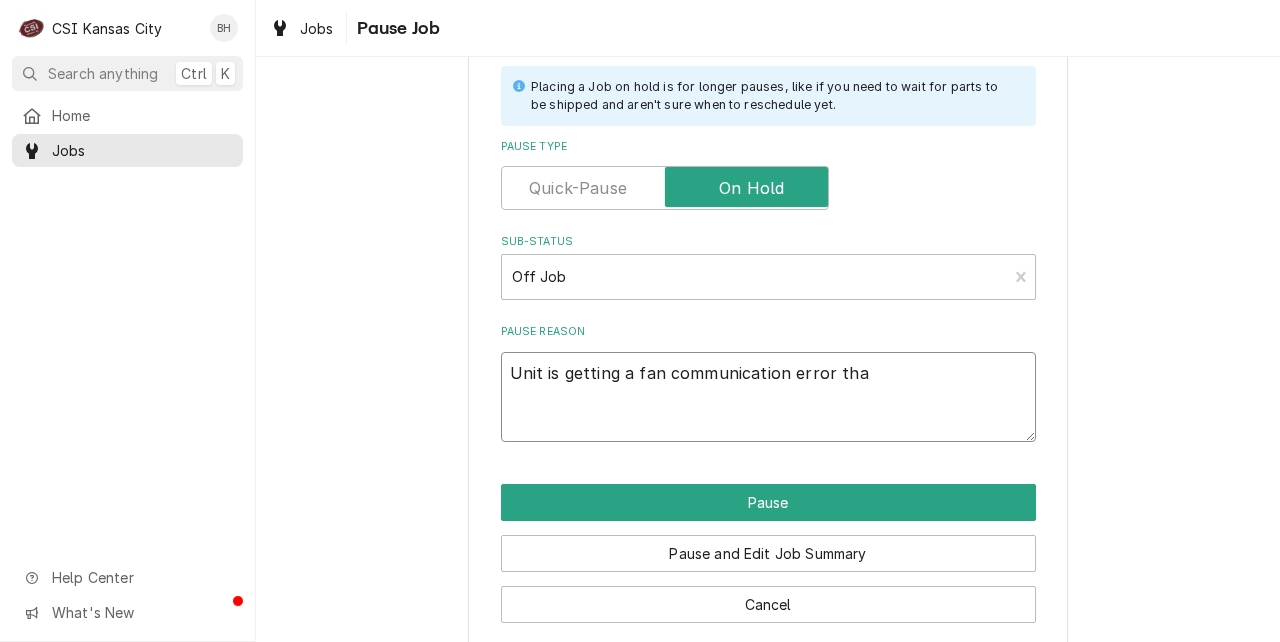 type on "x" 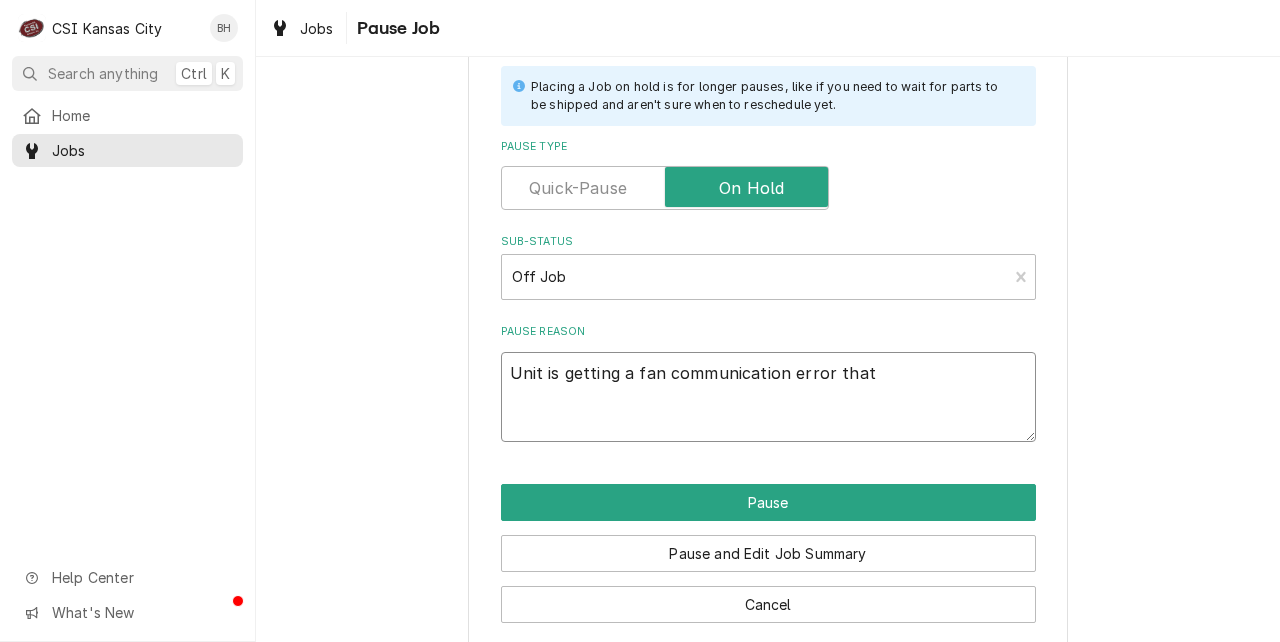 type on "Unit is getting a fan communication error that" 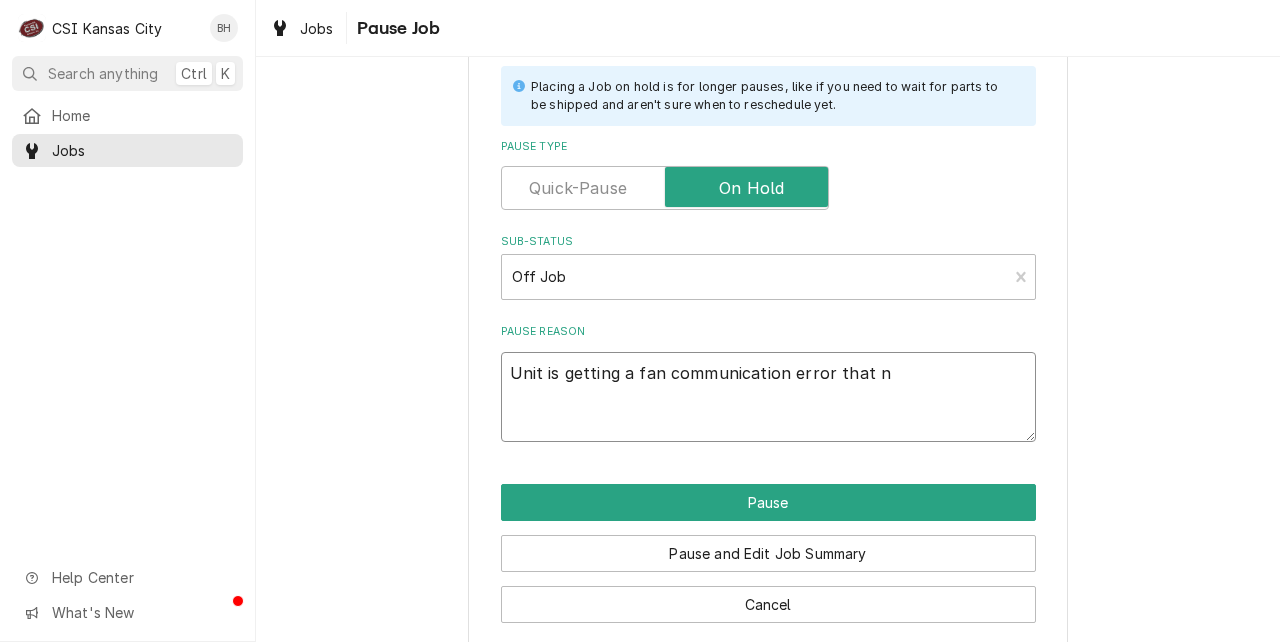 type on "x" 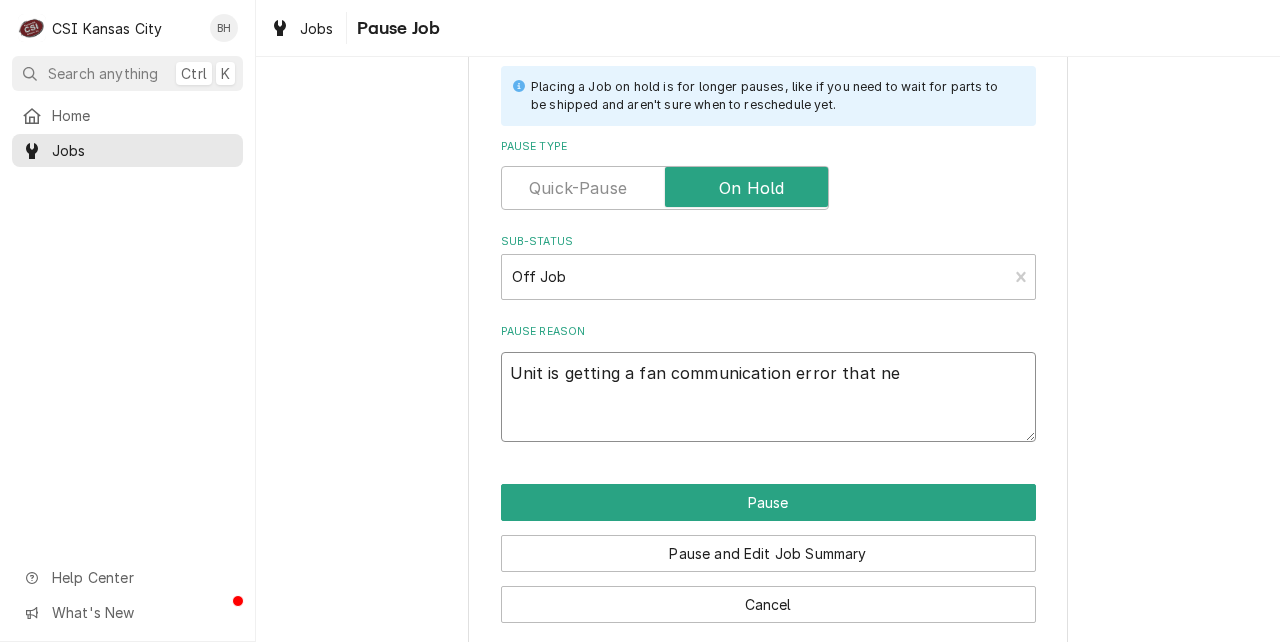 type on "x" 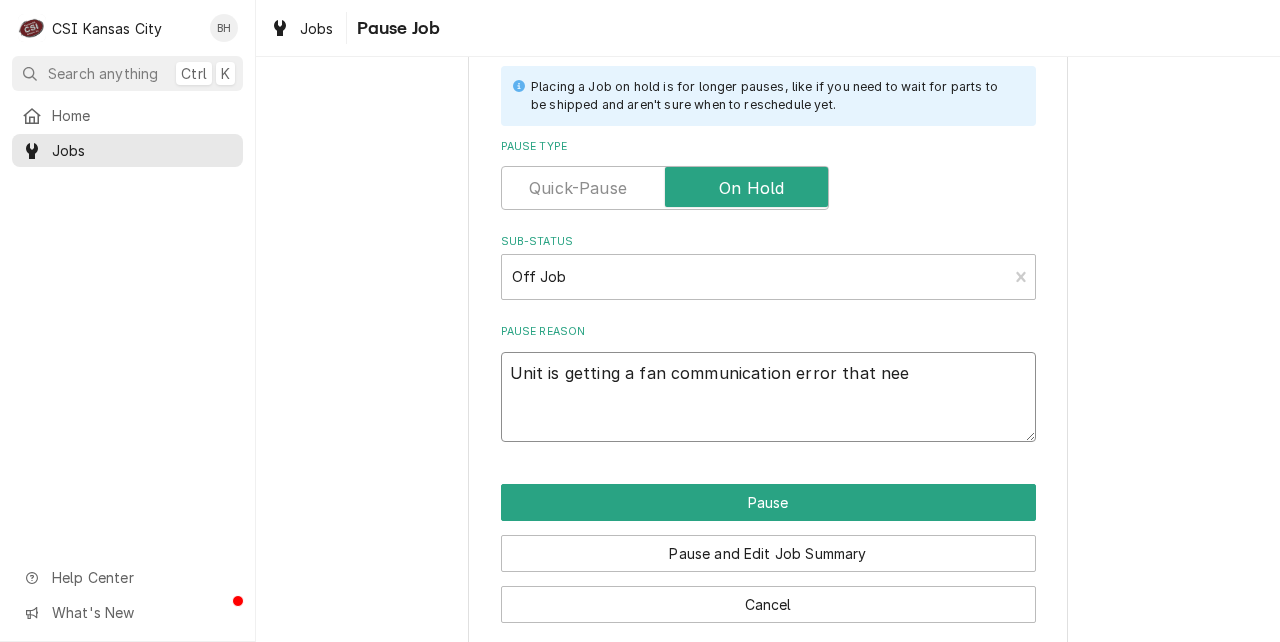 type on "x" 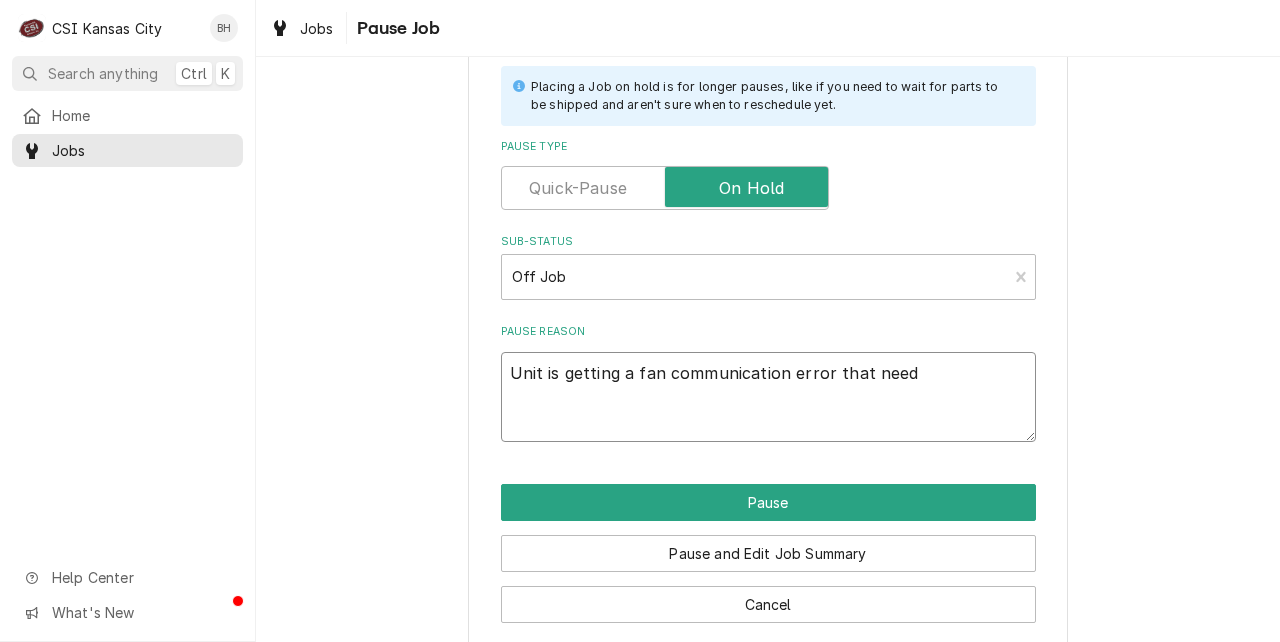 type on "x" 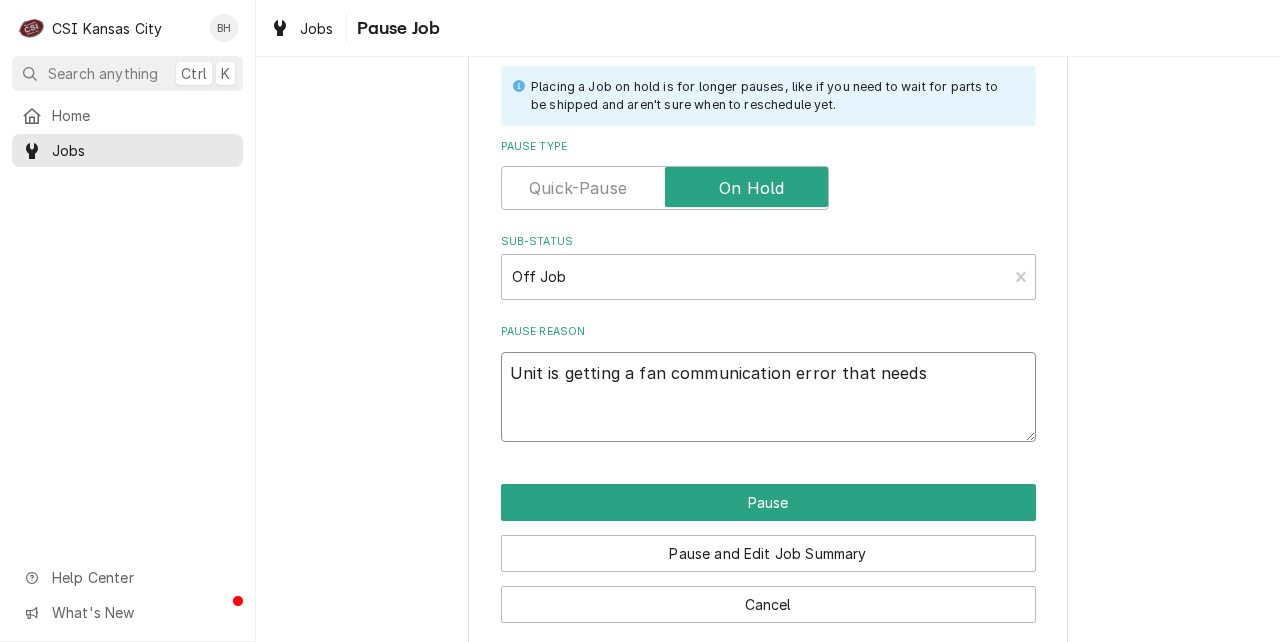 type on "x" 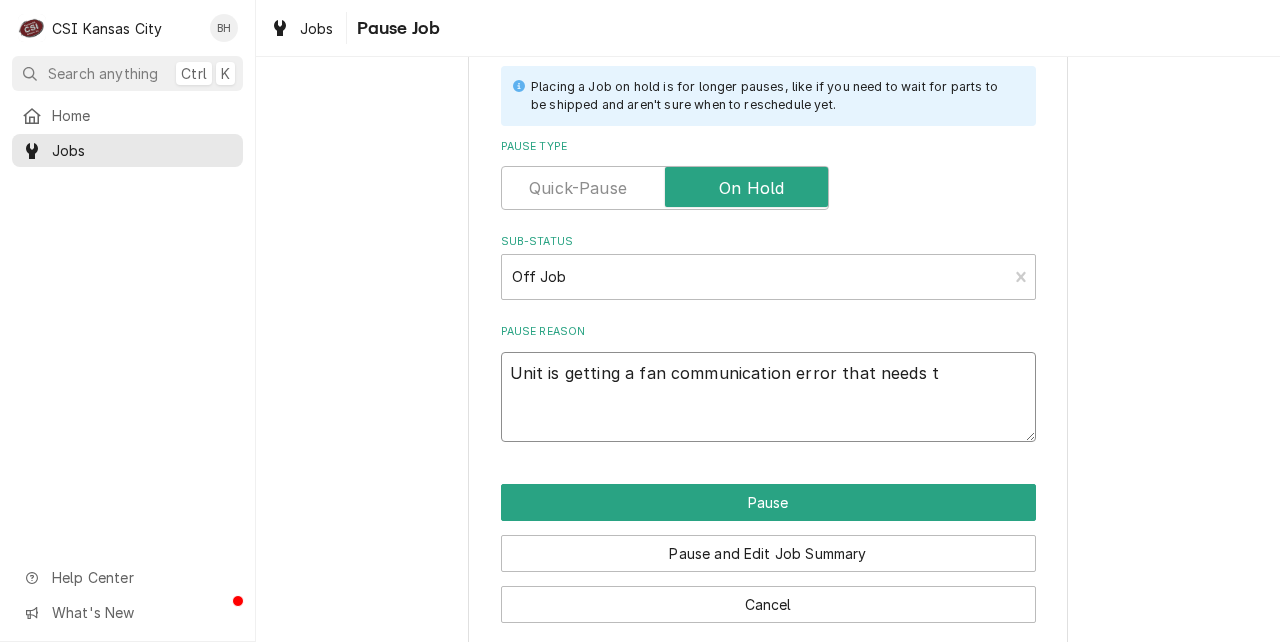 type on "x" 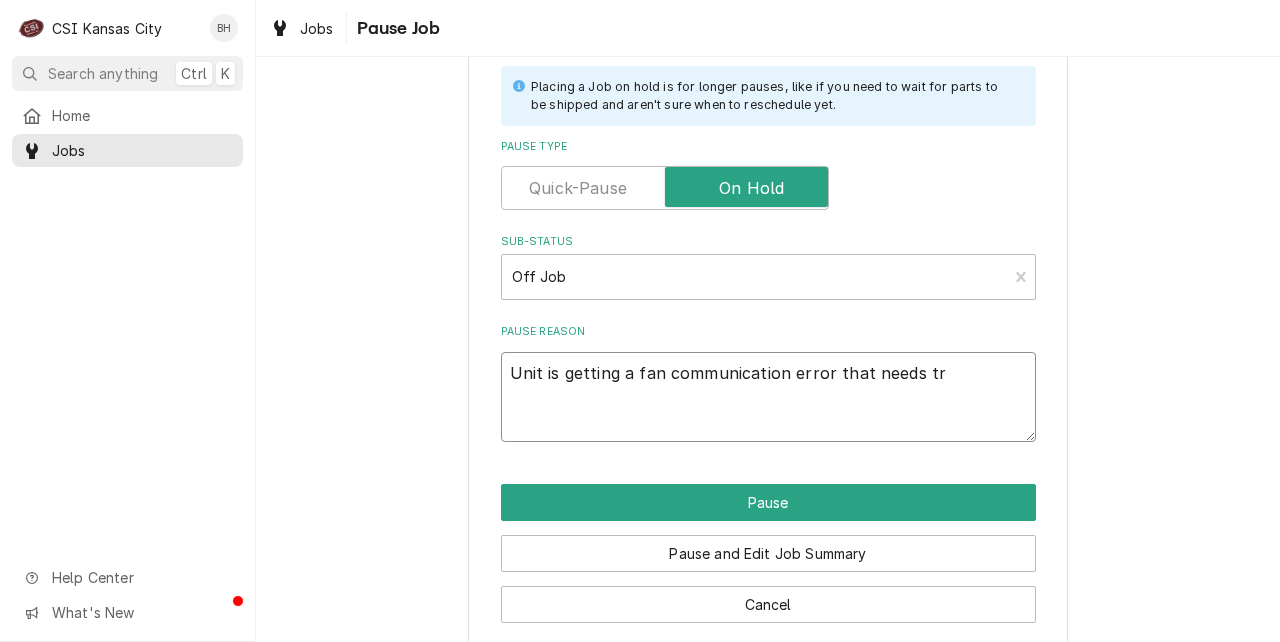 type on "Unit is getting a fan communication error that needs tro" 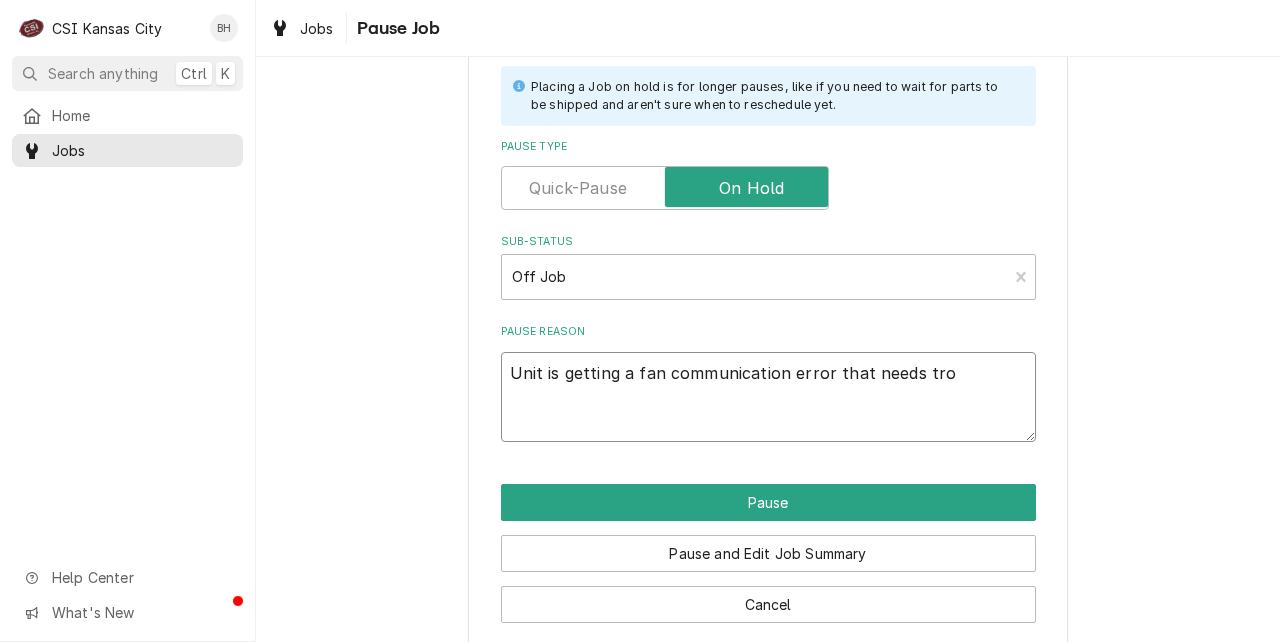 type on "x" 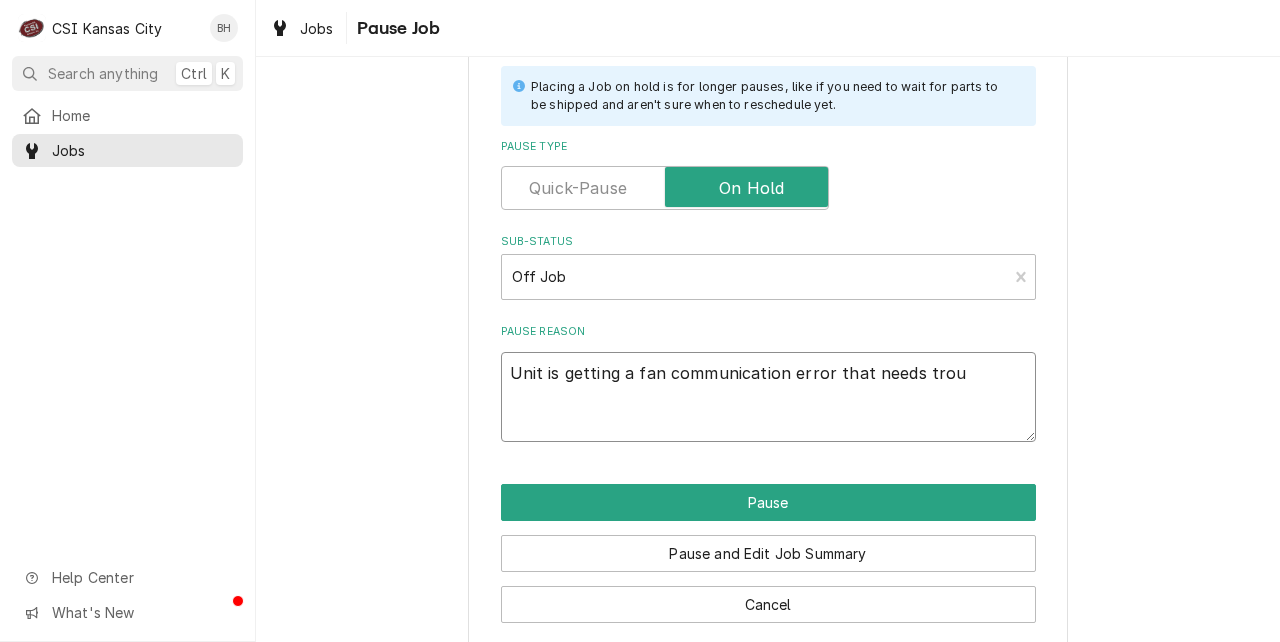 type on "x" 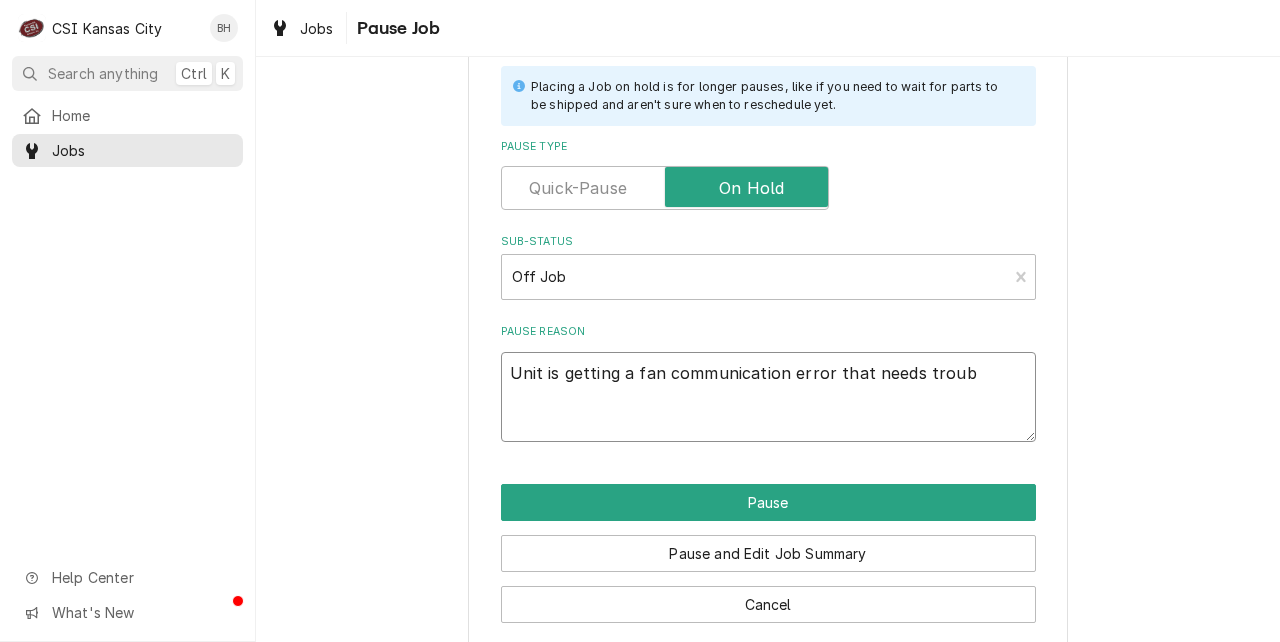 type on "x" 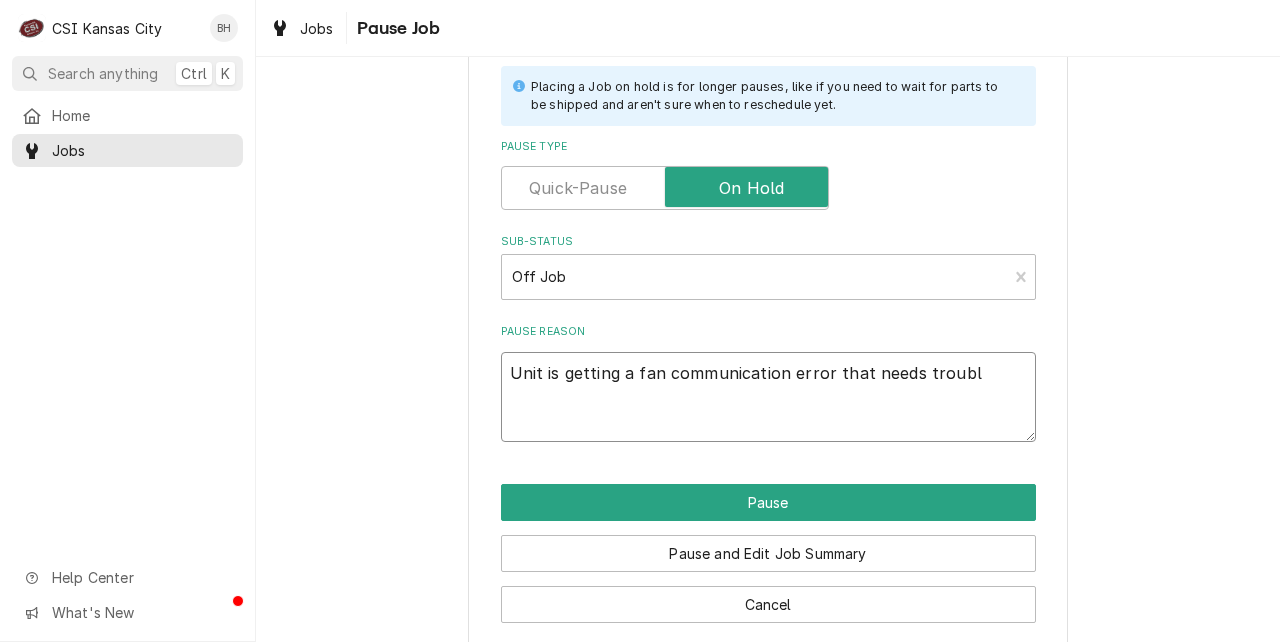 type on "x" 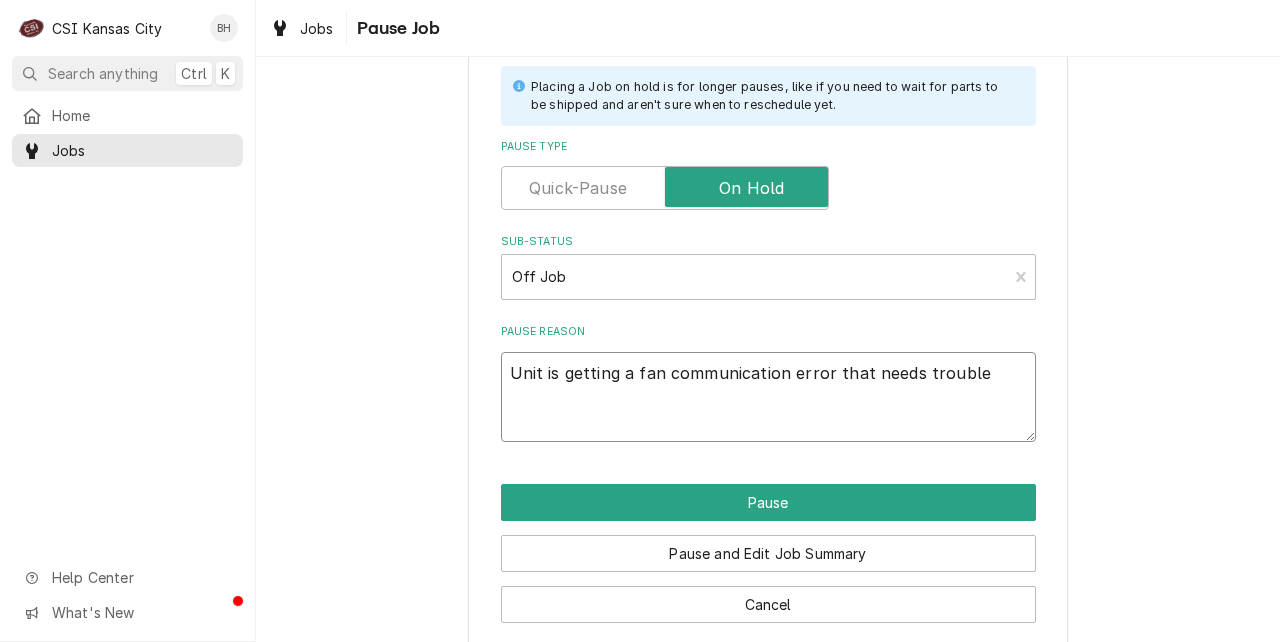 type on "x" 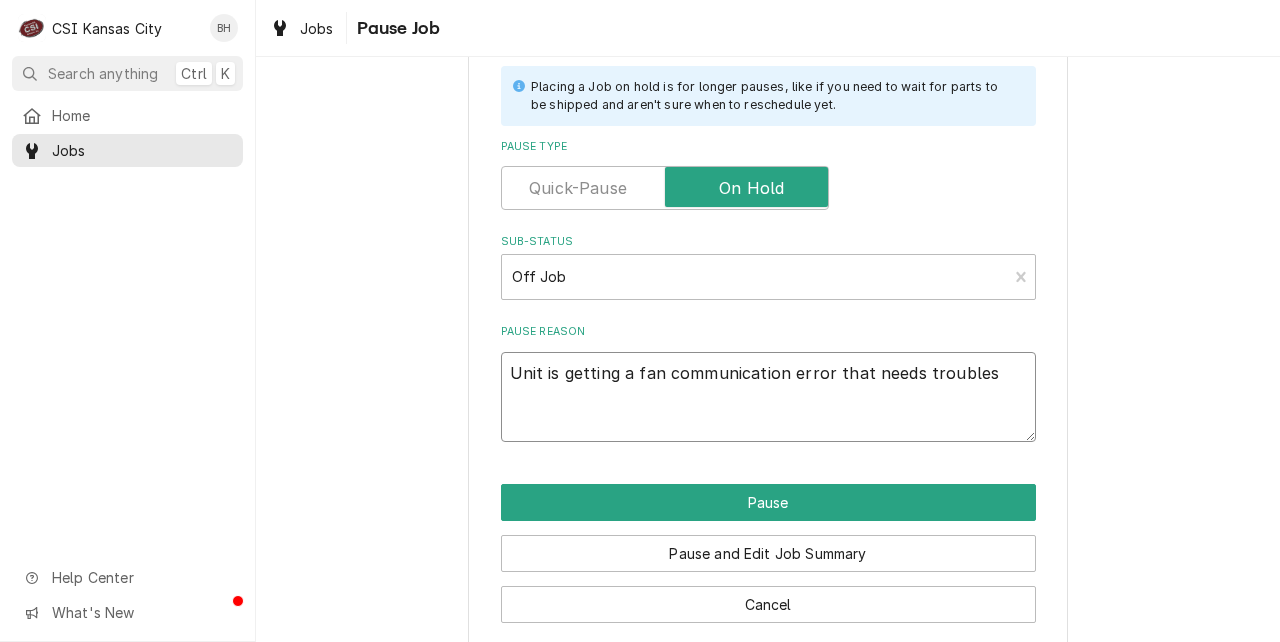 type on "x" 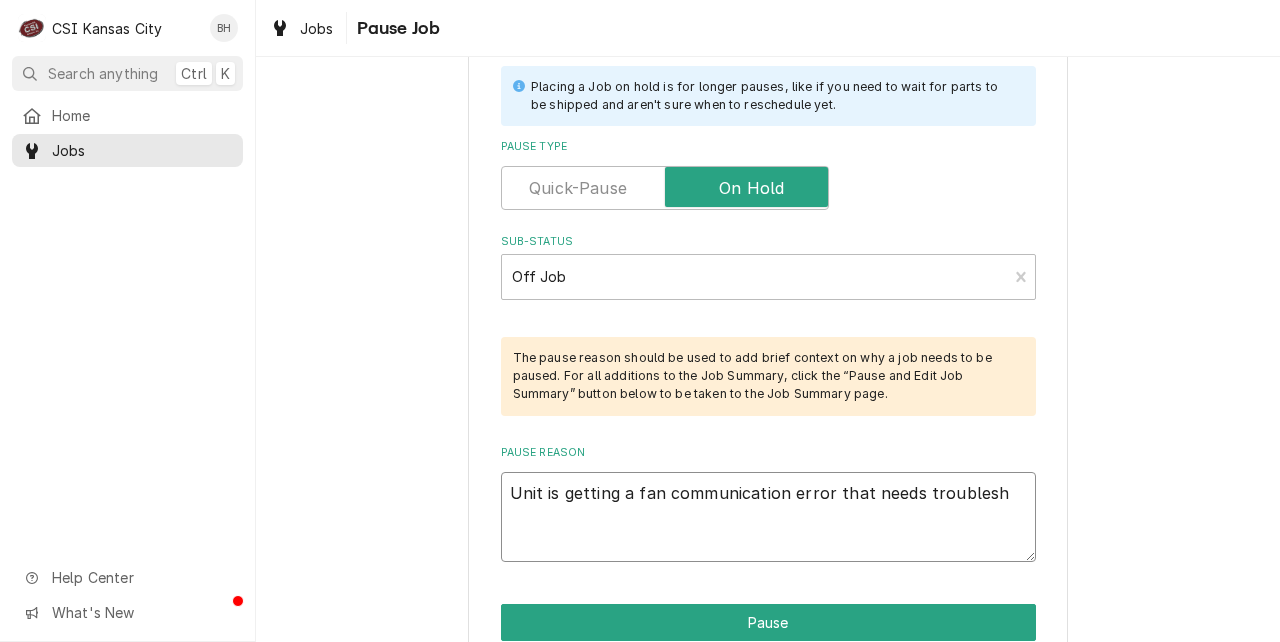 type on "x" 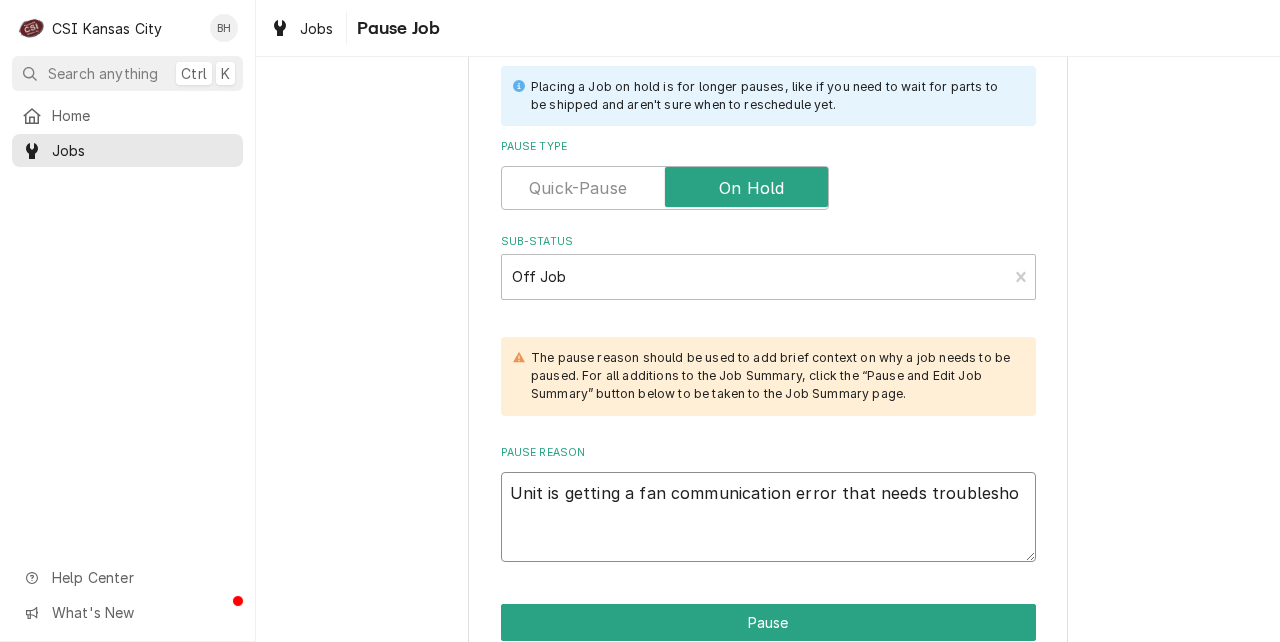 type on "x" 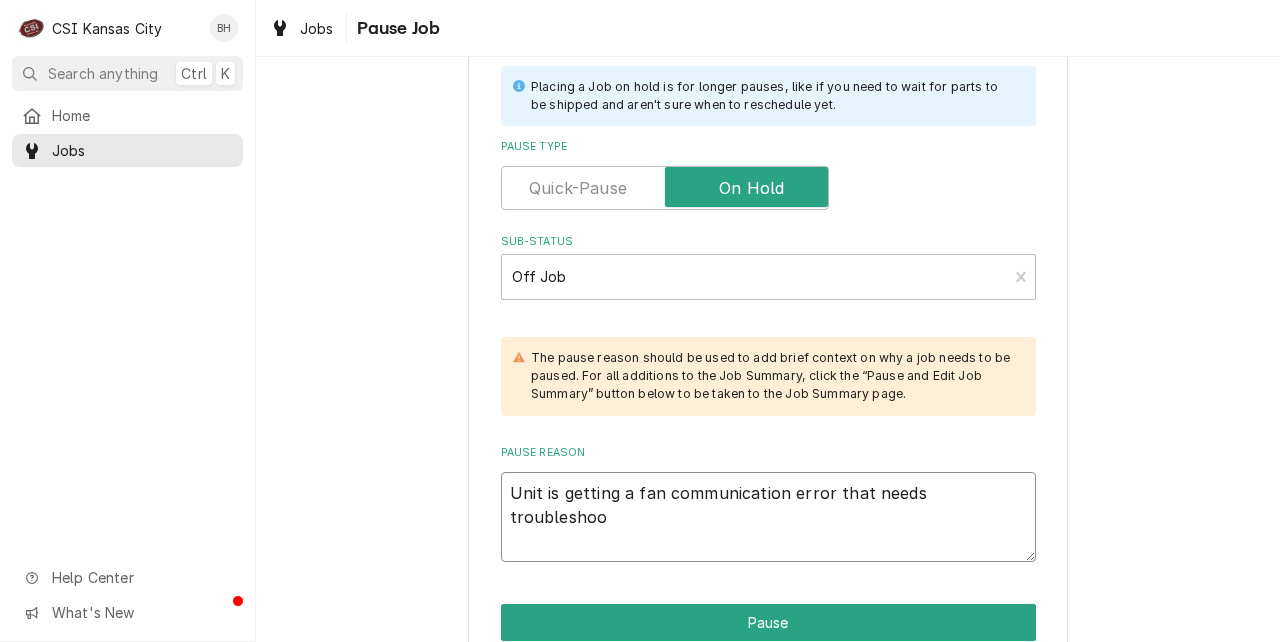 type on "x" 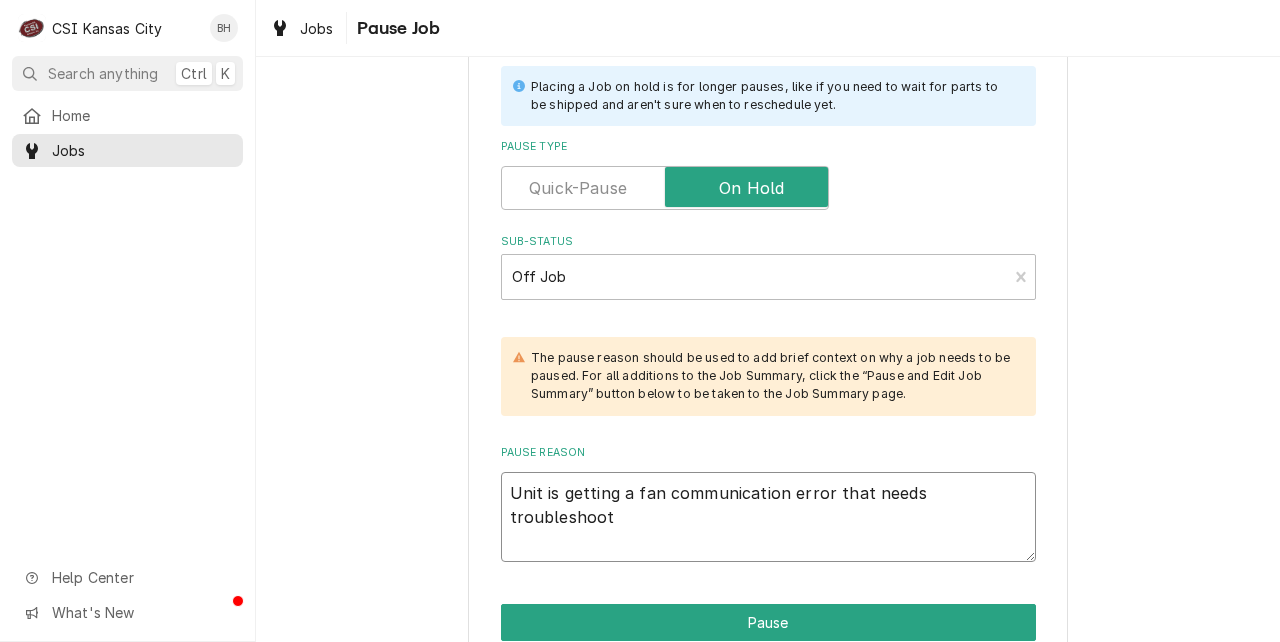 type on "x" 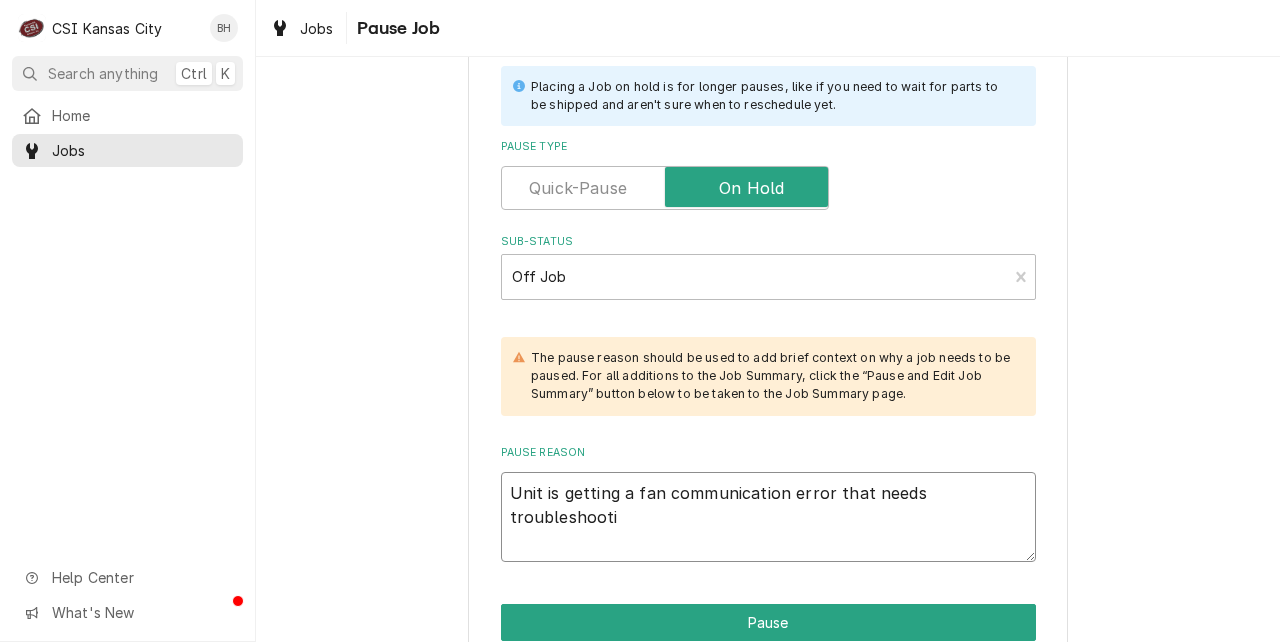 type on "Unit is getting a fan communication error that needs troubleshootin" 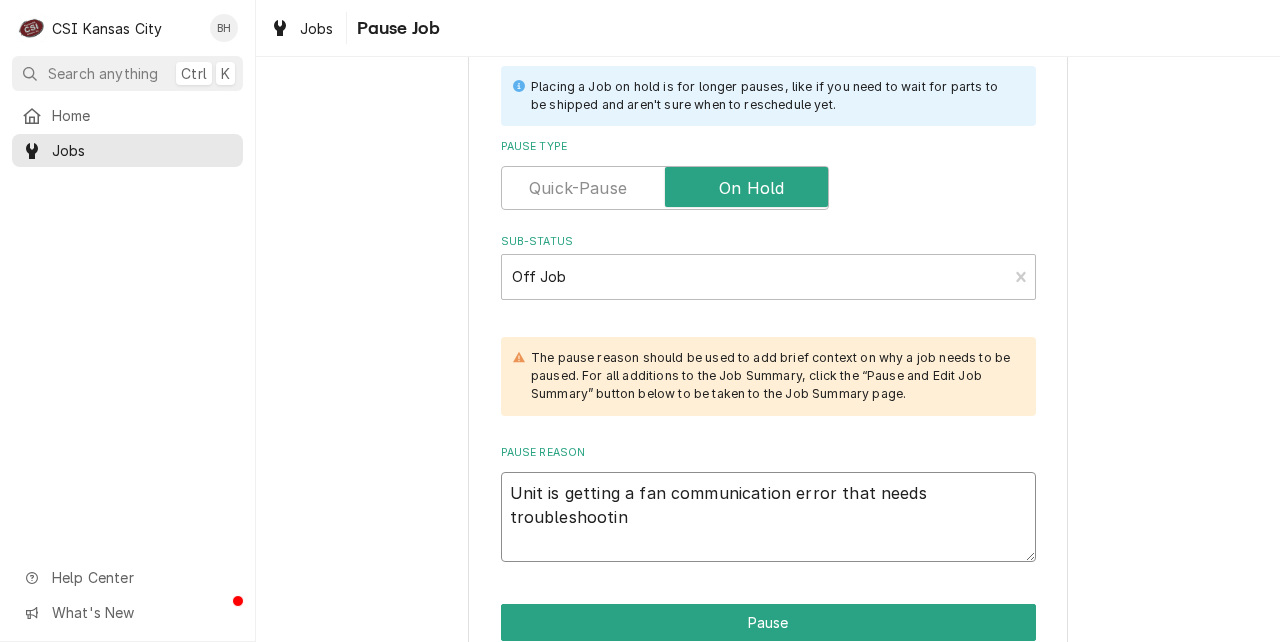 type on "x" 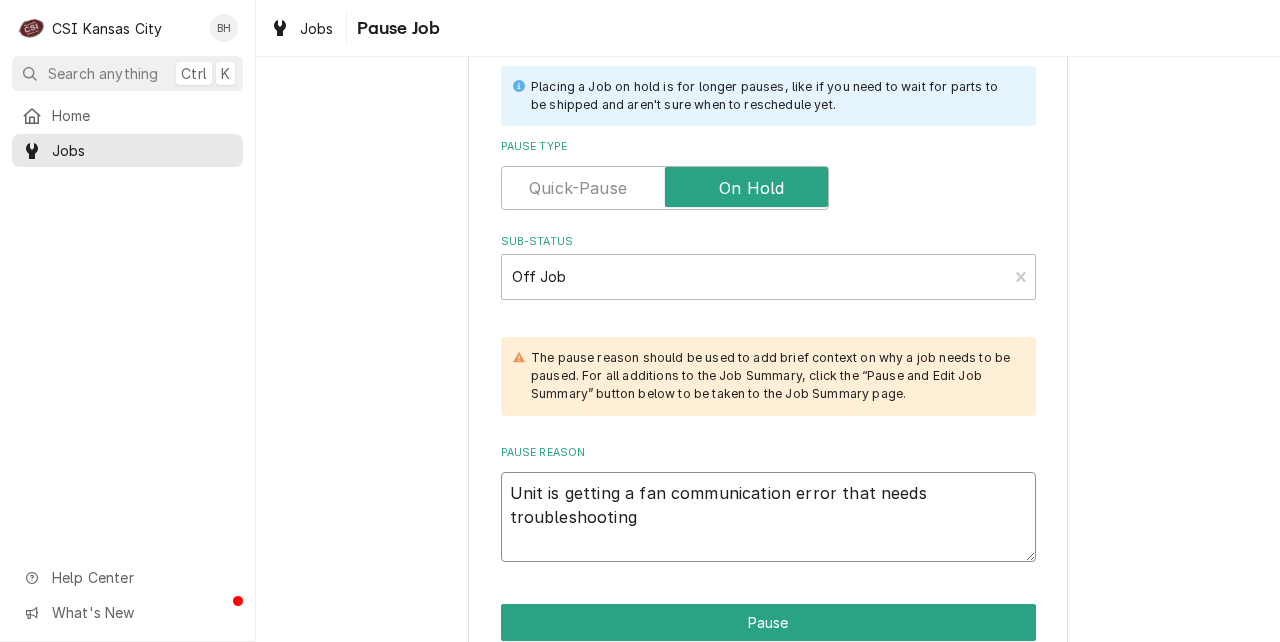 type on "x" 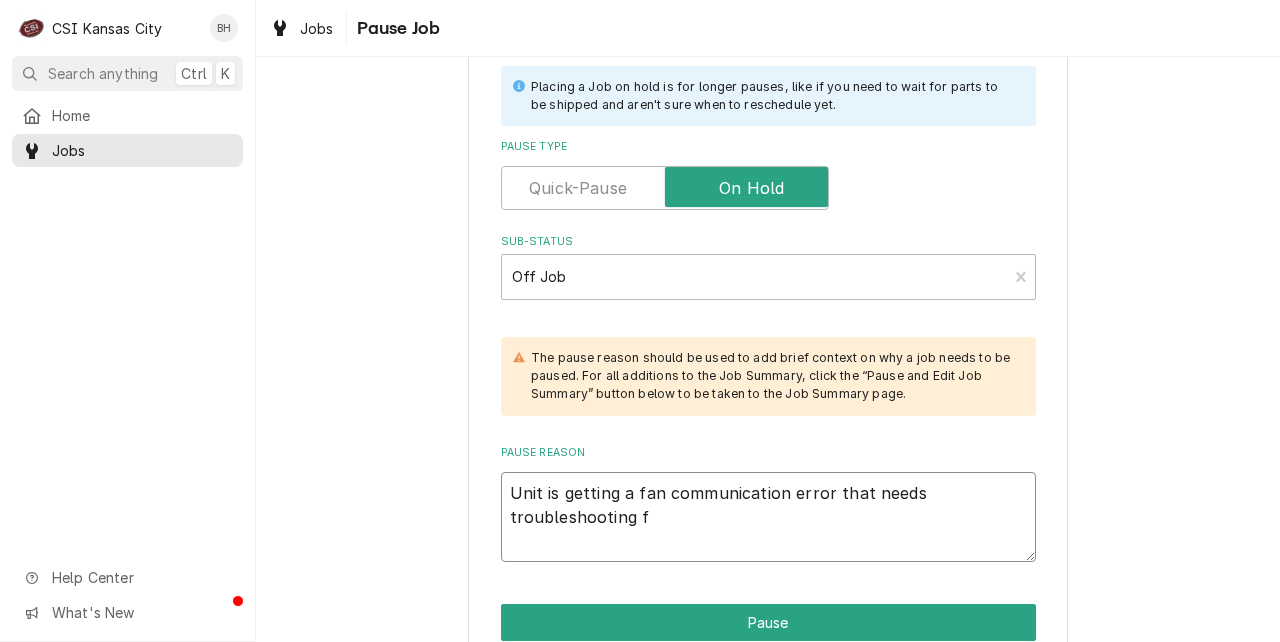type on "x" 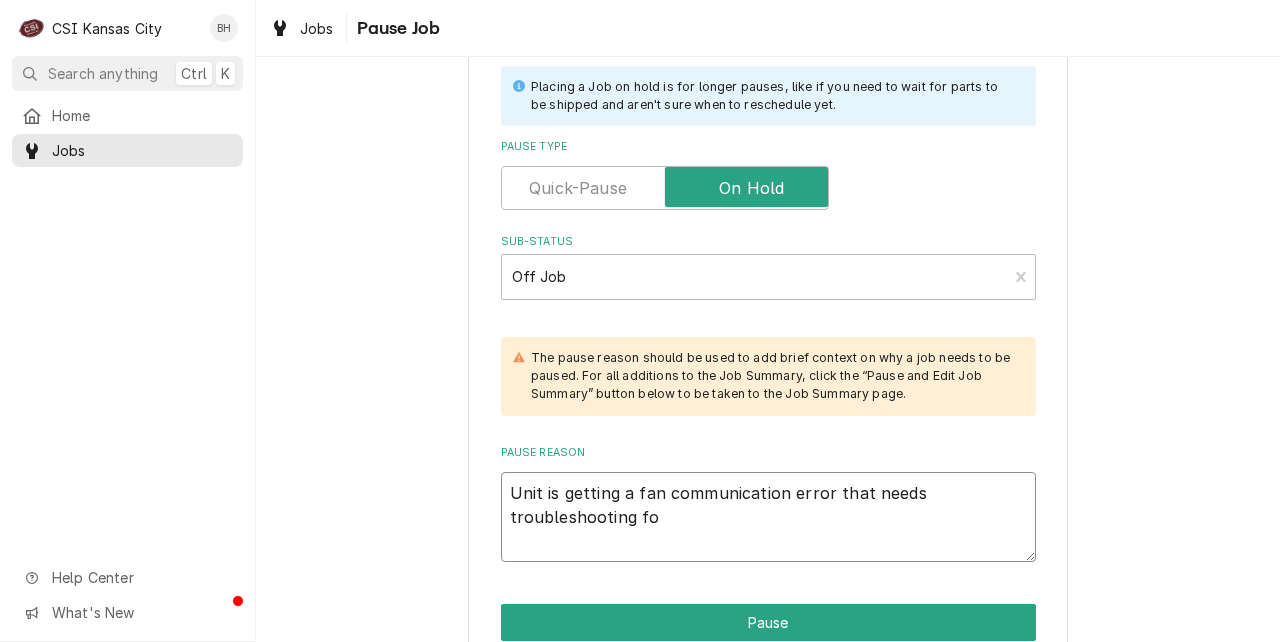 type on "x" 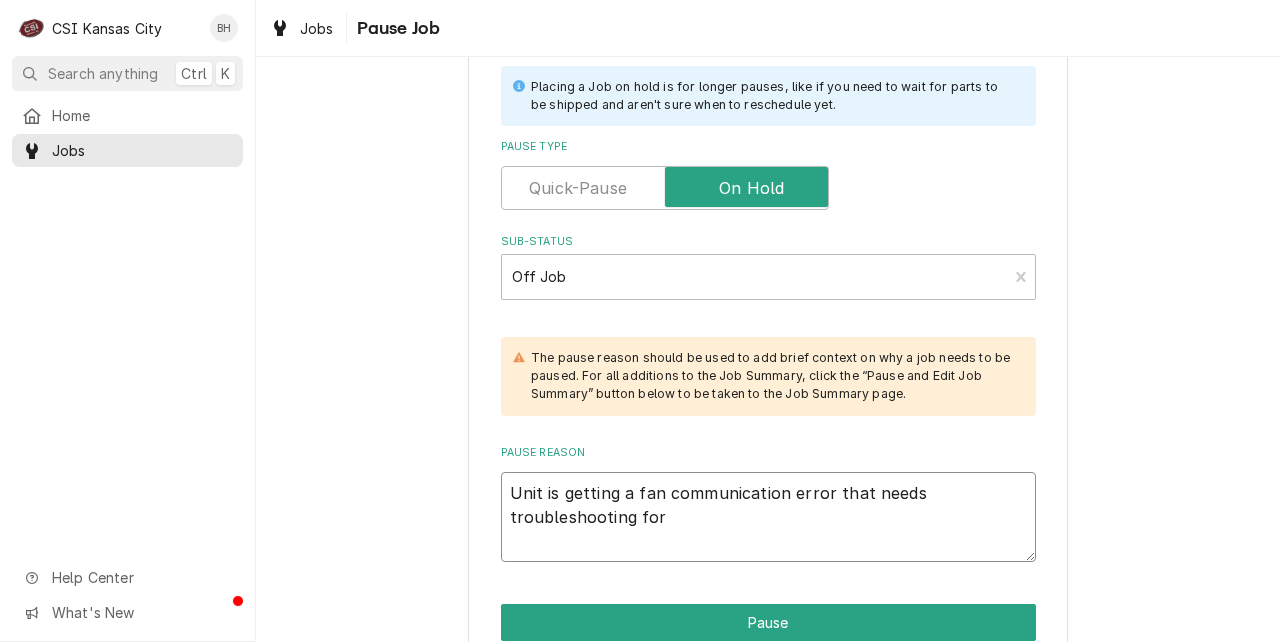 type on "x" 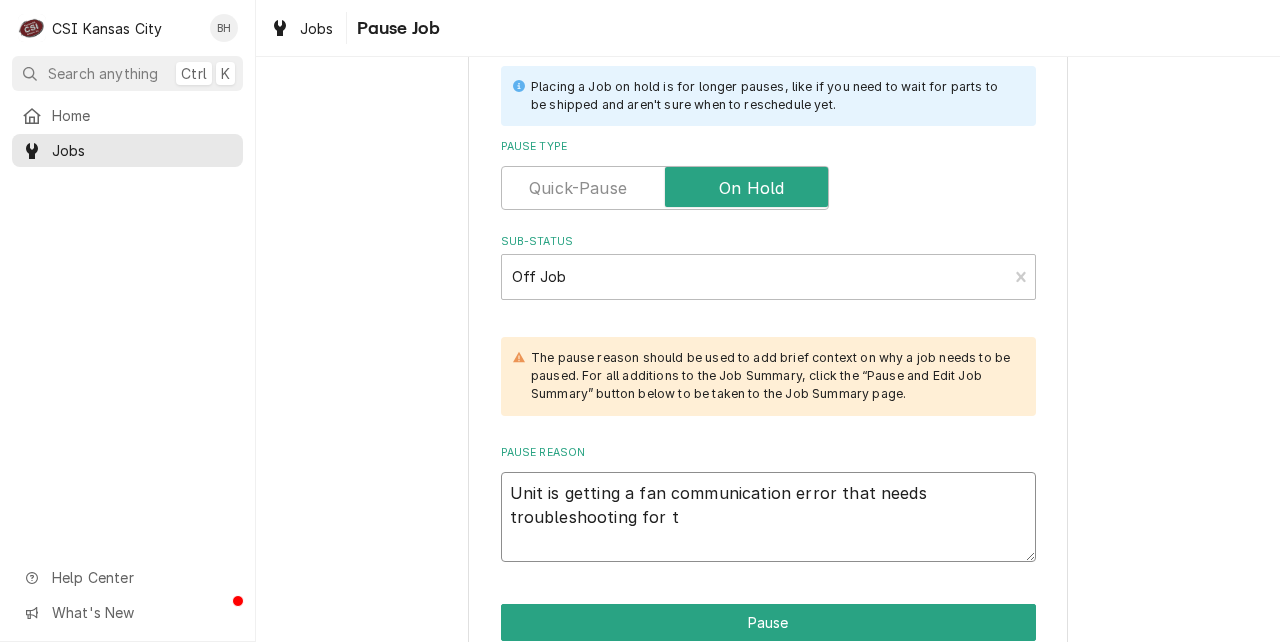 type on "Unit is getting a fan communication error that needs troubleshooting for th" 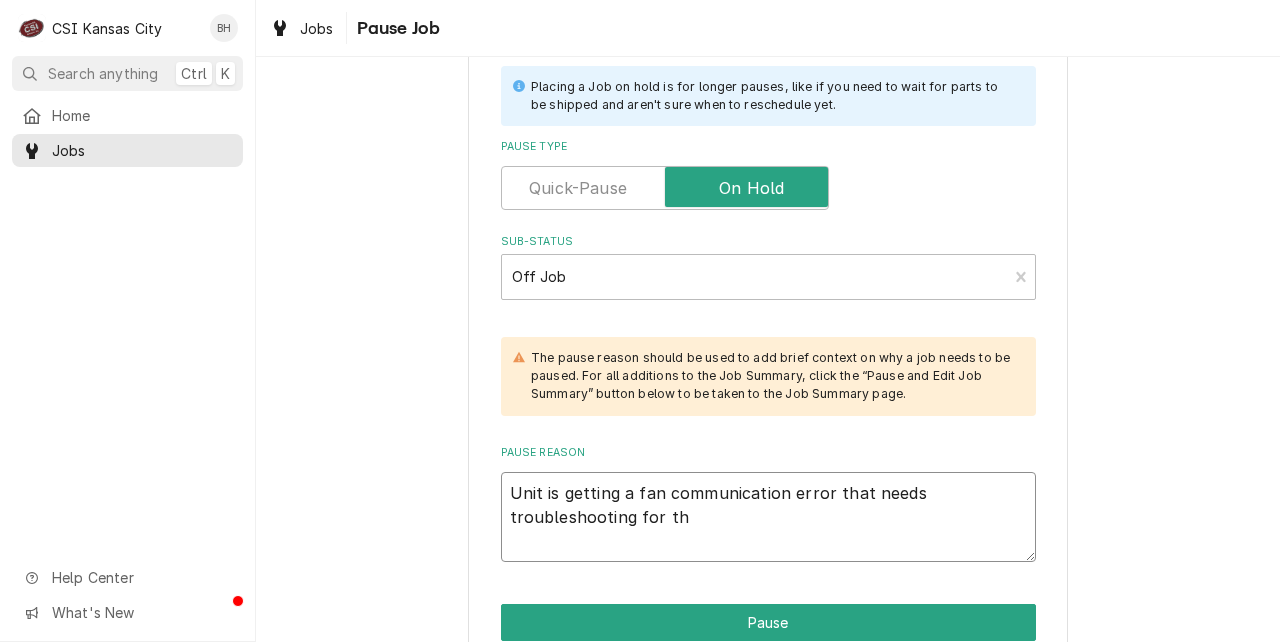 type on "x" 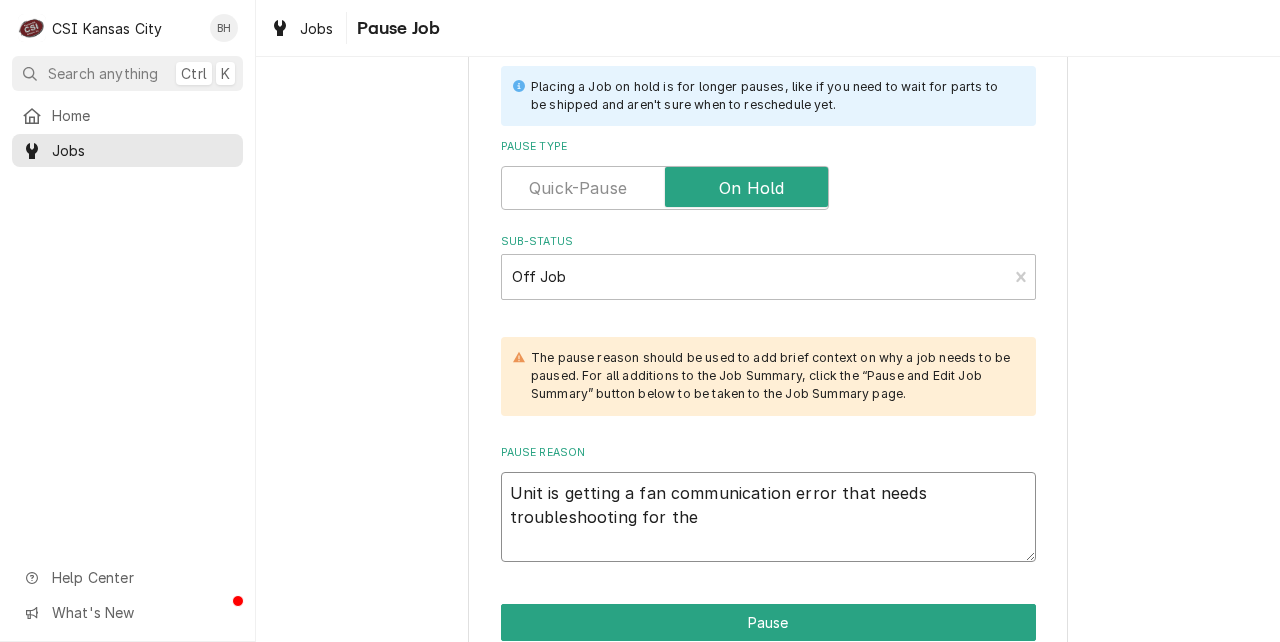 type on "Unit is getting a fan communication error that needs troubleshooting for the" 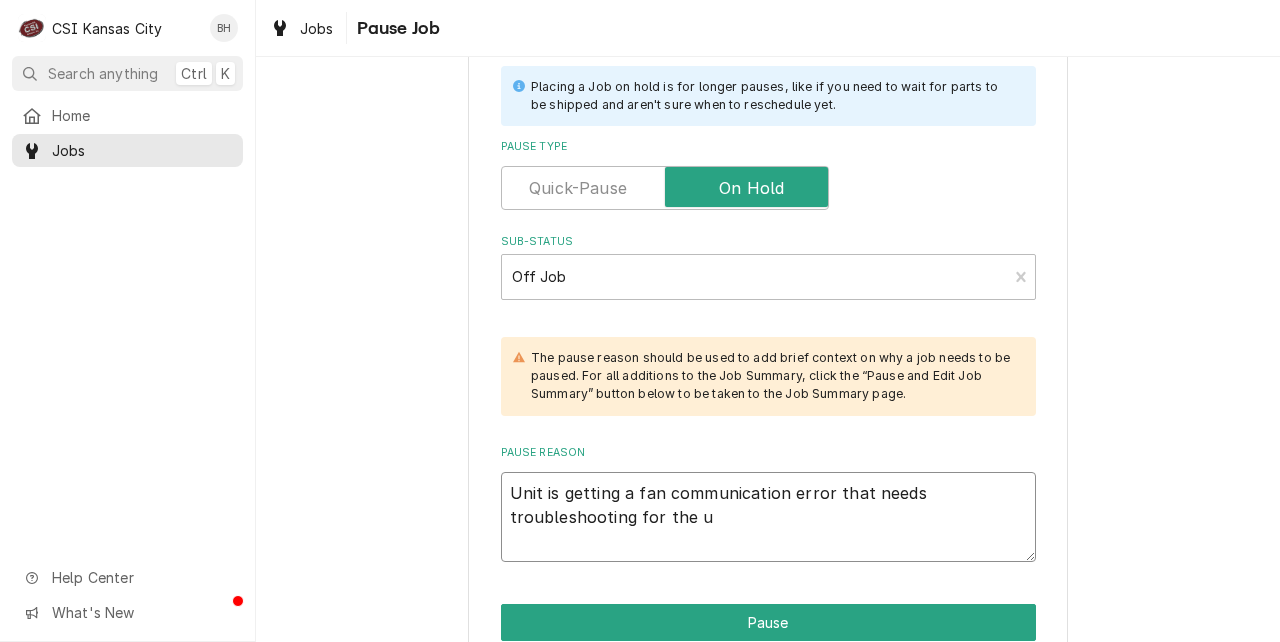 type on "x" 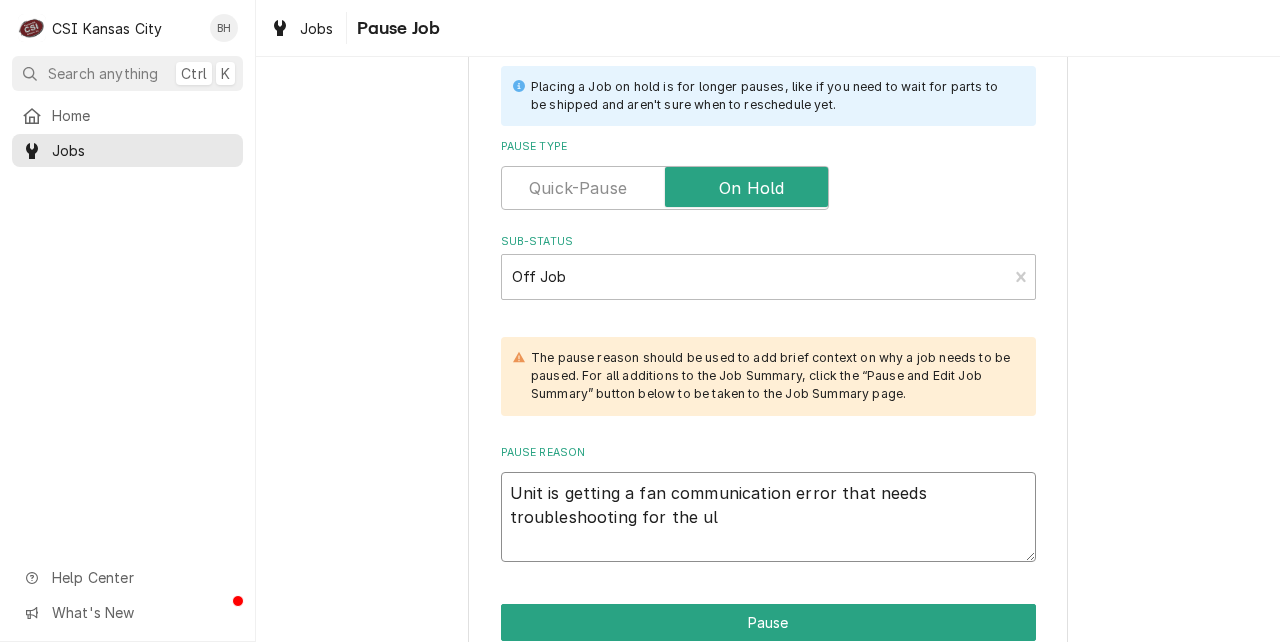 type on "x" 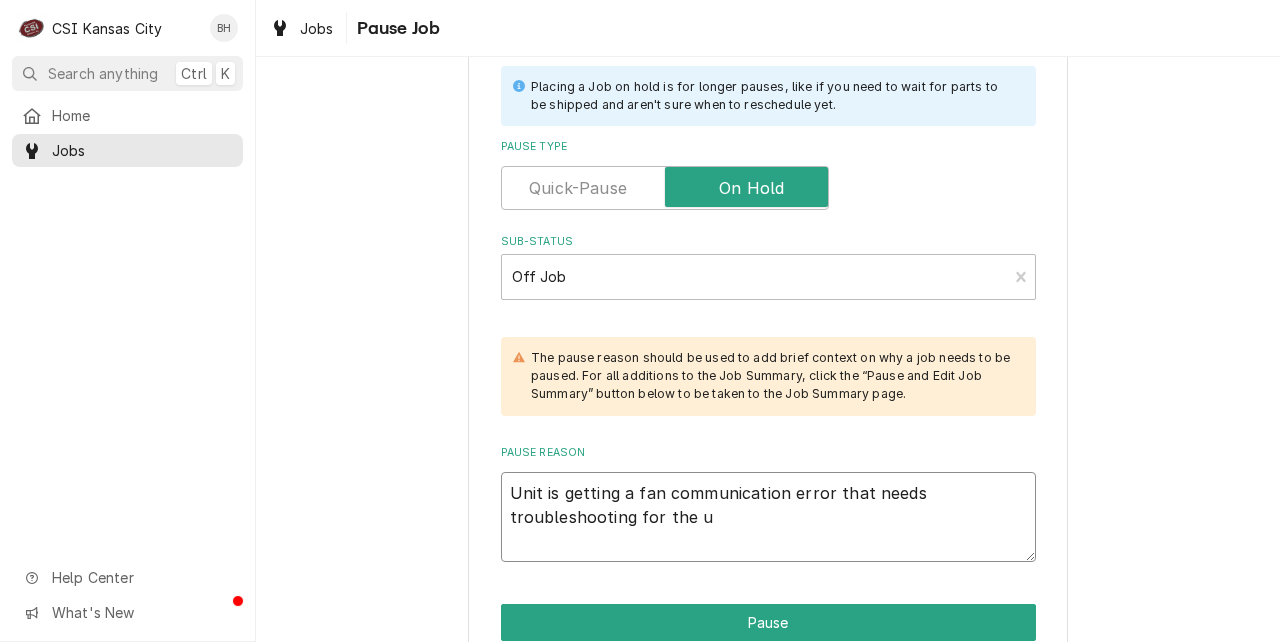 type on "x" 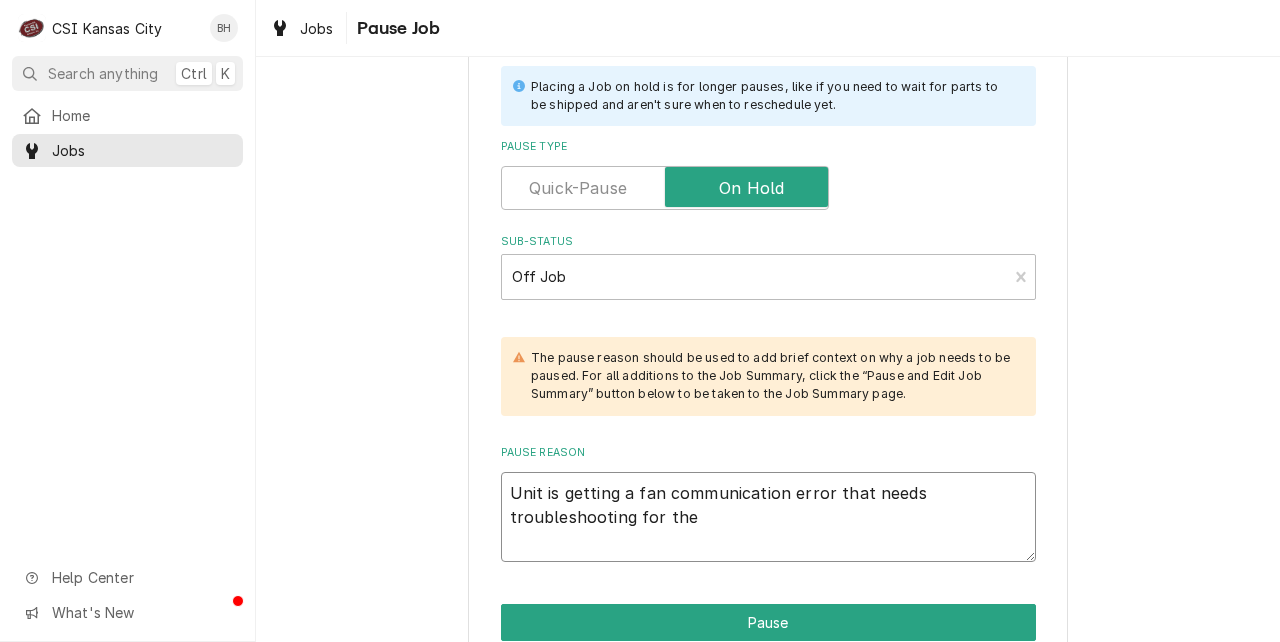 type on "x" 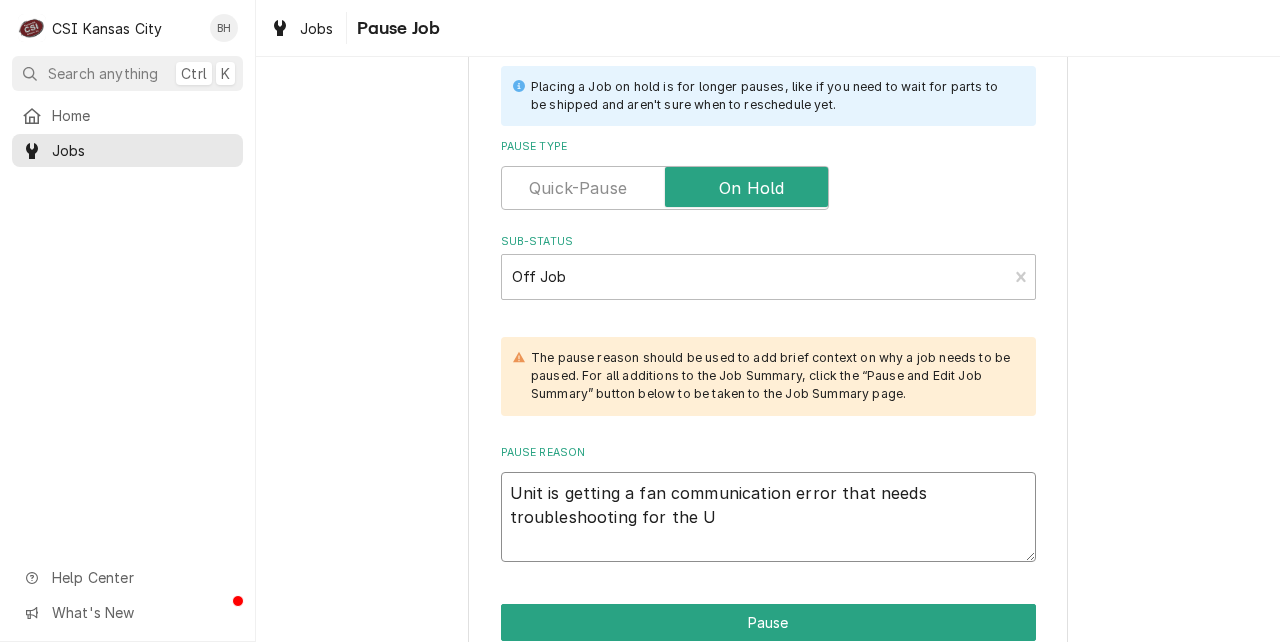 type on "x" 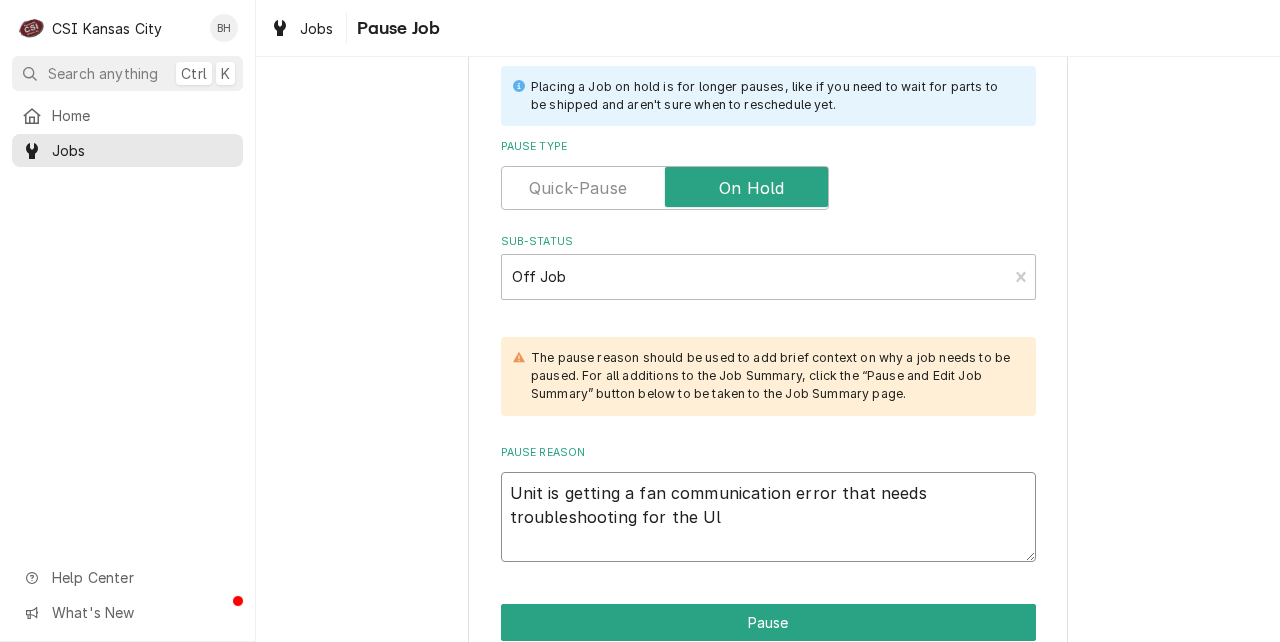 type on "x" 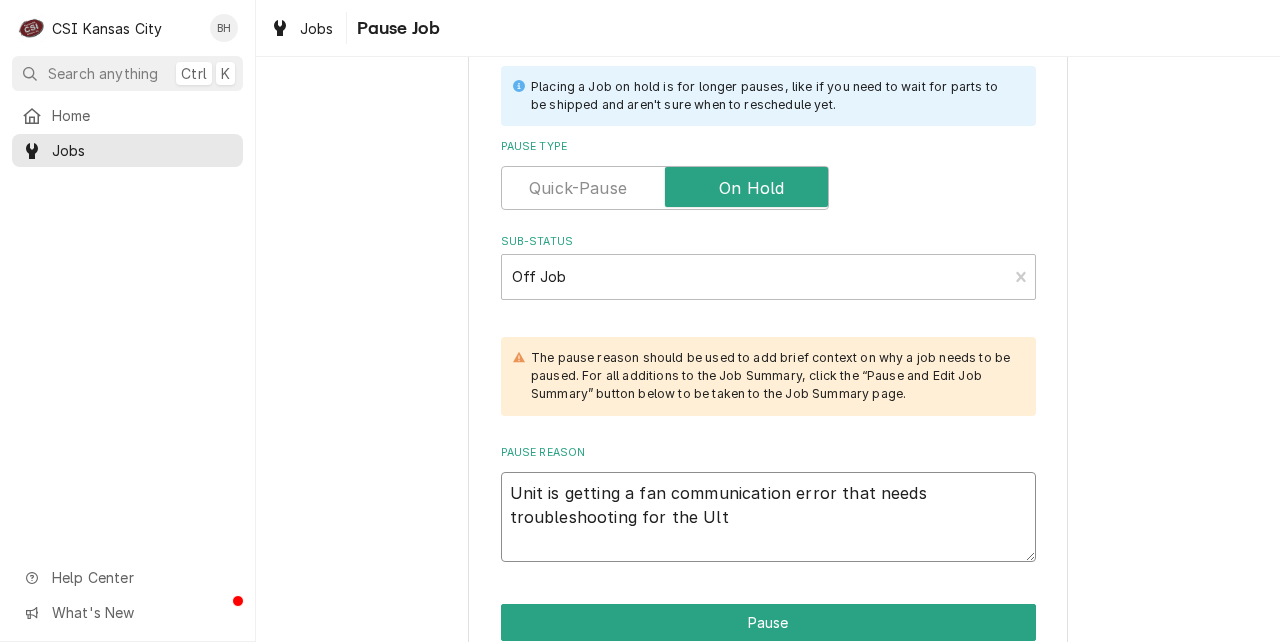 type on "x" 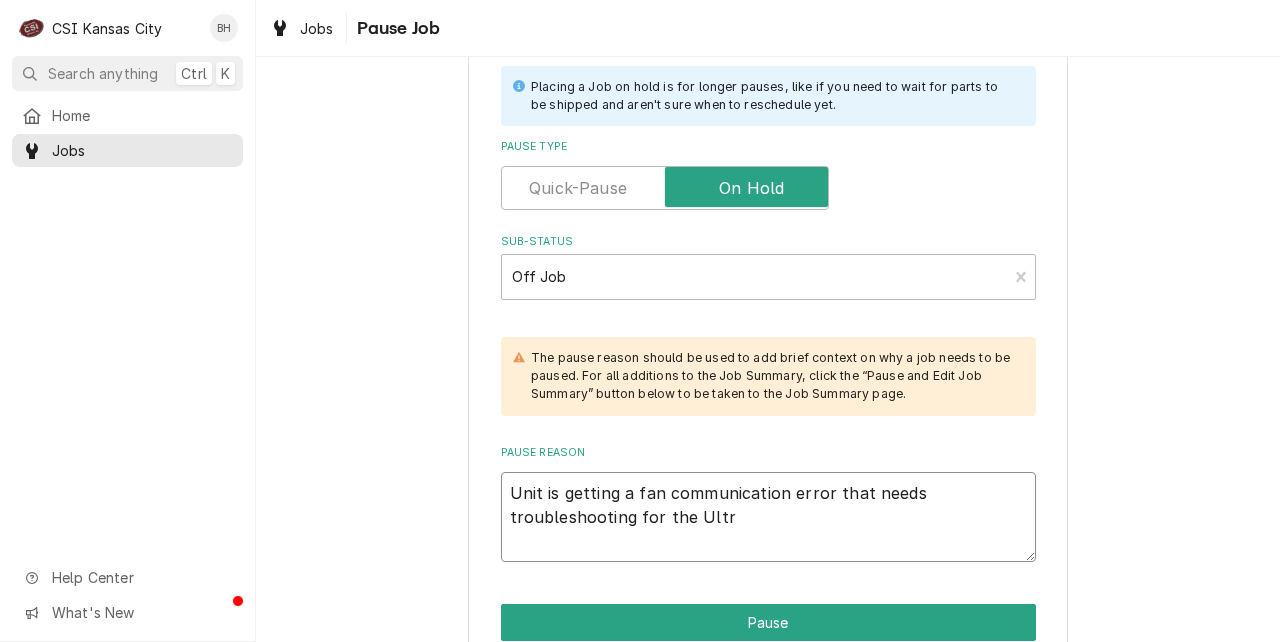 type on "x" 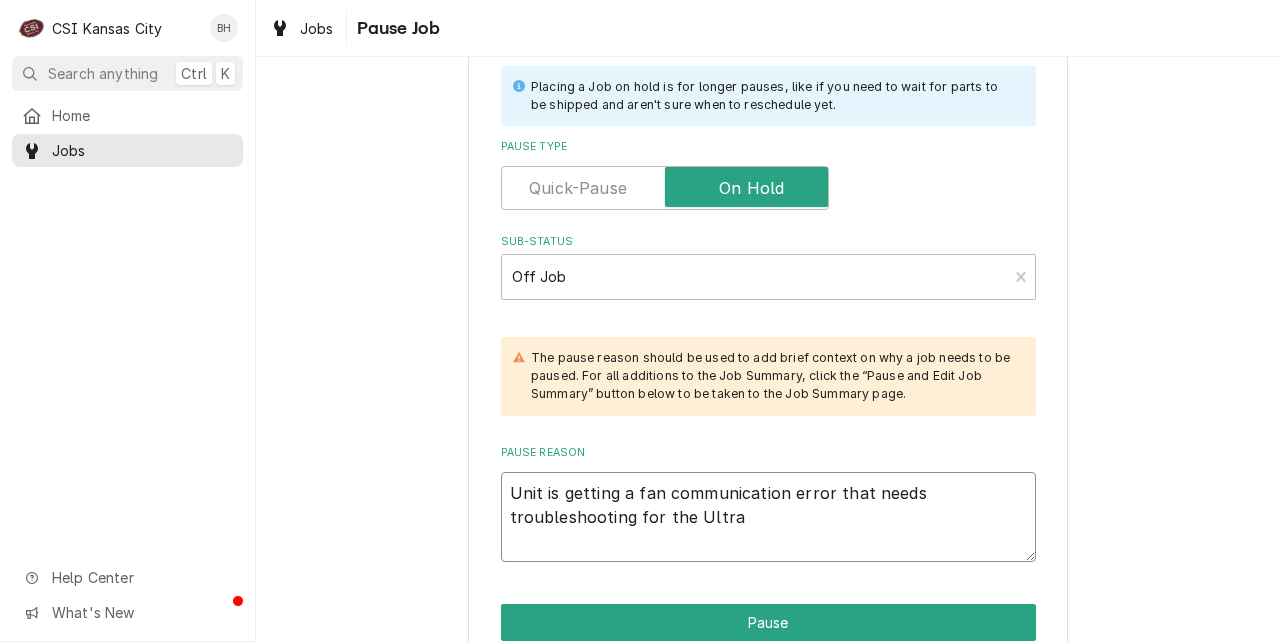 type on "x" 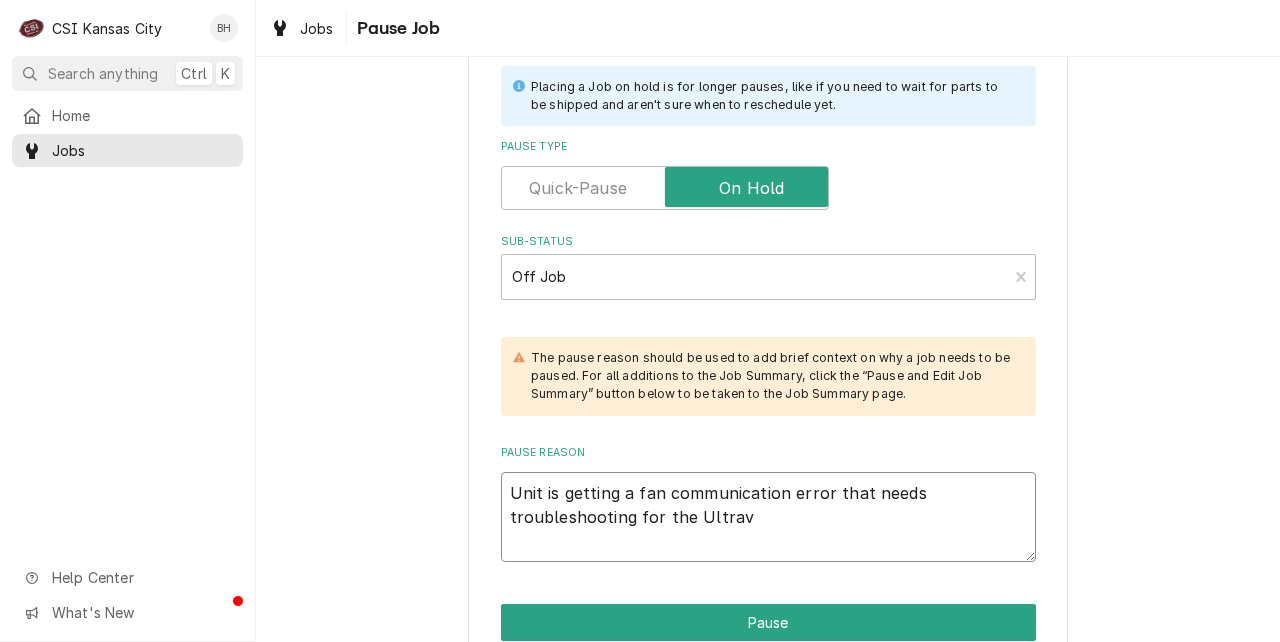 type on "x" 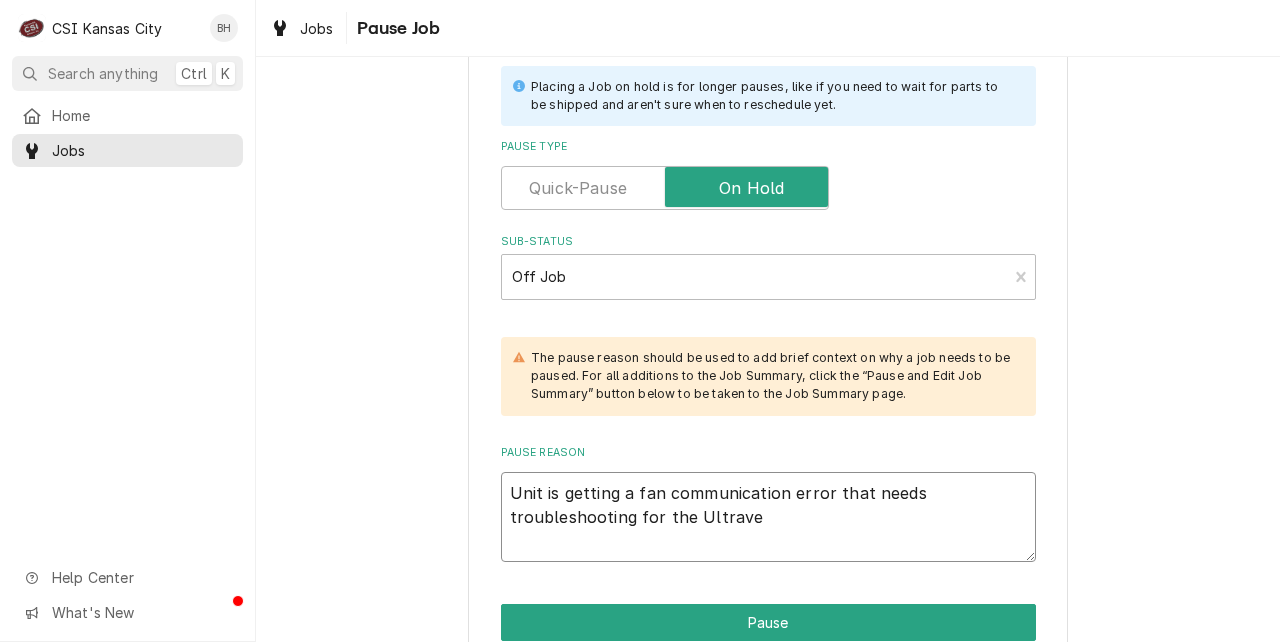 type on "x" 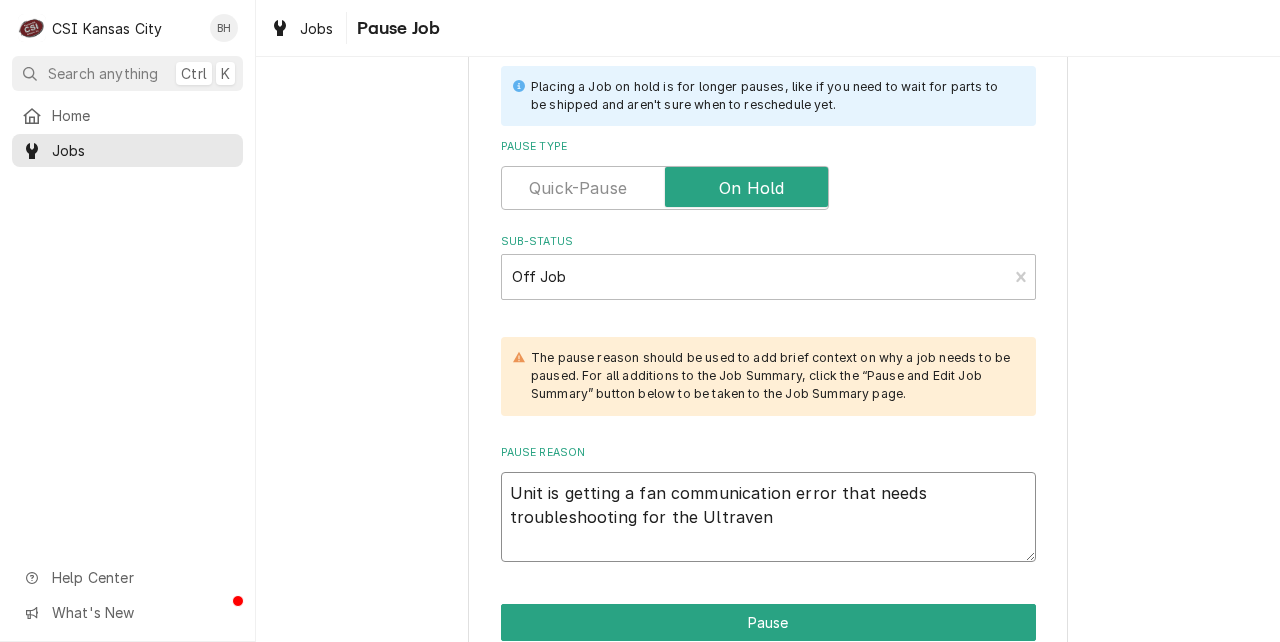 type on "x" 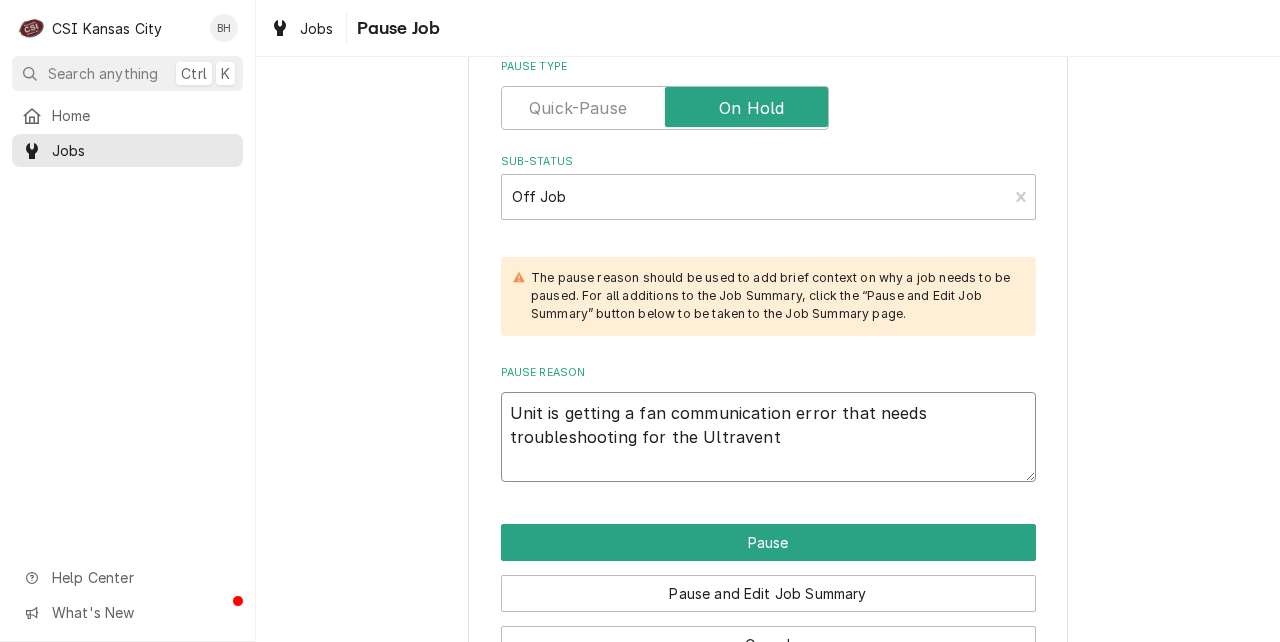 scroll, scrollTop: 607, scrollLeft: 0, axis: vertical 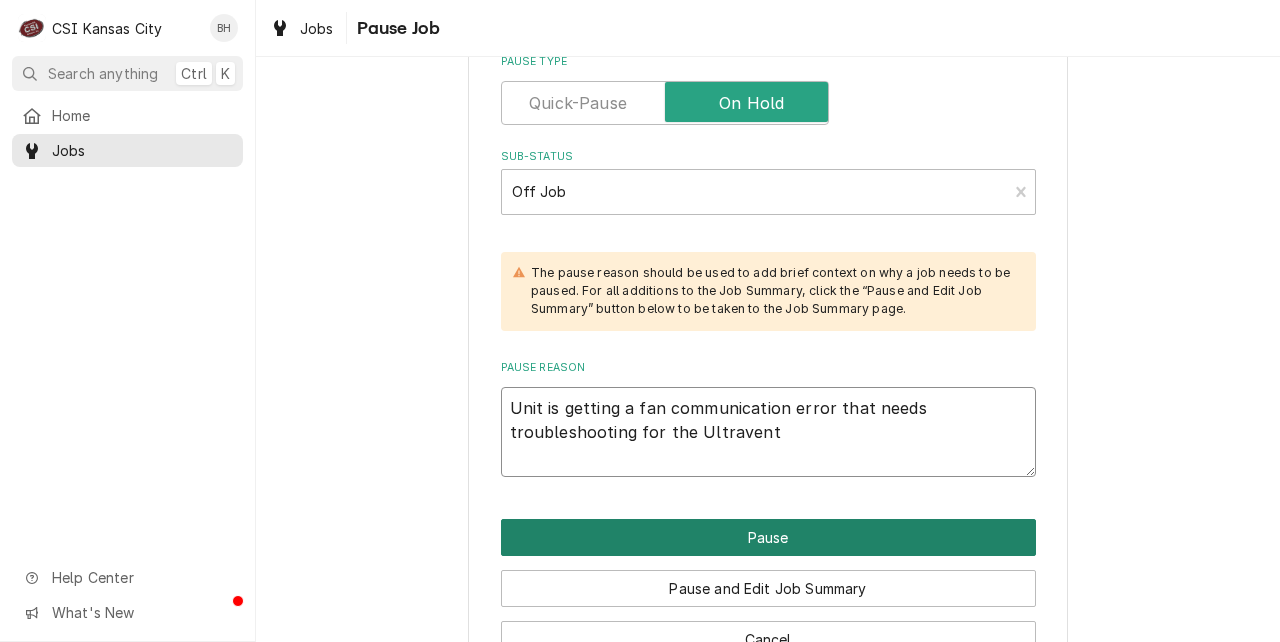 type on "Unit is getting a fan communication error that needs troubleshooting for the Ultravent" 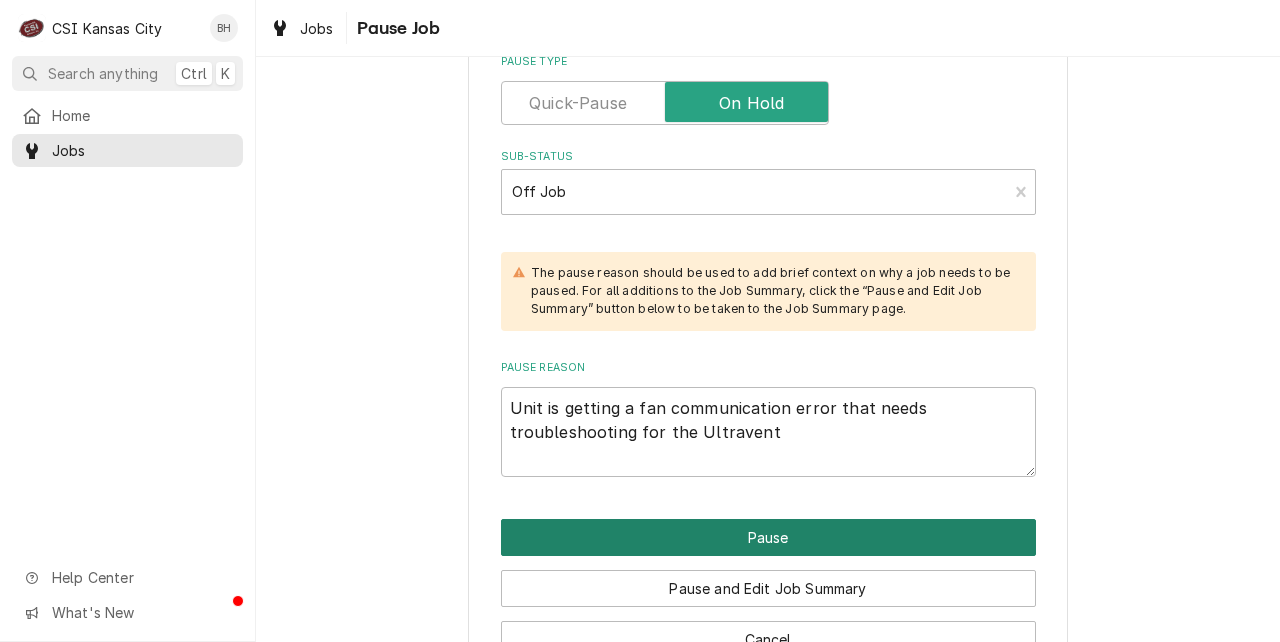 click on "Pause" at bounding box center [768, 537] 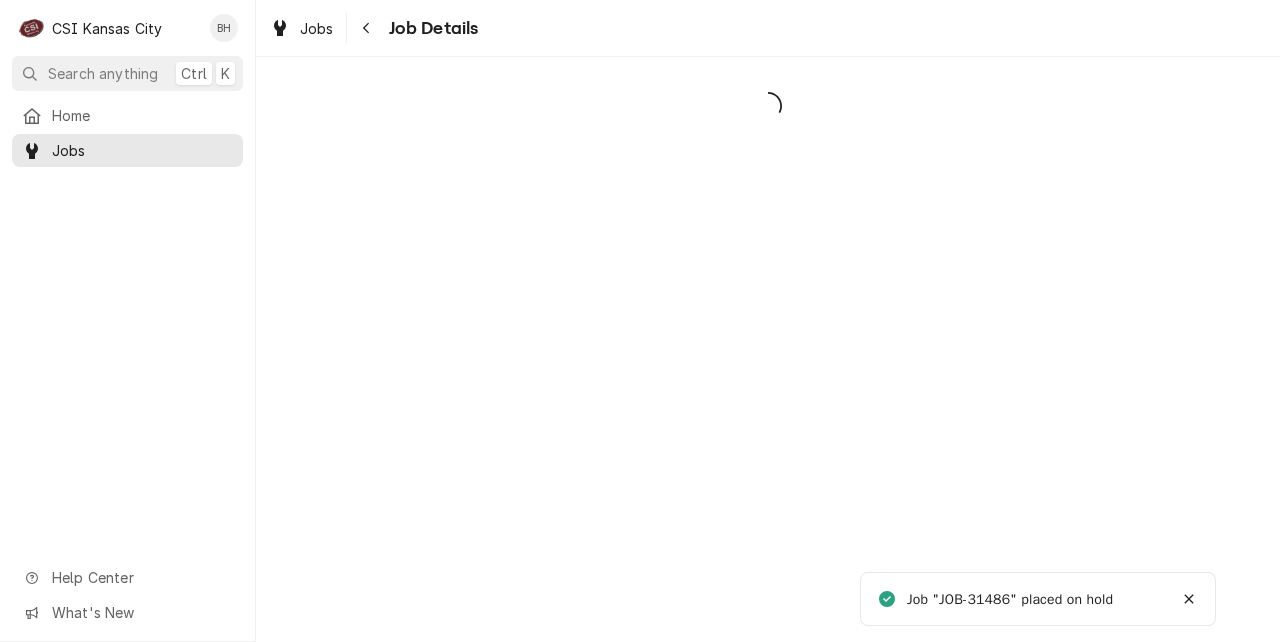 scroll, scrollTop: 0, scrollLeft: 0, axis: both 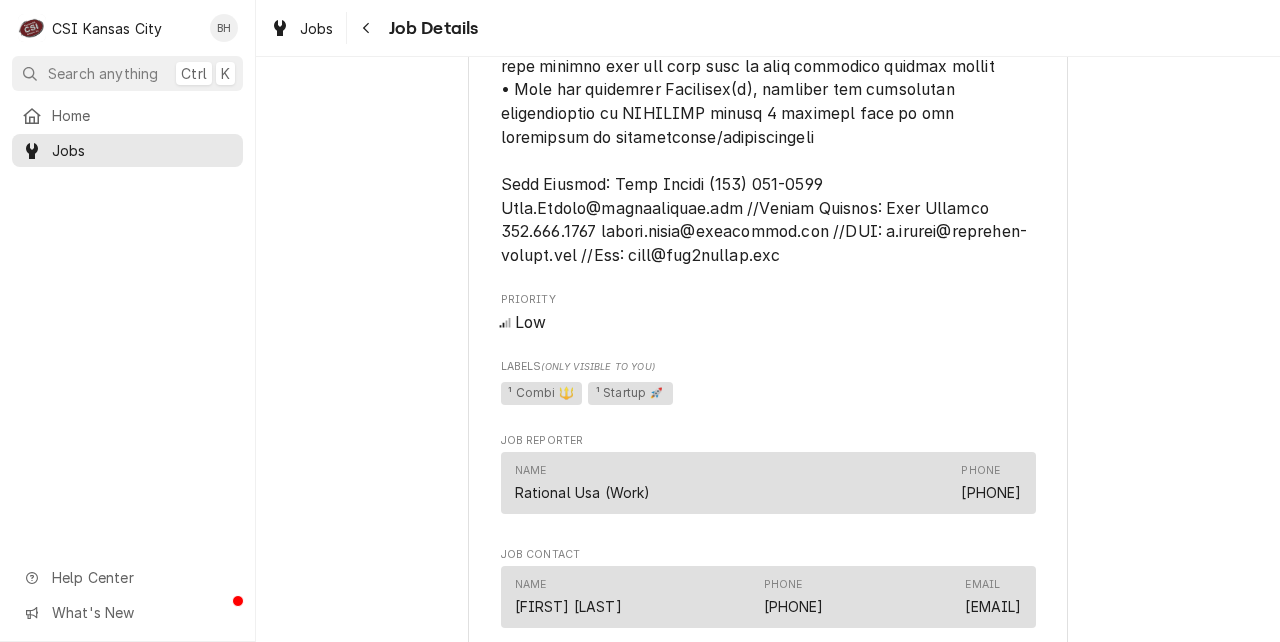 click on "Jobs   Job Details" at bounding box center (768, 28) 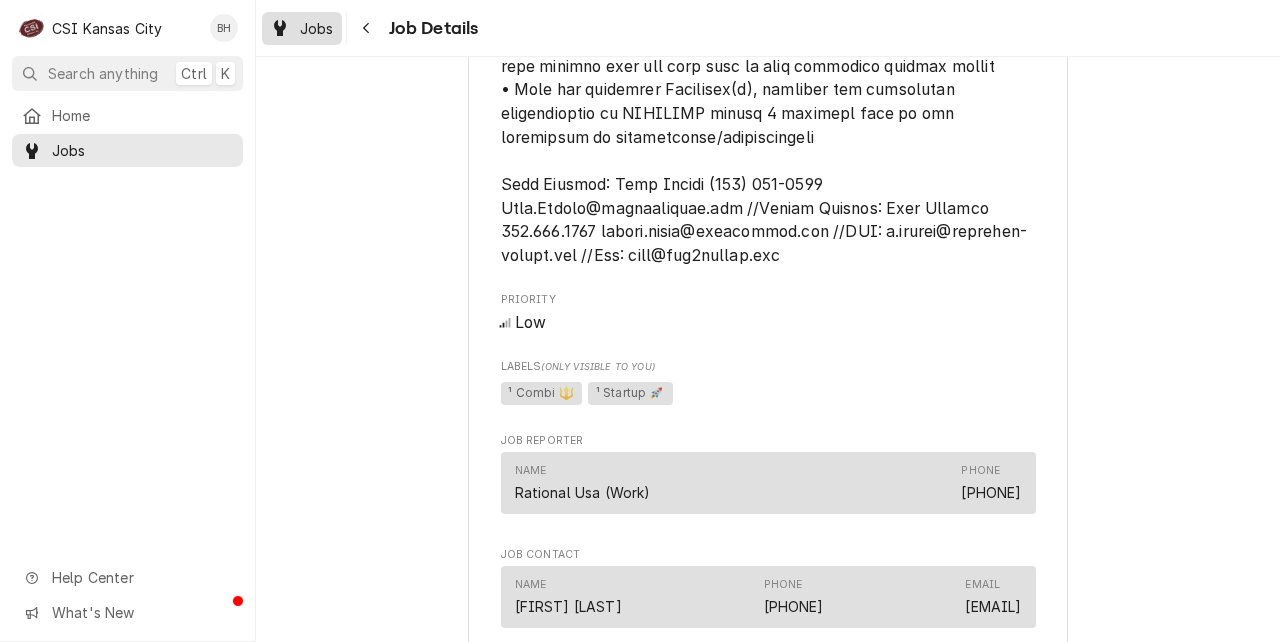 click on "Jobs" at bounding box center [302, 28] 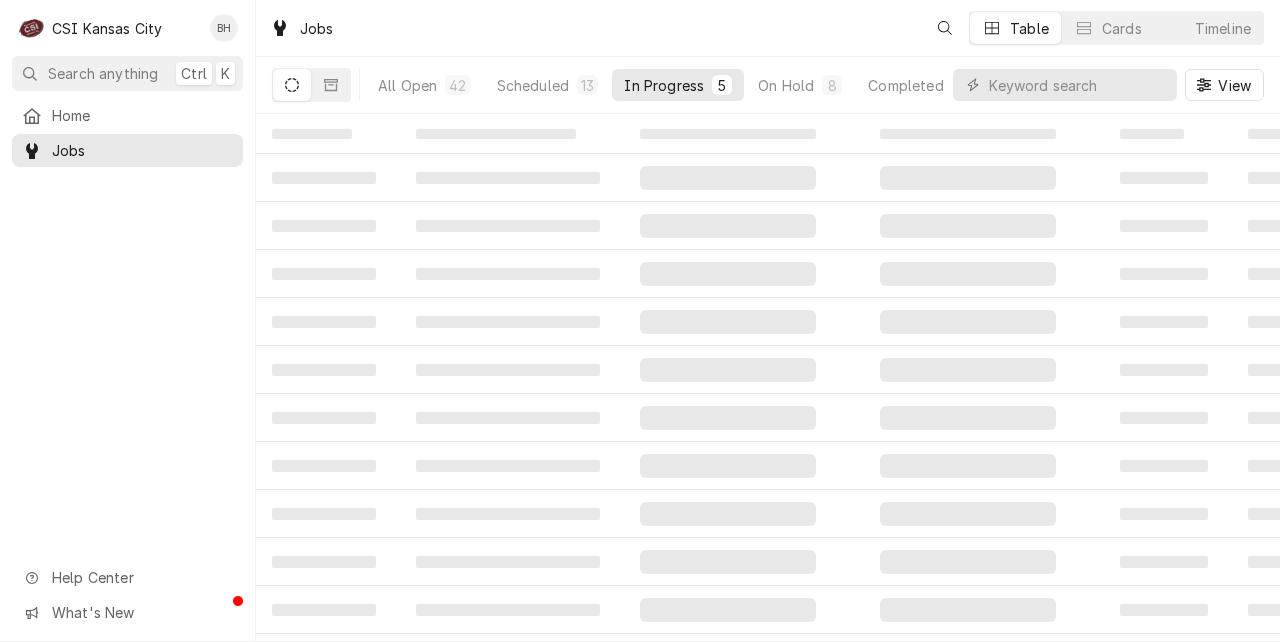 scroll, scrollTop: 0, scrollLeft: 0, axis: both 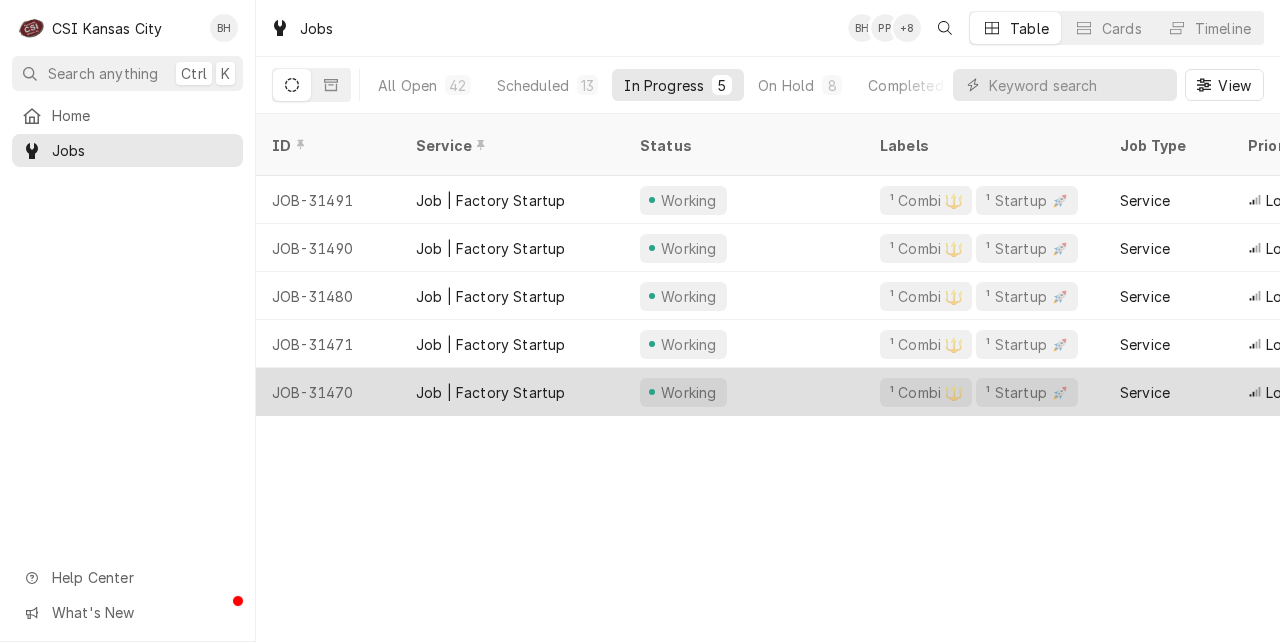 click on "Job | Factory Startup" at bounding box center [512, 392] 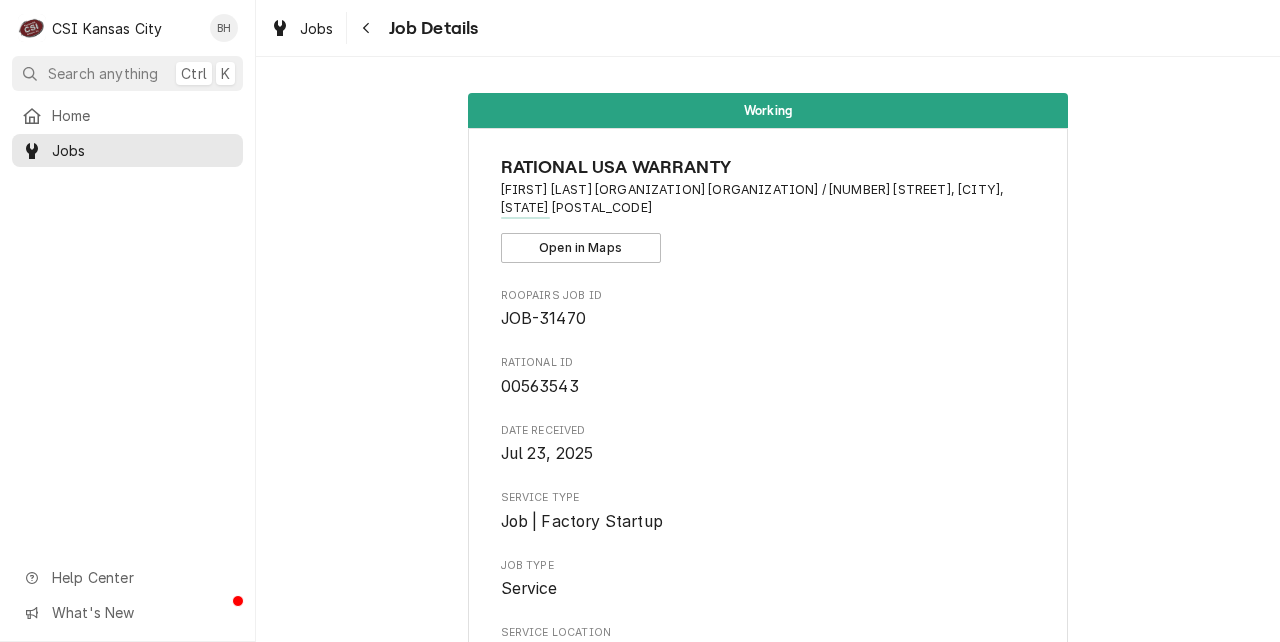 scroll, scrollTop: 0, scrollLeft: 0, axis: both 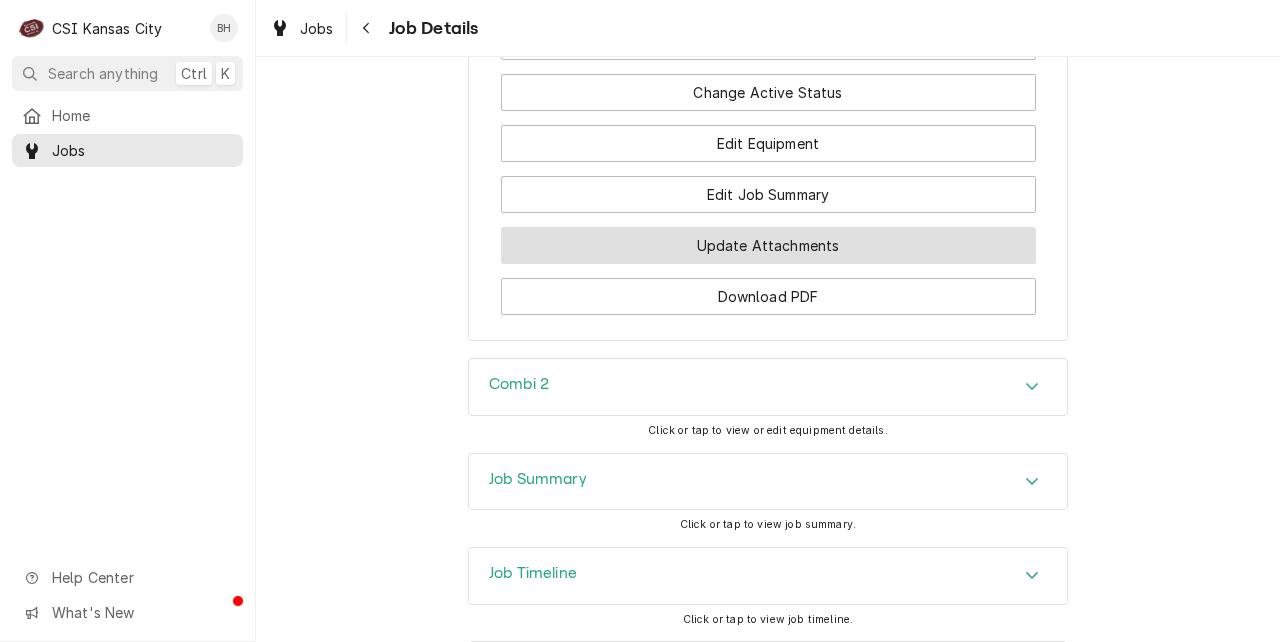 click on "Update Attachments" at bounding box center (768, 245) 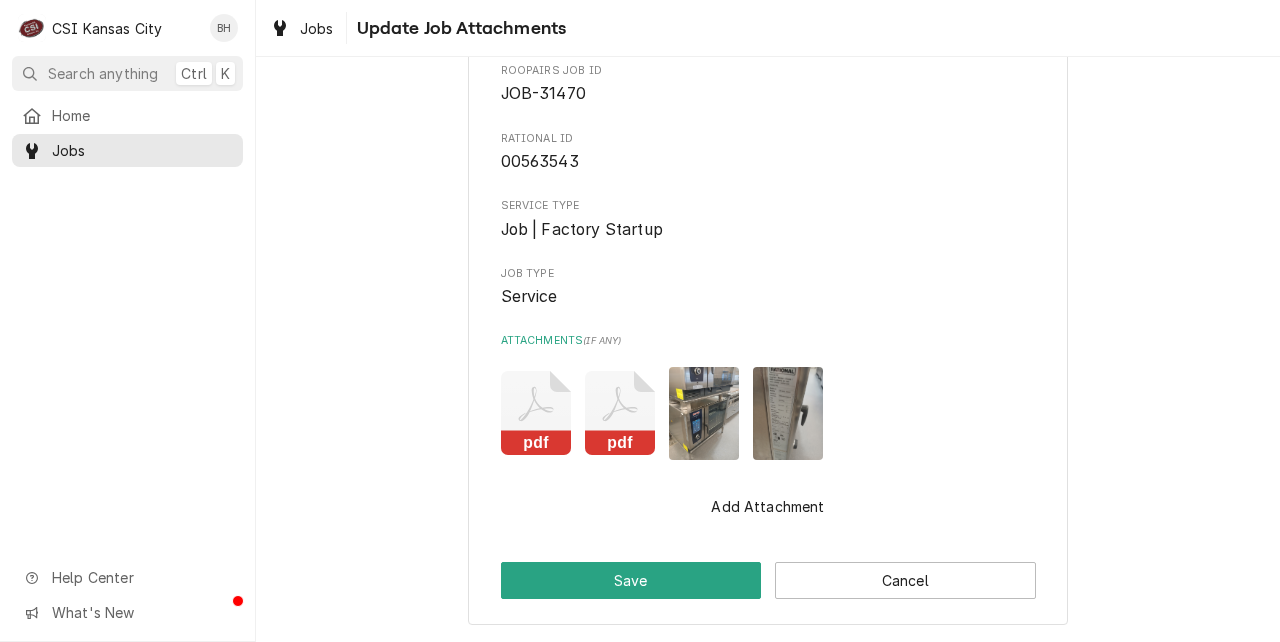 scroll, scrollTop: 0, scrollLeft: 0, axis: both 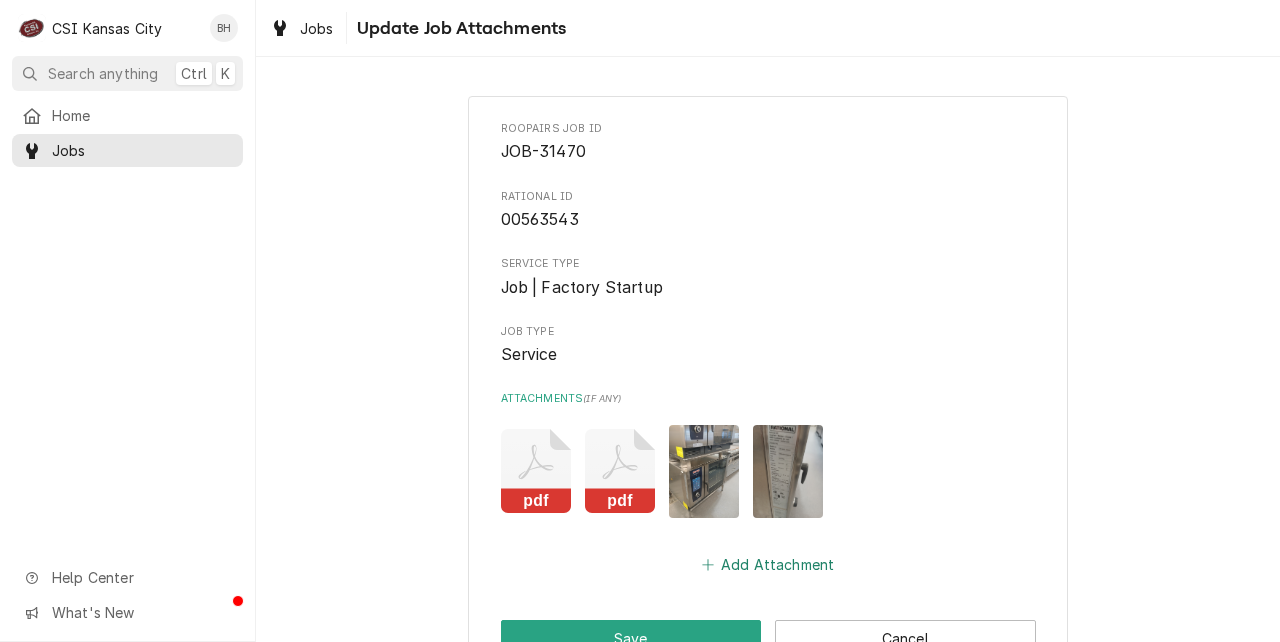 click on "Add Attachment" at bounding box center [768, 564] 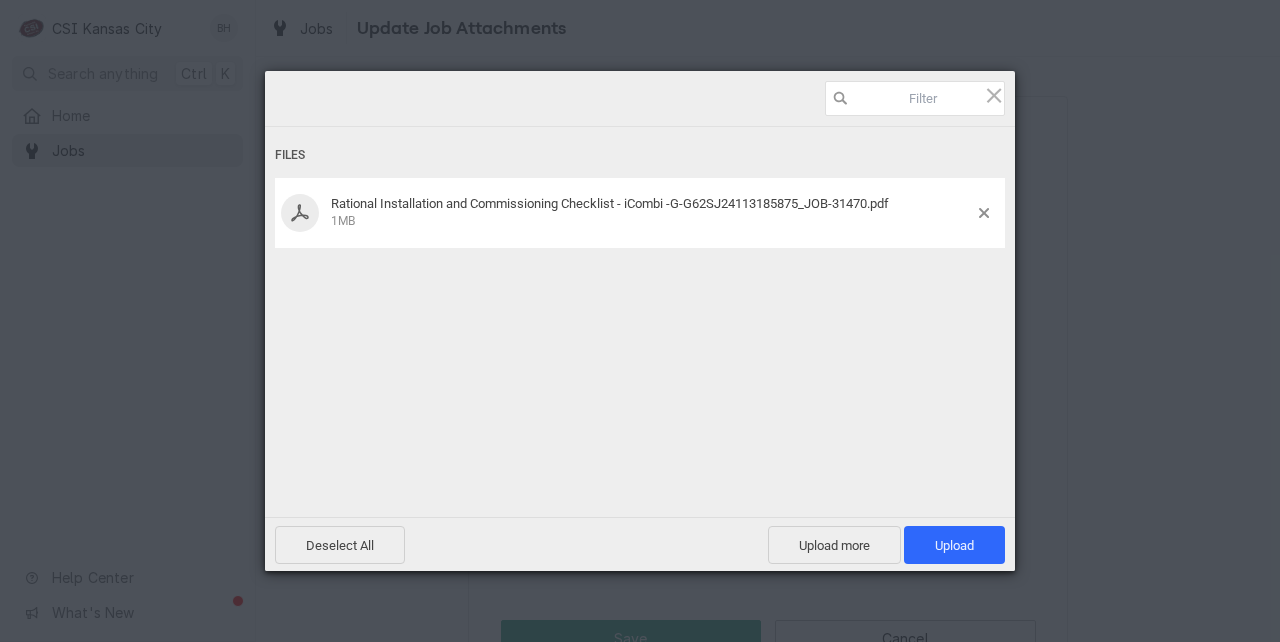 click on "Files
Rational Installation and Commissioning Checklist - iCombi -G-G62SJ24113185875_JOB-31470.pdf          1MB" at bounding box center [640, 295] 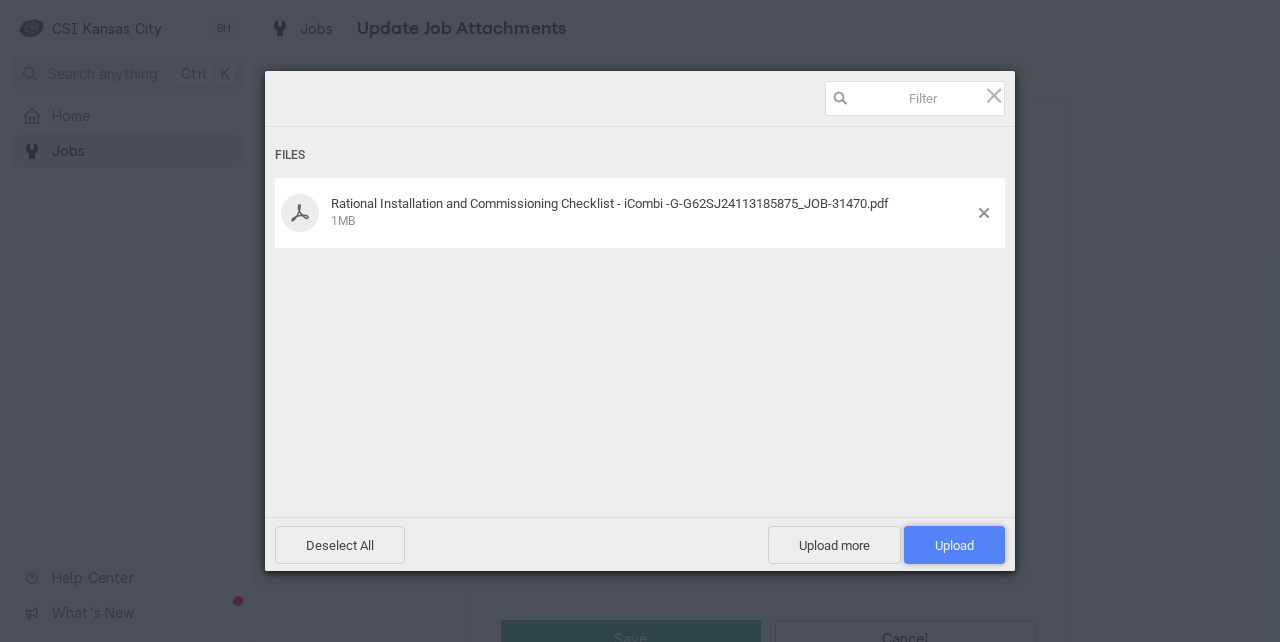 click on "Upload
1" at bounding box center [954, 545] 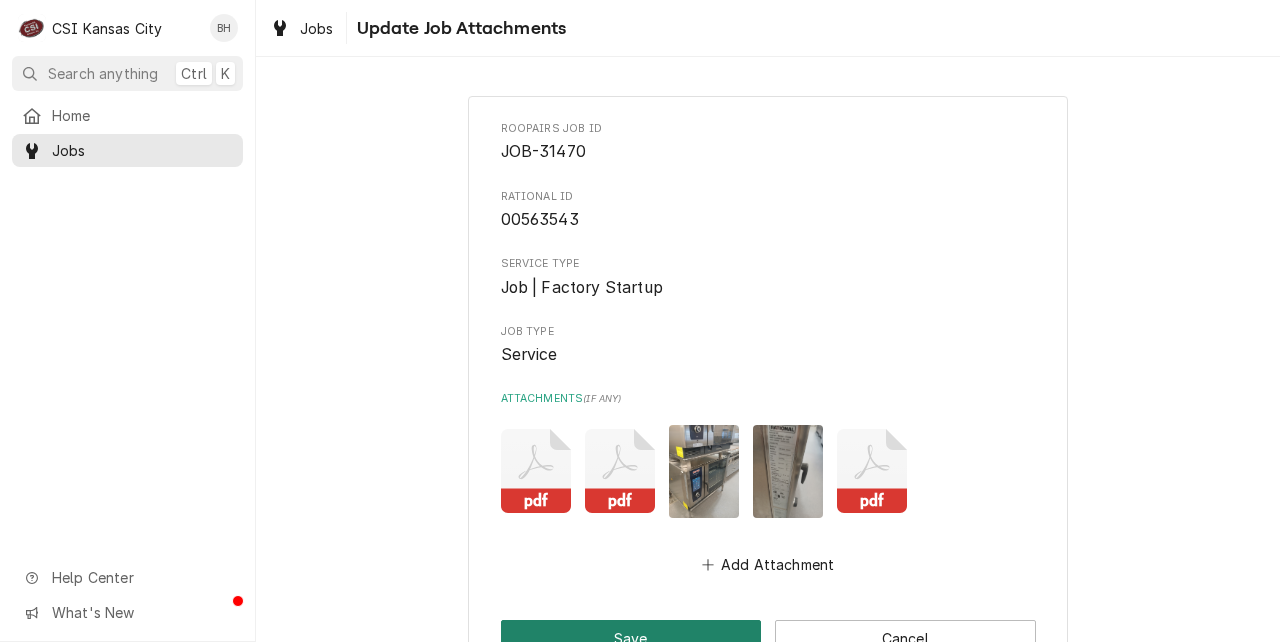 click on "Save" at bounding box center [631, 638] 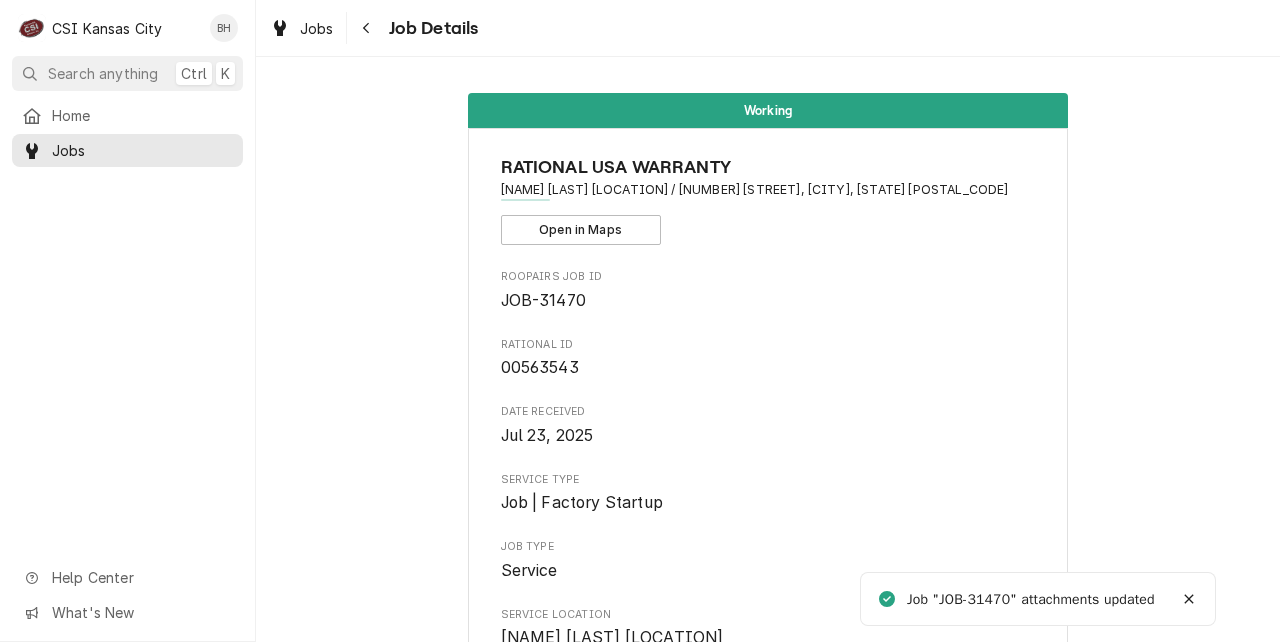scroll, scrollTop: 0, scrollLeft: 0, axis: both 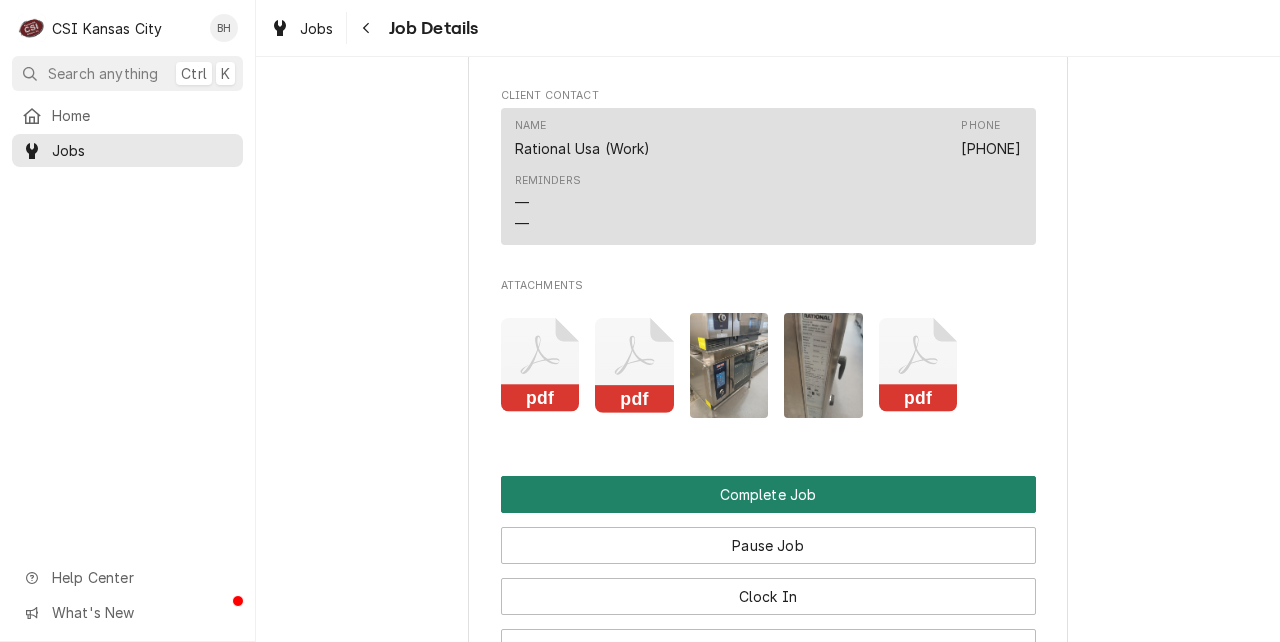 click on "Complete Job" at bounding box center (768, 494) 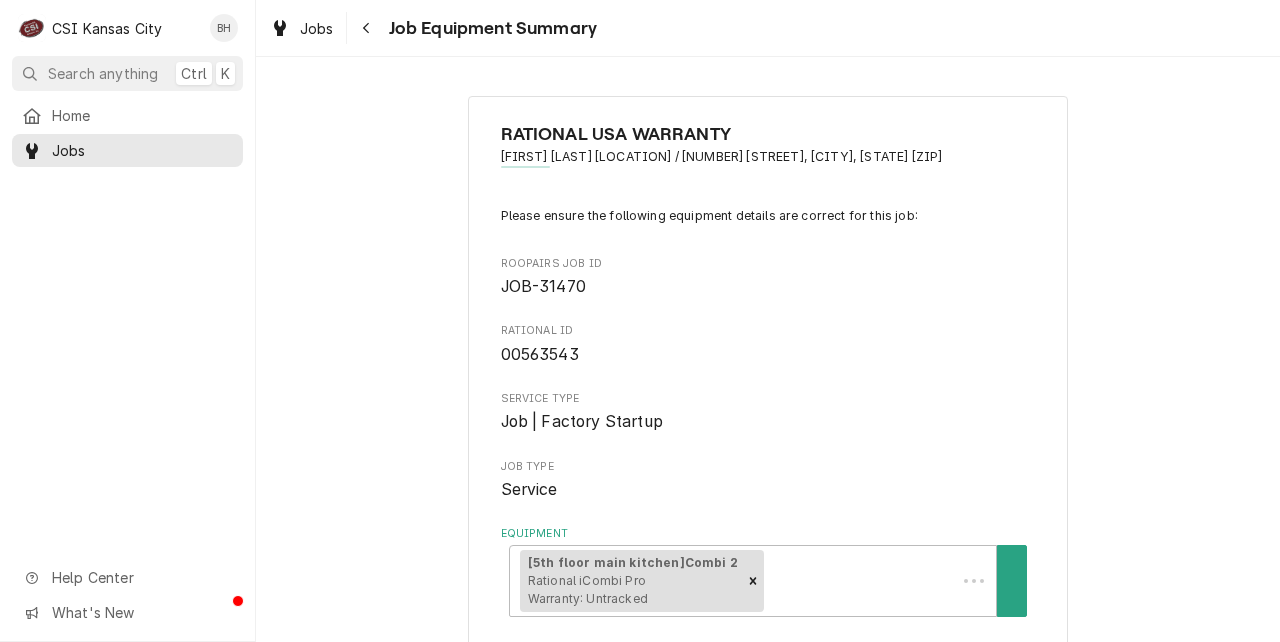 scroll, scrollTop: 0, scrollLeft: 0, axis: both 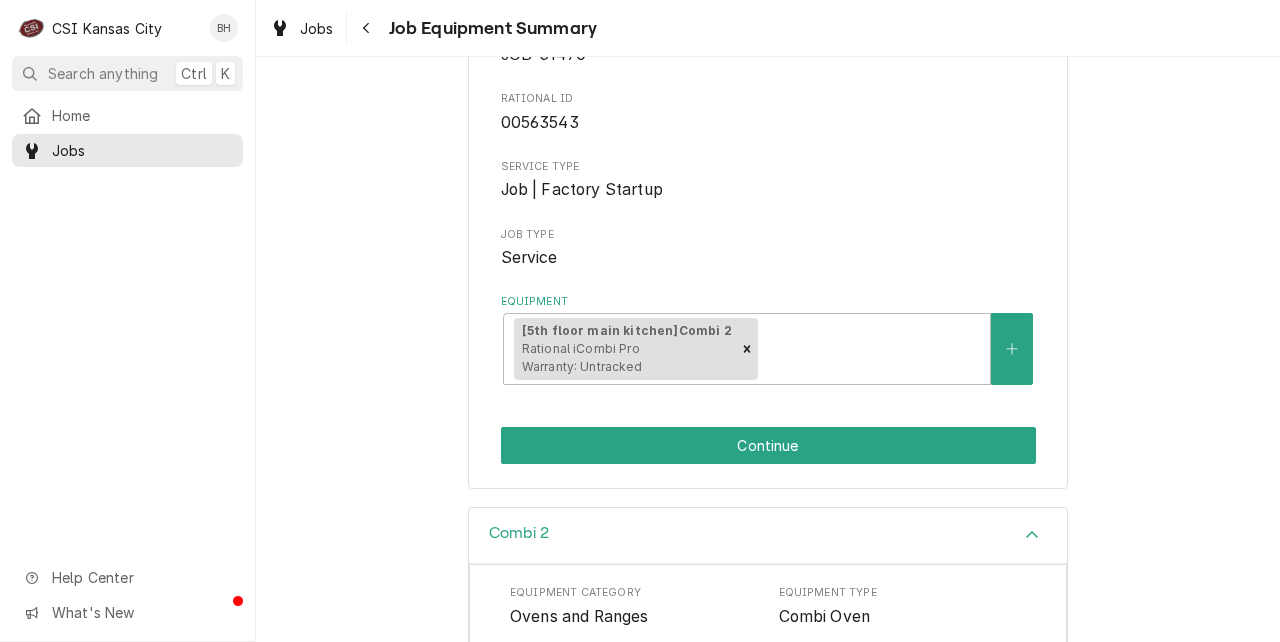 click on "[BRAND] [LOCATION] [FIRST] [LAST] [LOCATION] / [NUMBER] [STREET], [CITY], [STATE] [ZIP] Please ensure the following equipment details are correct for this job: Roopairs Job ID JOB-31470 Rational ID 00563543 Service Type Job | Factory Startup Job Type Service Equipment [5th floor main kitchen] Combi 2 Rational iCombi Pro Warranty: Untracked Continue" at bounding box center [768, 177] 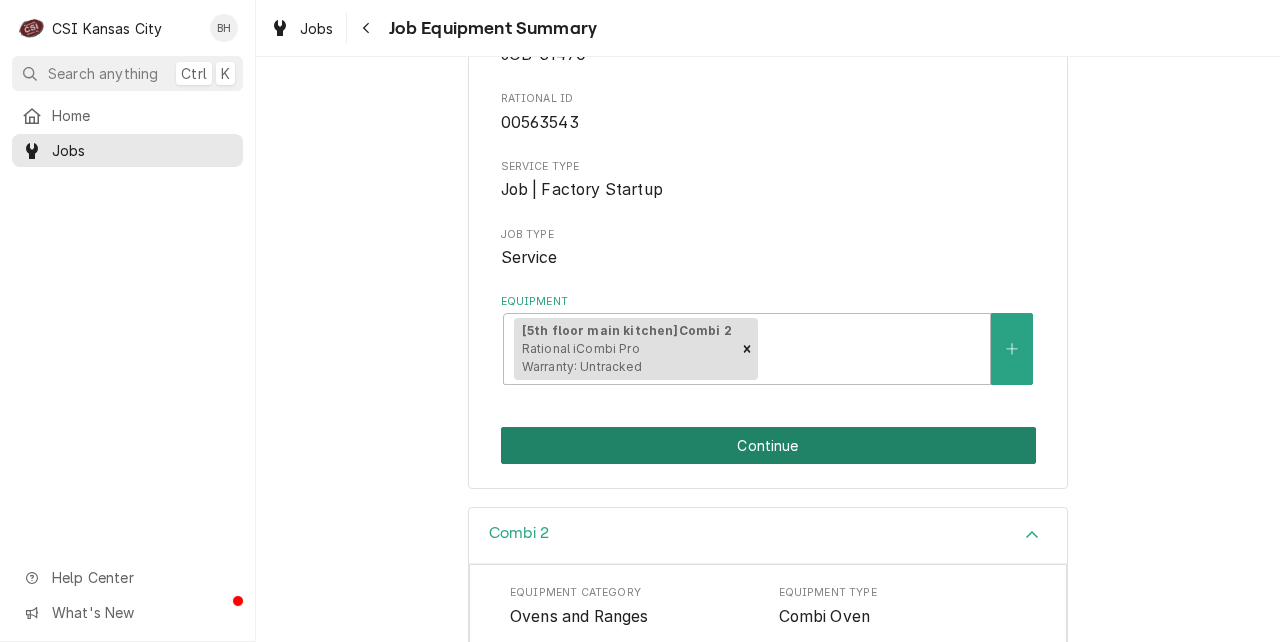 click on "Continue" at bounding box center (768, 445) 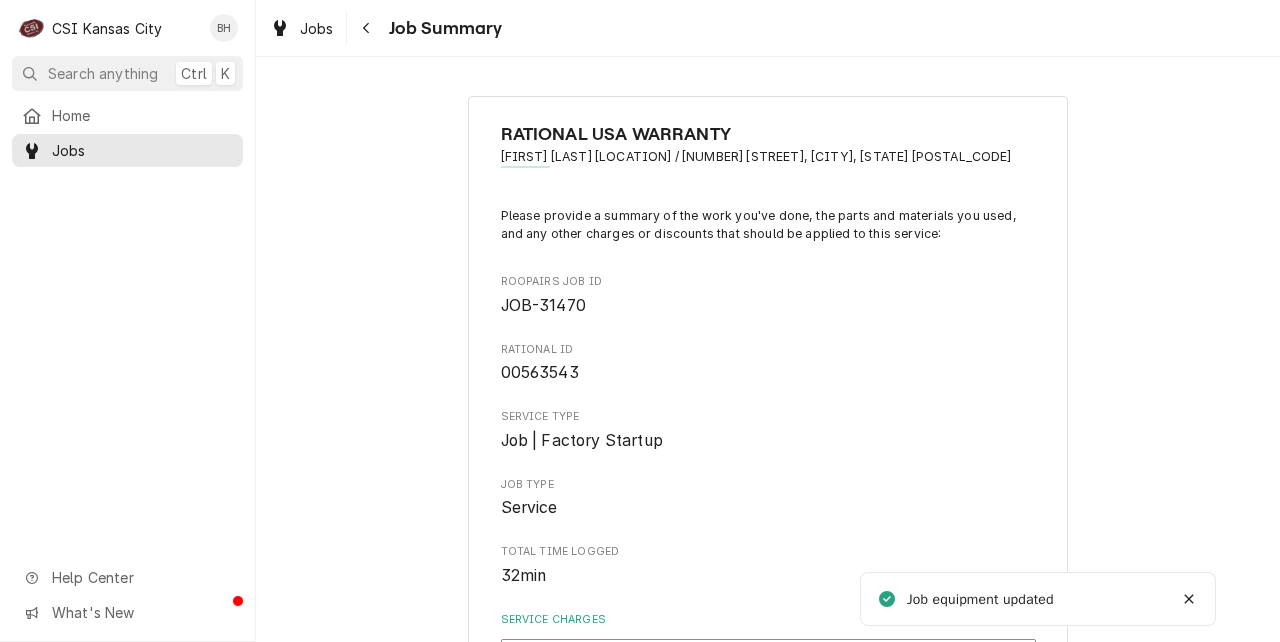 scroll, scrollTop: 0, scrollLeft: 0, axis: both 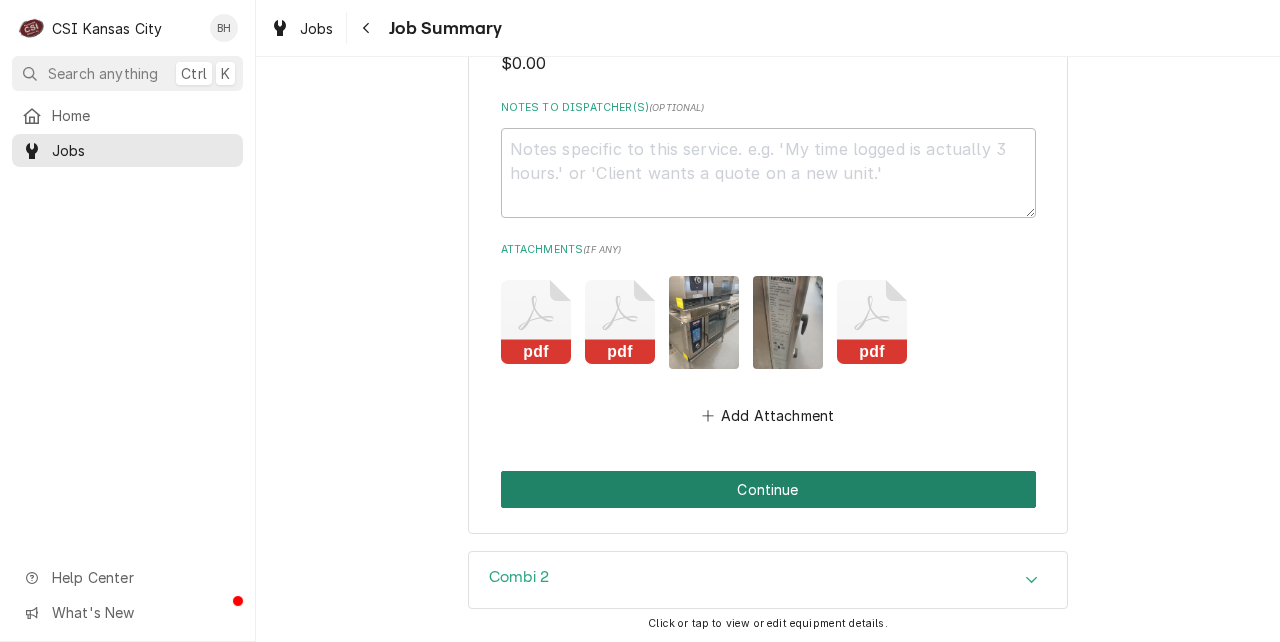 click on "Continue" at bounding box center [768, 489] 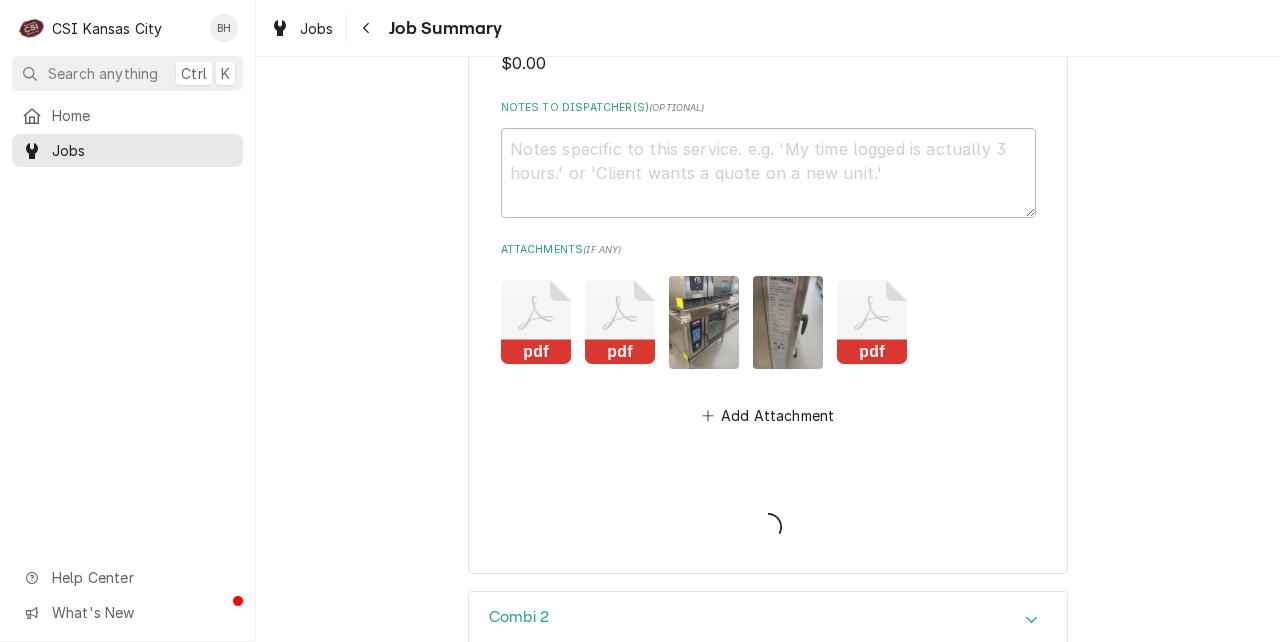 type on "x" 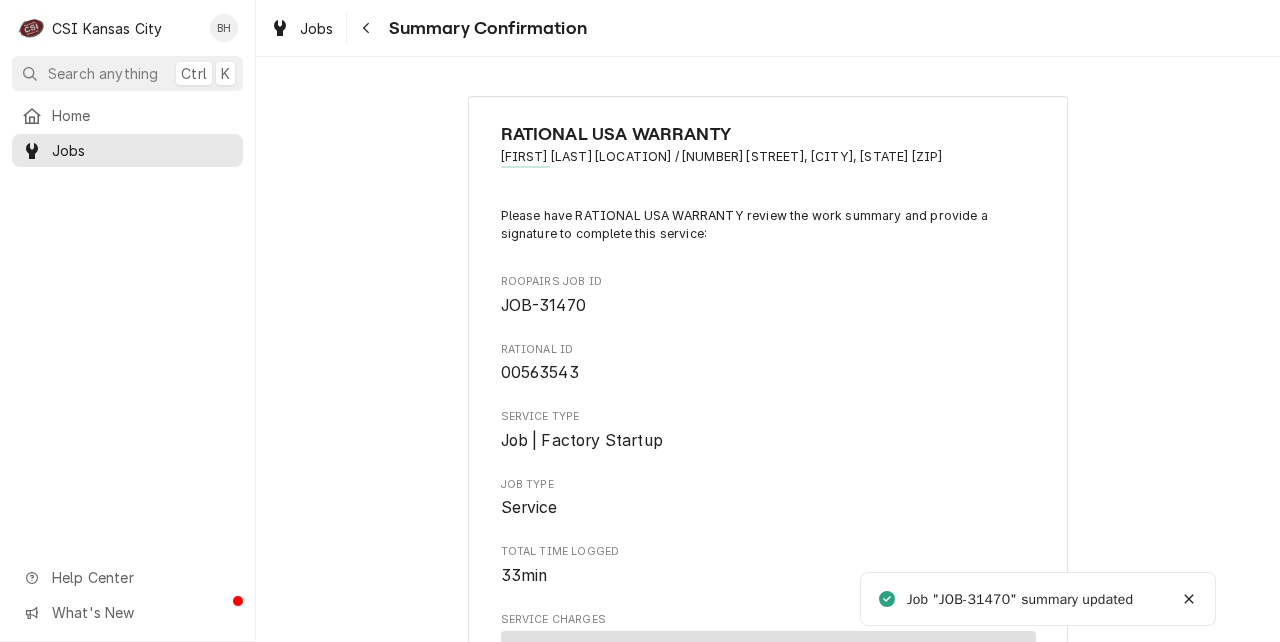 scroll, scrollTop: 0, scrollLeft: 0, axis: both 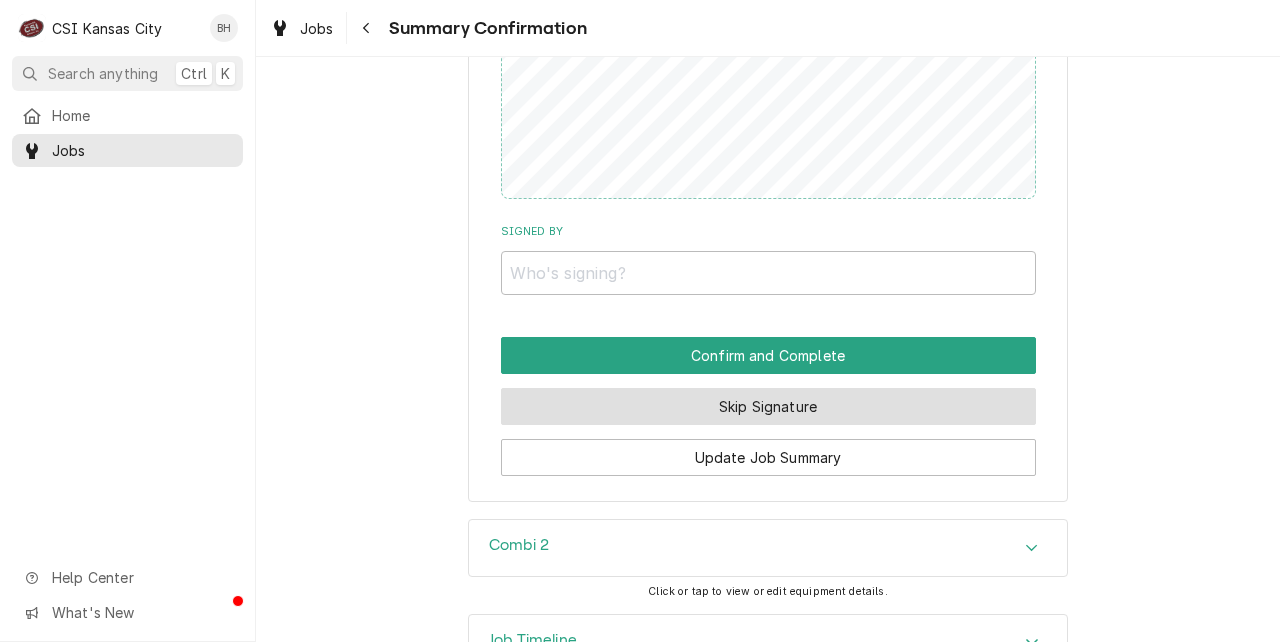 click on "Skip Signature" at bounding box center [768, 406] 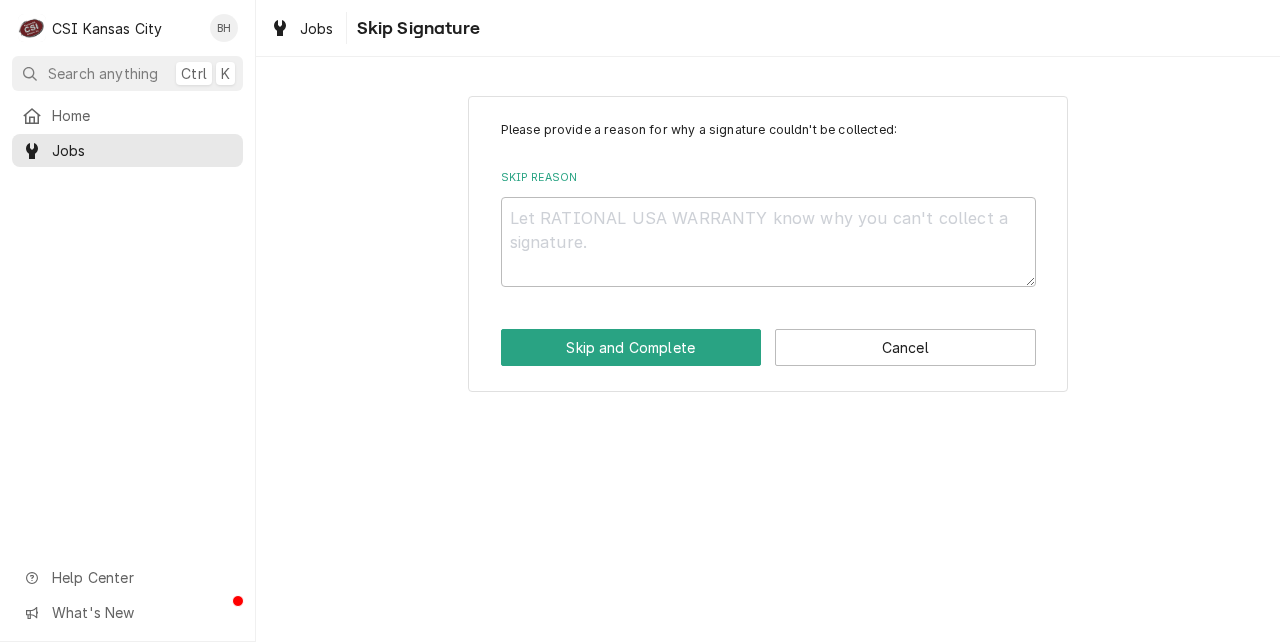 scroll, scrollTop: 0, scrollLeft: 0, axis: both 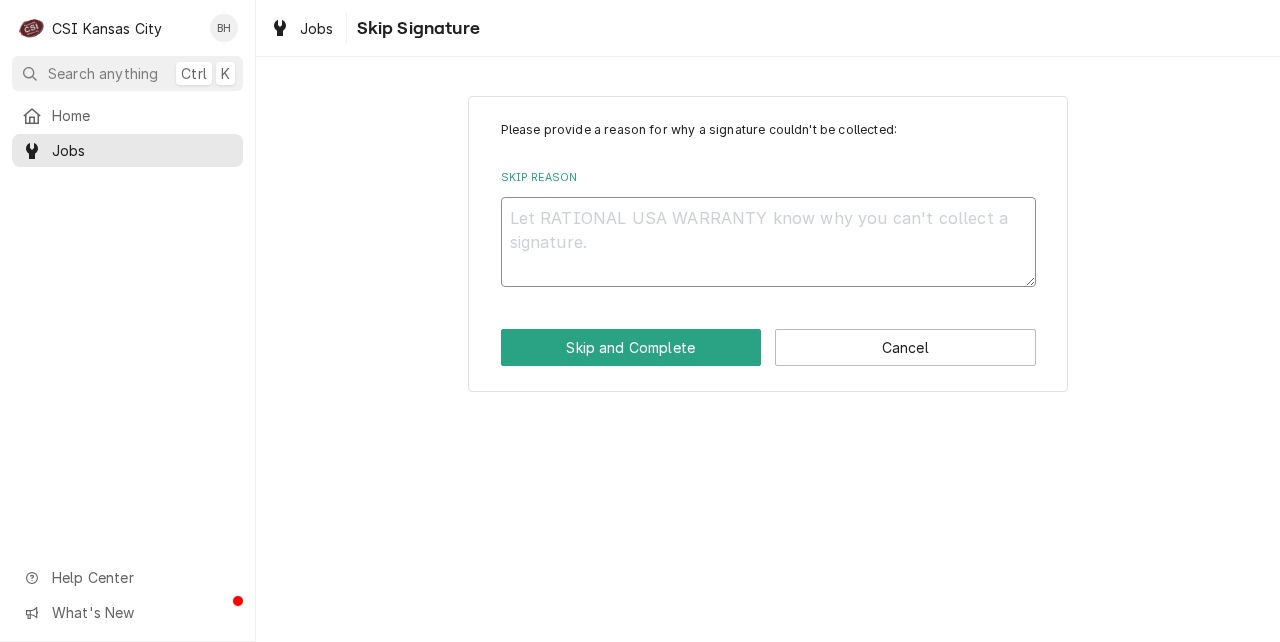 click on "Skip Reason" at bounding box center (768, 242) 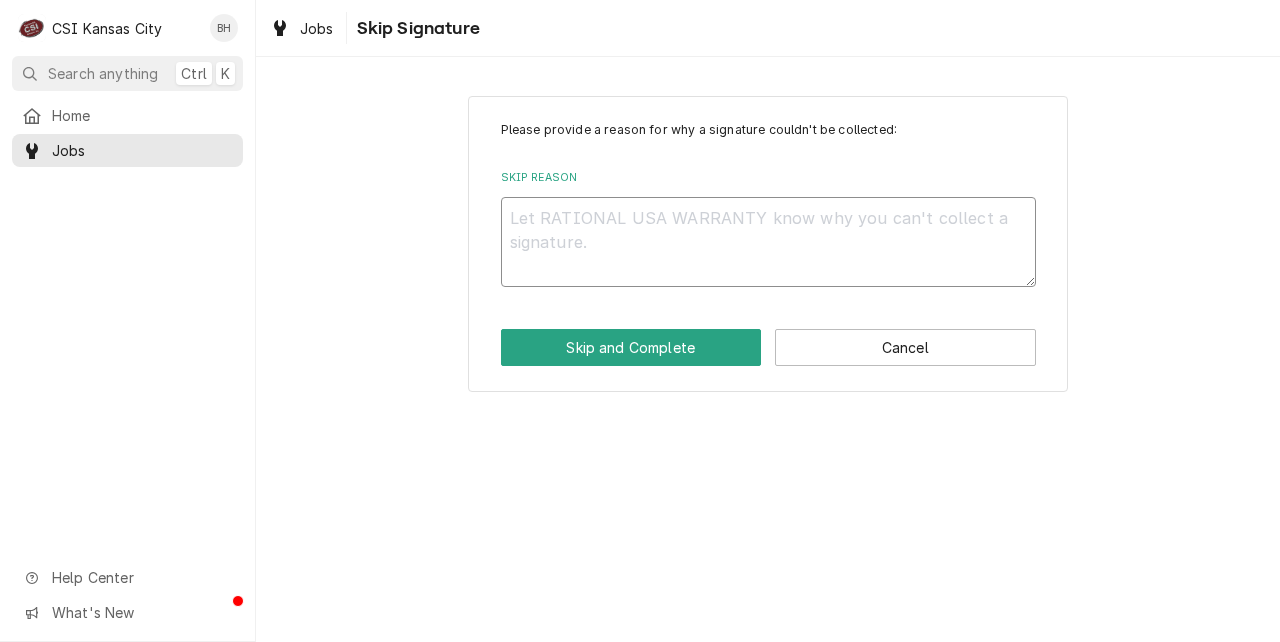 type on "c" 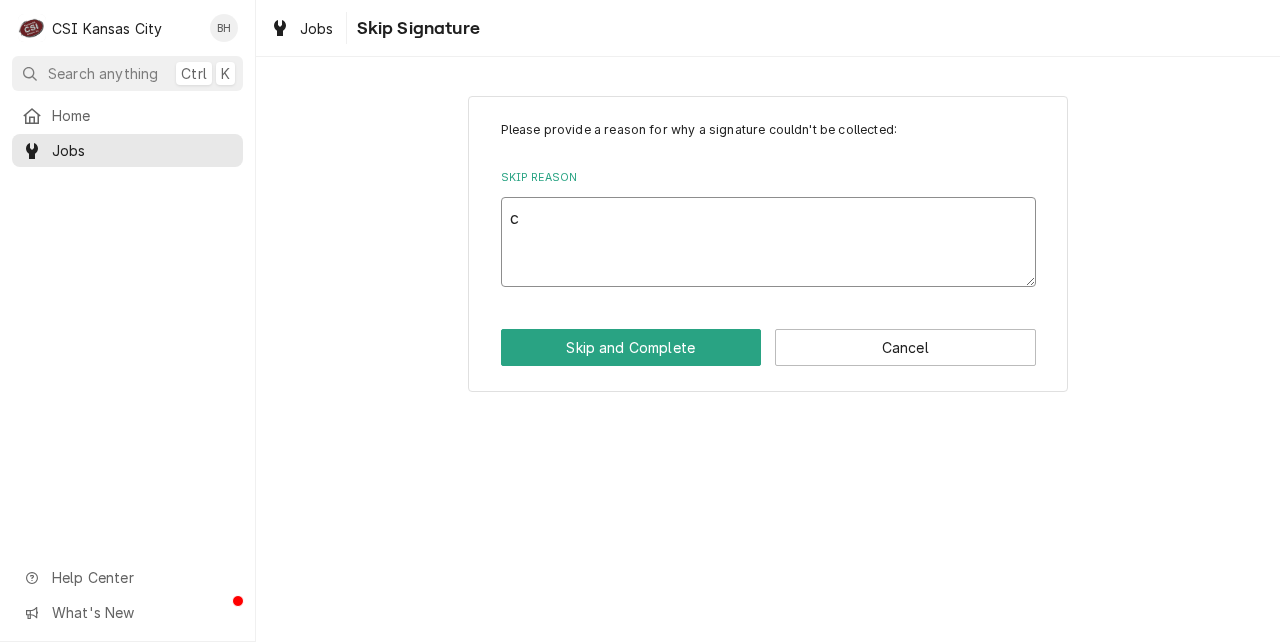 type on "x" 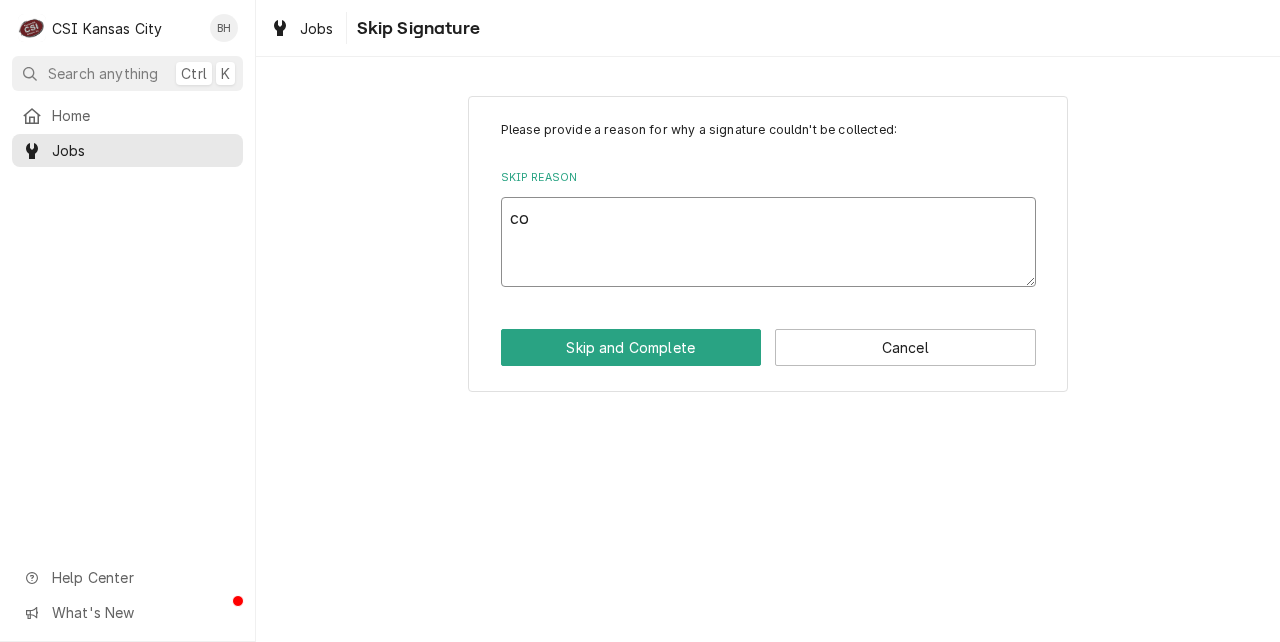 type on "x" 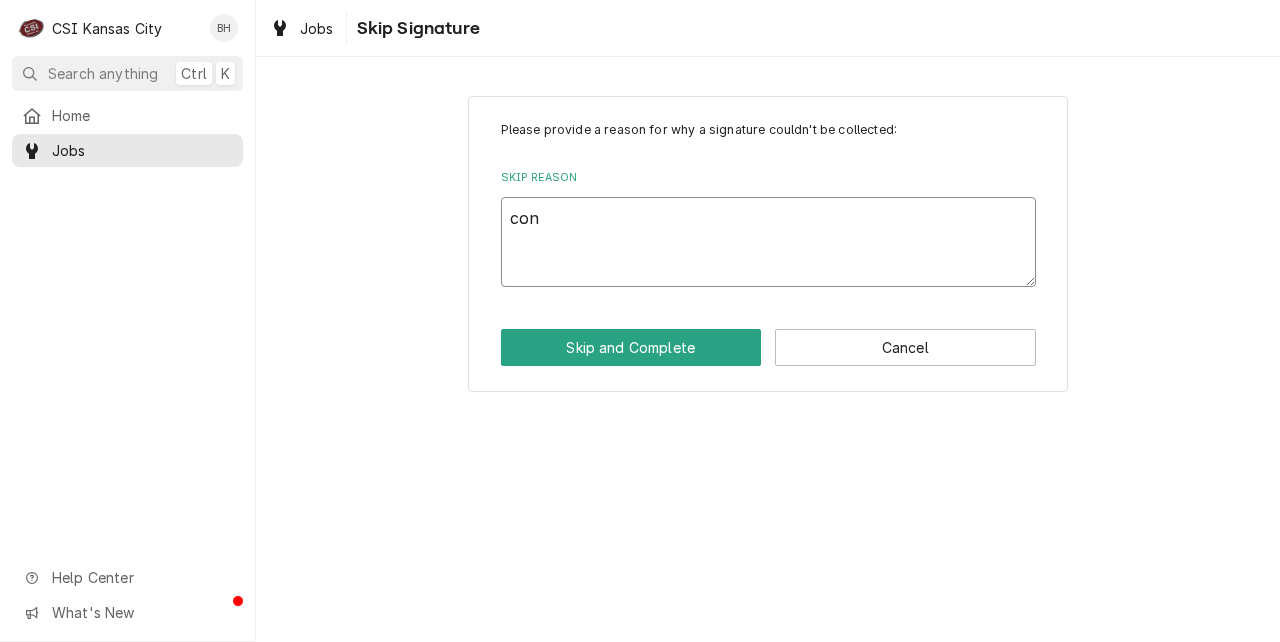 type on "x" 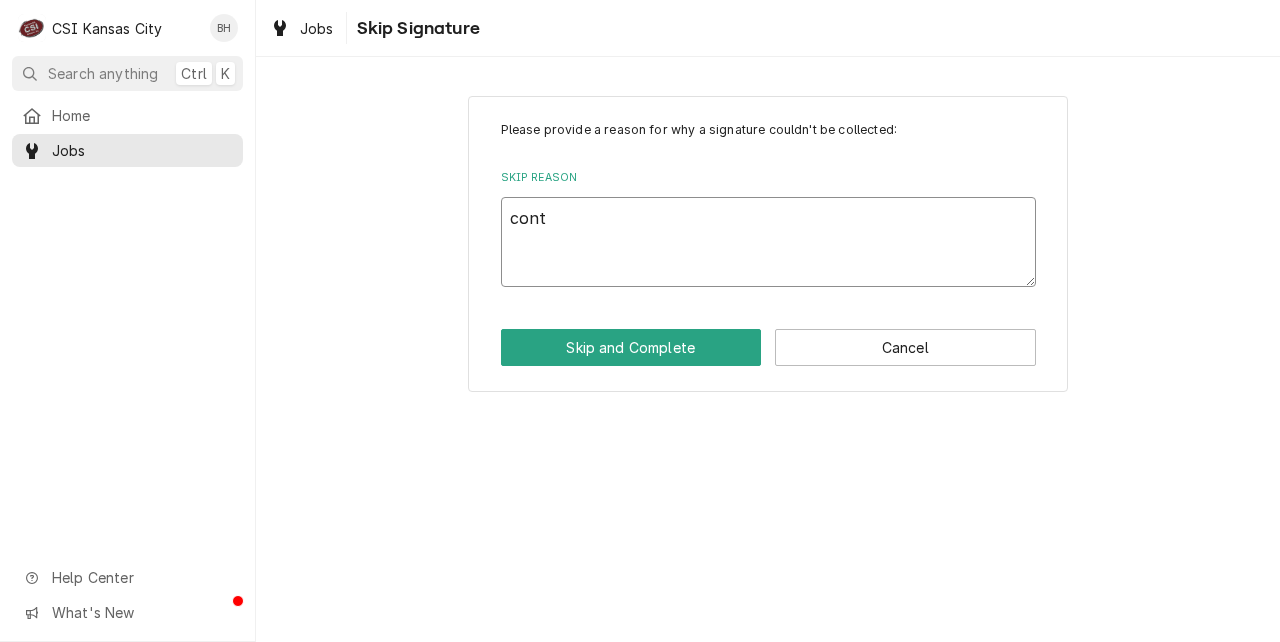 type on "x" 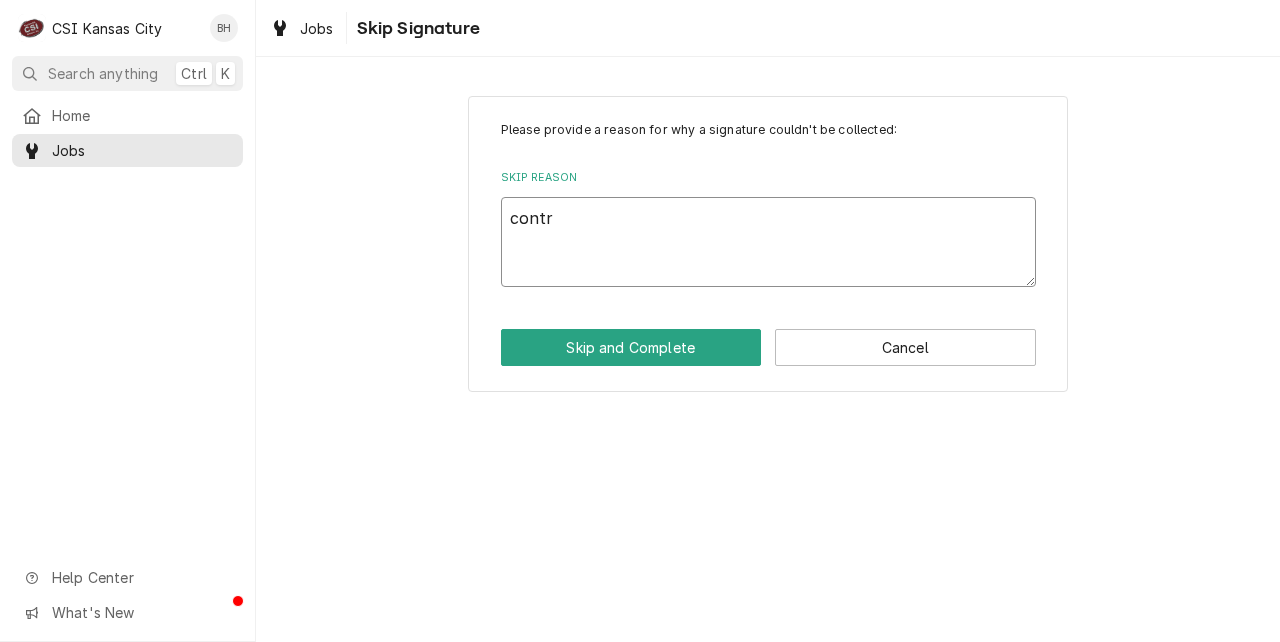 type on "x" 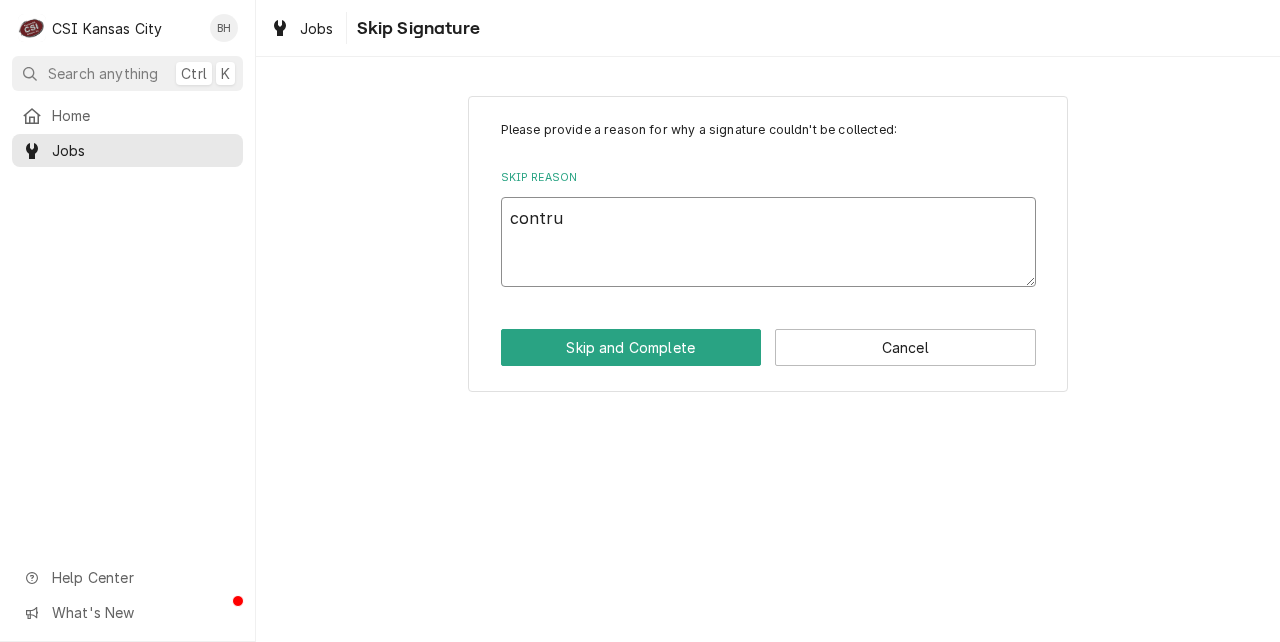type on "x" 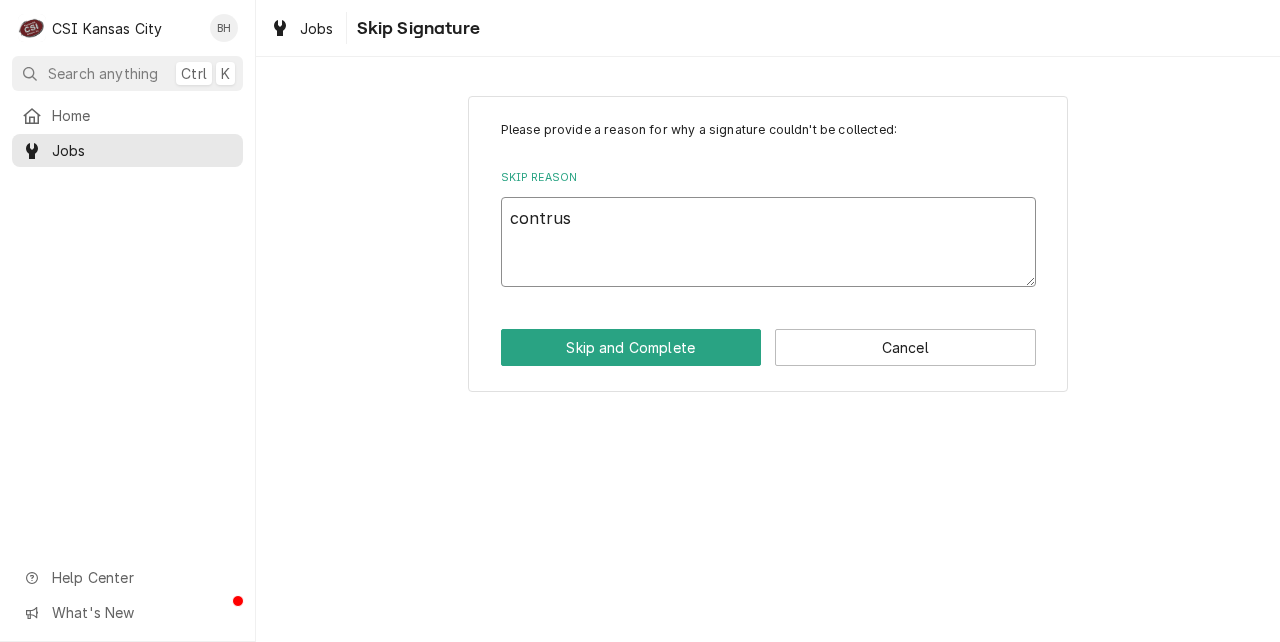 type on "contru" 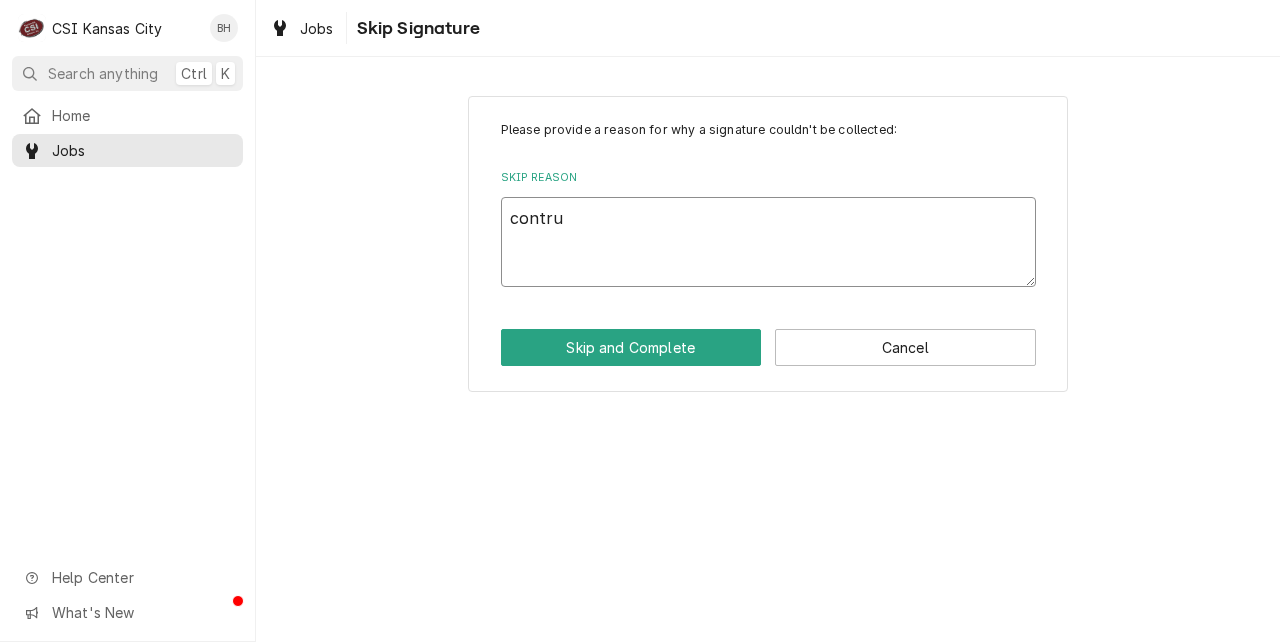 type on "x" 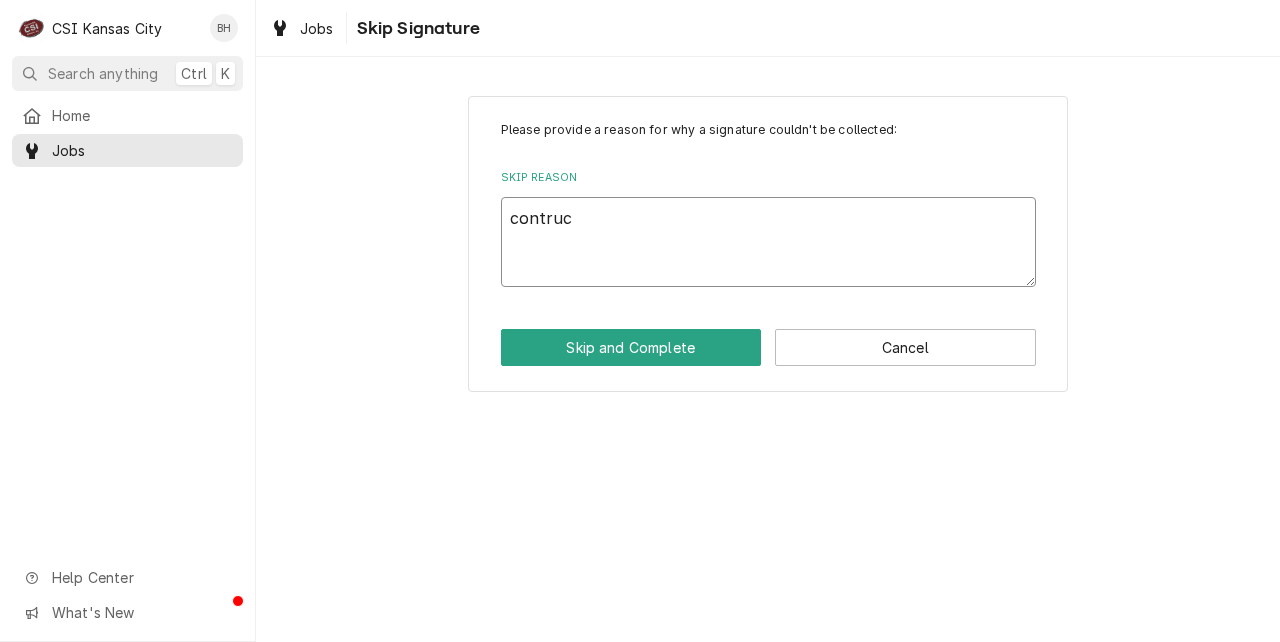 type on "x" 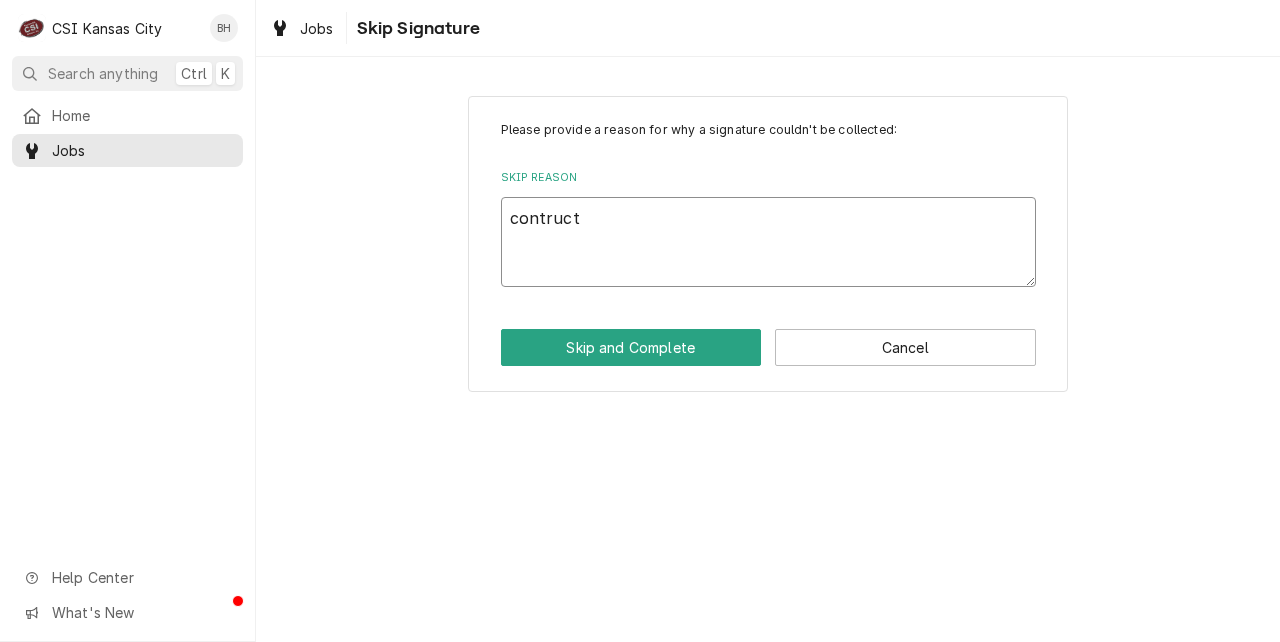 type on "contructi" 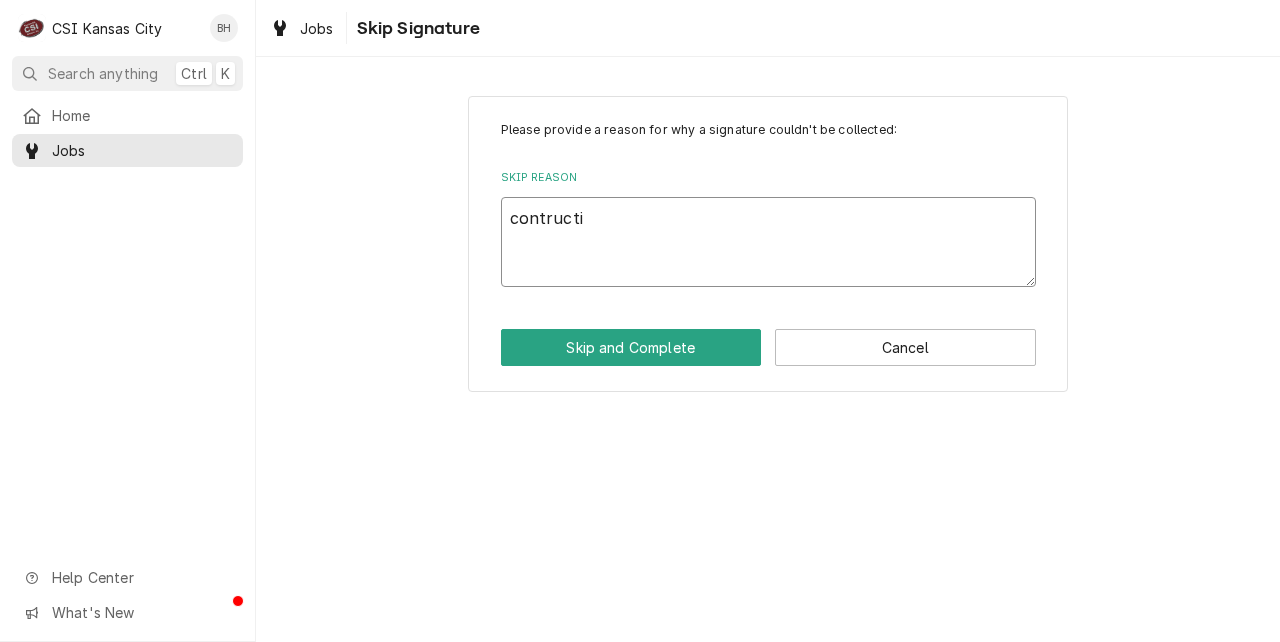 type on "x" 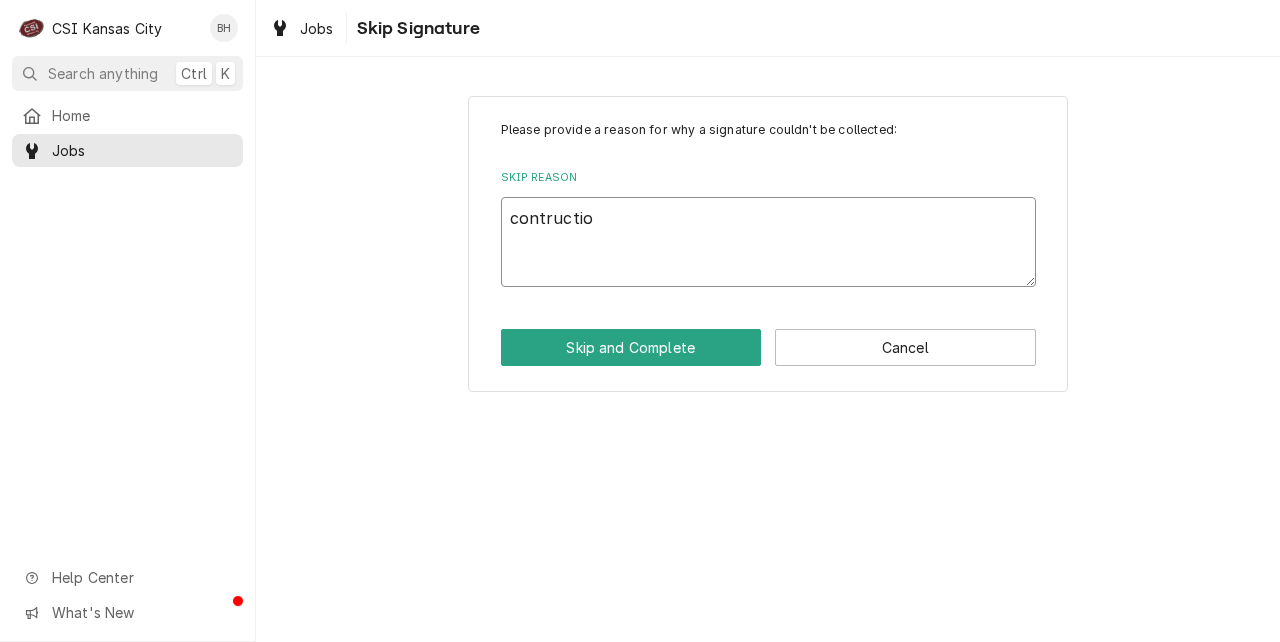 type on "x" 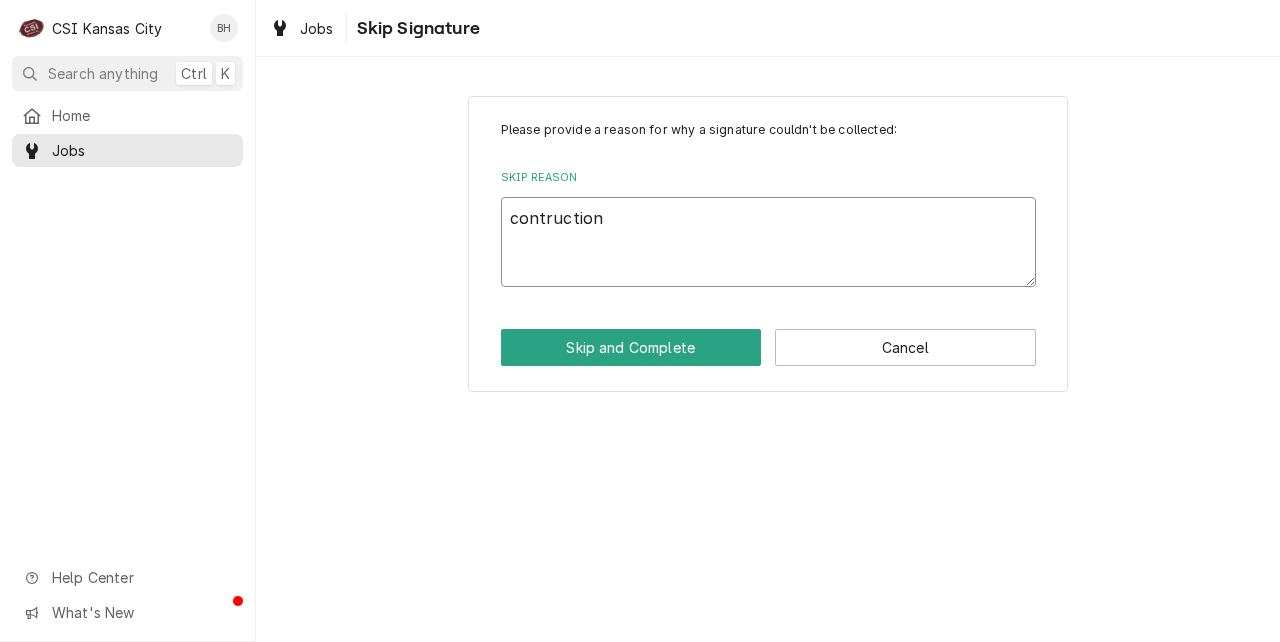 type on "x" 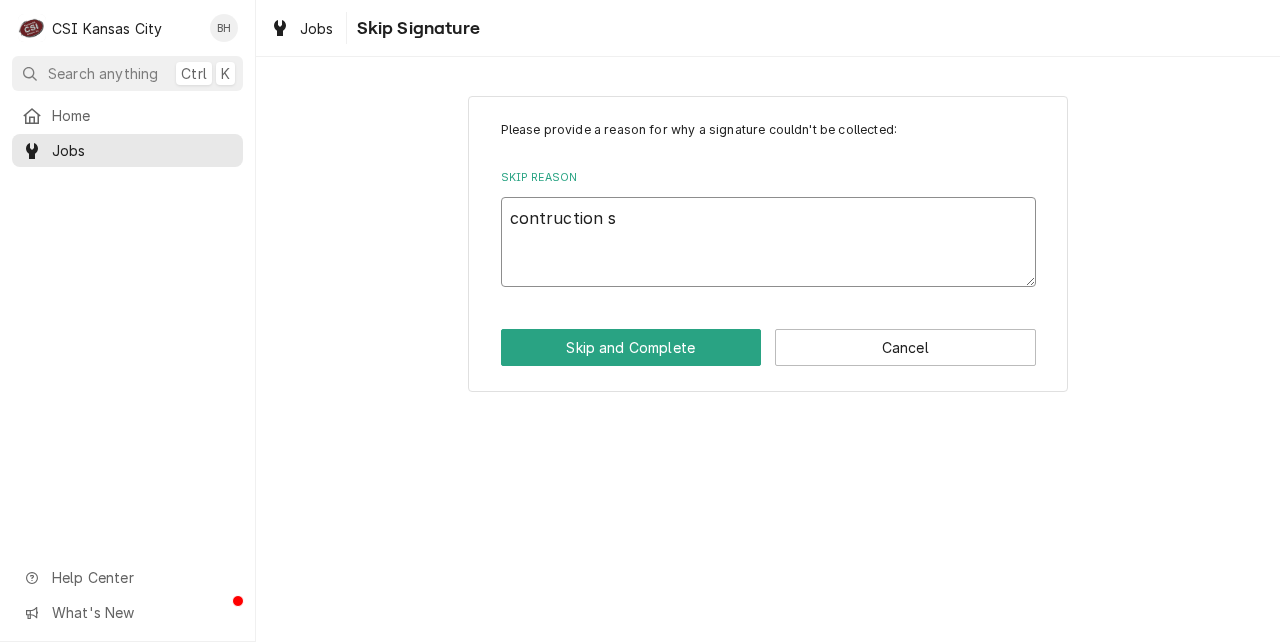 type on "x" 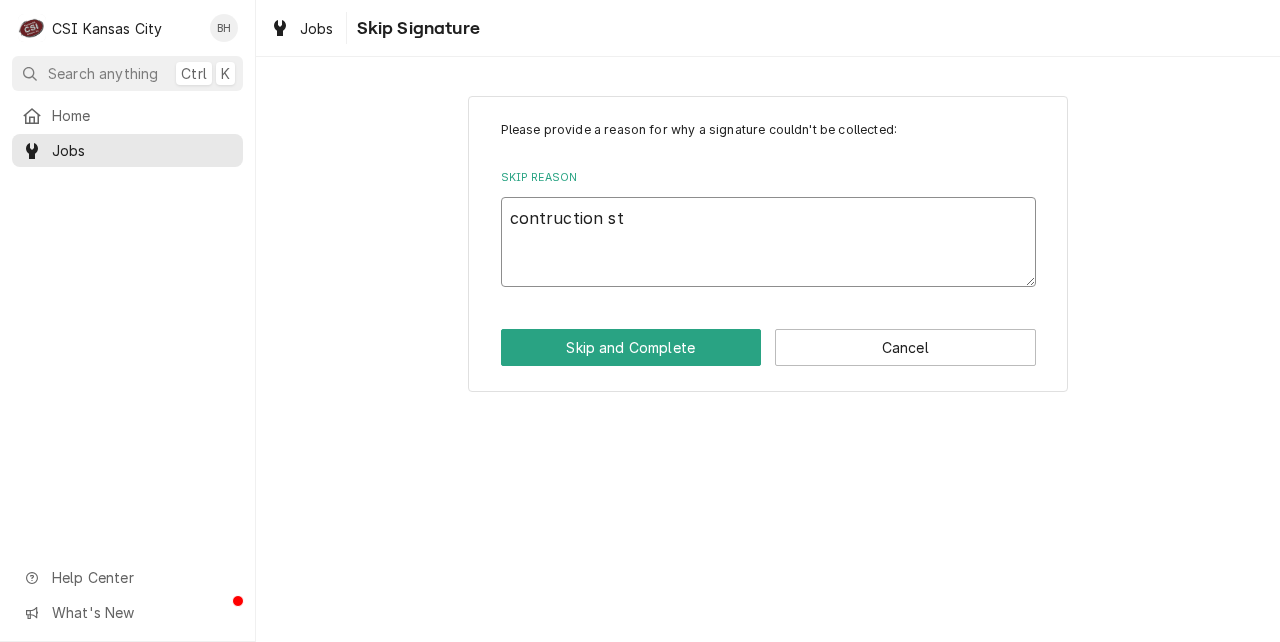 type on "x" 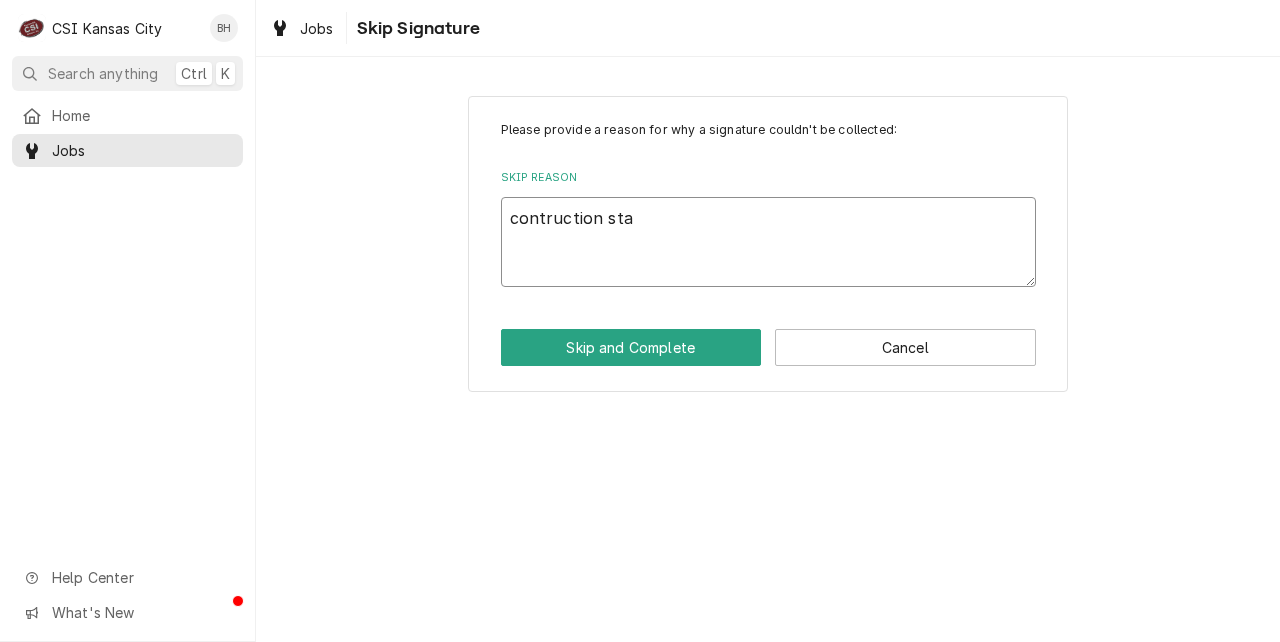 type on "x" 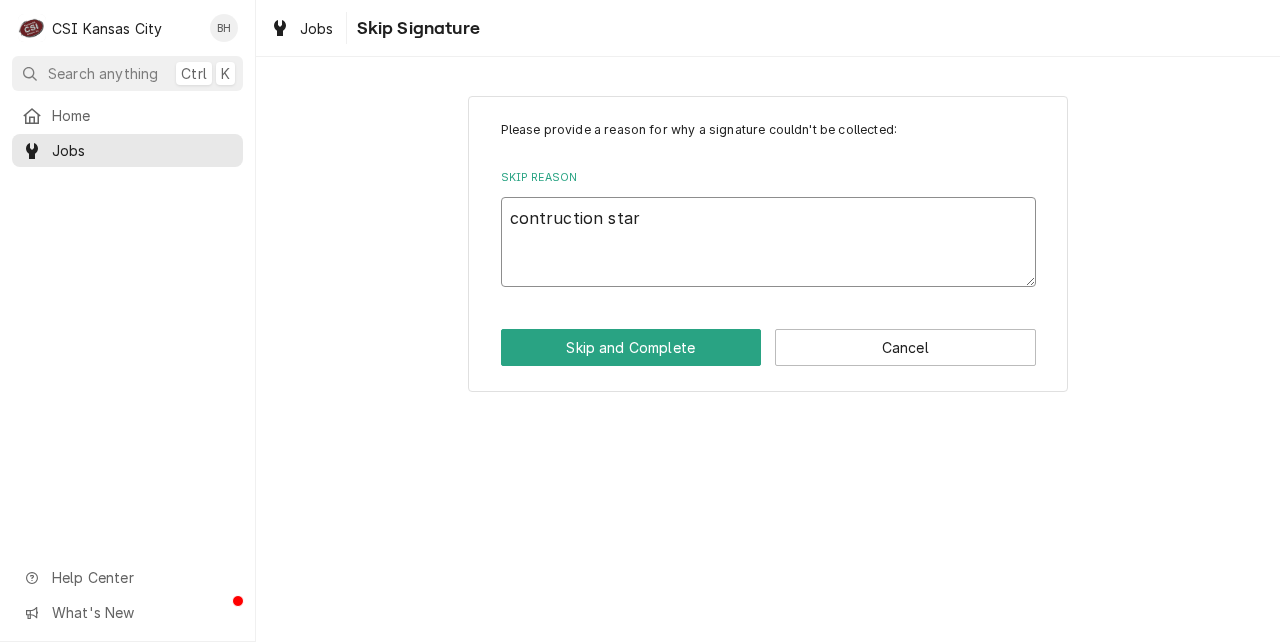 type on "x" 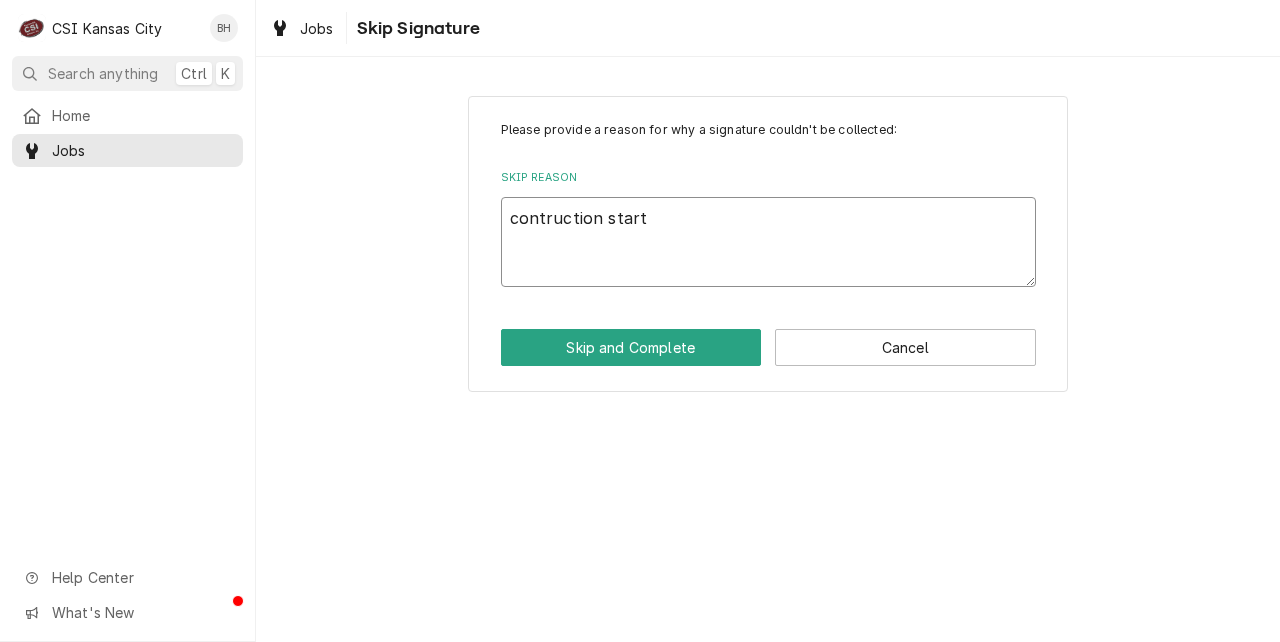 type on "x" 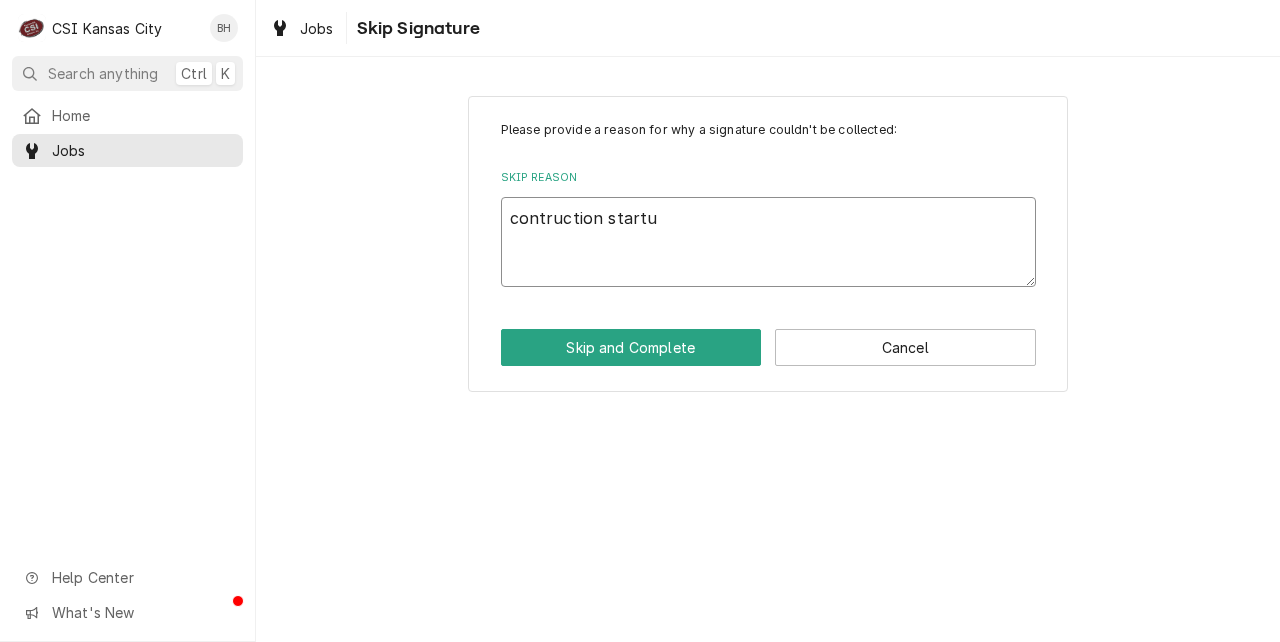 type on "contruction startup" 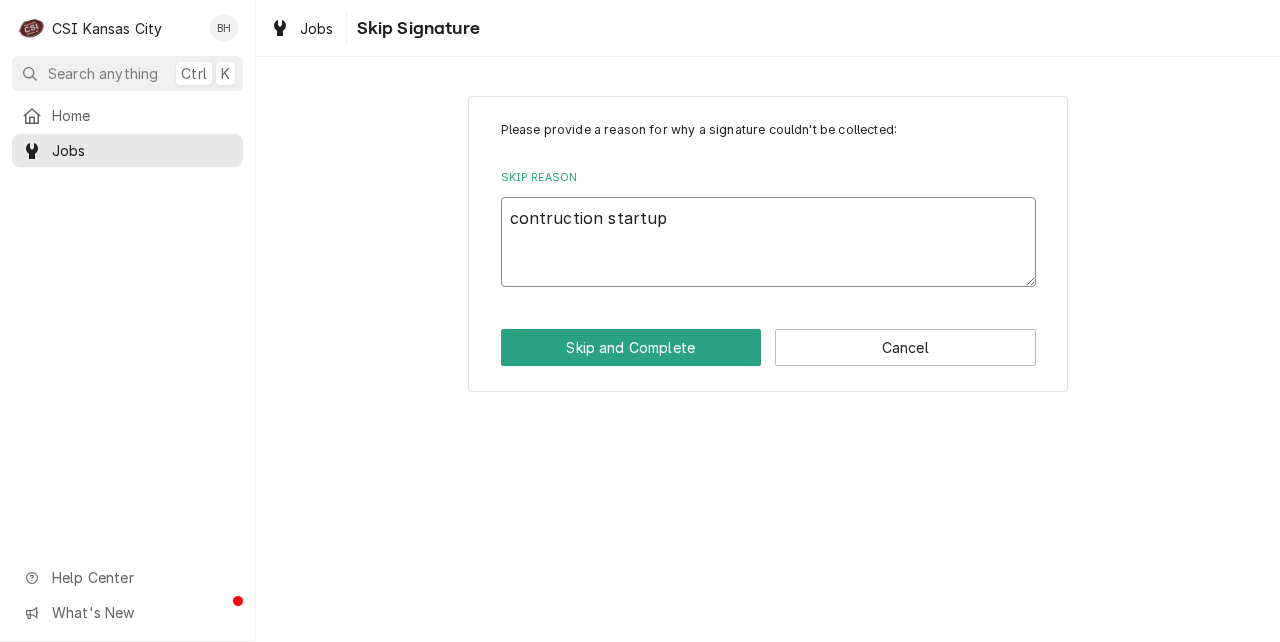 type on "x" 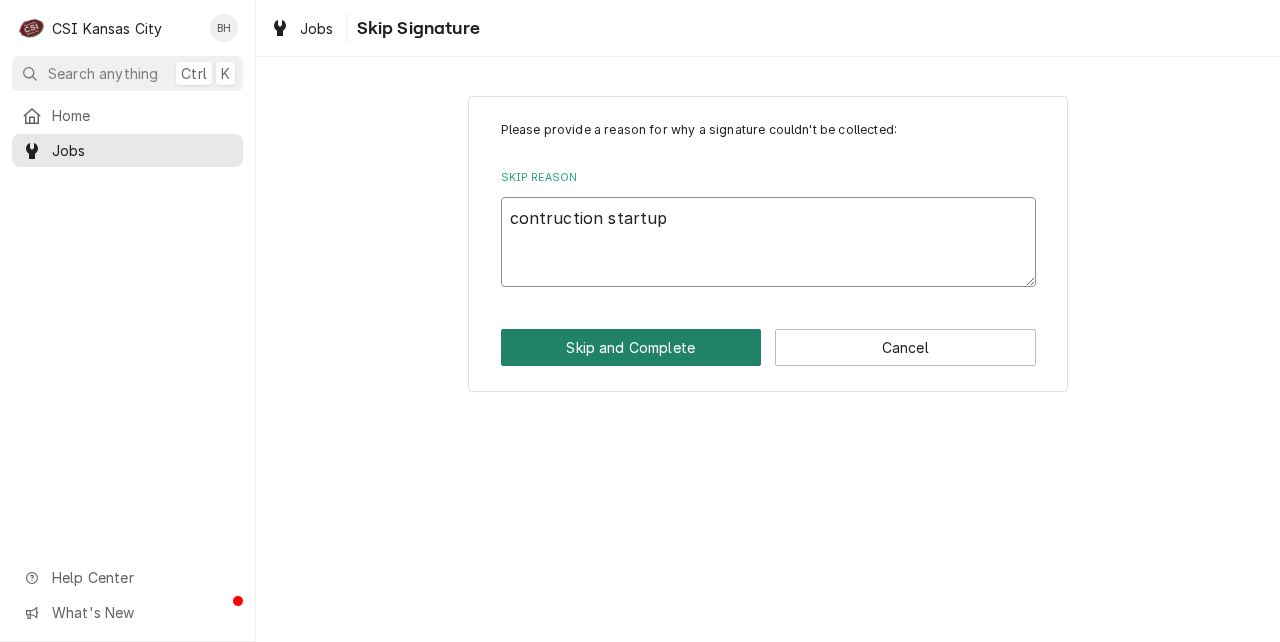 type on "contruction startup" 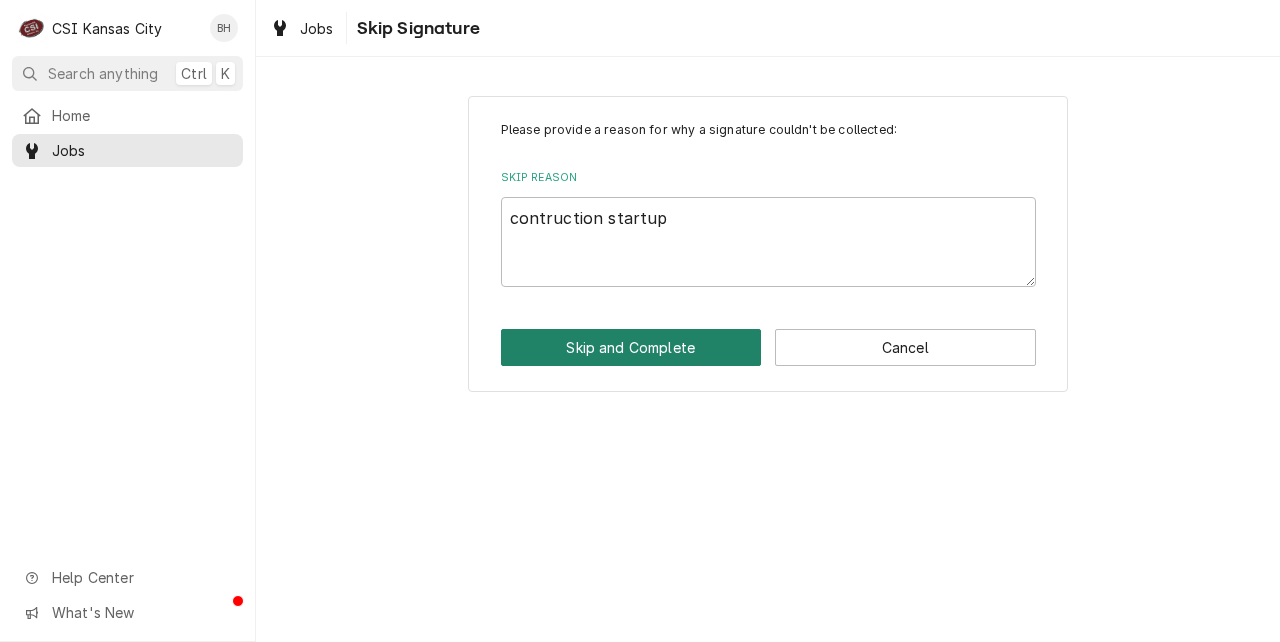 click on "Skip and Complete" at bounding box center (631, 347) 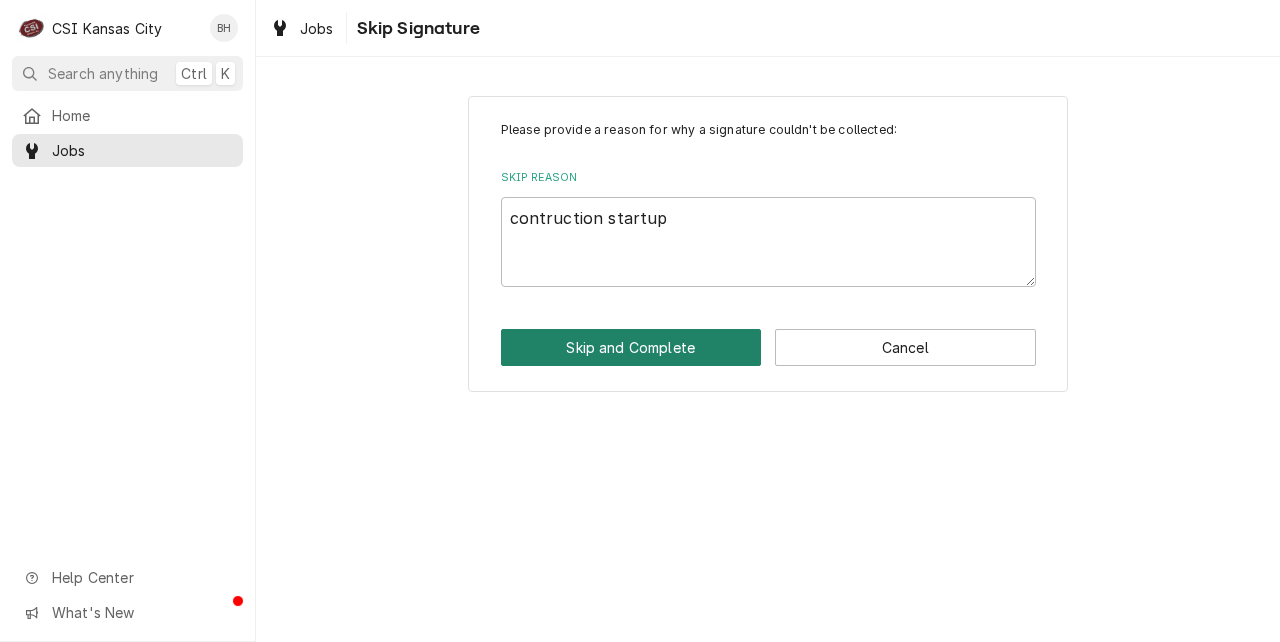 type on "x" 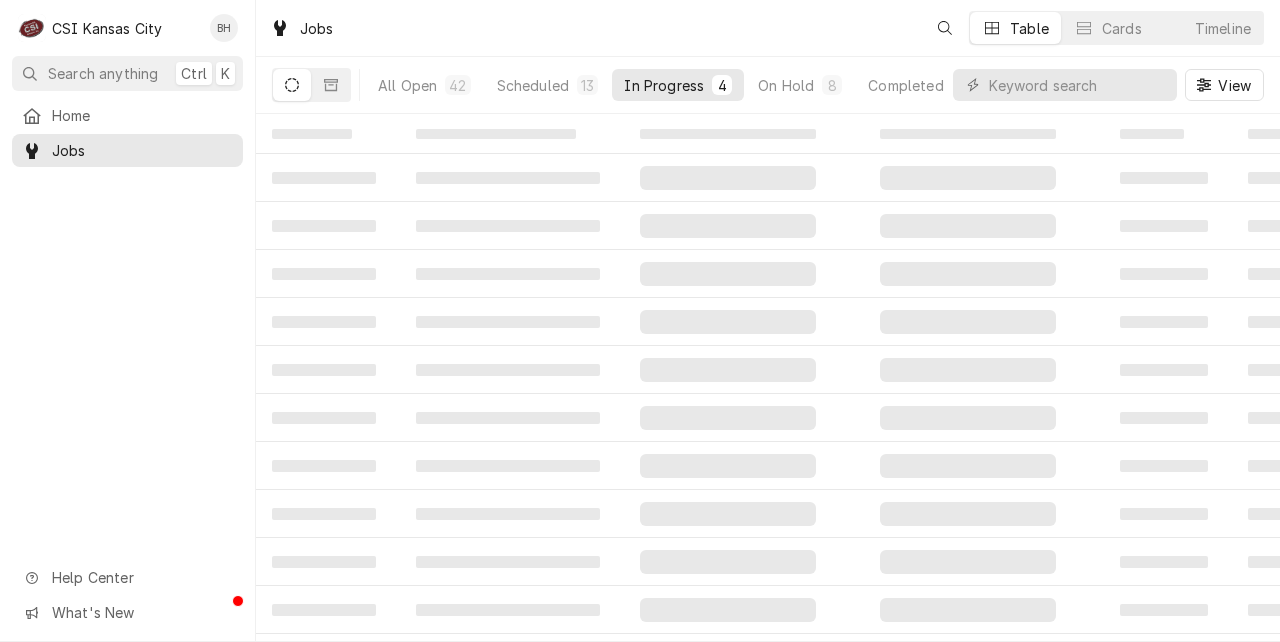 scroll, scrollTop: 0, scrollLeft: 0, axis: both 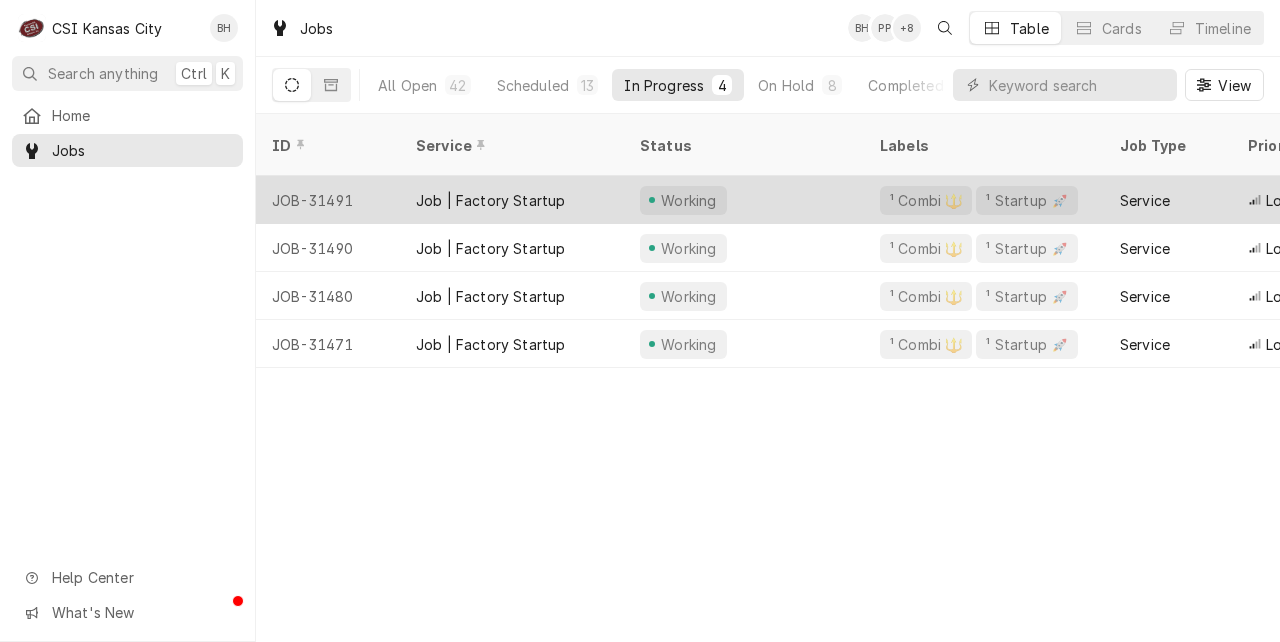 click on "Job | Factory Startup" at bounding box center (512, 200) 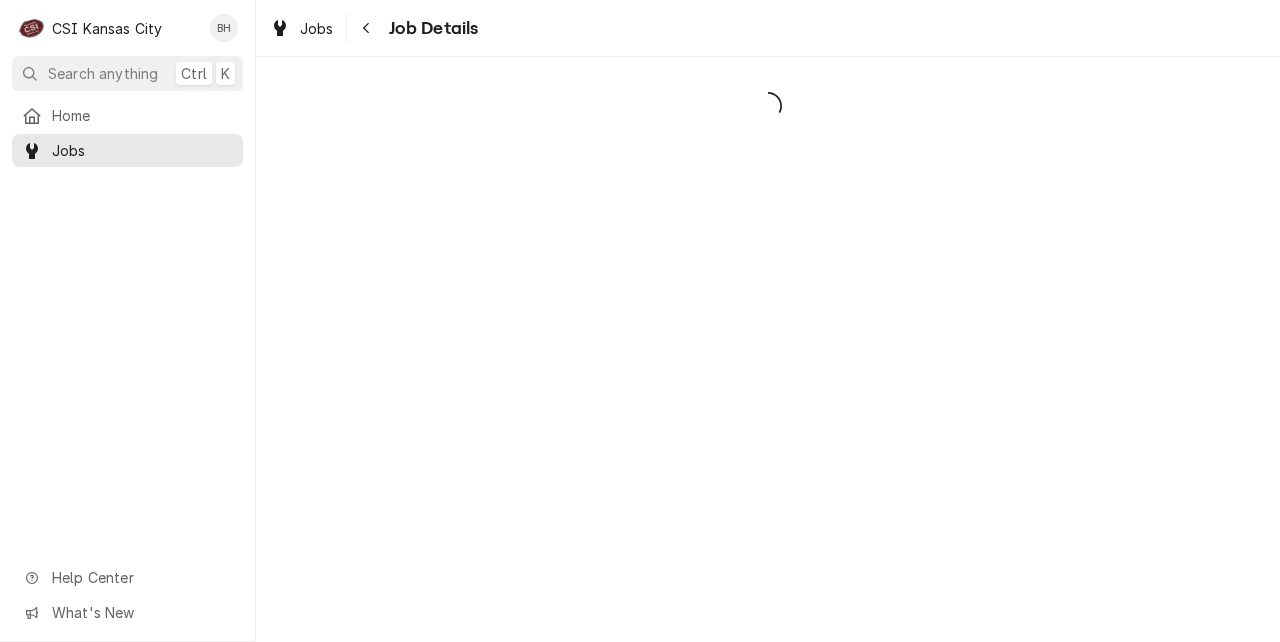 scroll, scrollTop: 0, scrollLeft: 0, axis: both 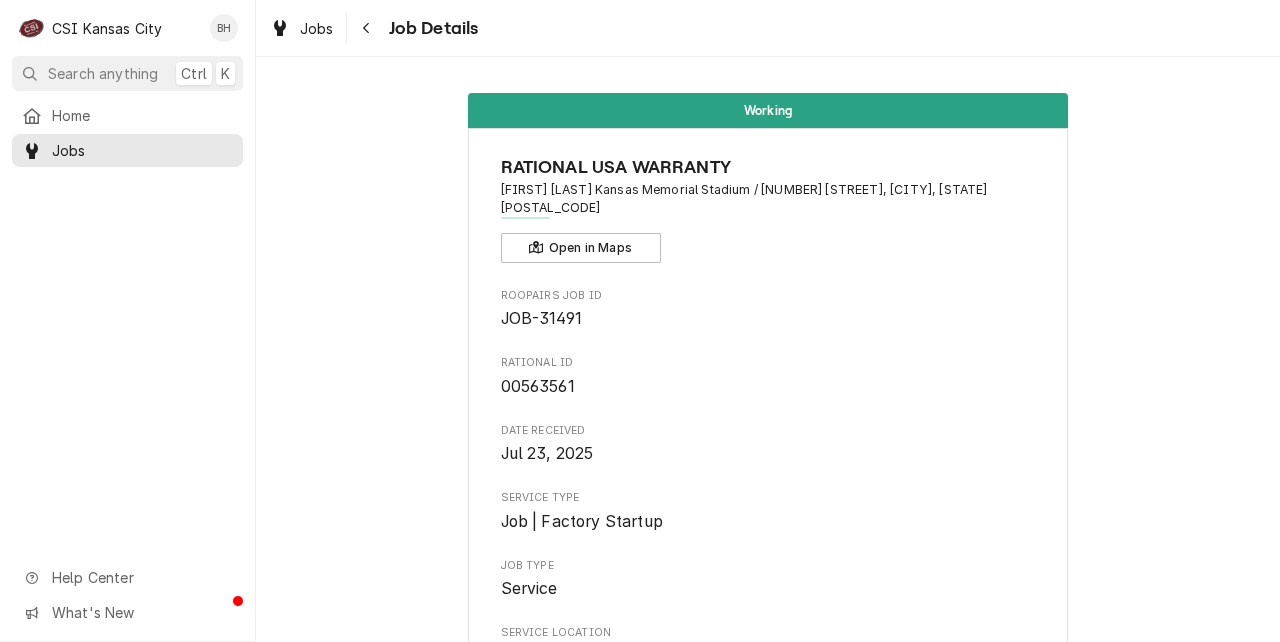 click on "00563561" at bounding box center [768, 387] 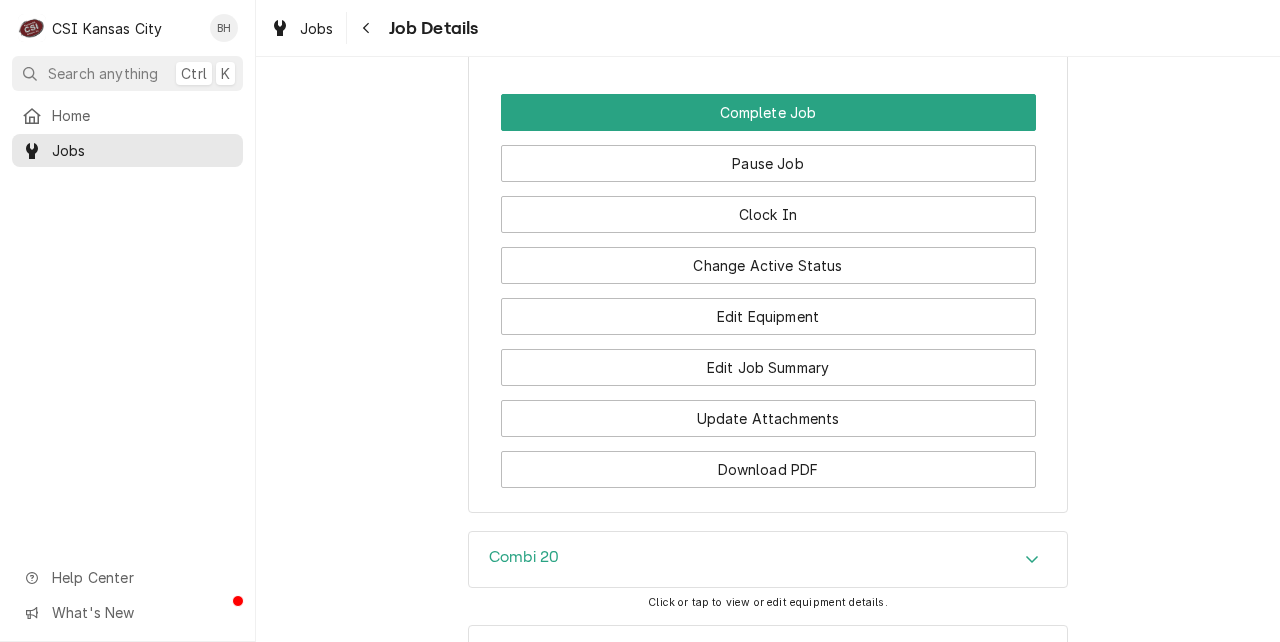 scroll, scrollTop: 2692, scrollLeft: 0, axis: vertical 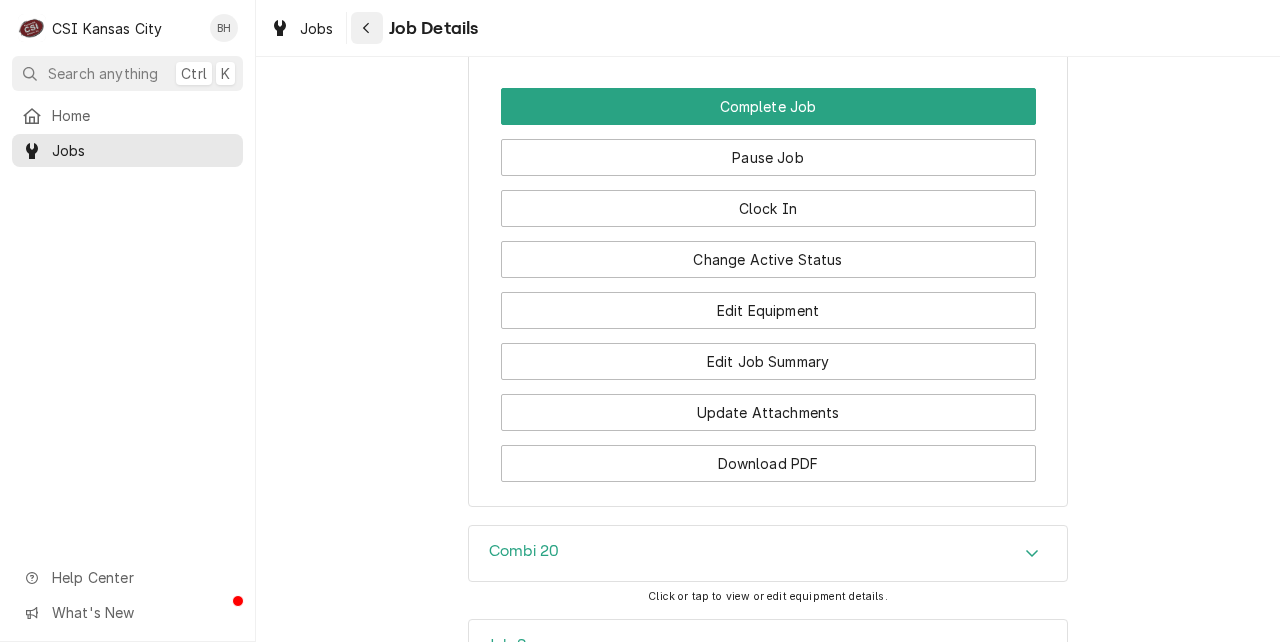 click at bounding box center (367, 28) 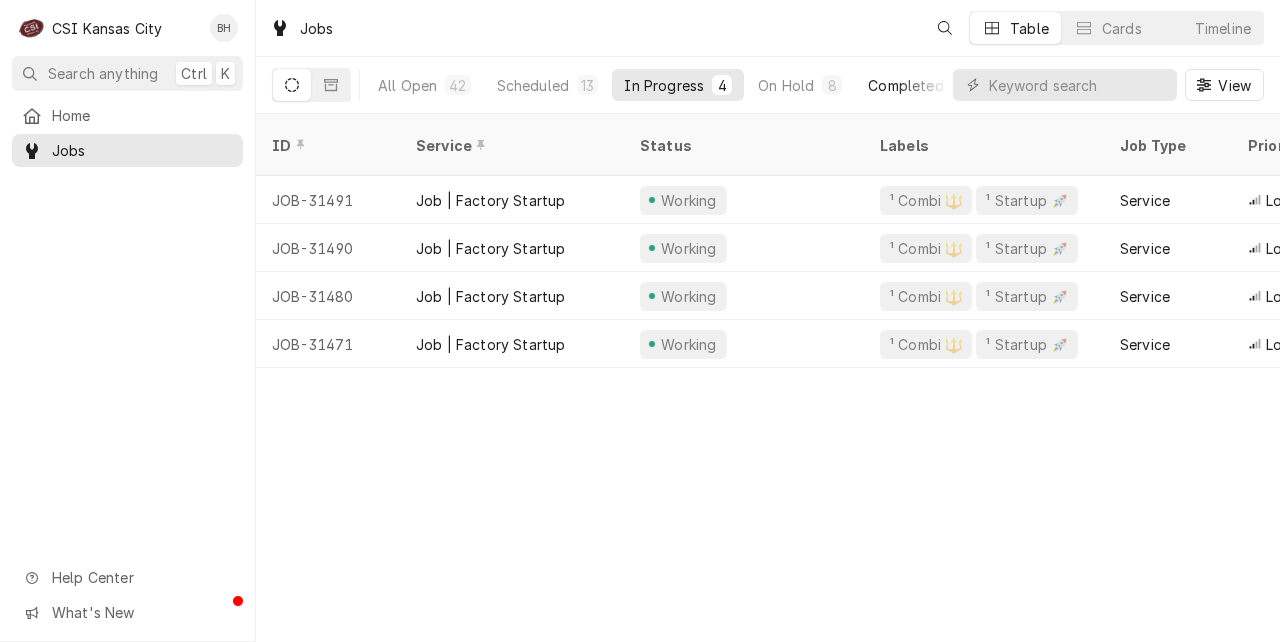 scroll, scrollTop: 0, scrollLeft: 0, axis: both 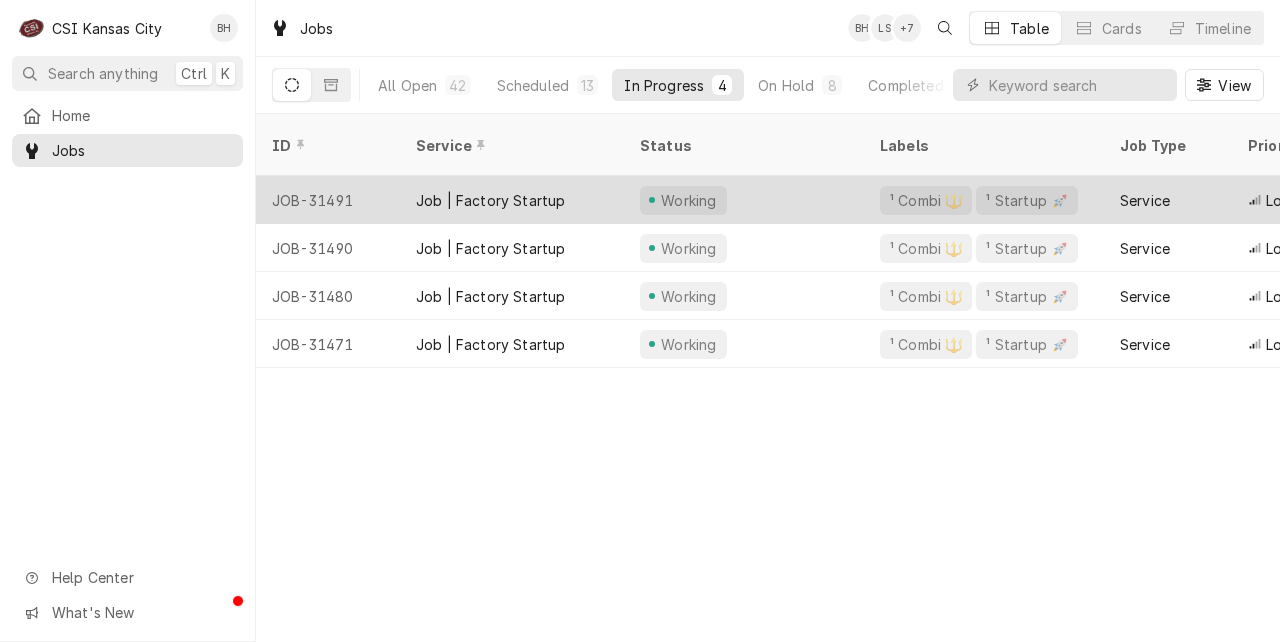 click on "Job | Factory Startup" at bounding box center [512, 200] 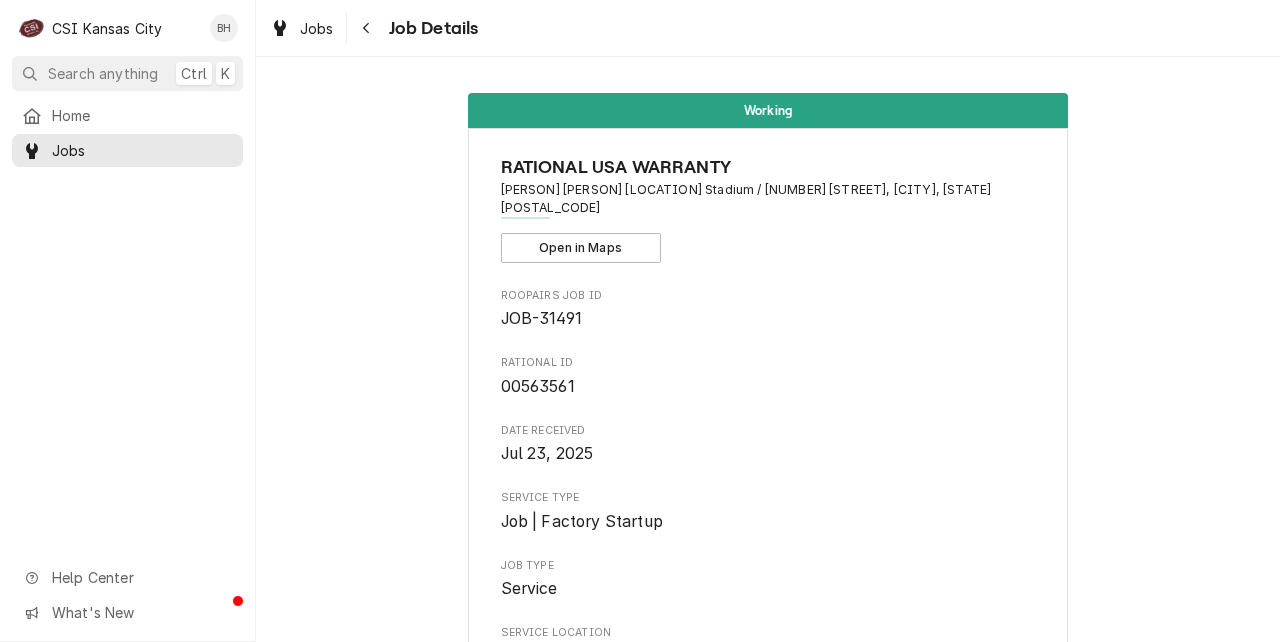 scroll, scrollTop: 0, scrollLeft: 0, axis: both 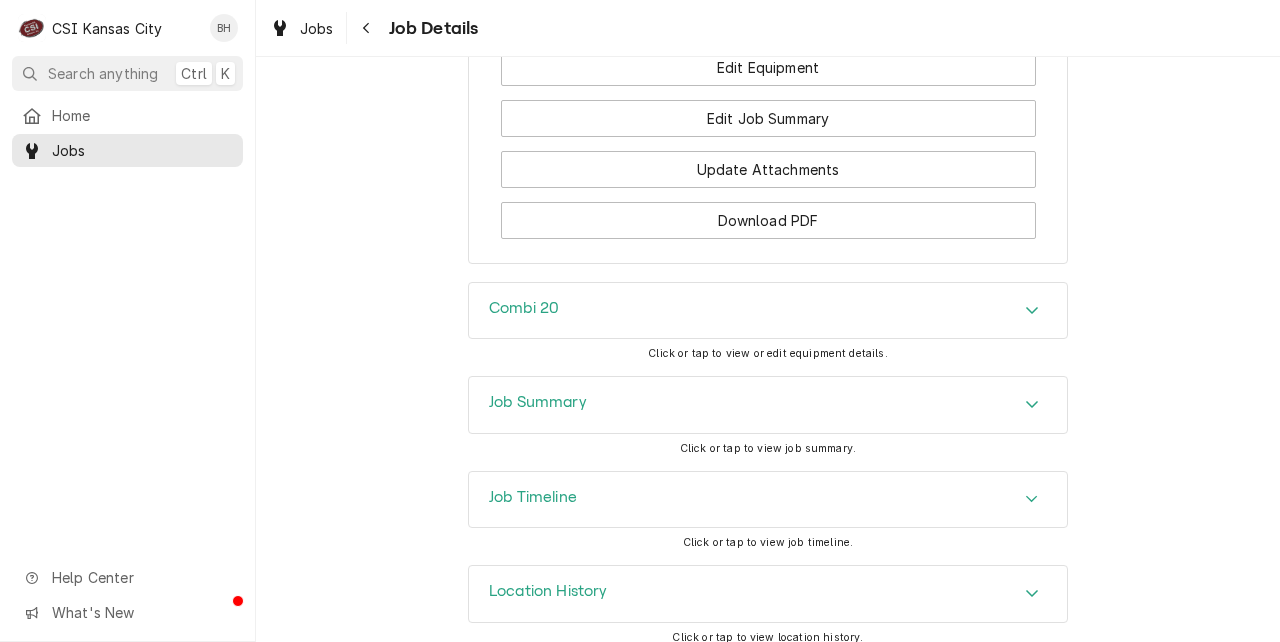 click on "Working RATIONAL USA WARRANTY David Booth Kansas Memorial Stadium / 1101 Mississippi St, Lawrence, KS 66044 Open in Maps Roopairs Job ID JOB-31491 Rational ID 00563561 Date Received Jul 23, 2025 Service Type Job | Factory Startup Job Type Service Service Location David Booth Kansas Memorial Stadium
1101 Mississippi St
Lawrence, KS 66044 Scheduled For Thu, Jul 31st, 2025 - 7:15 AM Started On Fri, Aug 1st, 2025 - 7:03 AM Active On Fri, Aug 1st, 2025 - 7:03 AM Active SubStatus Working Last Modified Fri, Aug 1st, 2025 - 7:03 AM Estimated Job Duration 2h Assigned Technician(s) Brian Hawkins Reason For Call Commissioning Combi E Technician Instructions  (Only Visible to You) Priority Low Labels  (Only Visible to You) ¹ Combi 🔱 ¹ Startup 🚀 Job Reporter Name Rational Usa (Work) Phone (224) 366-3506 Job Contact Name Ryan Duncan Phone (785) 864-8200 Email Ryan.Duncan@oakviewgroup.com Location Contact Name Ryan Duncan Phone (785) 864-8200 Email Ryan.Duncan@oakviewgroup.com Reminders — — Client Contact Name" at bounding box center [768, -1288] 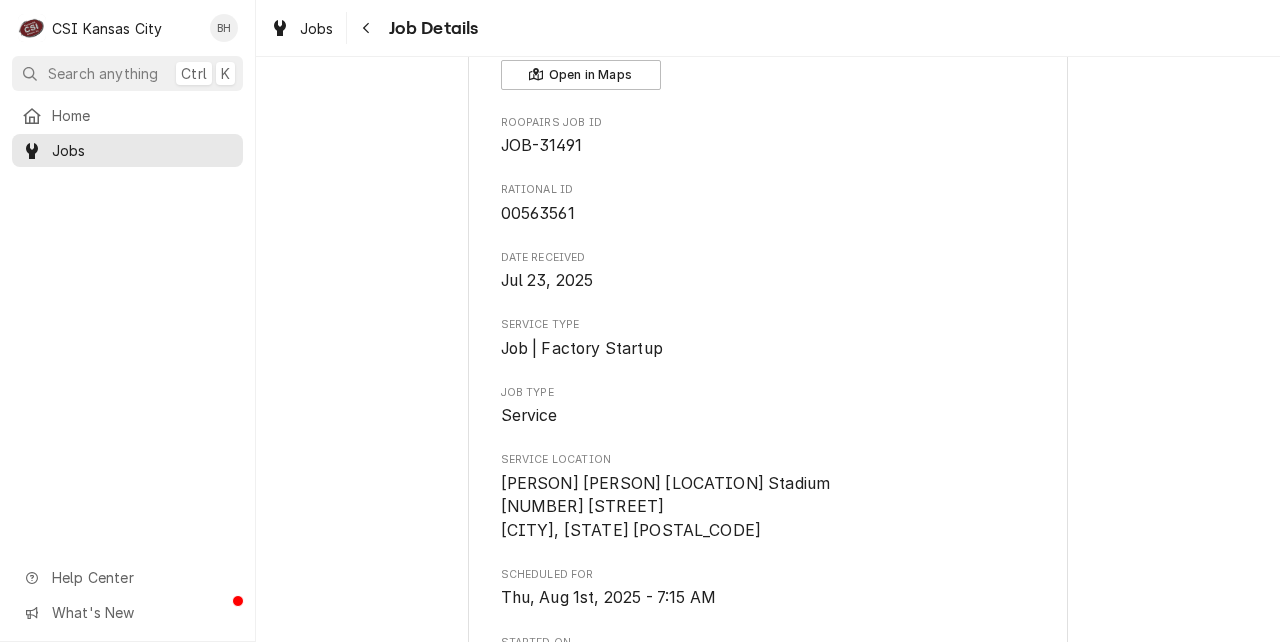 scroll, scrollTop: 0, scrollLeft: 0, axis: both 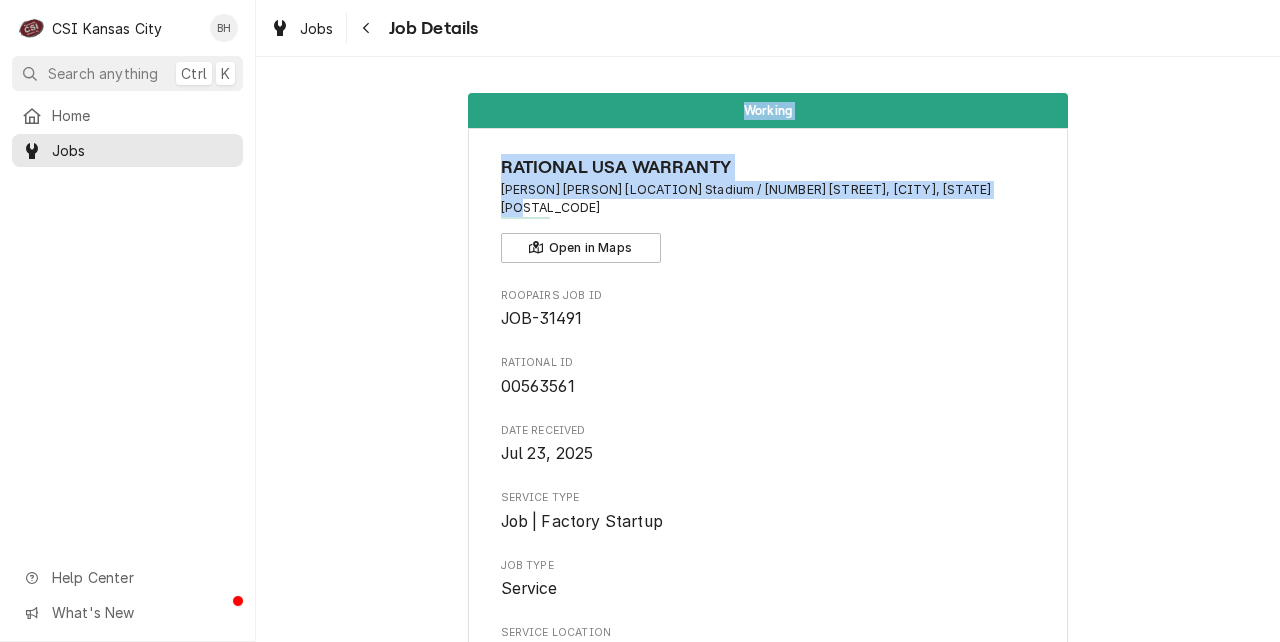 drag, startPoint x: 1264, startPoint y: 86, endPoint x: 1278, endPoint y: 250, distance: 164.59648 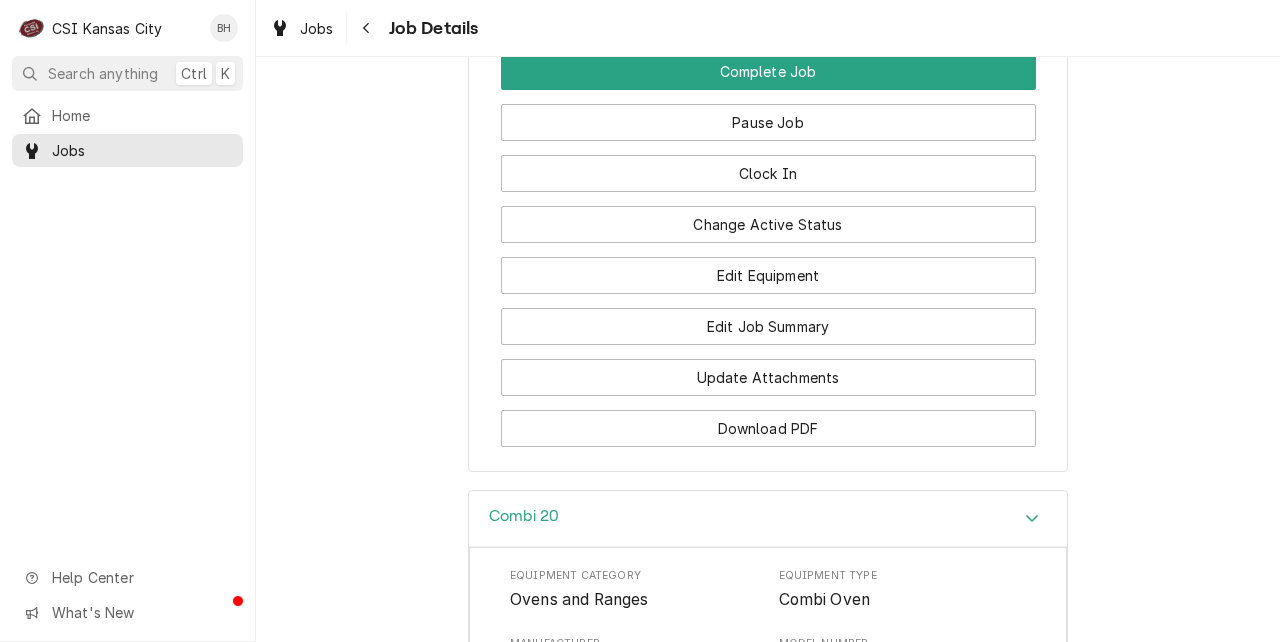 scroll, scrollTop: 2734, scrollLeft: 0, axis: vertical 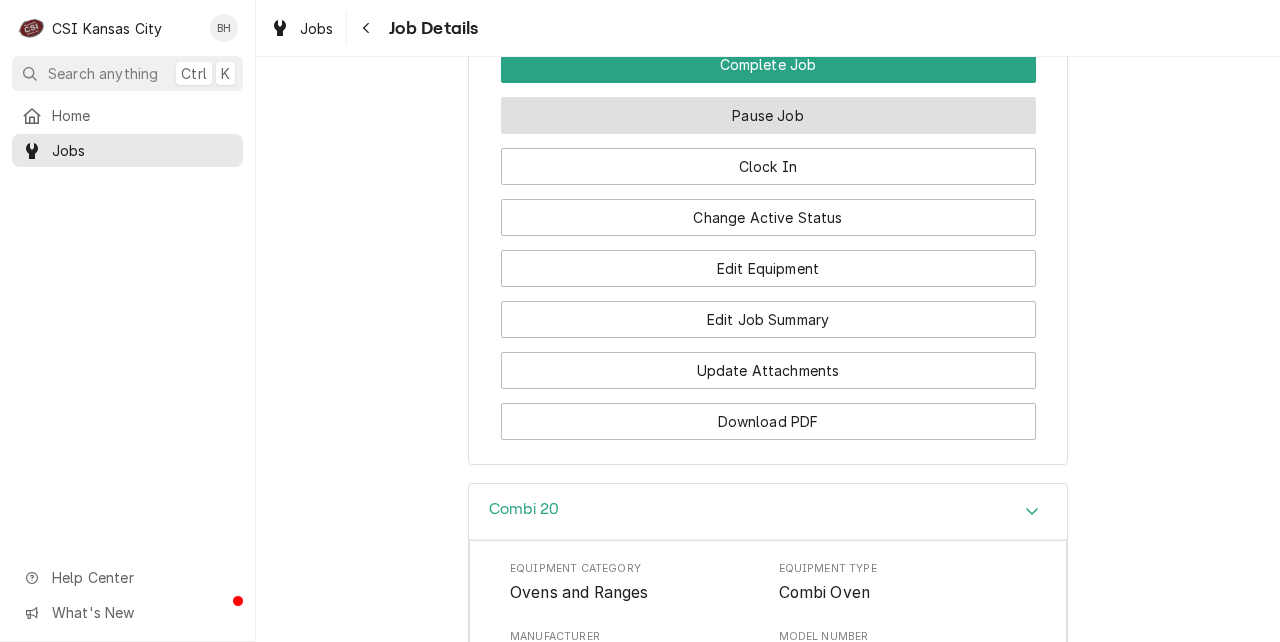 click on "Pause Job" at bounding box center (768, 115) 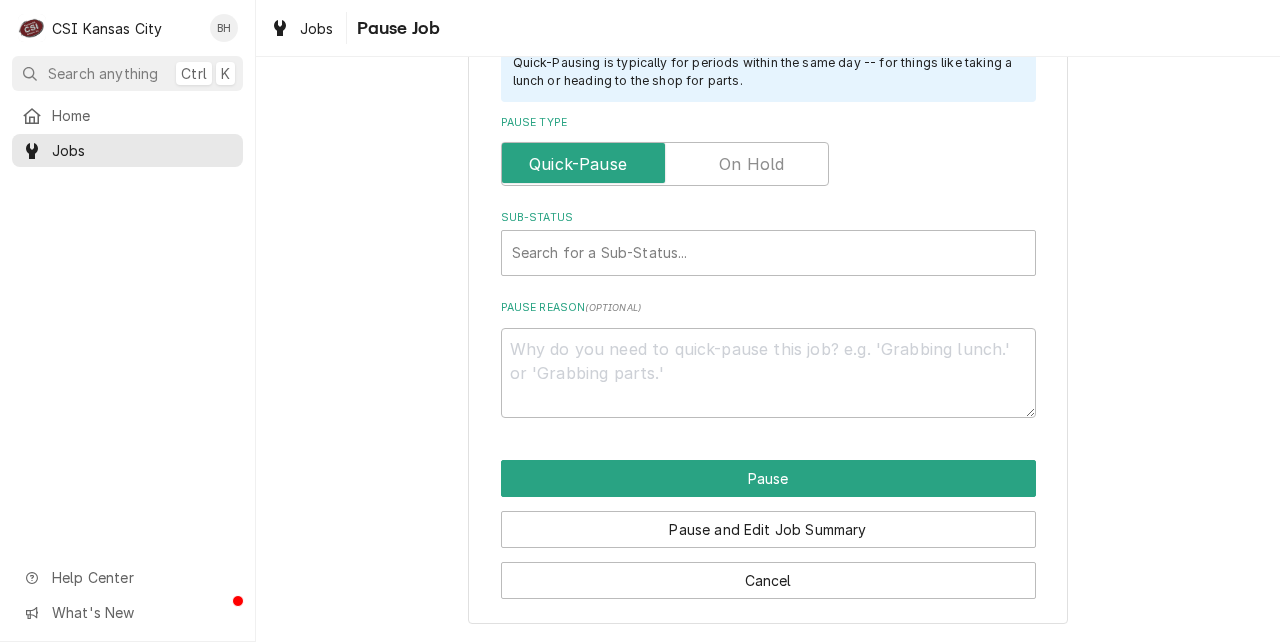 scroll, scrollTop: 0, scrollLeft: 0, axis: both 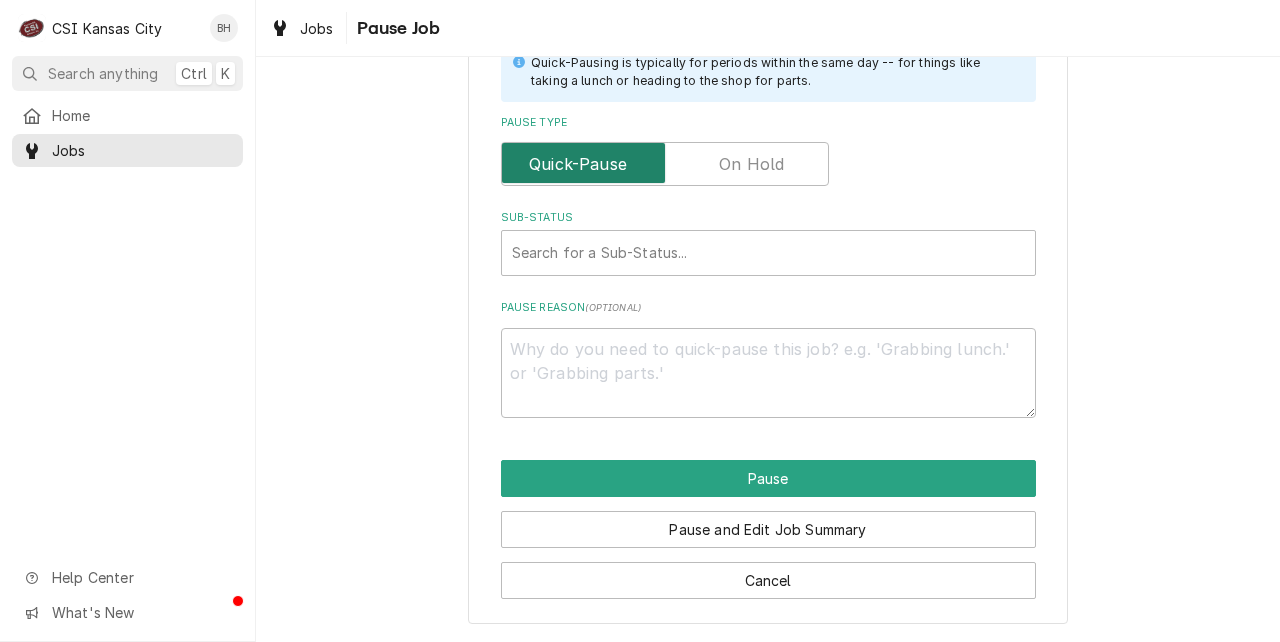 click at bounding box center (665, 164) 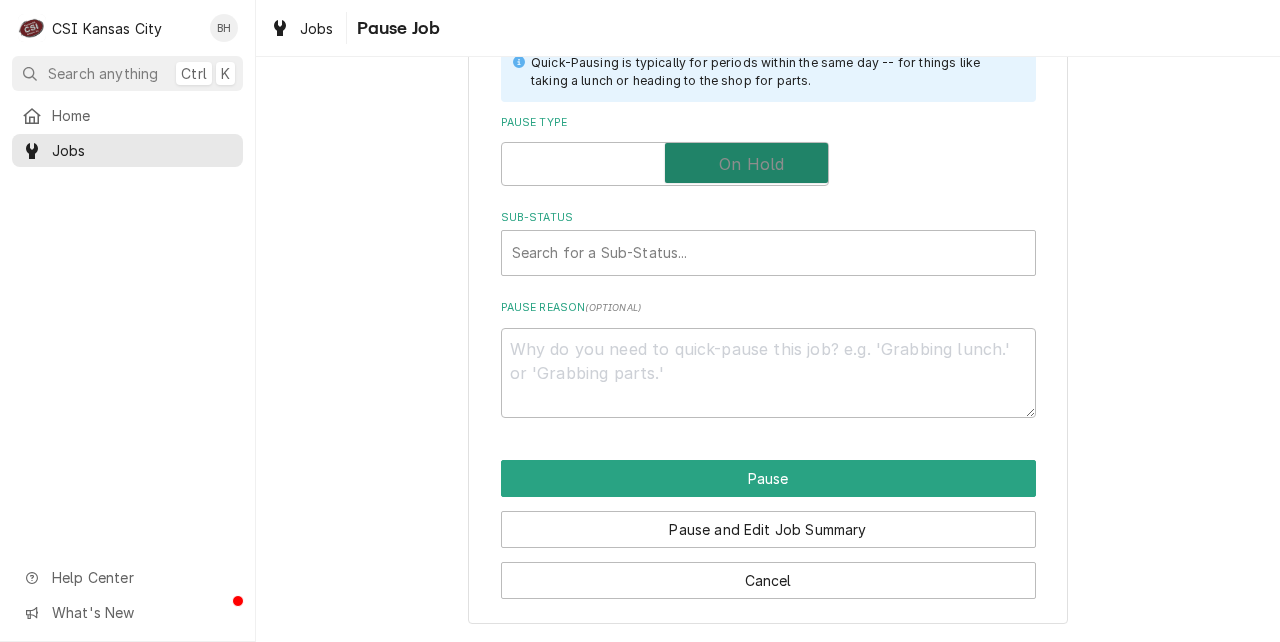 checkbox on "true" 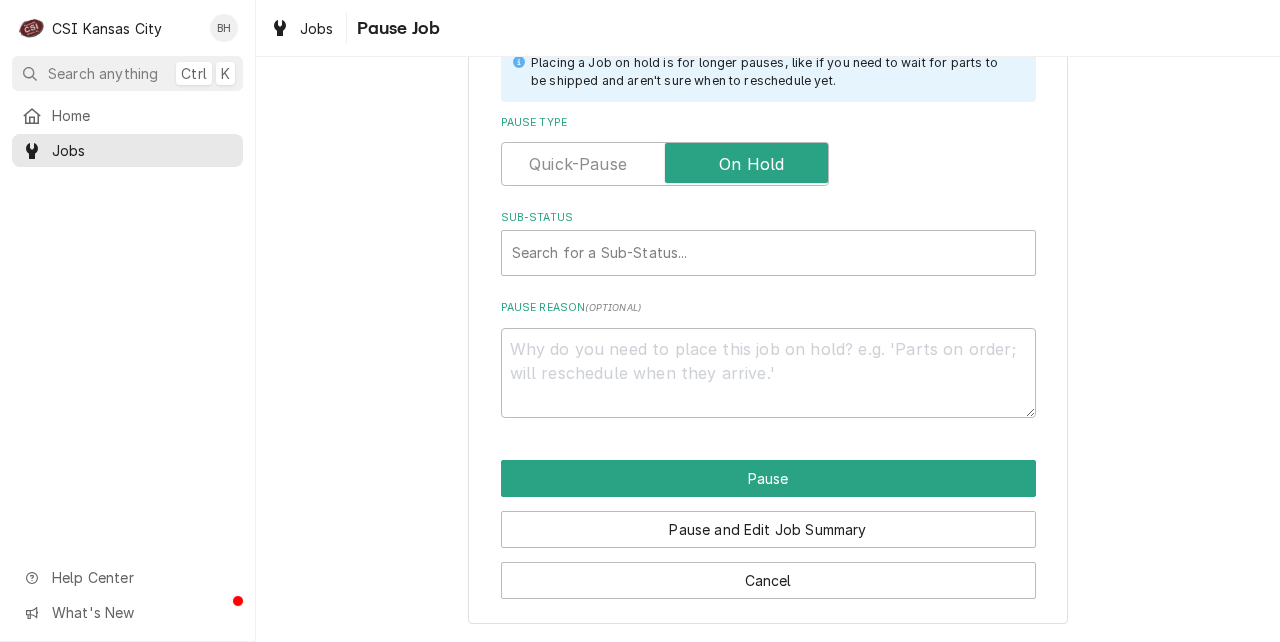 click on "Please confirm you'd like to pause this job. Roopairs Job ID JOB-31491 Rational ID 00563561 Service Type Job | Factory Startup Job Type Service Total Time Logged 79h 49min Last Started/Resumed On Fri, Aug 1st, 2025 - 7:03 AM Placing a Job on hold is for longer pauses, like if you need to wait for parts to be shipped and aren't sure when to reschedule yet. Pause Type Sub-Status Search for a Sub-Status... Pause Reason  ( optional )" at bounding box center [768, -4] 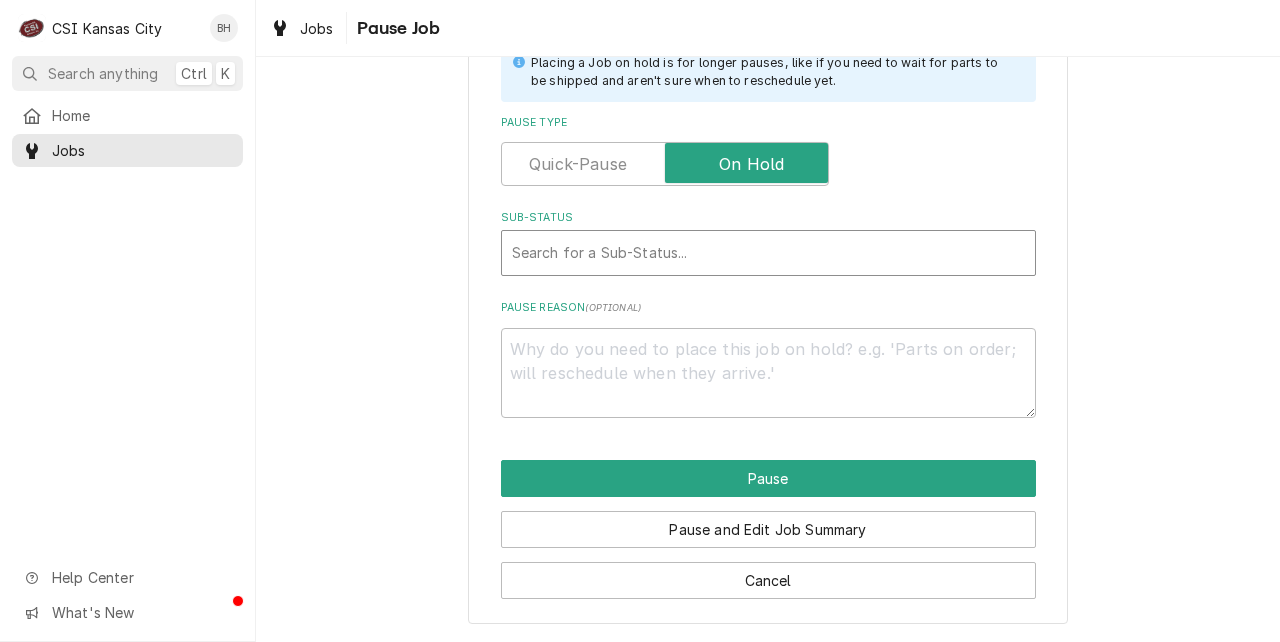 click at bounding box center (768, 253) 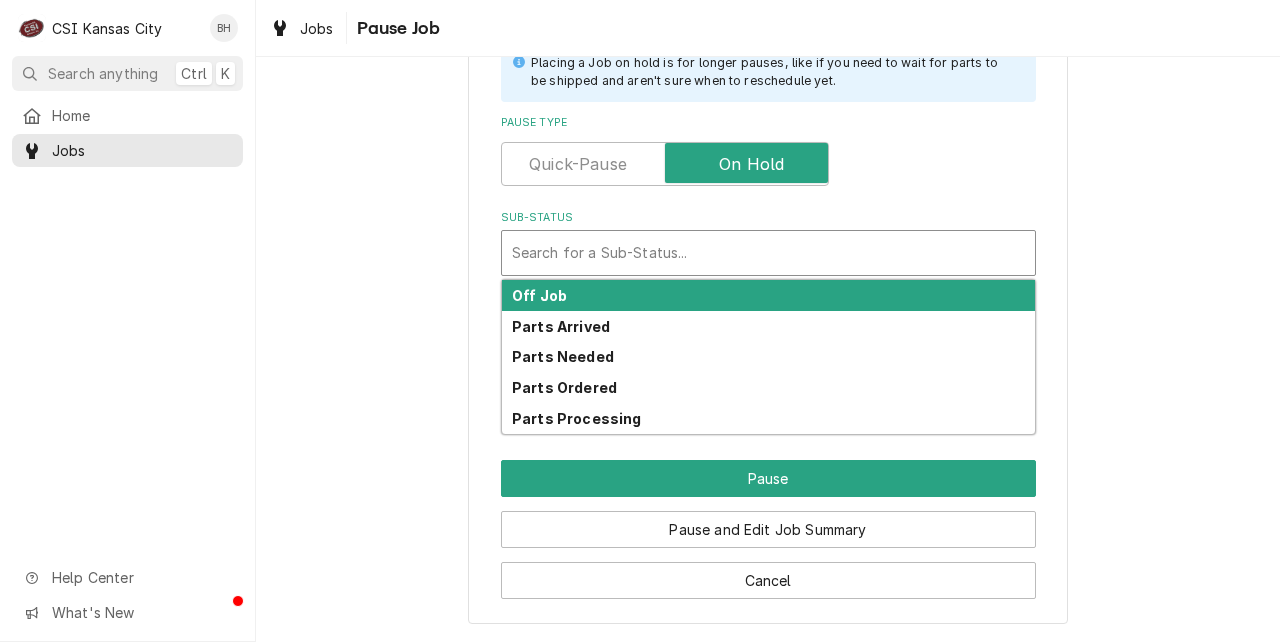 click on "Off Job" at bounding box center (768, 295) 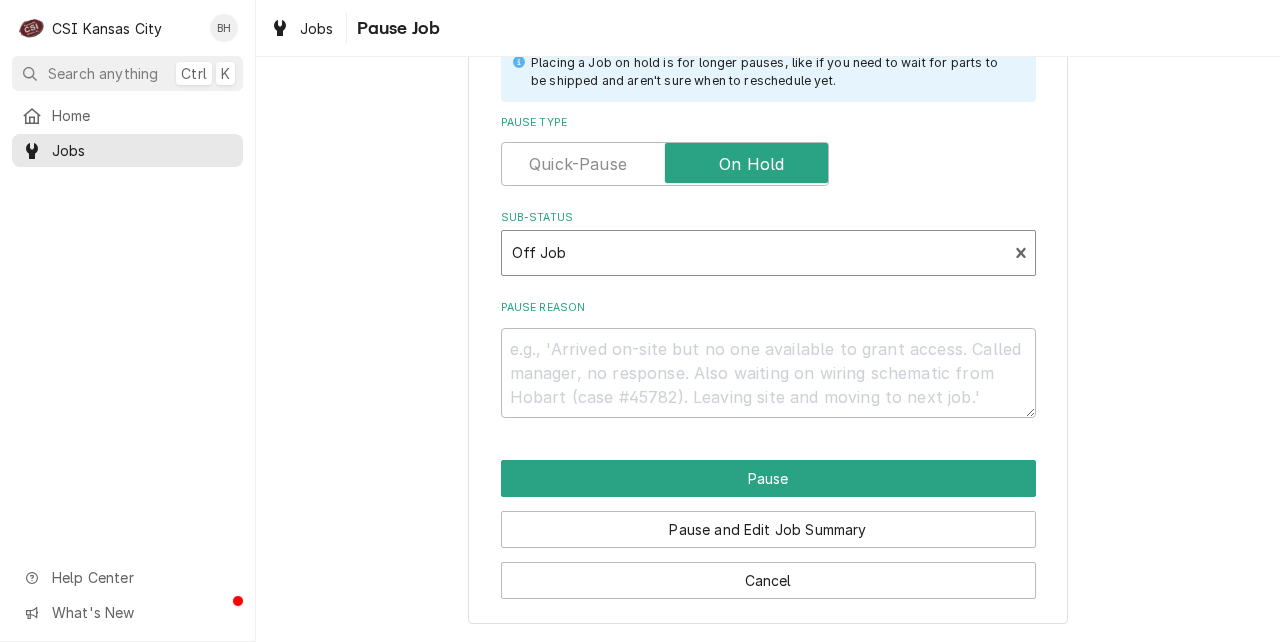 scroll, scrollTop: 522, scrollLeft: 0, axis: vertical 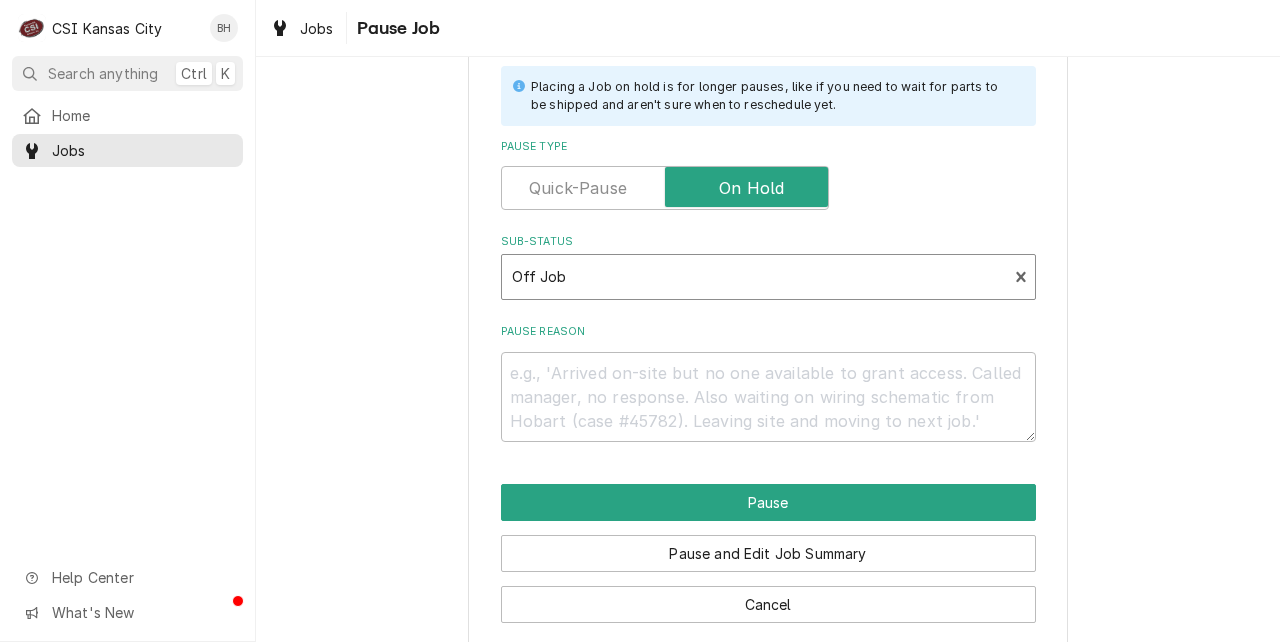click on "Please confirm you'd like to pause this job. Roopairs Job ID JOB-31491 Rational ID 00563561 Service Type Job | Factory Startup Job Type Service Total Time Logged 79h 49min Last Started/Resumed On Fri, Aug 1st, 2025 - 7:03 AM Placing a Job on hold is for longer pauses, like if you need to wait for parts to be shipped and aren't sure when to reschedule yet. Pause Type Sub-Status option [object Object], selected. Off Job Pause Reason Pause Pause and Edit Job Summary Cancel" at bounding box center (768, 111) 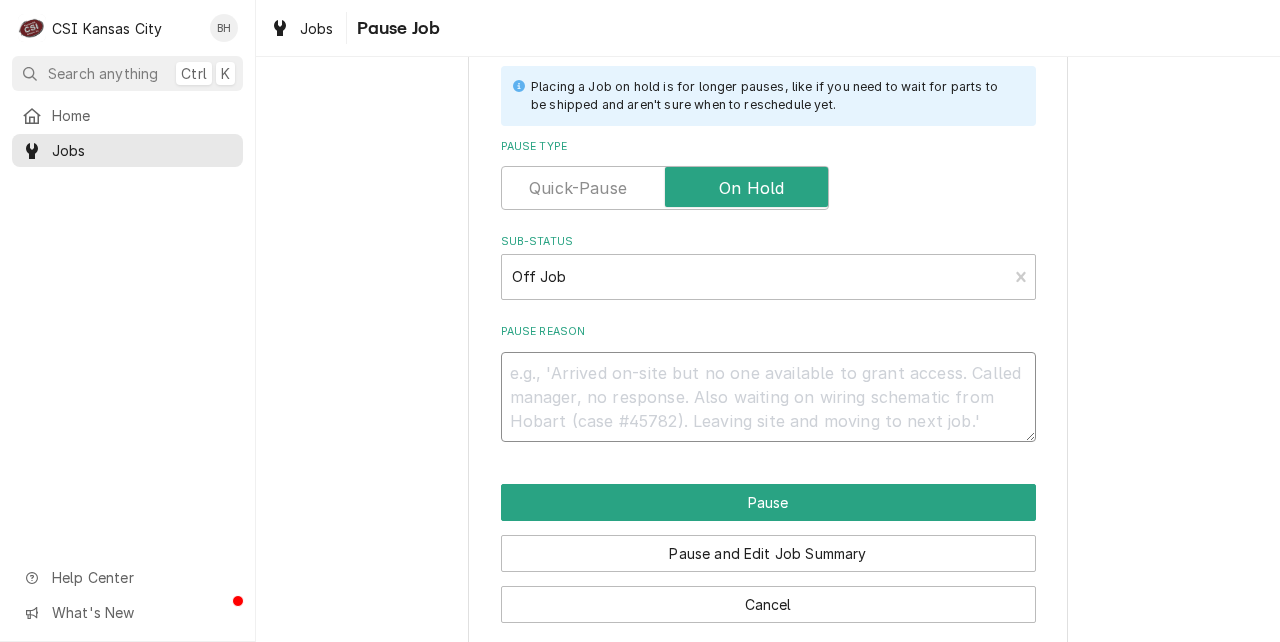 click on "Pause Reason" at bounding box center [768, 397] 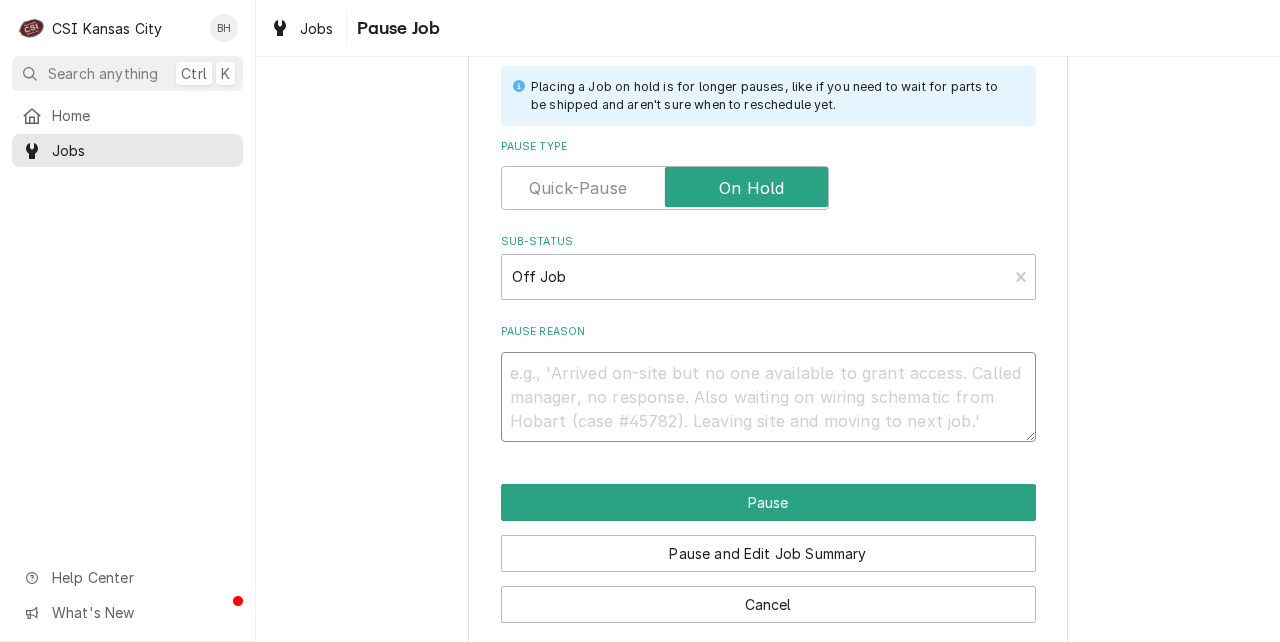 type on "x" 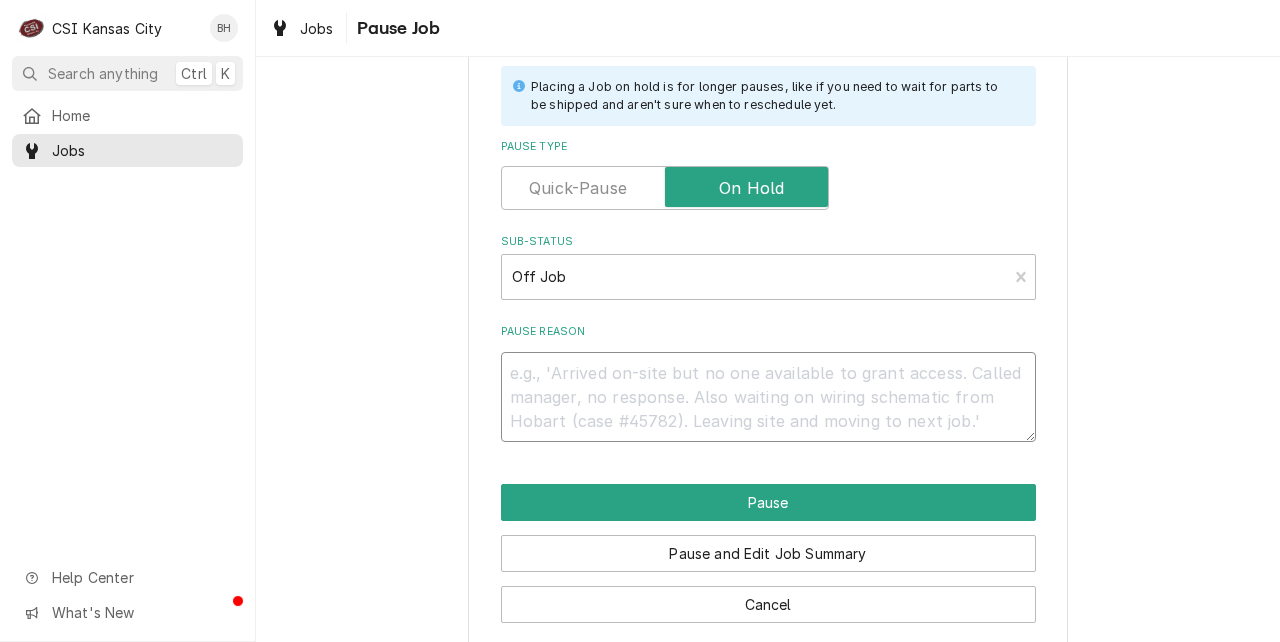 type on "N" 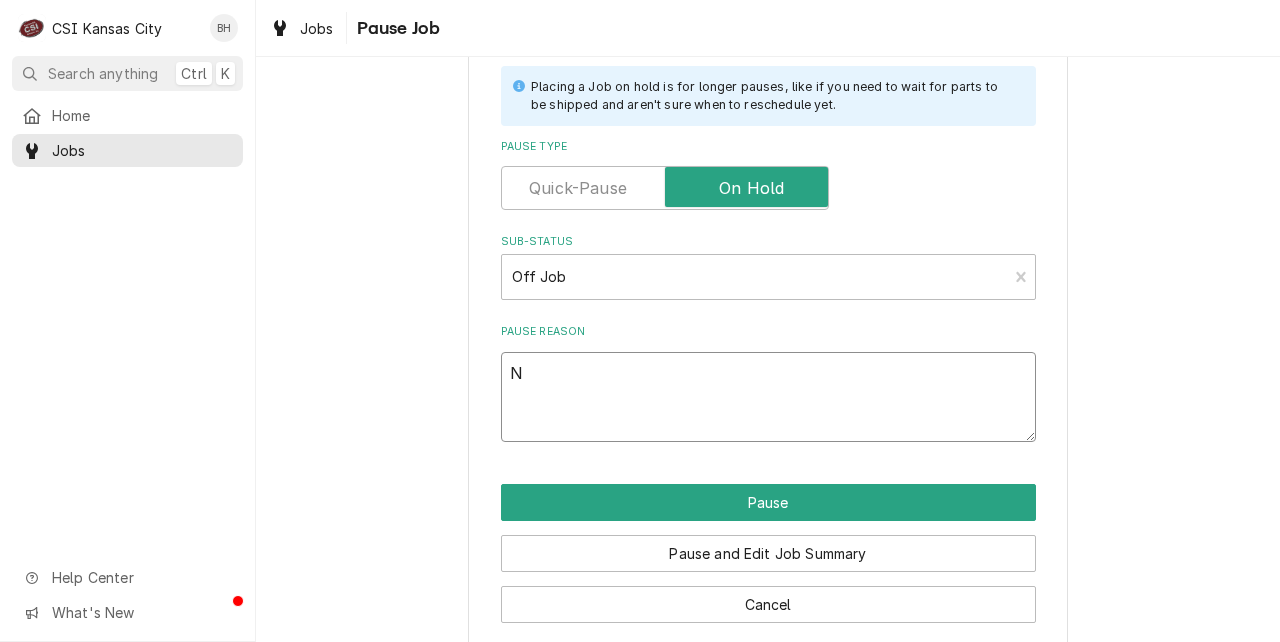 type on "x" 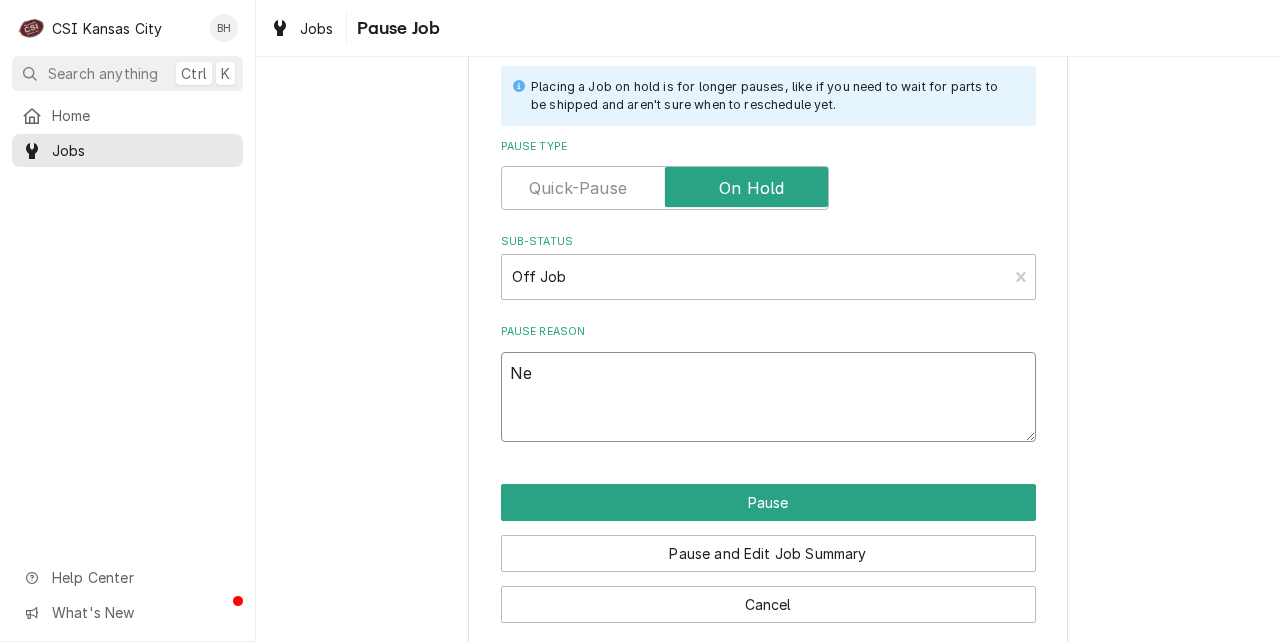 type on "x" 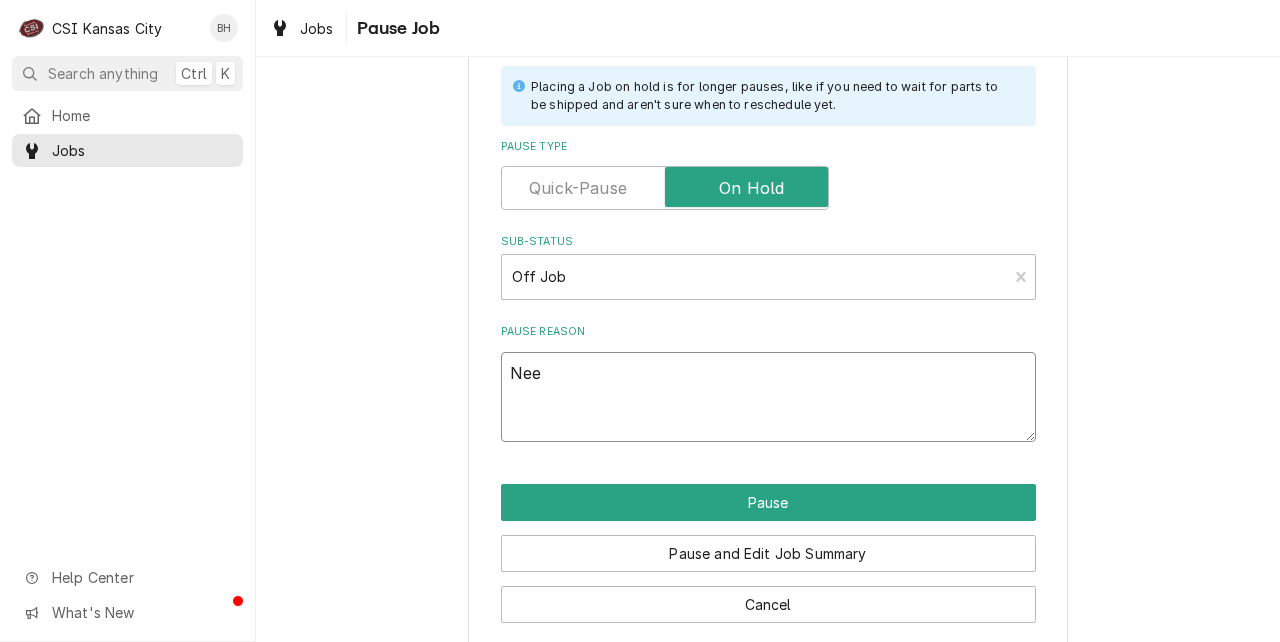 type on "x" 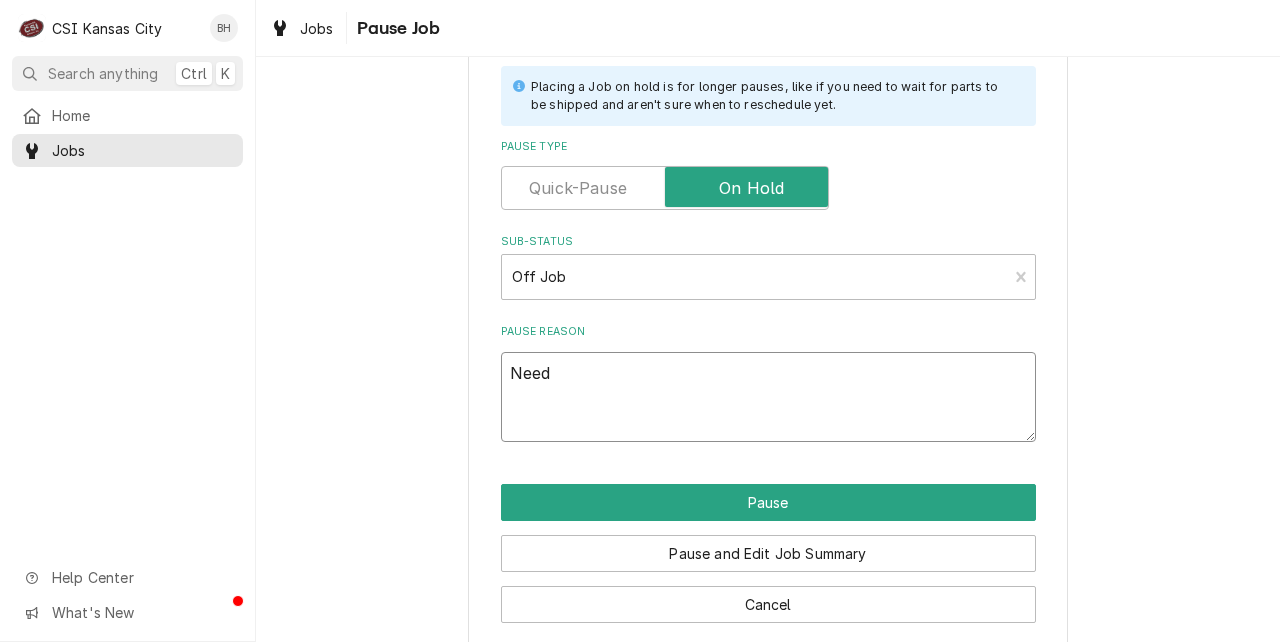 type on "x" 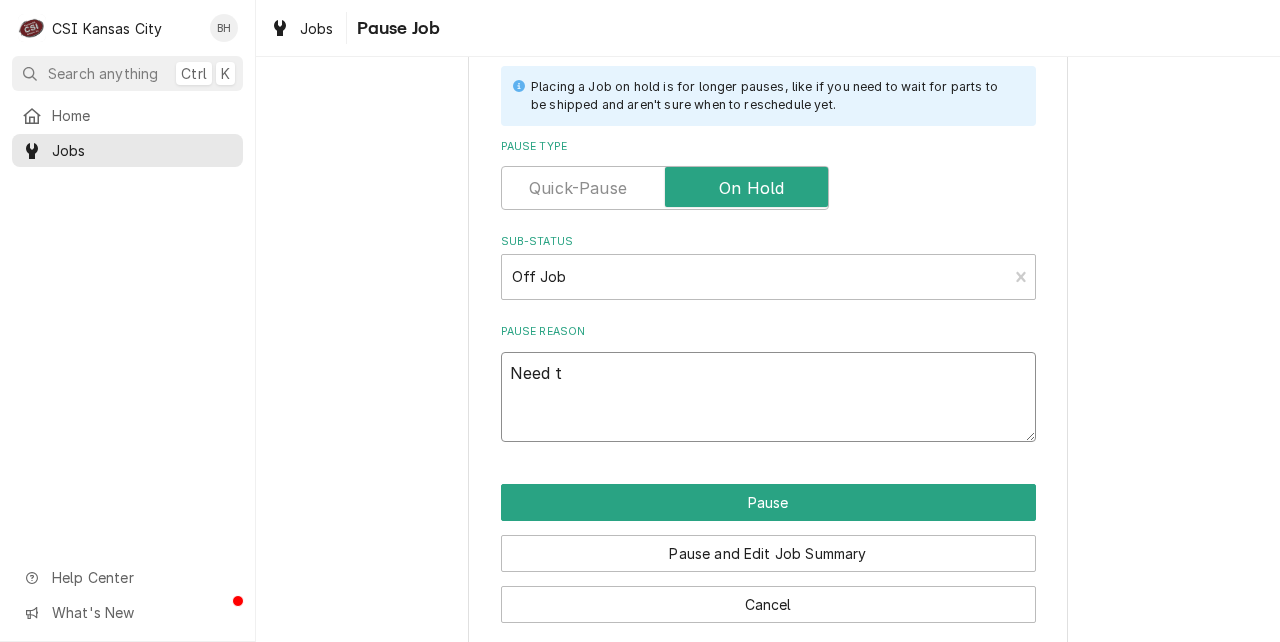 type on "Need to" 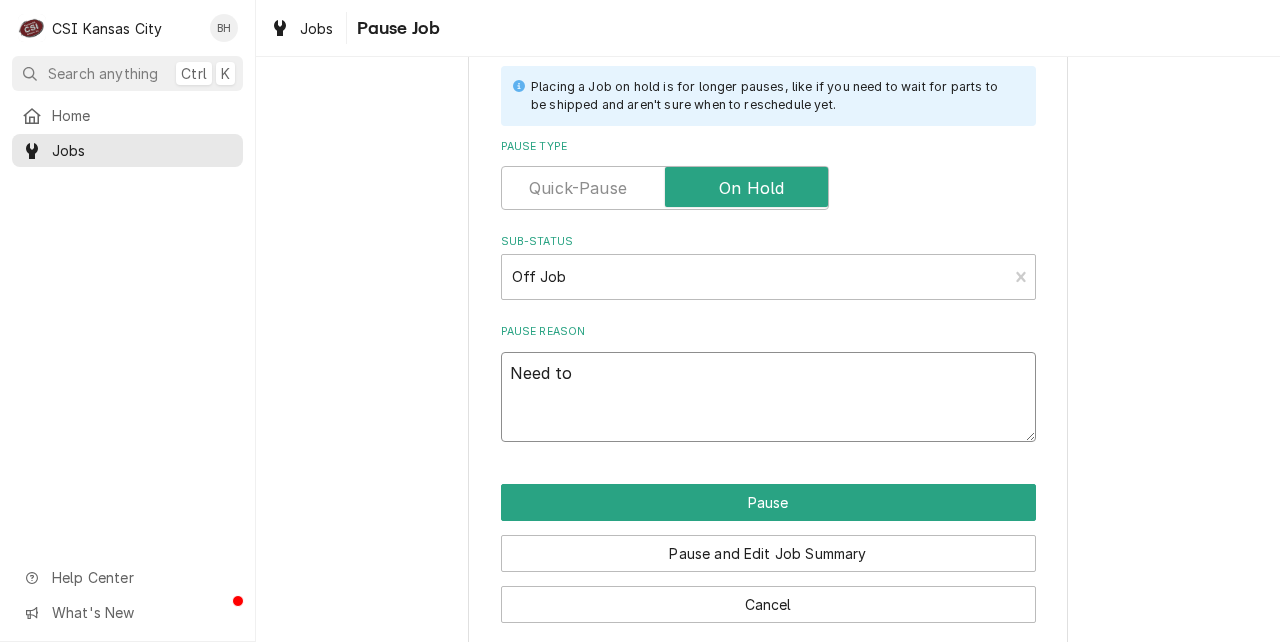 type on "x" 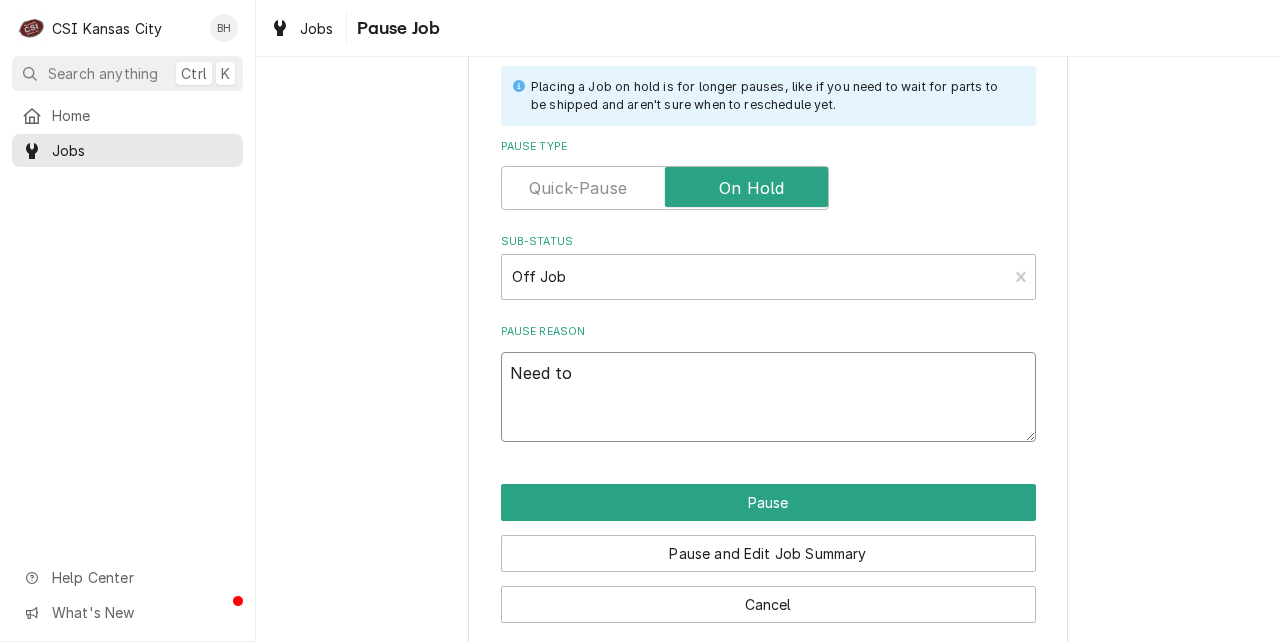 type on "x" 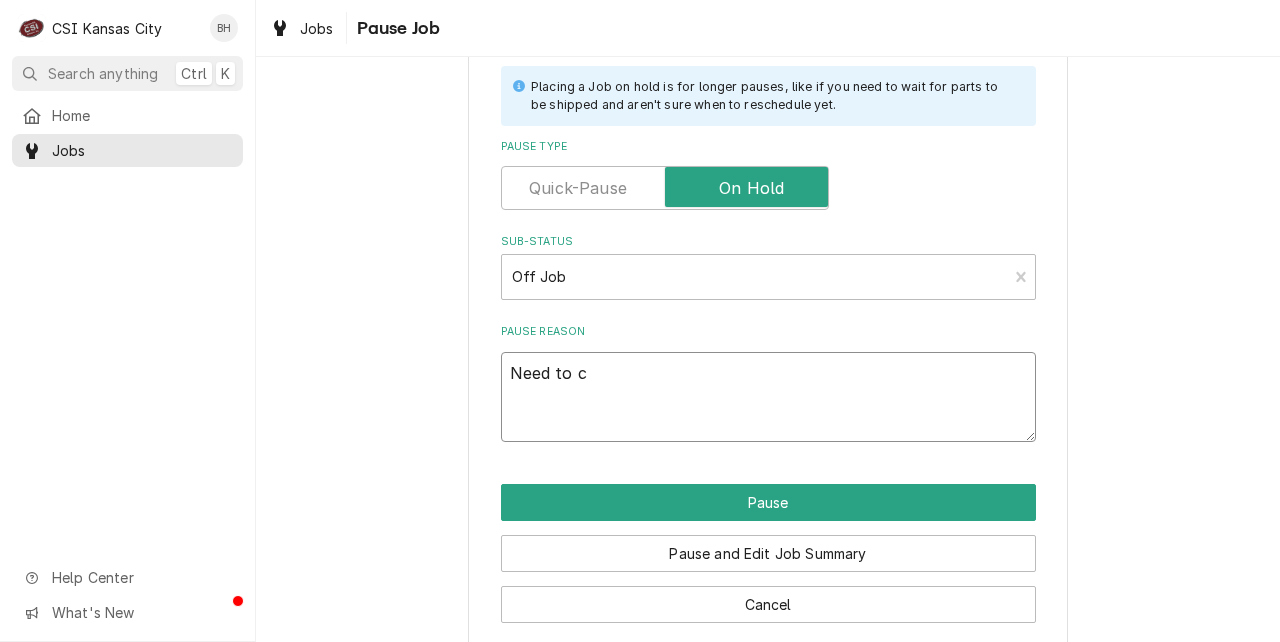 type on "x" 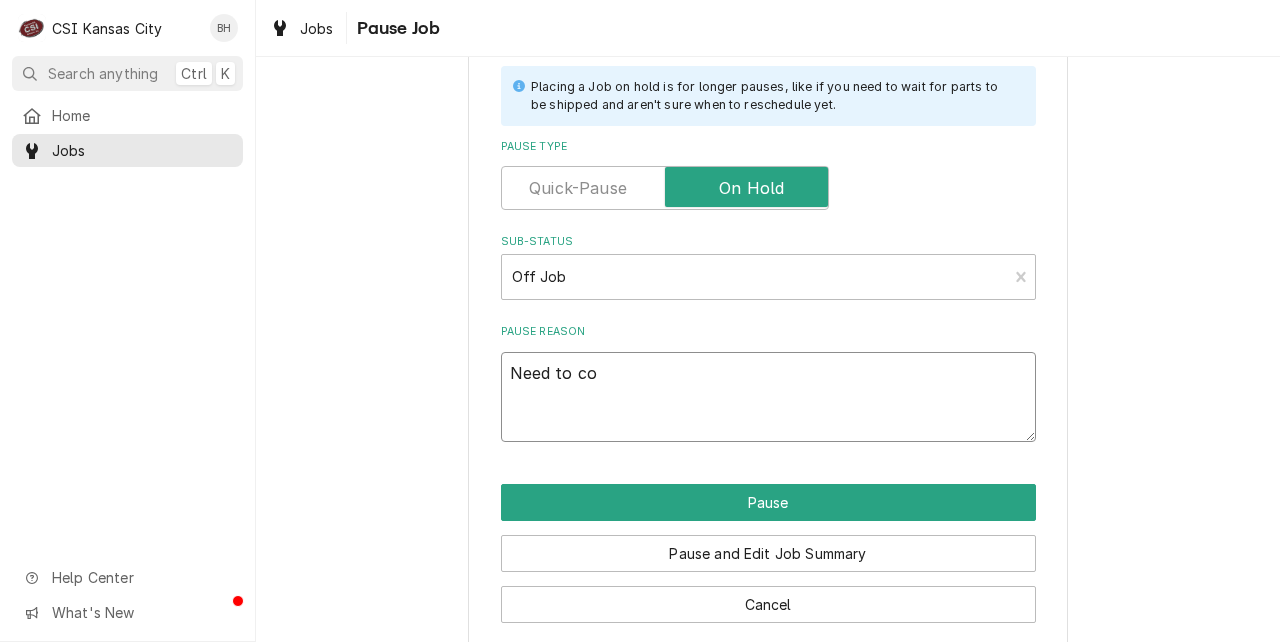 type on "x" 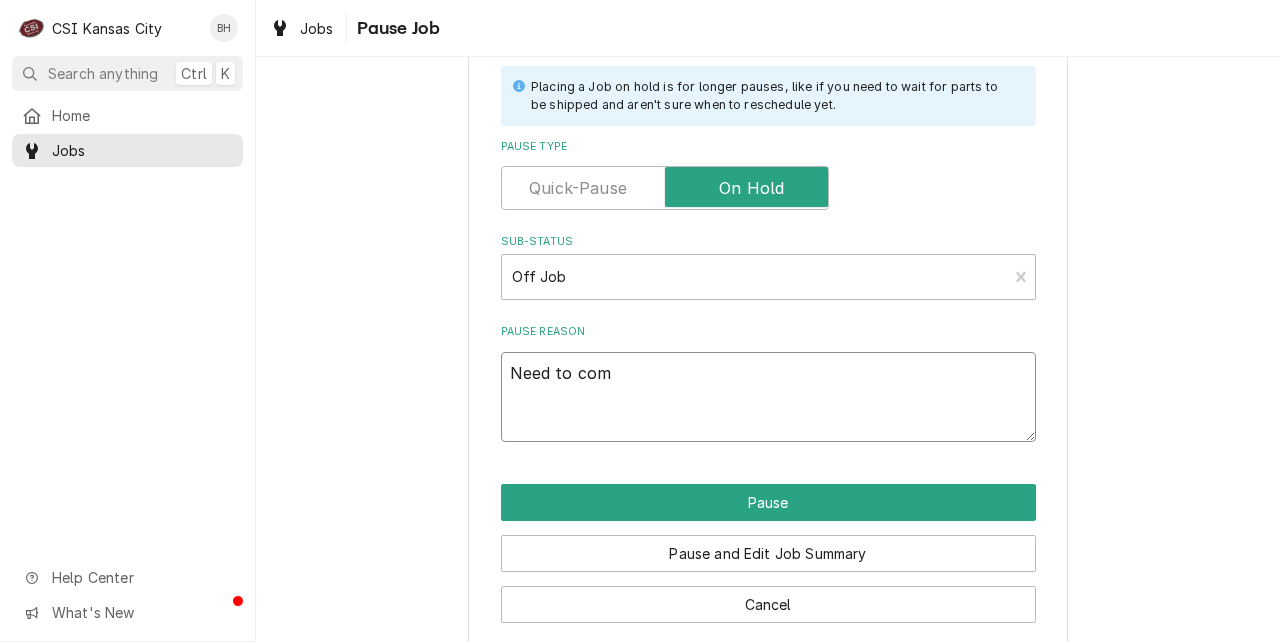 type on "x" 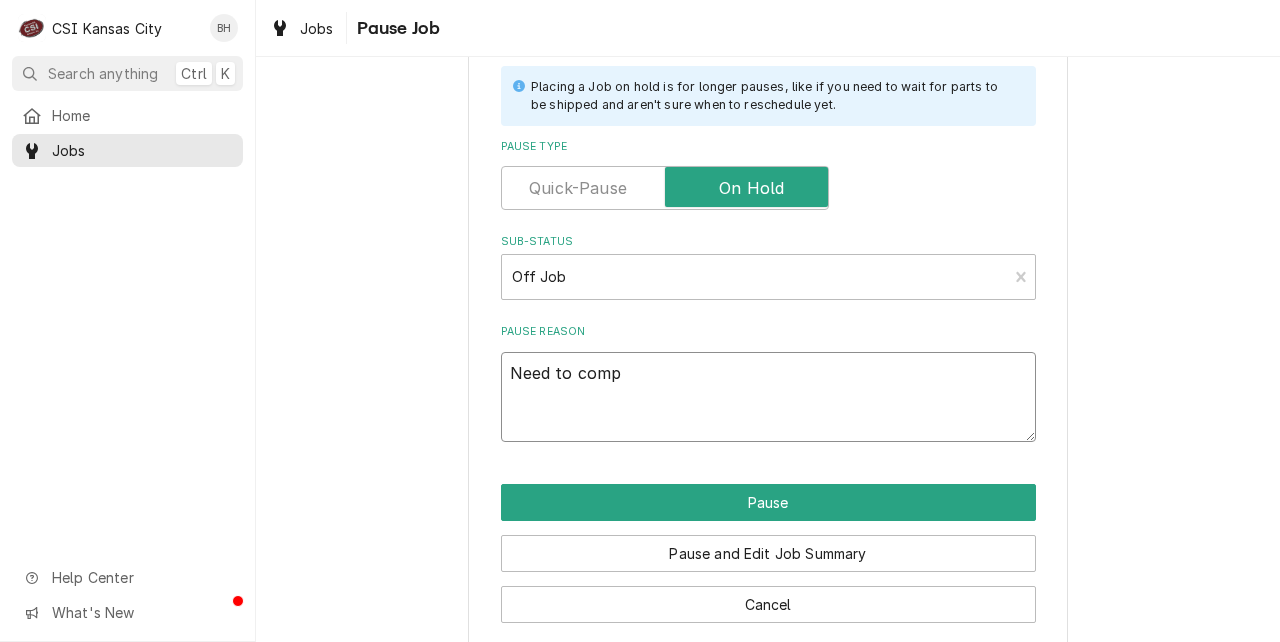 type on "x" 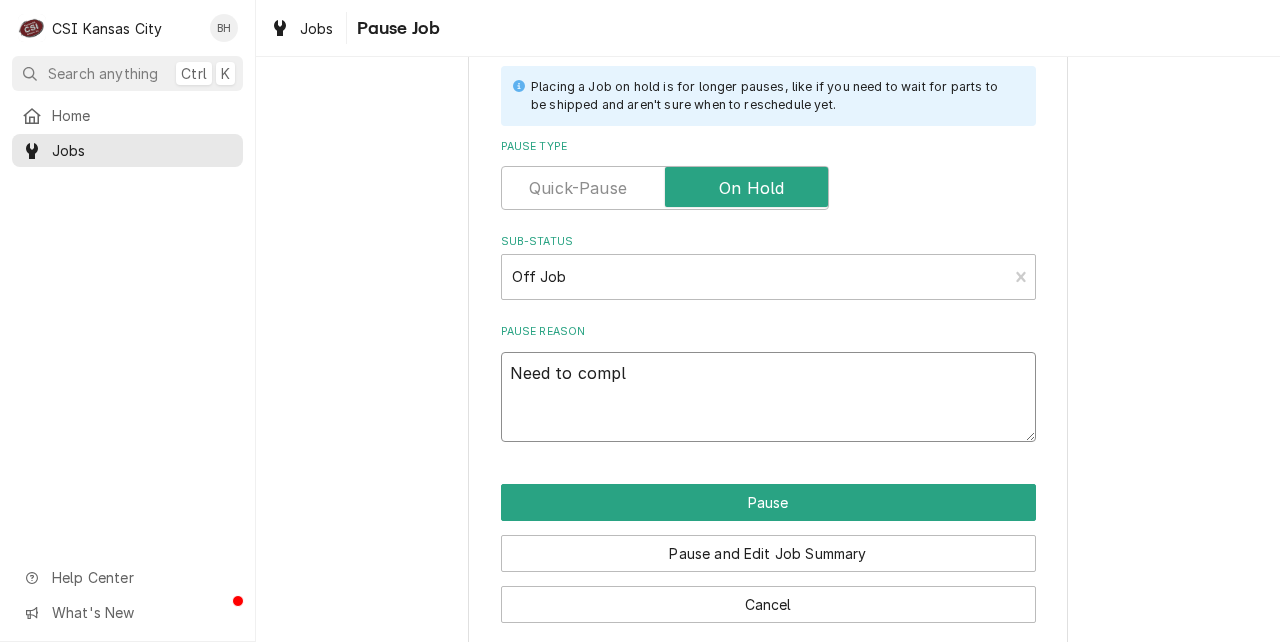 type on "x" 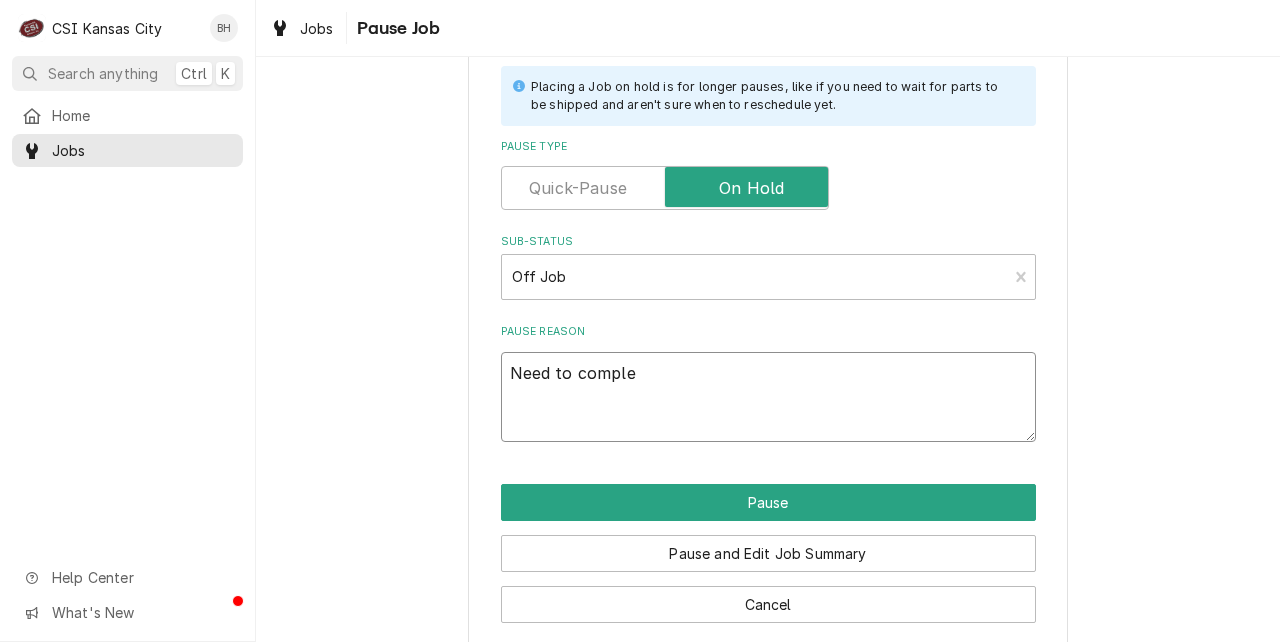 type on "x" 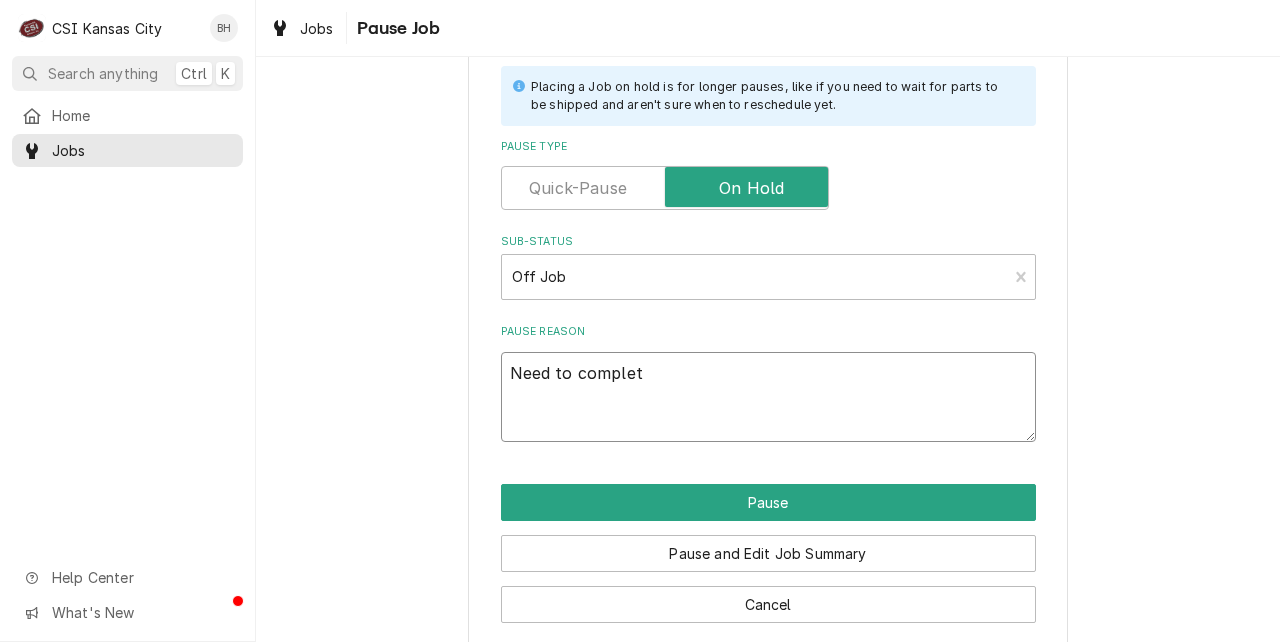 type on "x" 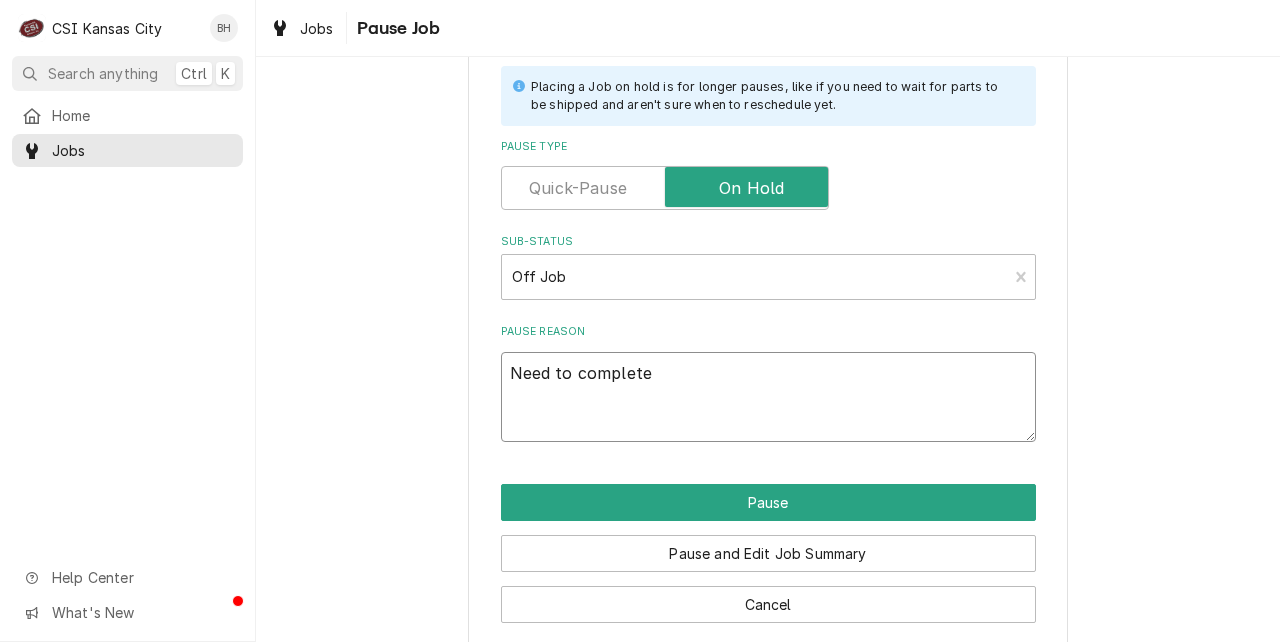 type on "x" 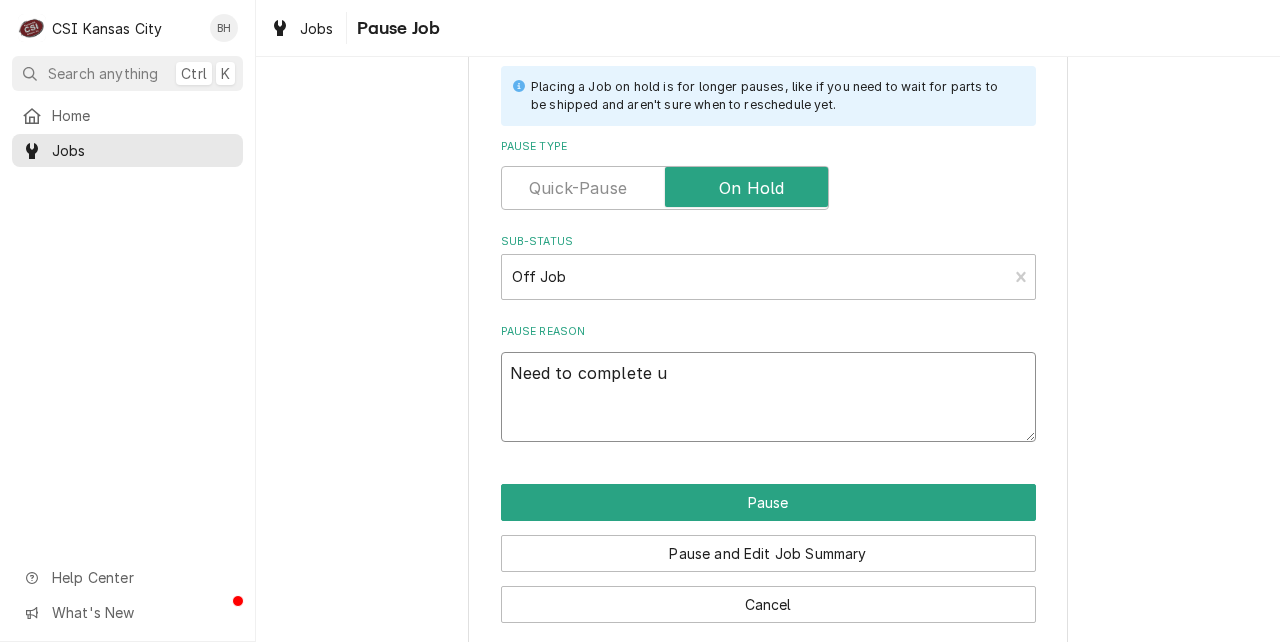 type on "x" 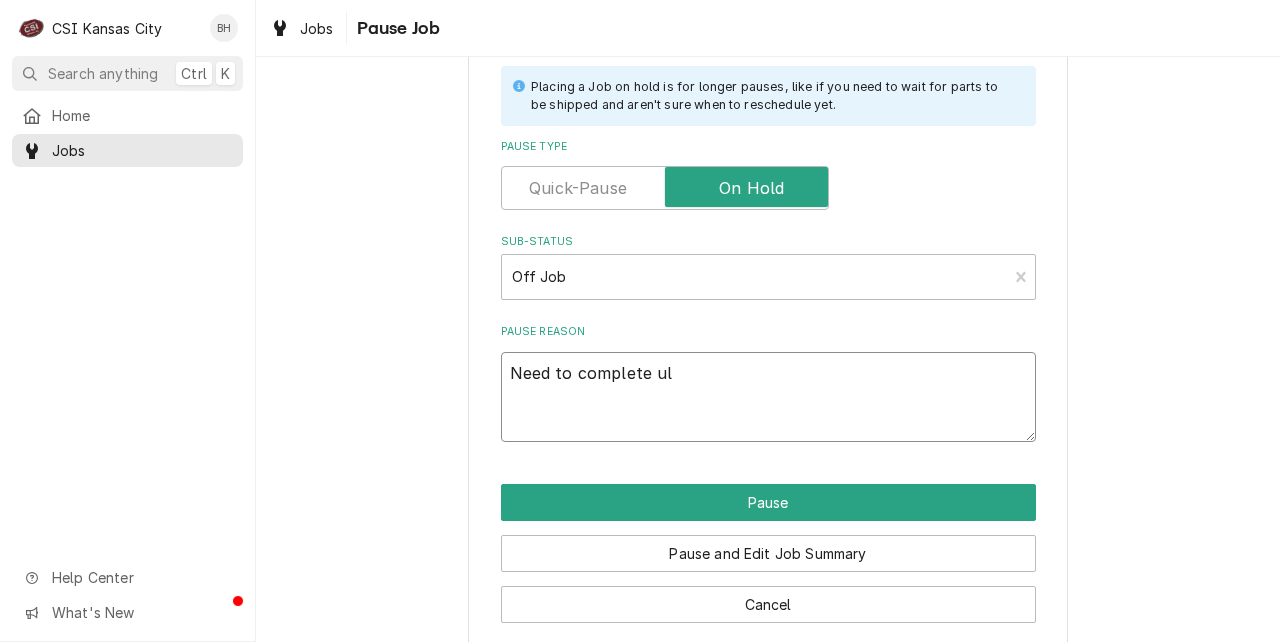 type on "x" 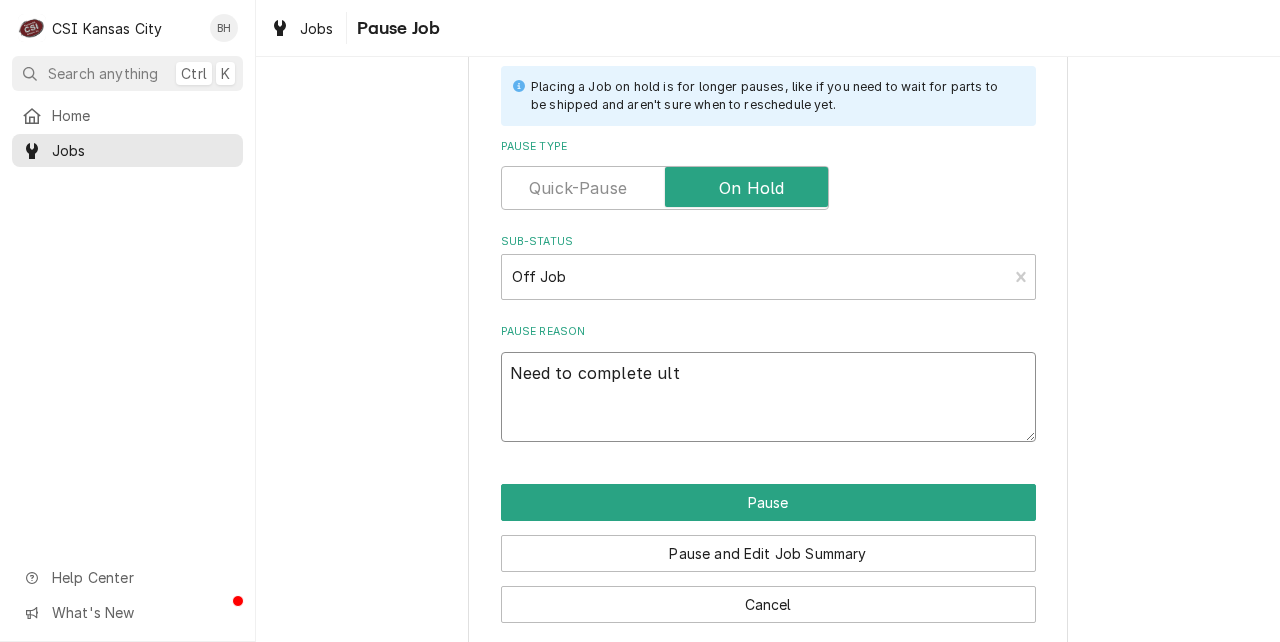 type on "x" 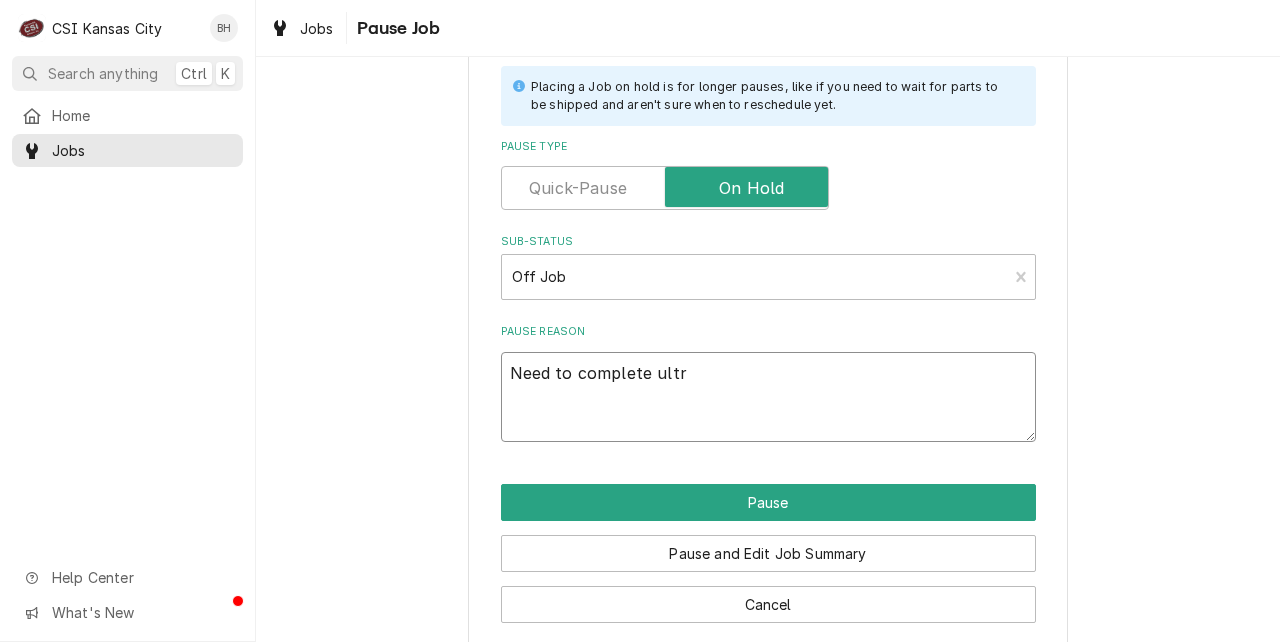 type on "x" 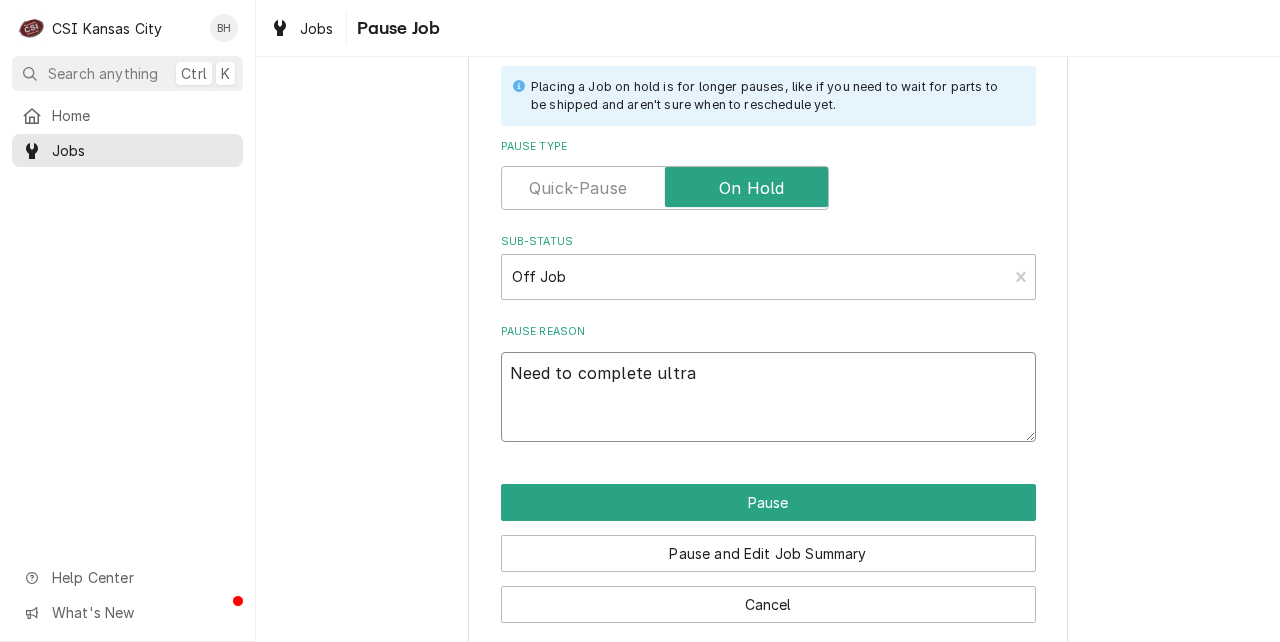 type on "x" 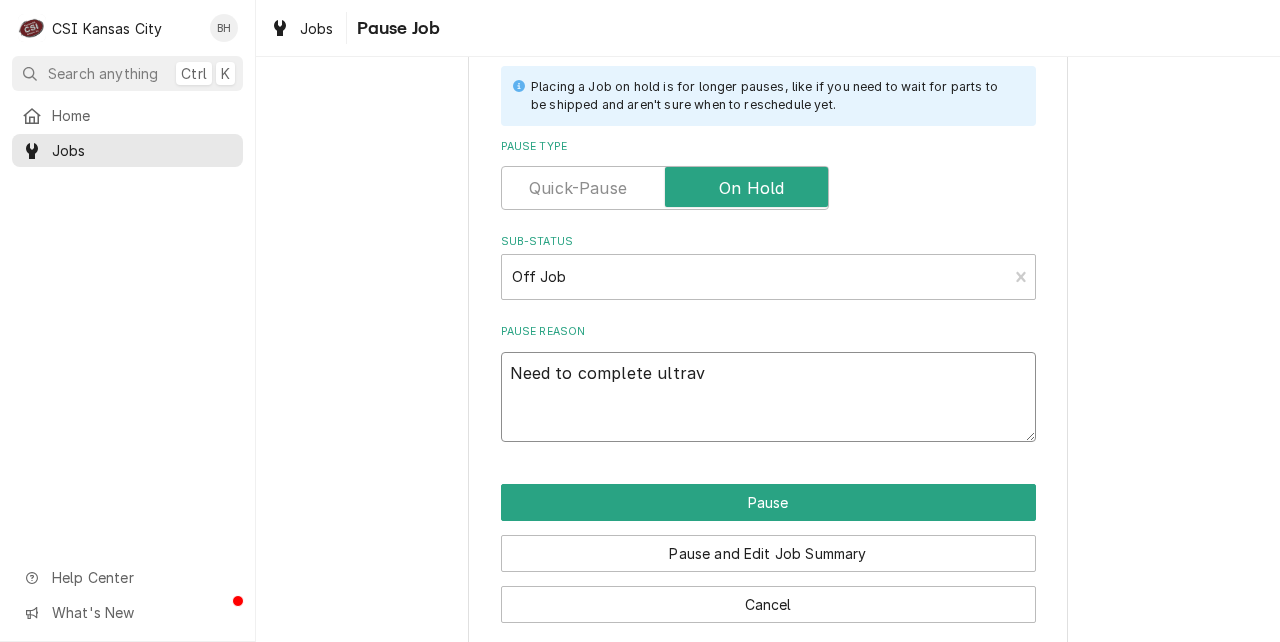 type on "x" 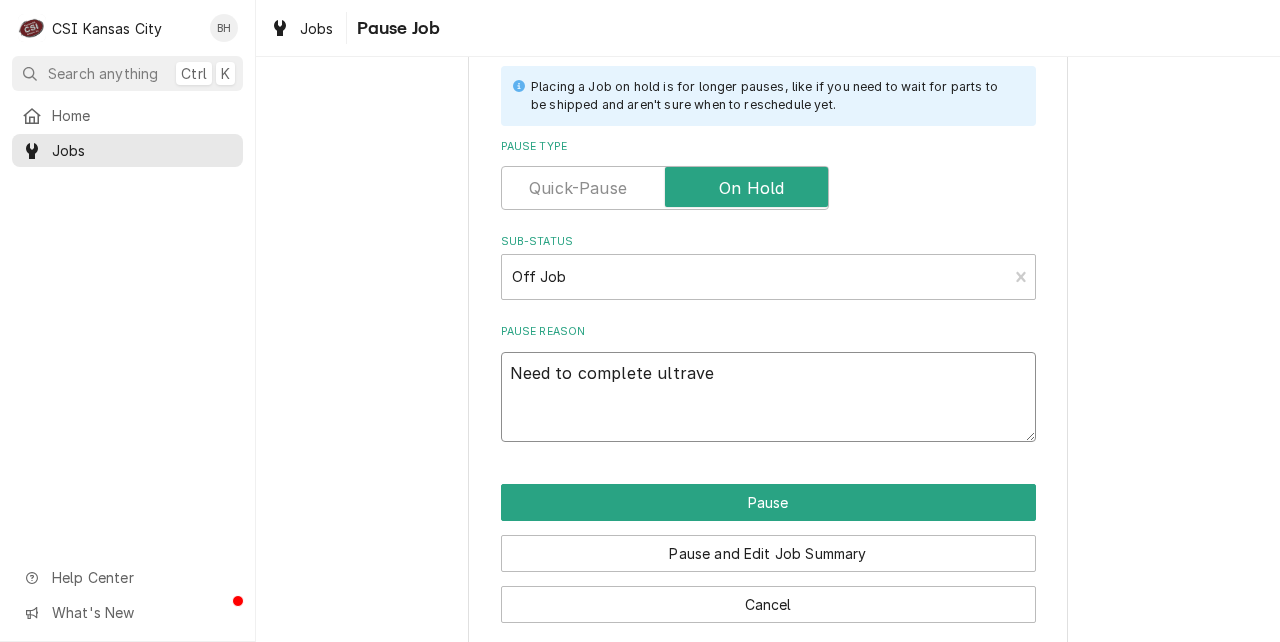 type on "Need to complete ultraven" 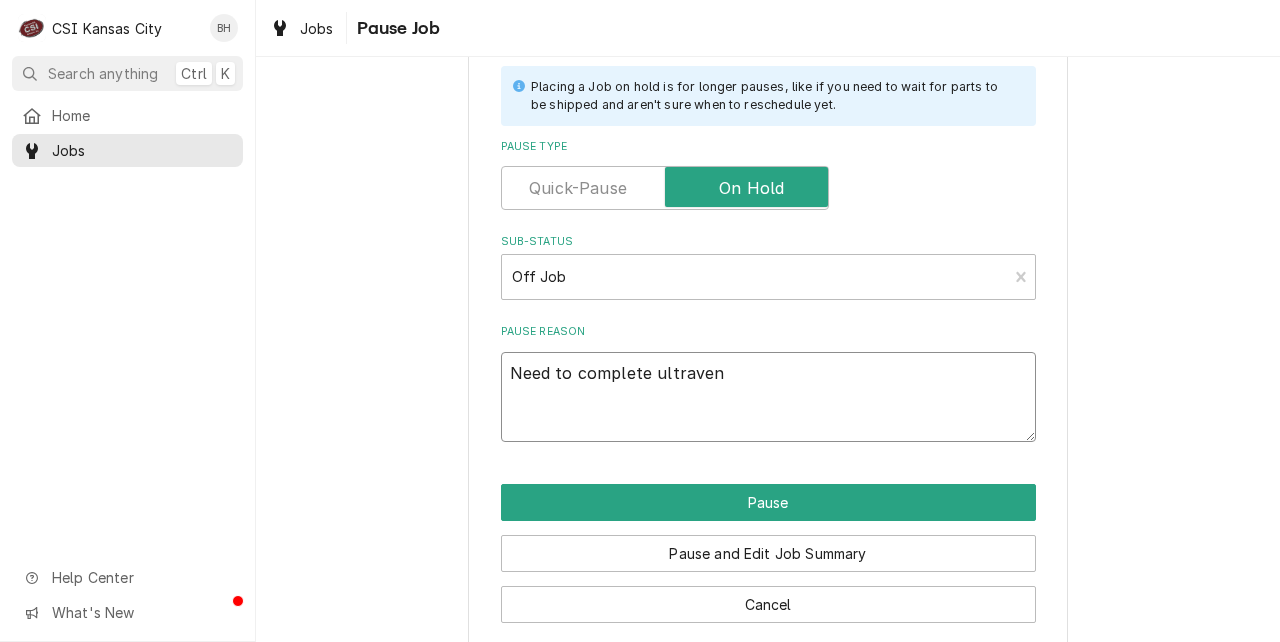 type on "x" 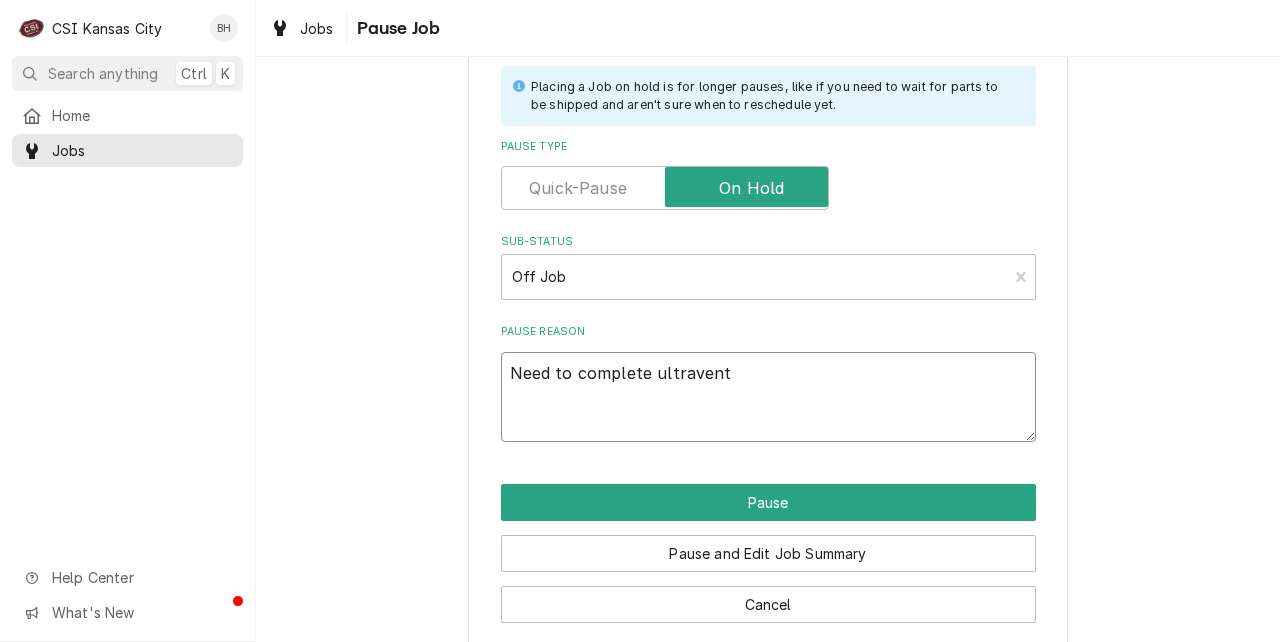 type on "x" 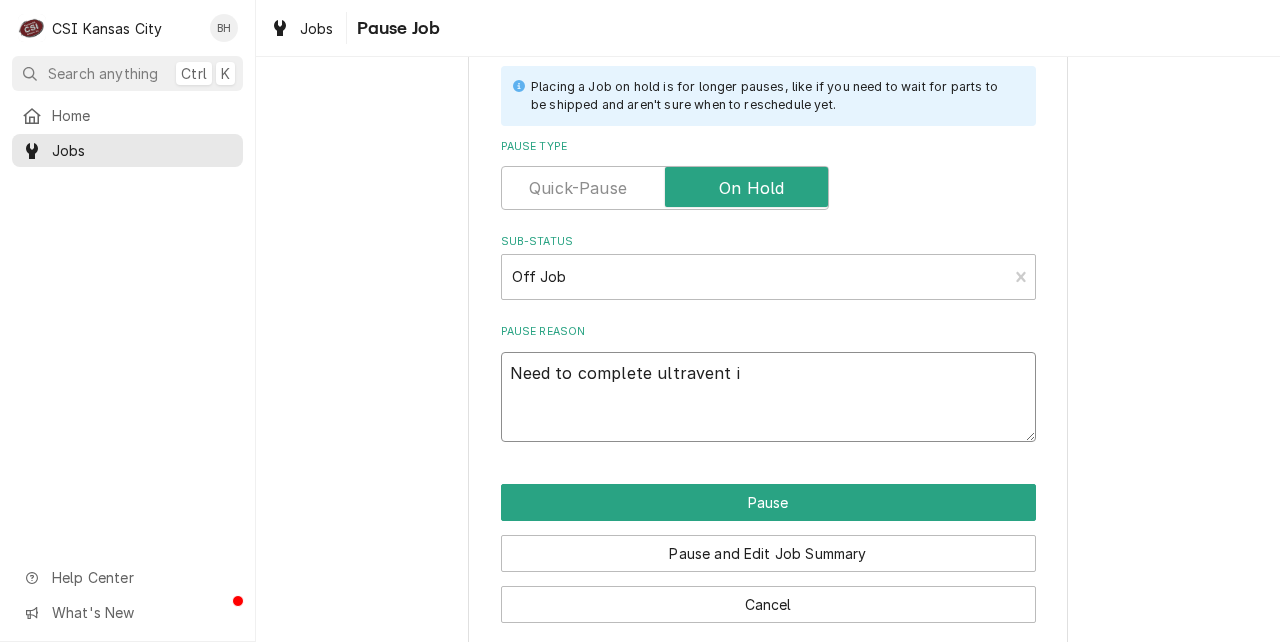 type on "x" 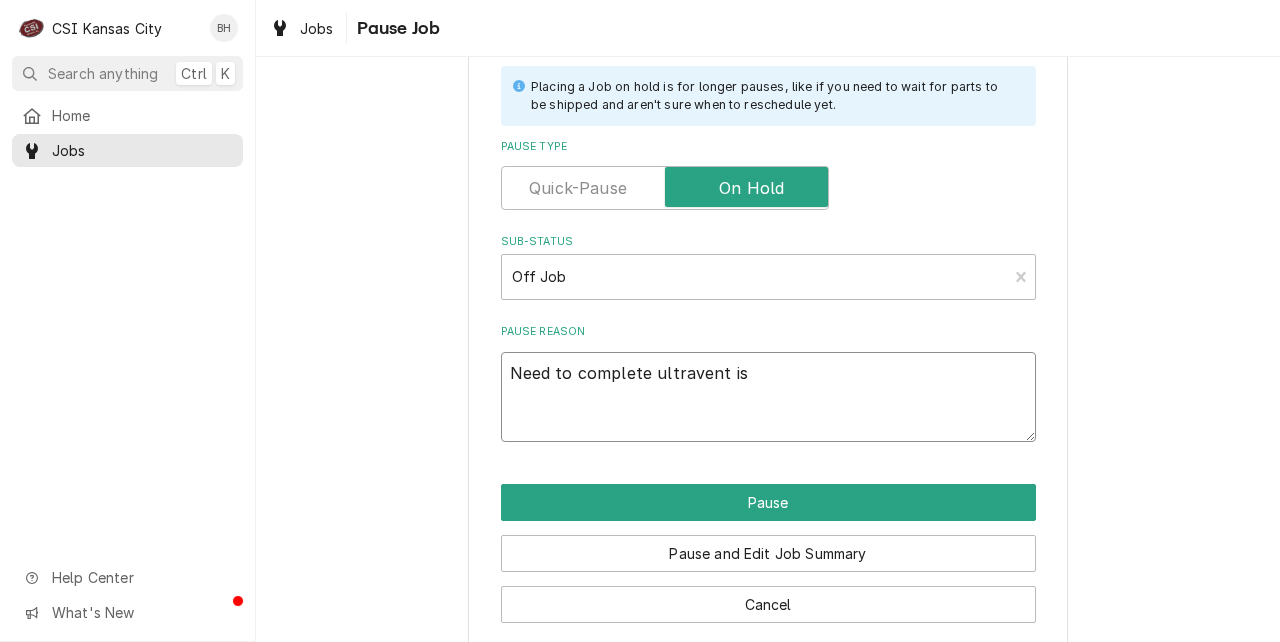 type on "x" 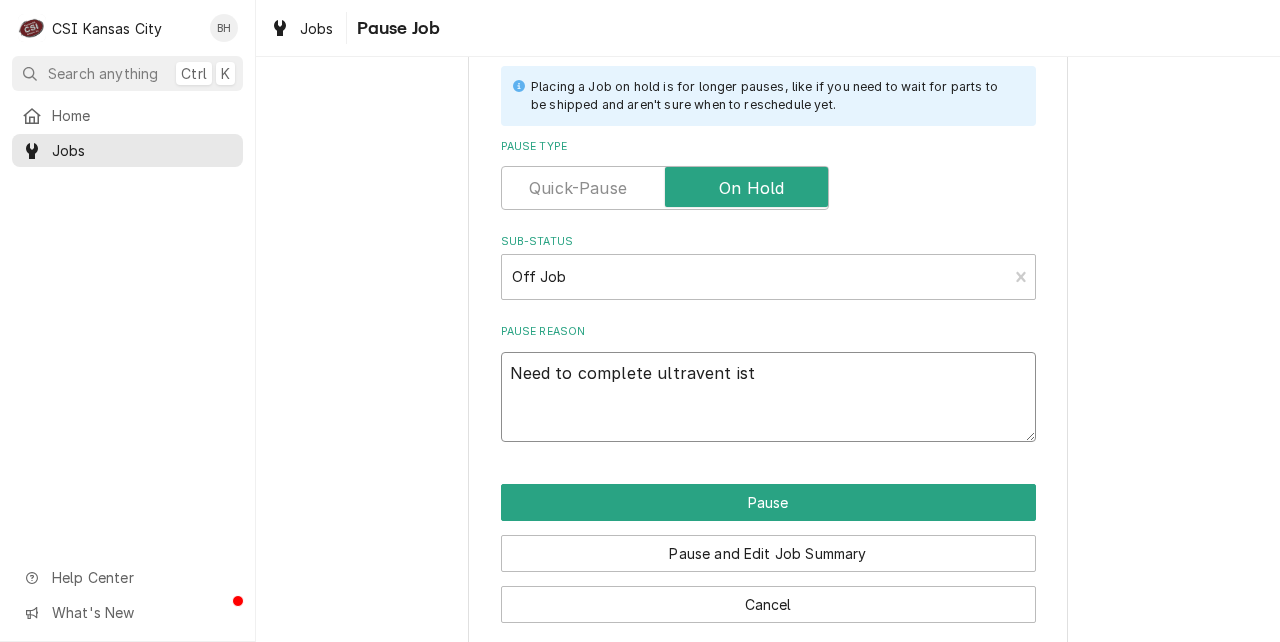 type on "x" 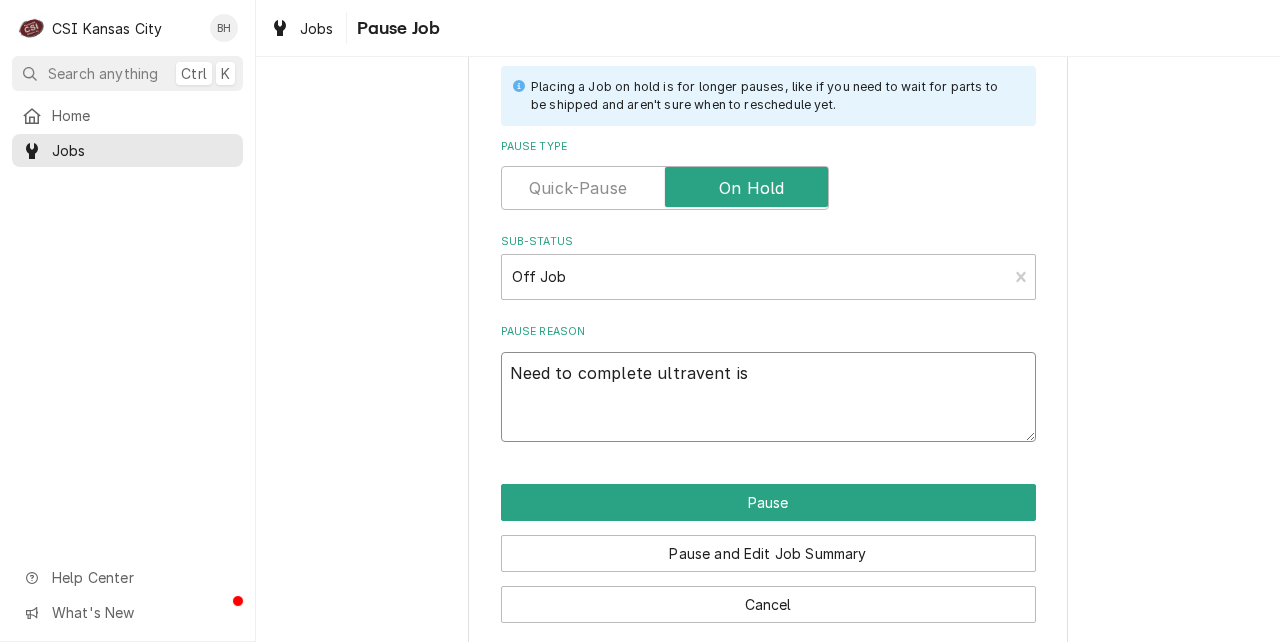 type on "x" 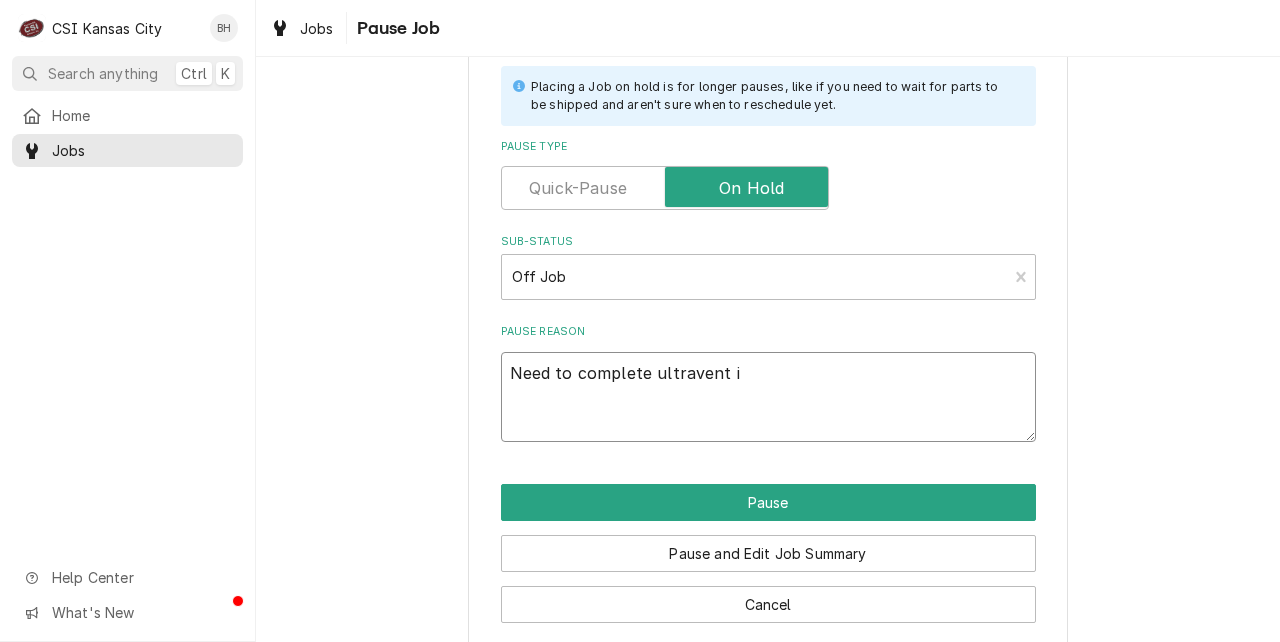 type on "x" 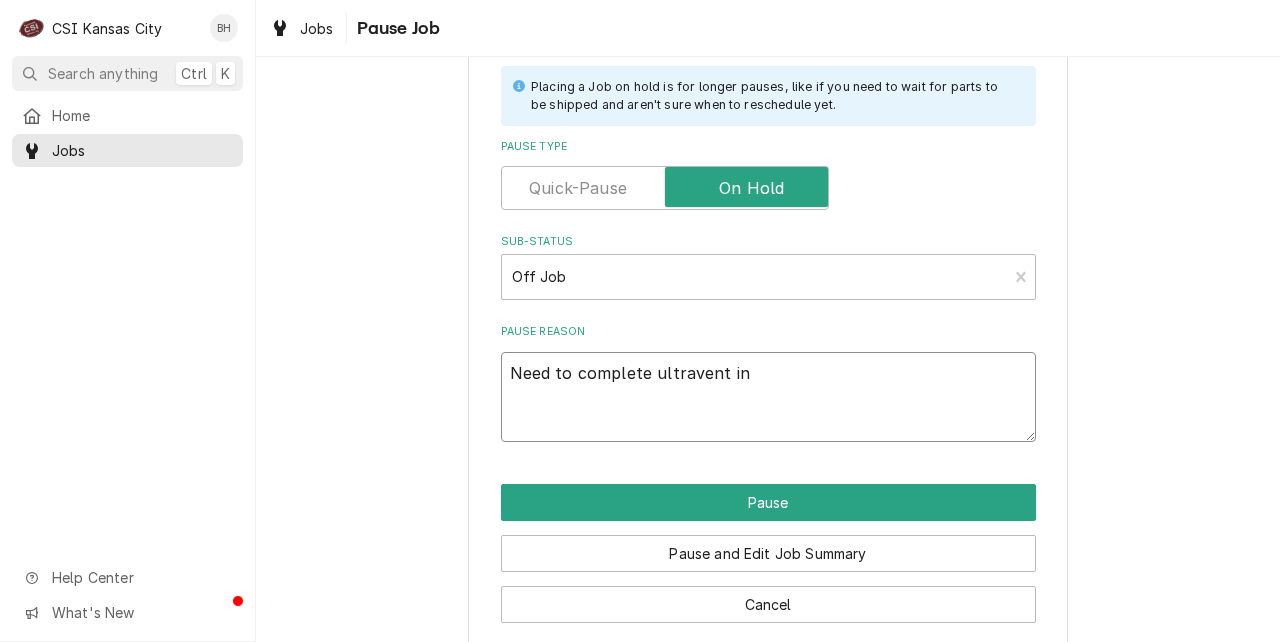 type on "x" 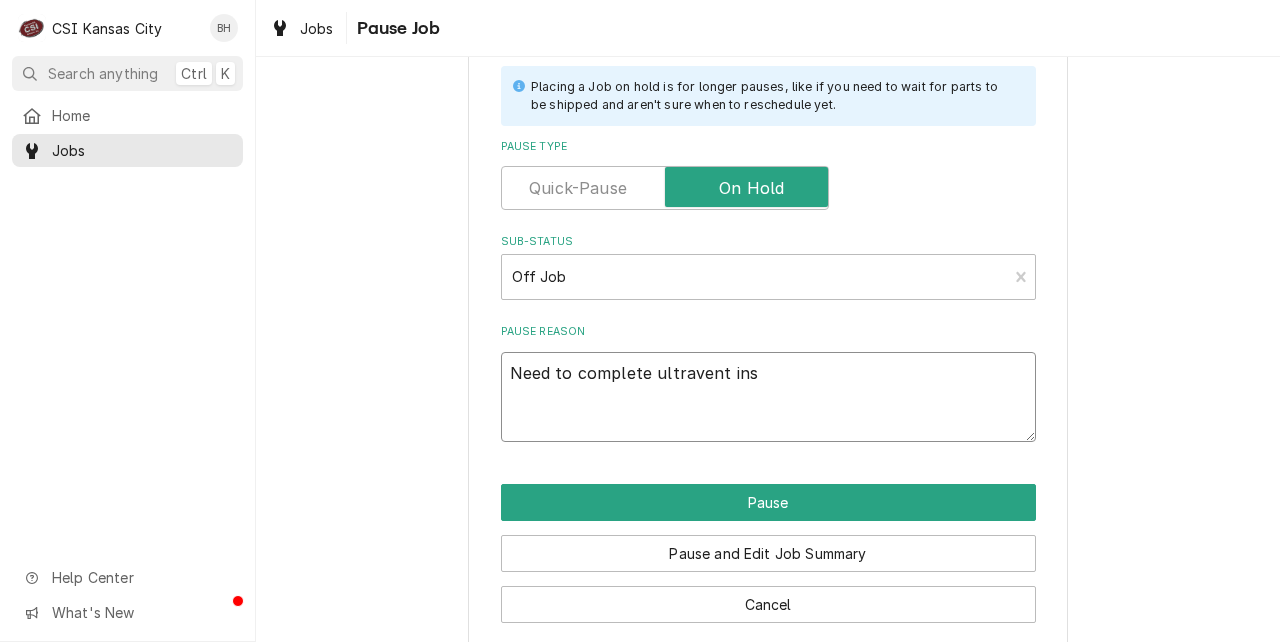 type on "x" 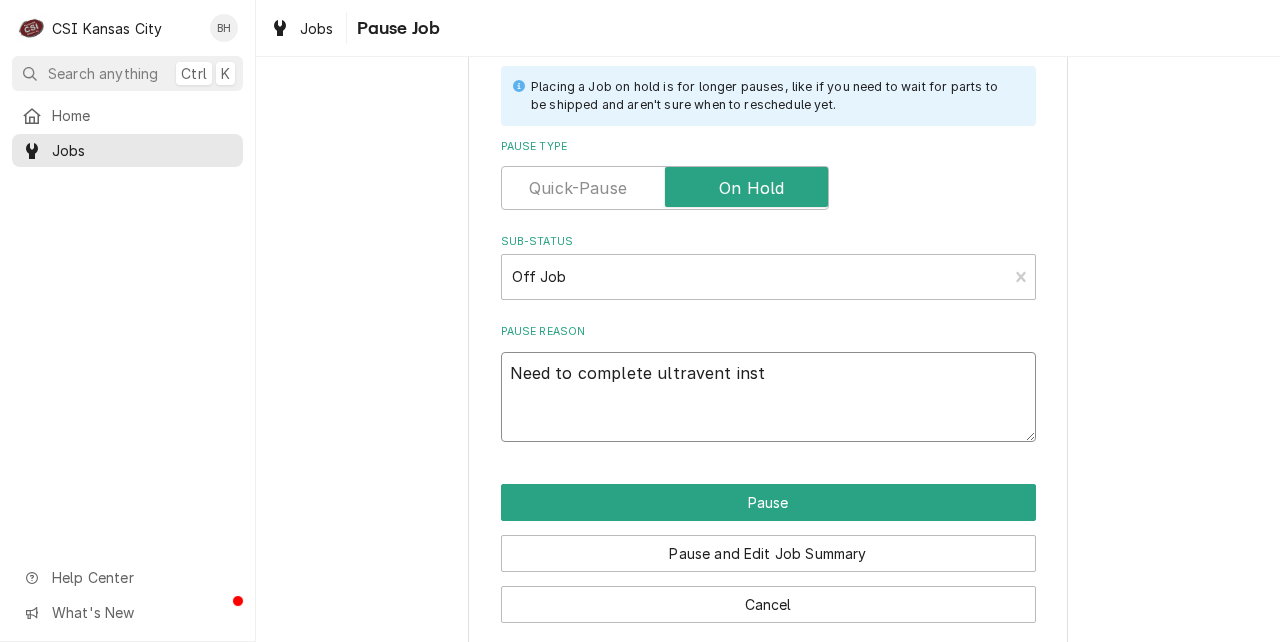 type on "x" 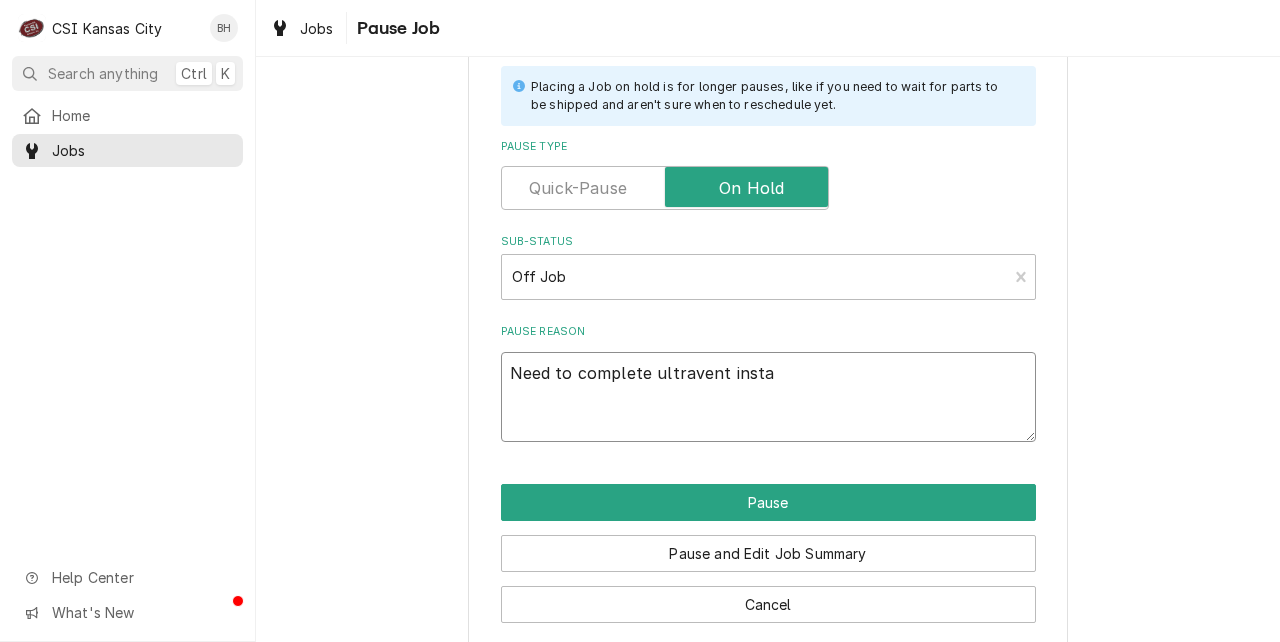 type on "Need to complete ultravent instal" 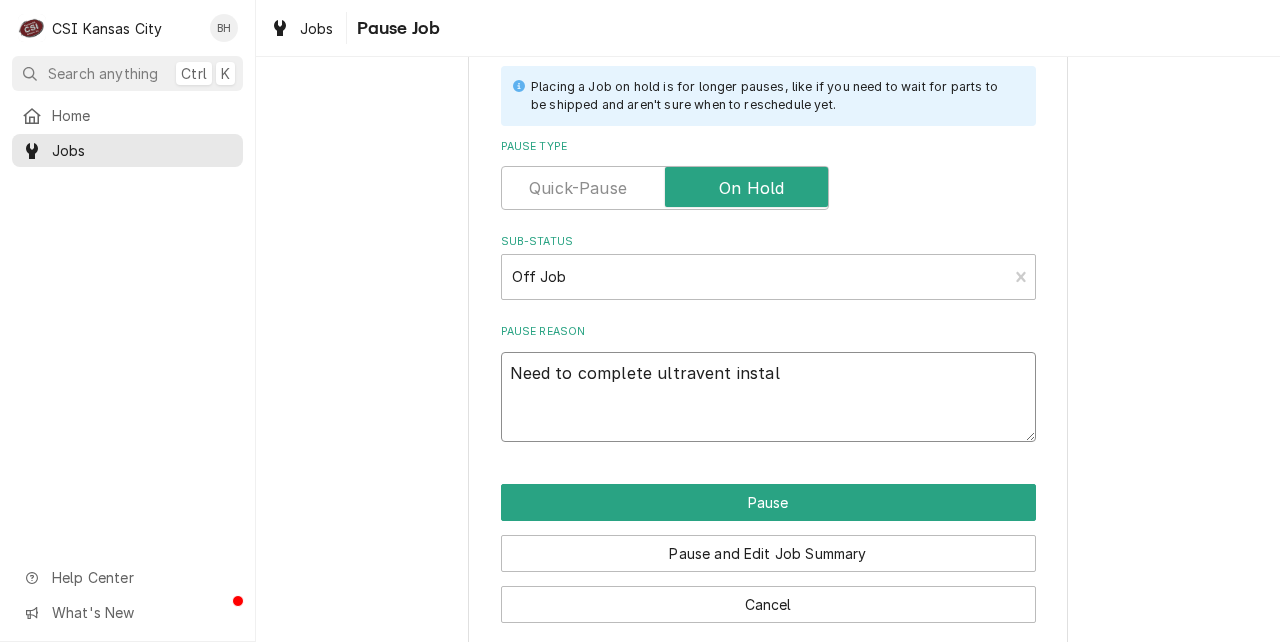 type on "x" 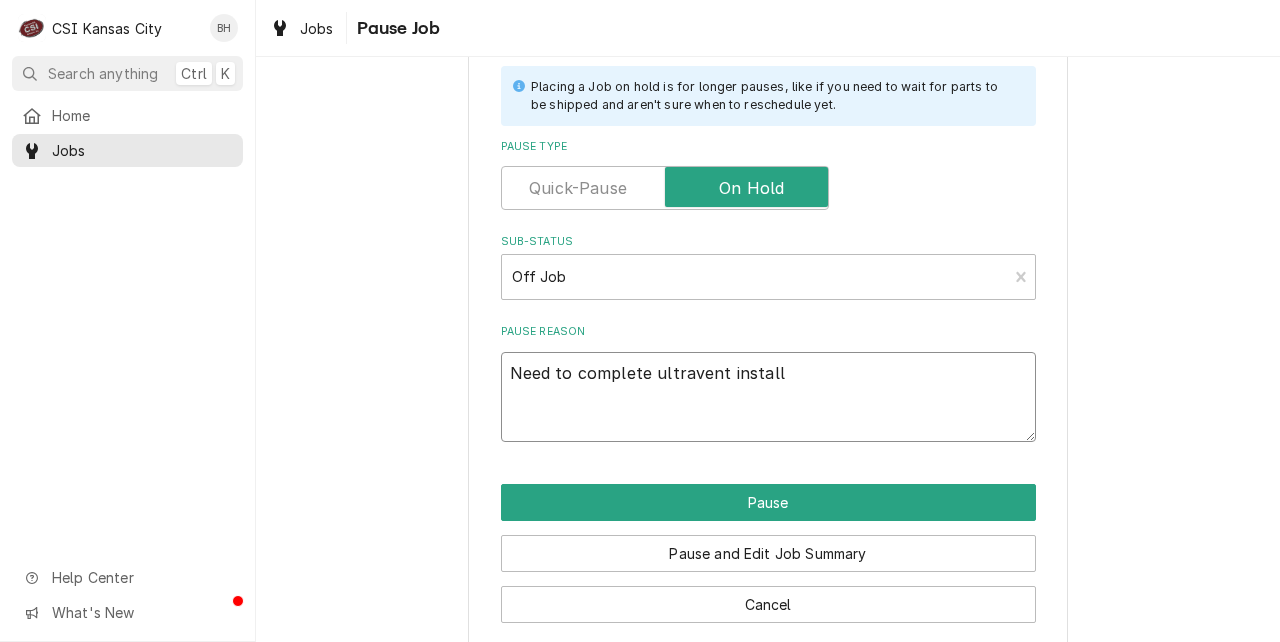 type on "x" 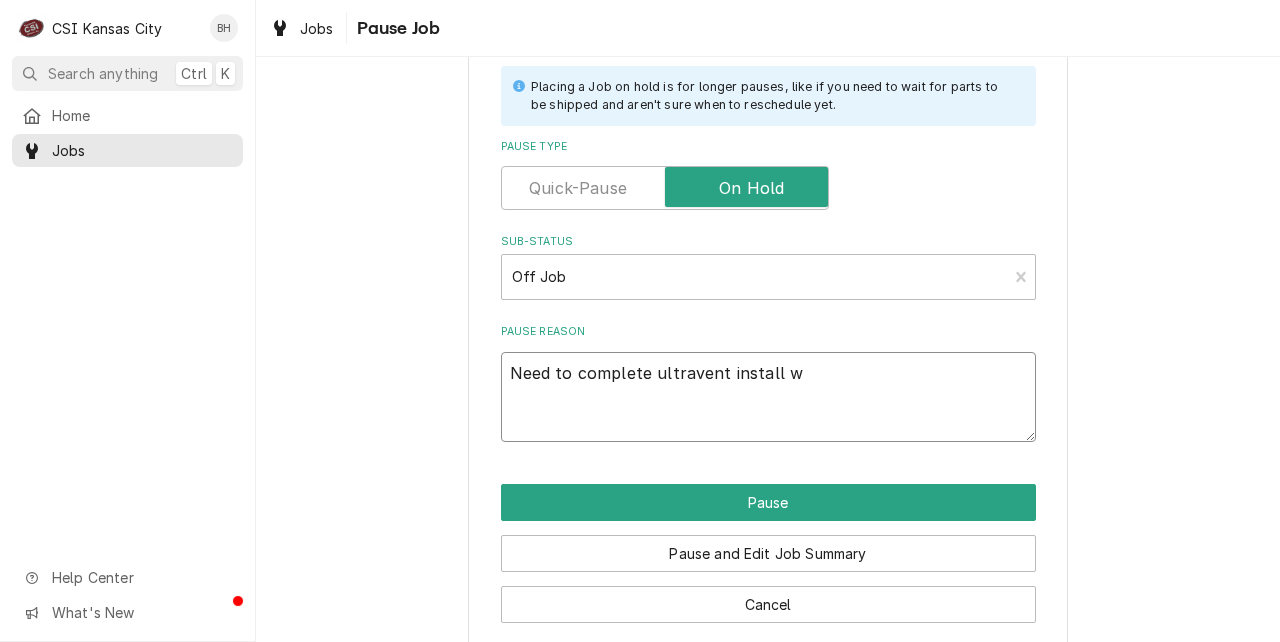type on "Need to complete ultravent install wi" 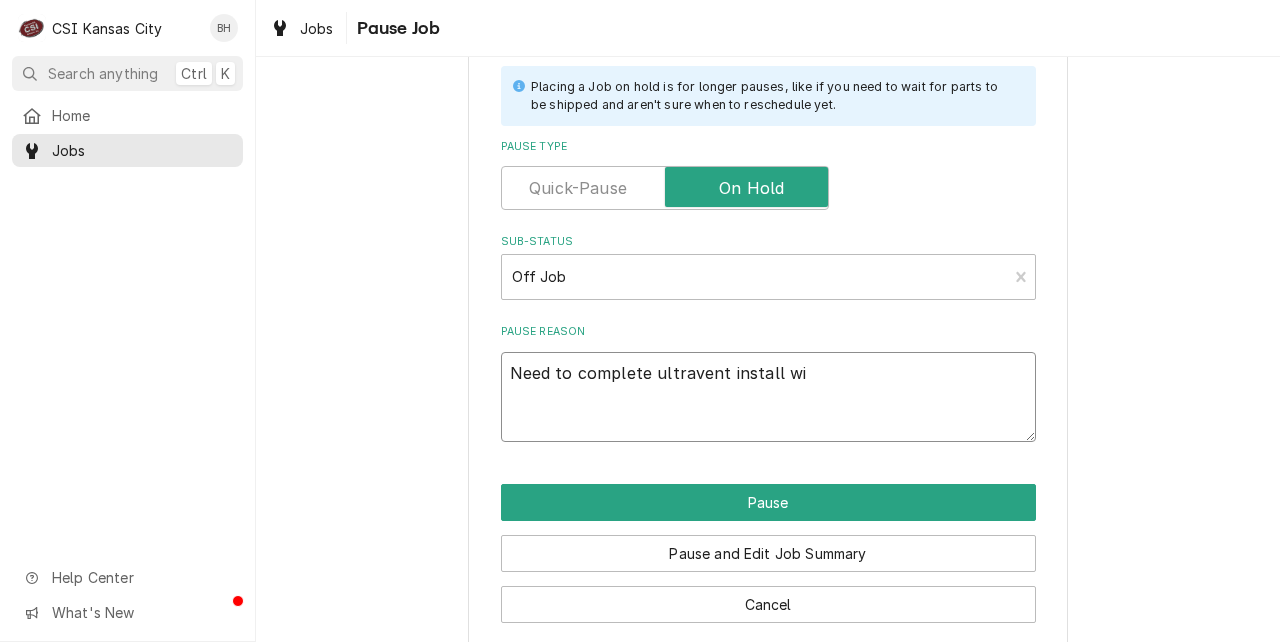 type on "x" 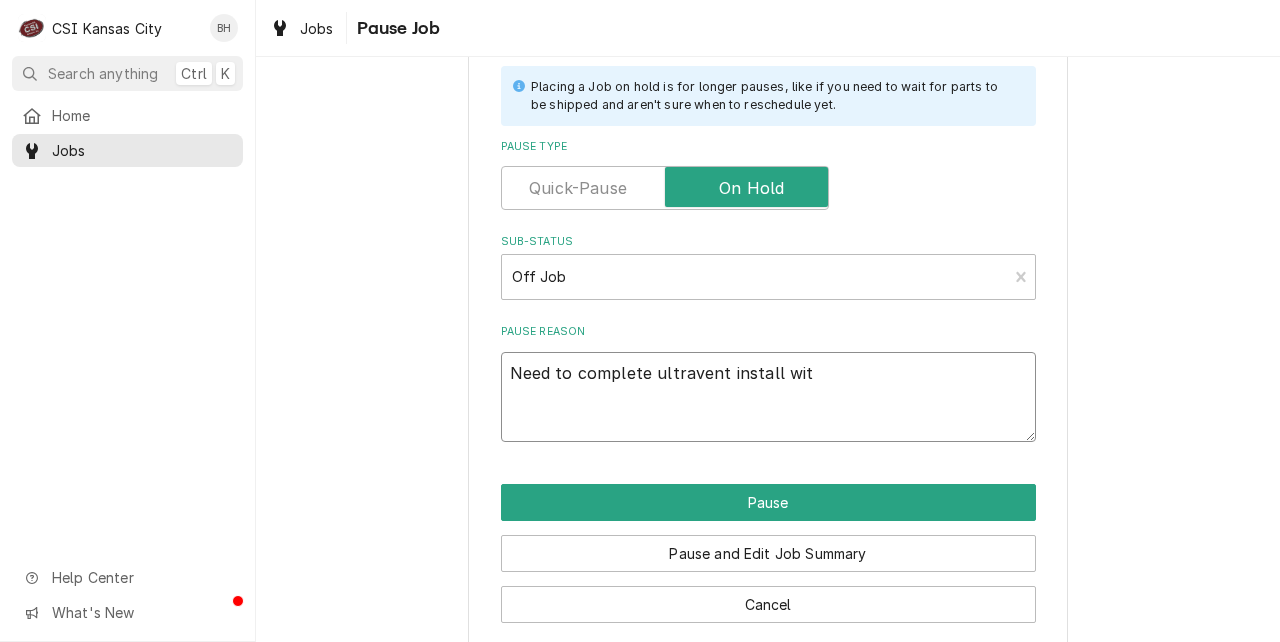 type on "Need to complete ultravent install with" 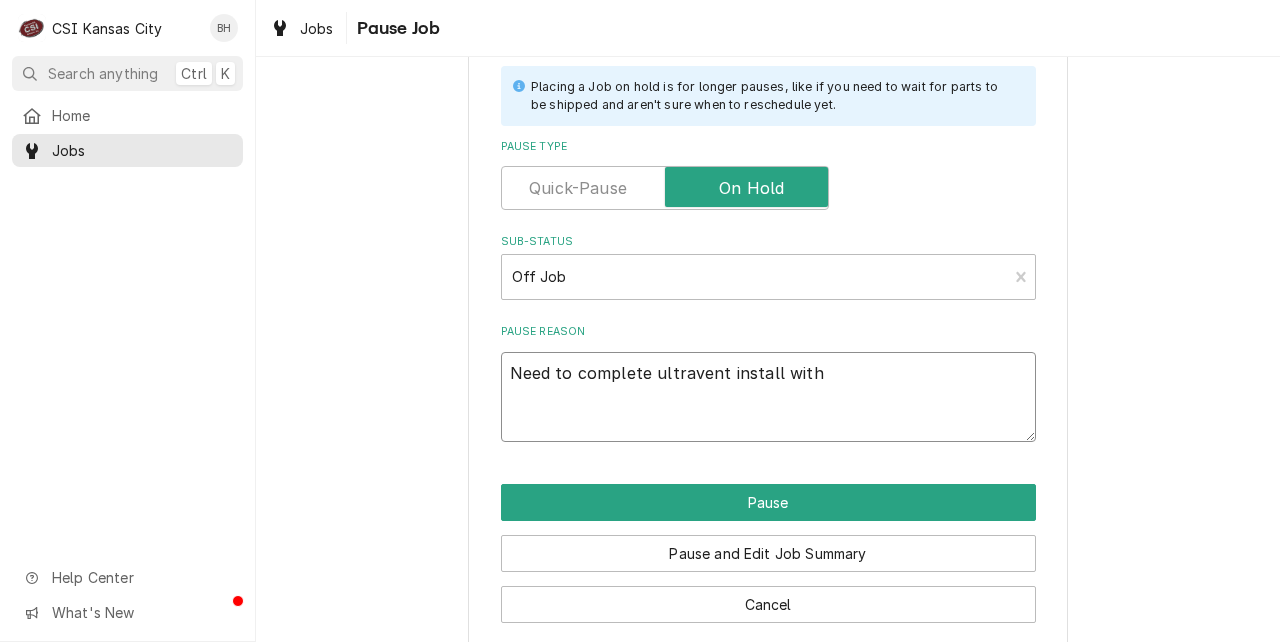 type on "x" 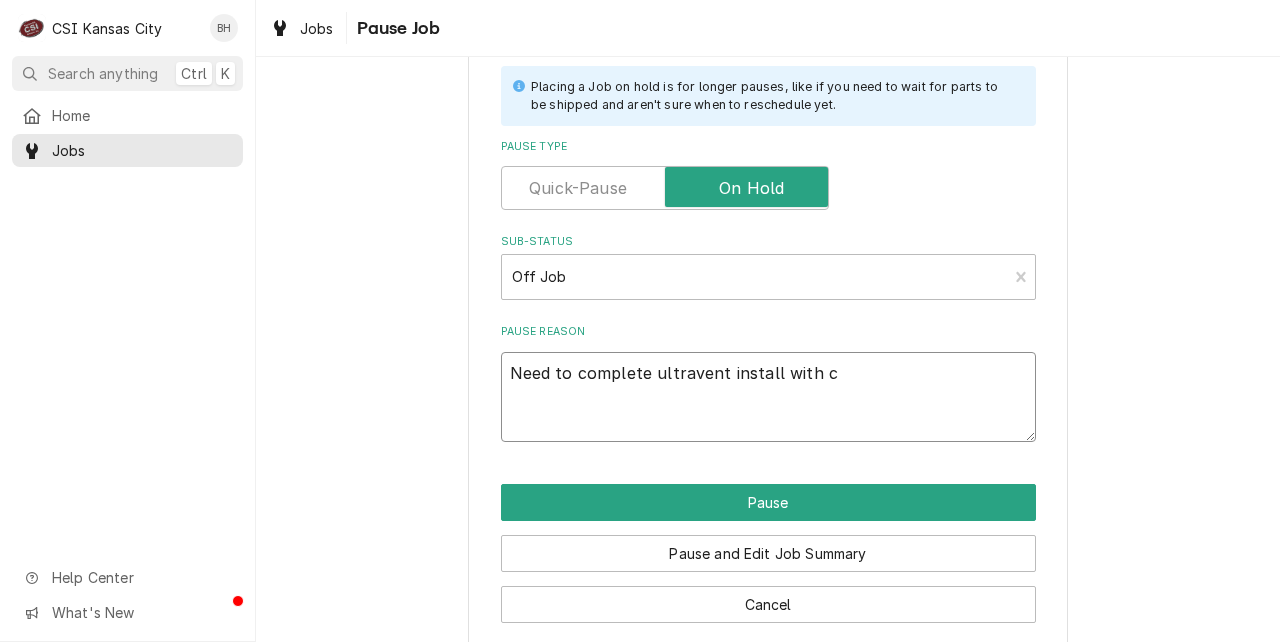 type on "x" 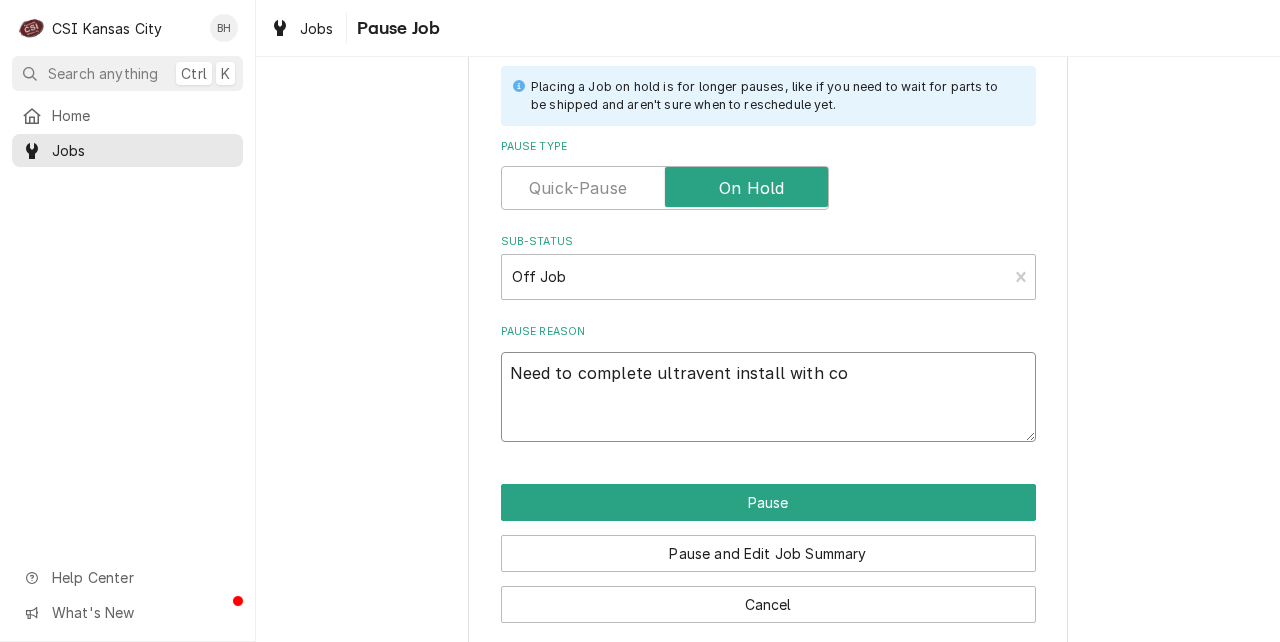 type on "x" 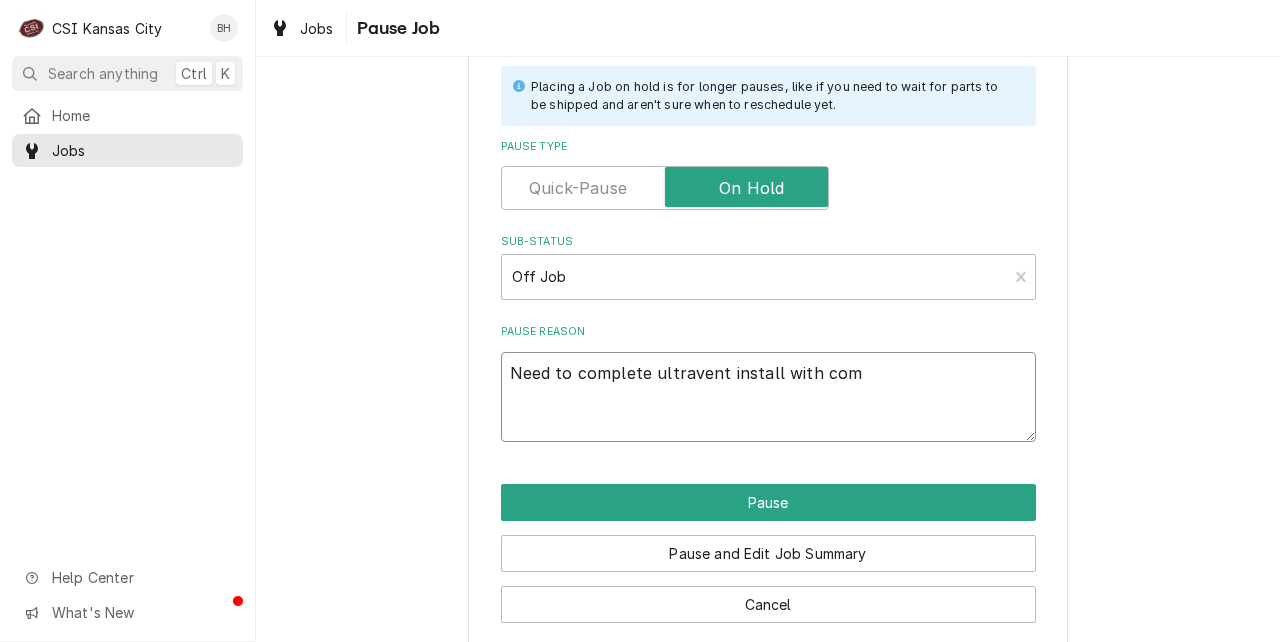 type on "x" 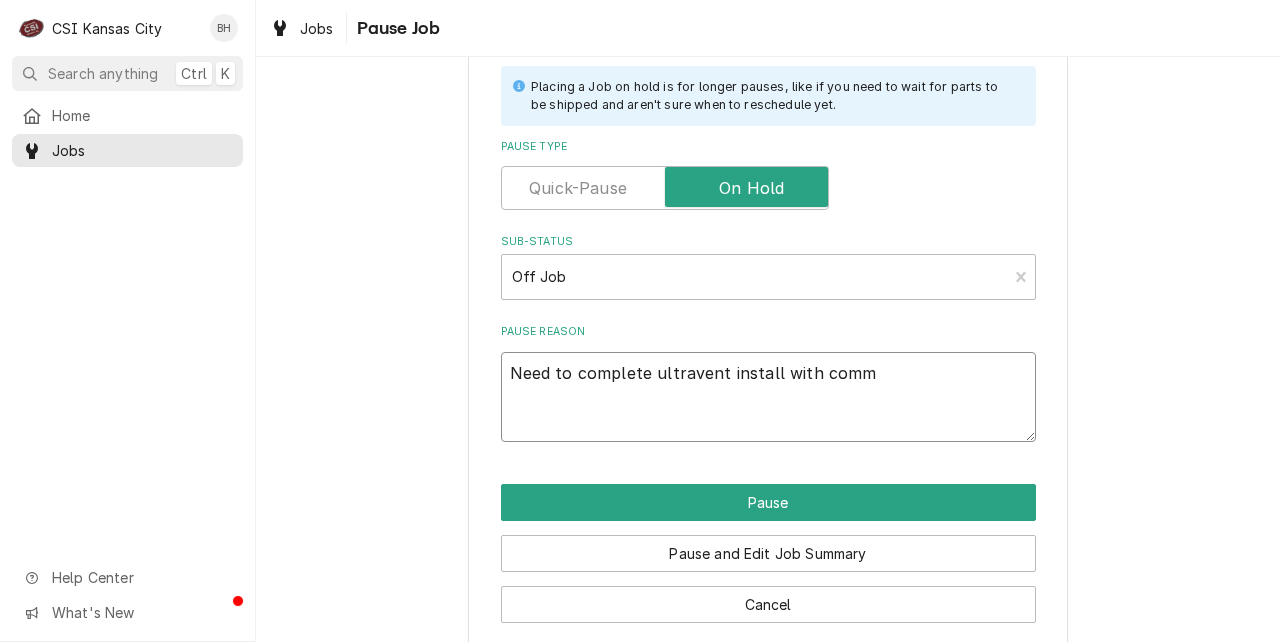 type on "x" 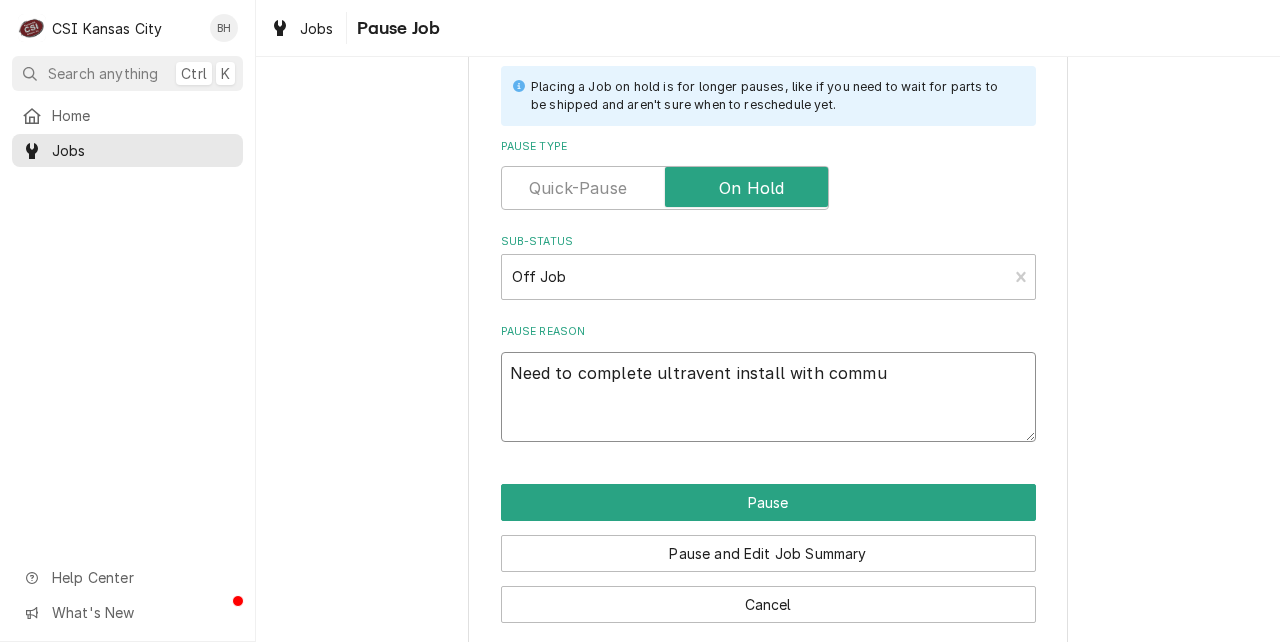 type on "x" 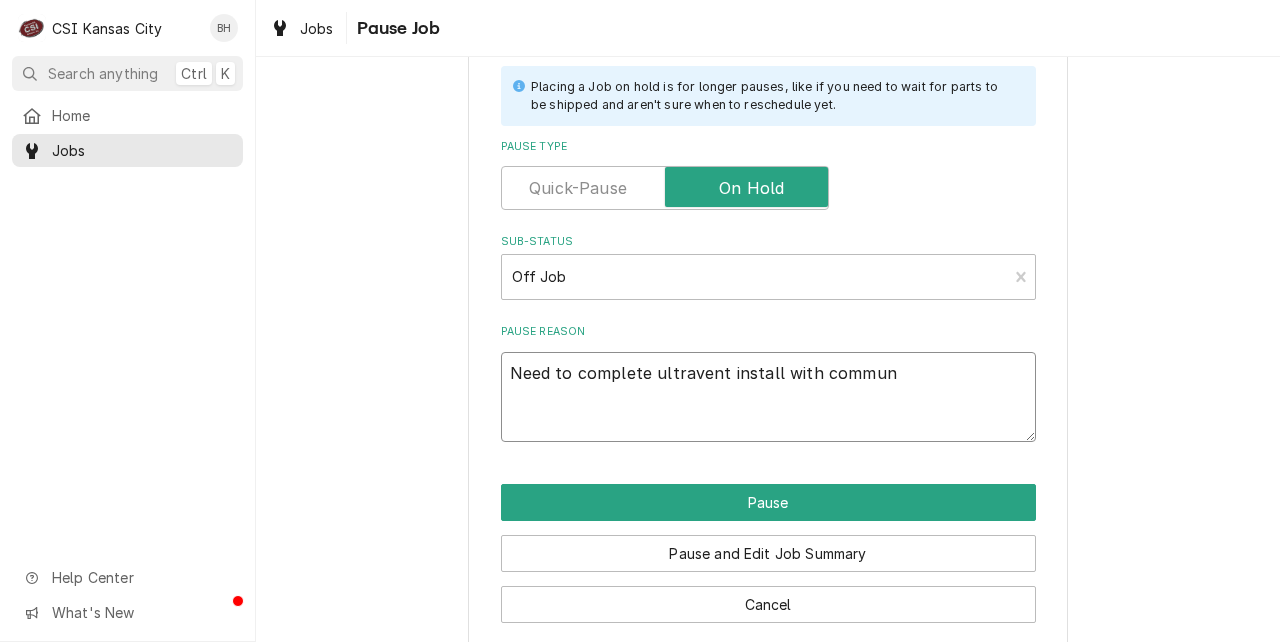 type on "Need to complete ultravent install with communi" 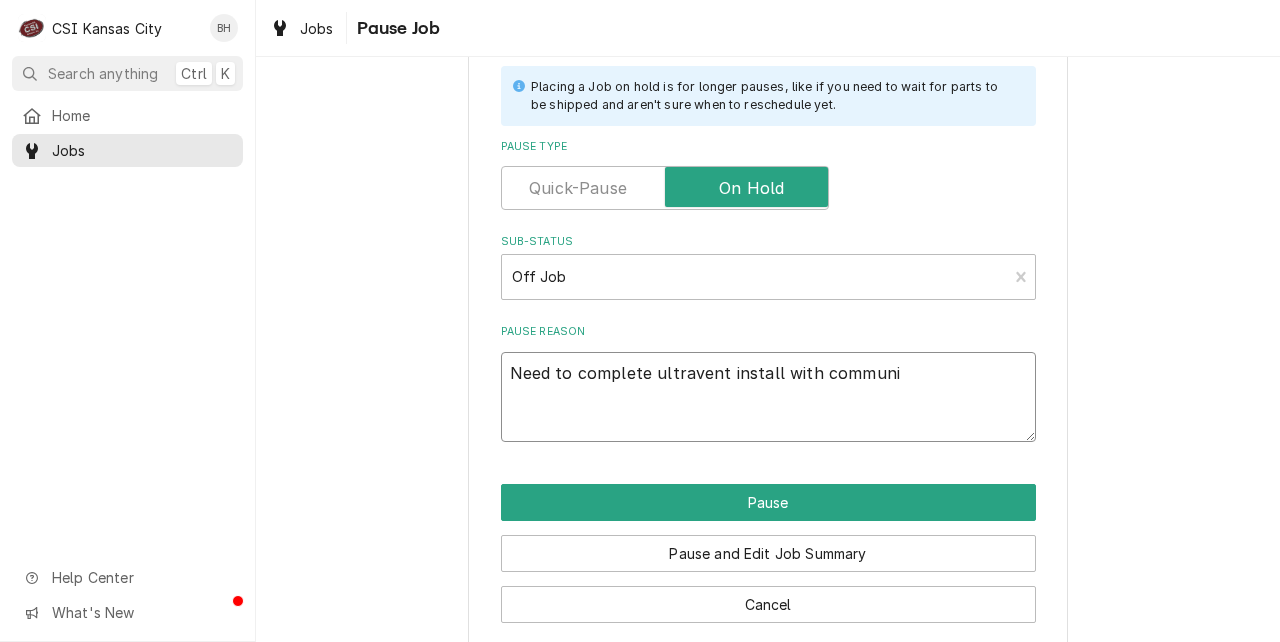 type on "x" 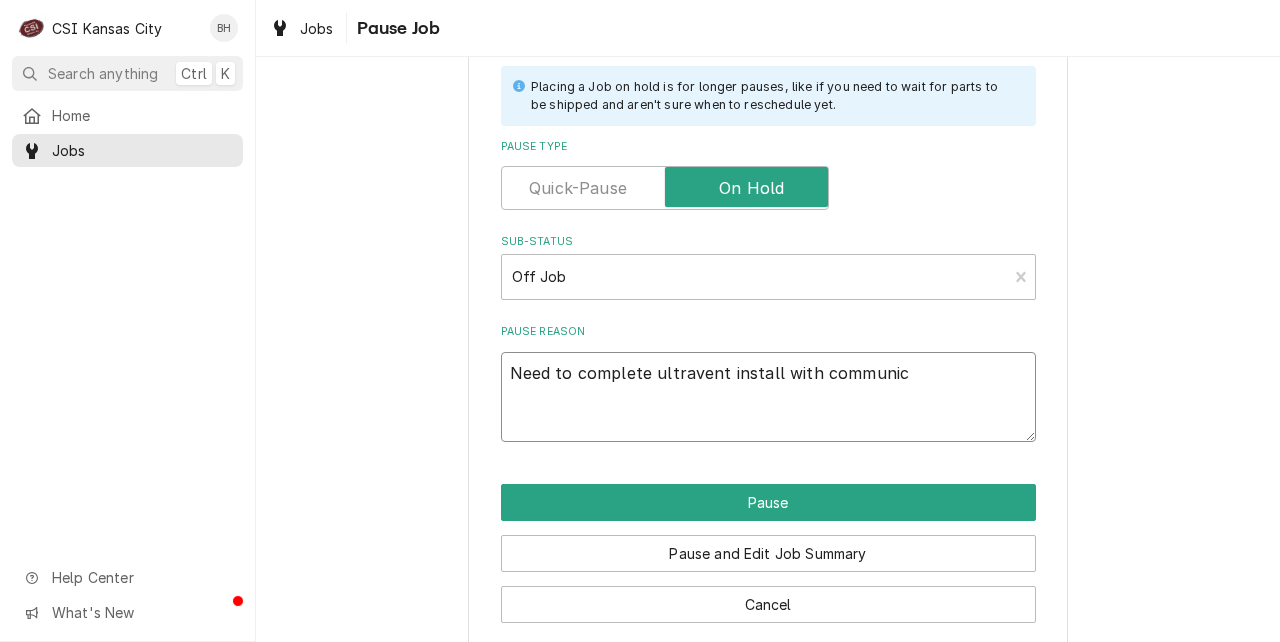 type on "x" 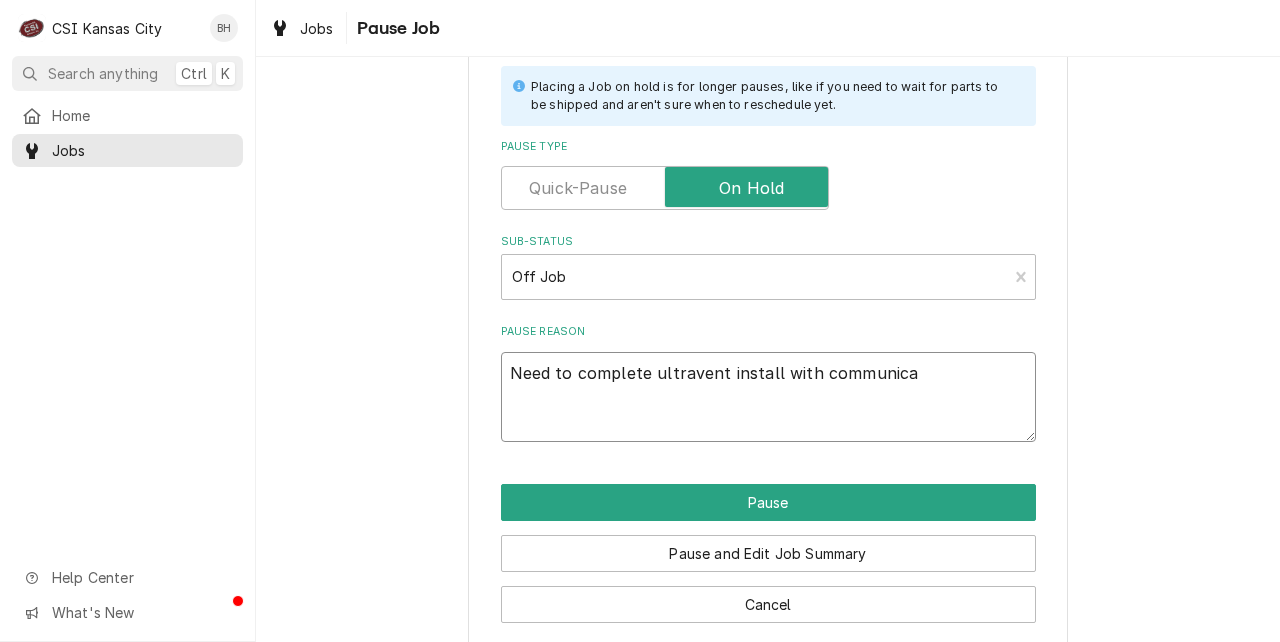 type on "x" 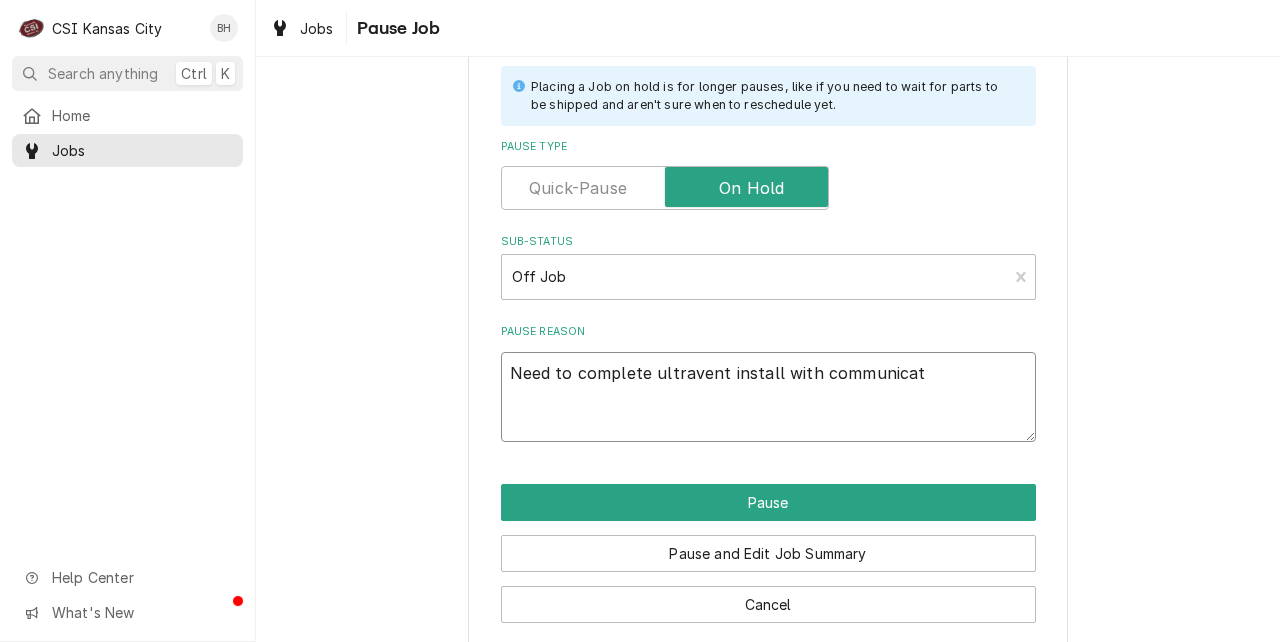 type on "Need to complete ultravent install with communicati" 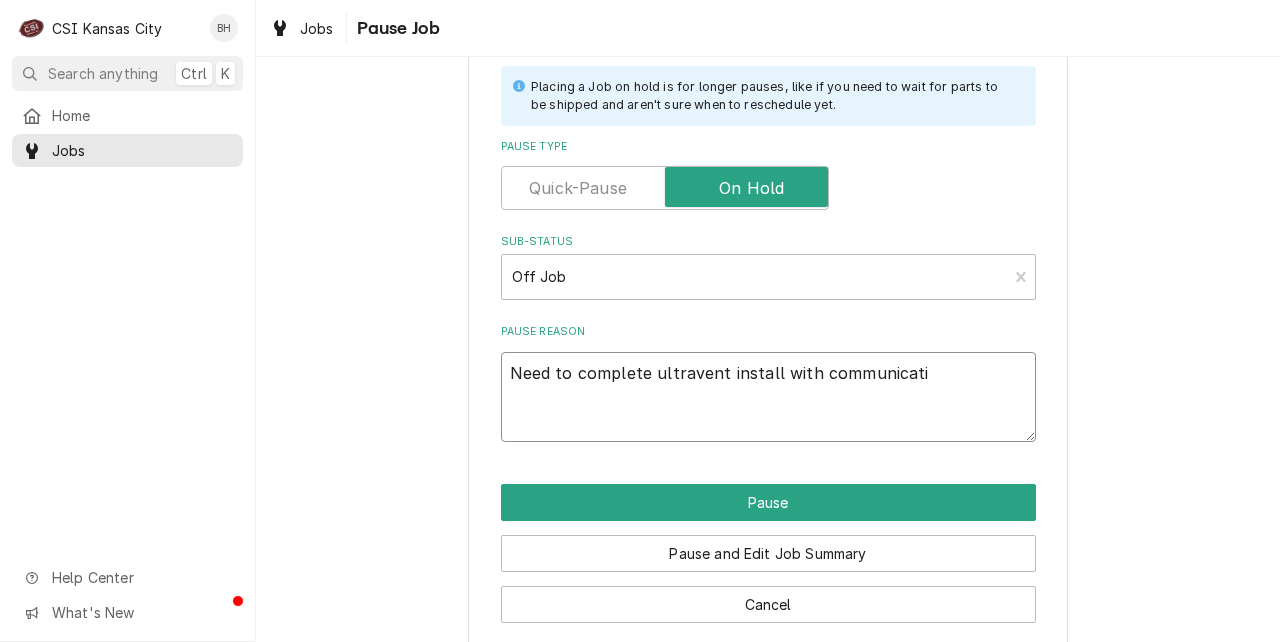 type on "x" 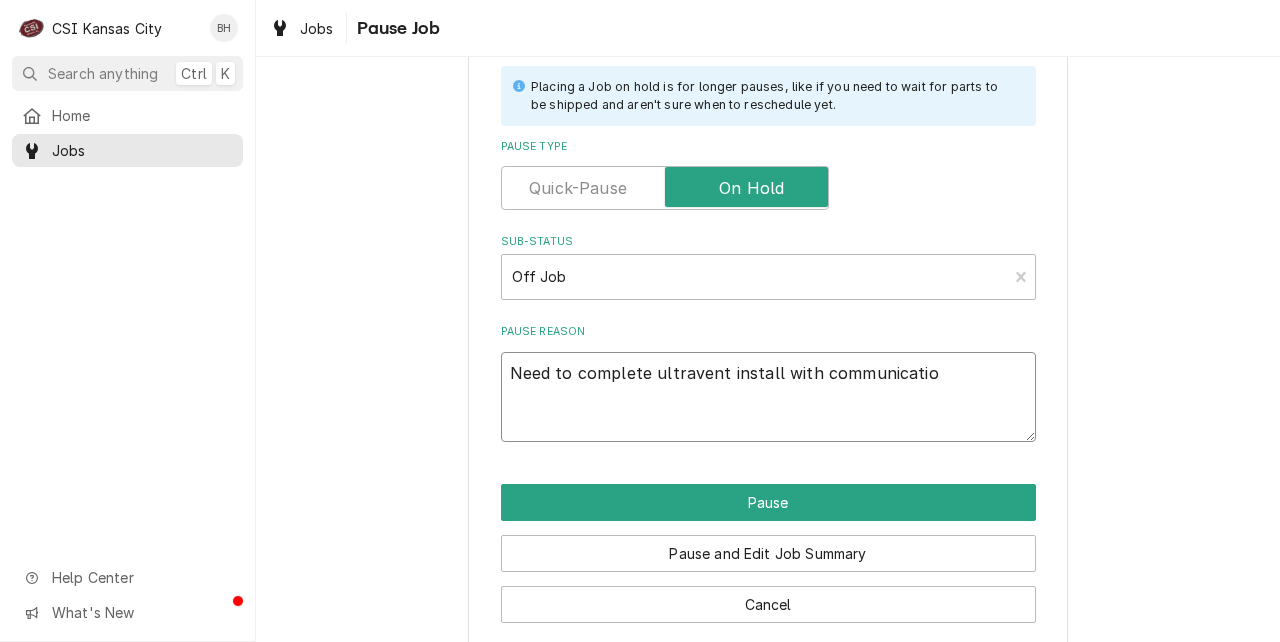 type on "x" 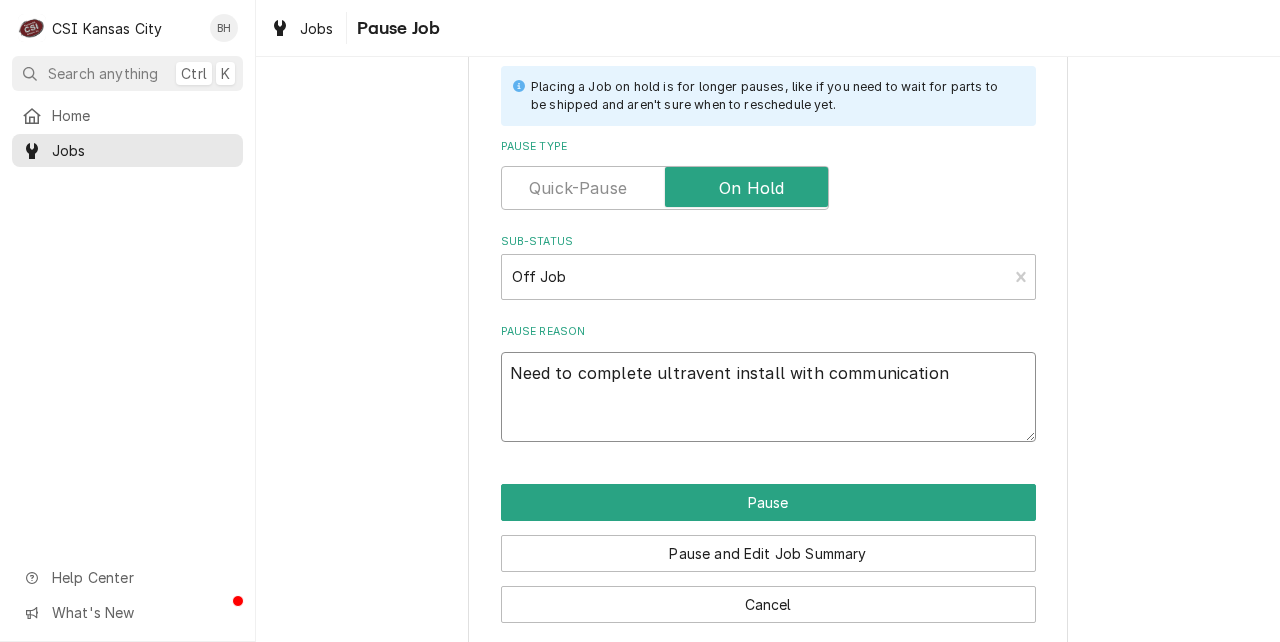 type on "Need to complete ultravent install with communication" 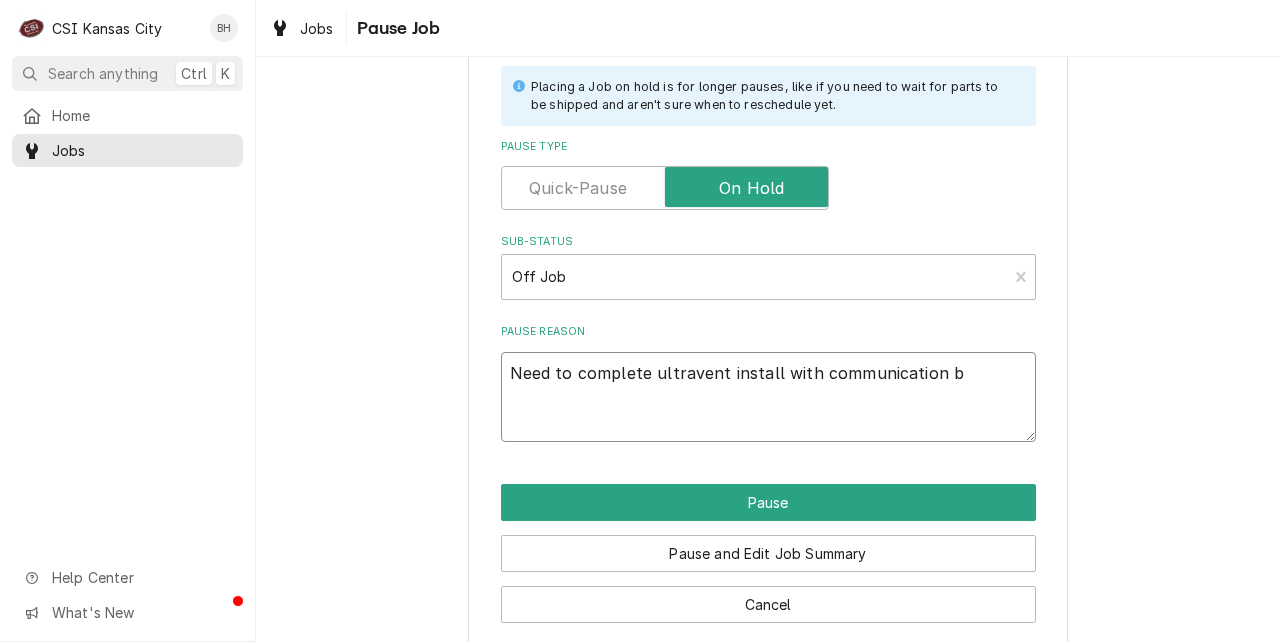 type on "x" 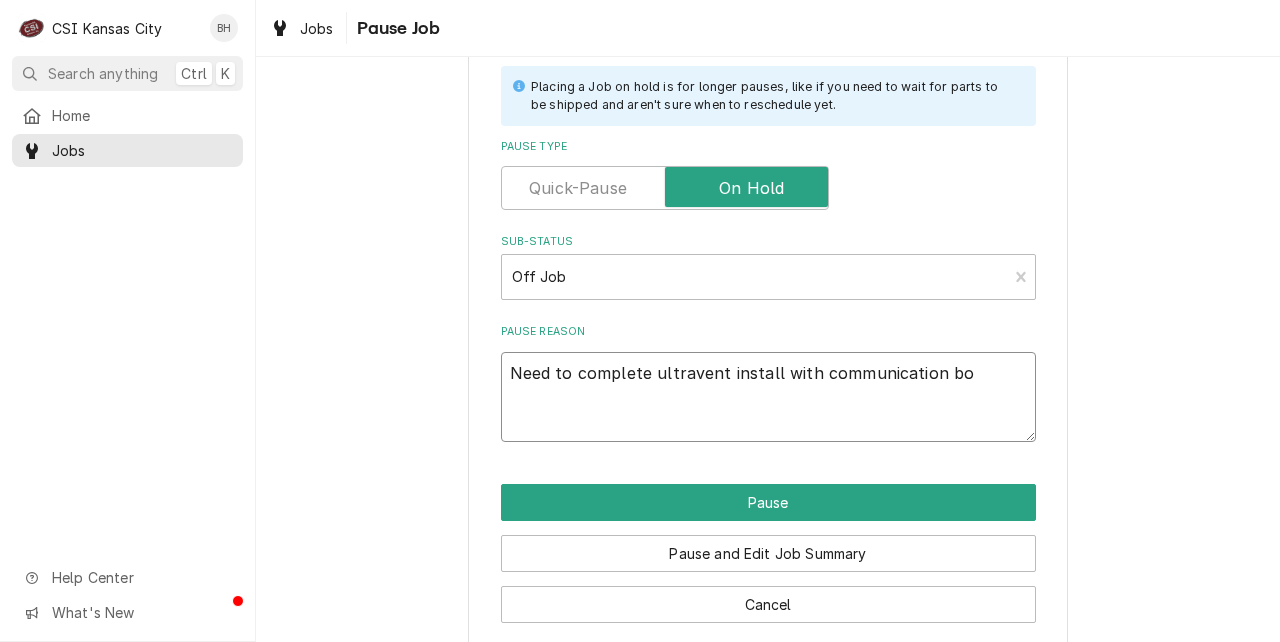 type on "x" 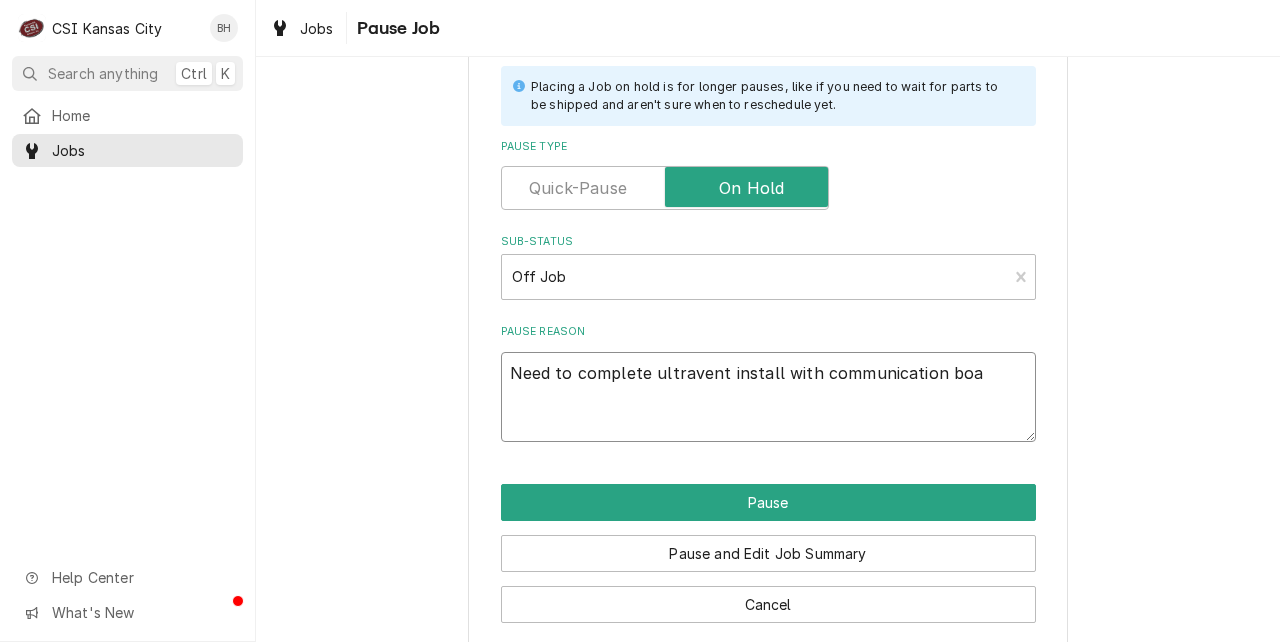 type on "Need to complete ultravent install with communication boar" 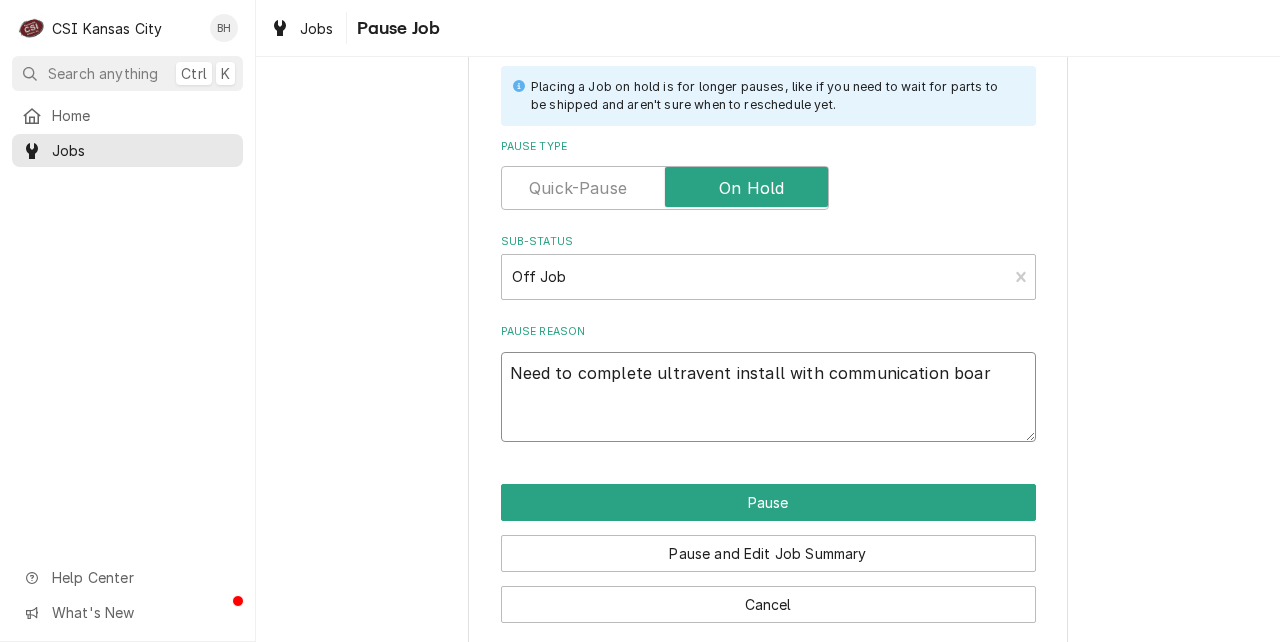 type on "x" 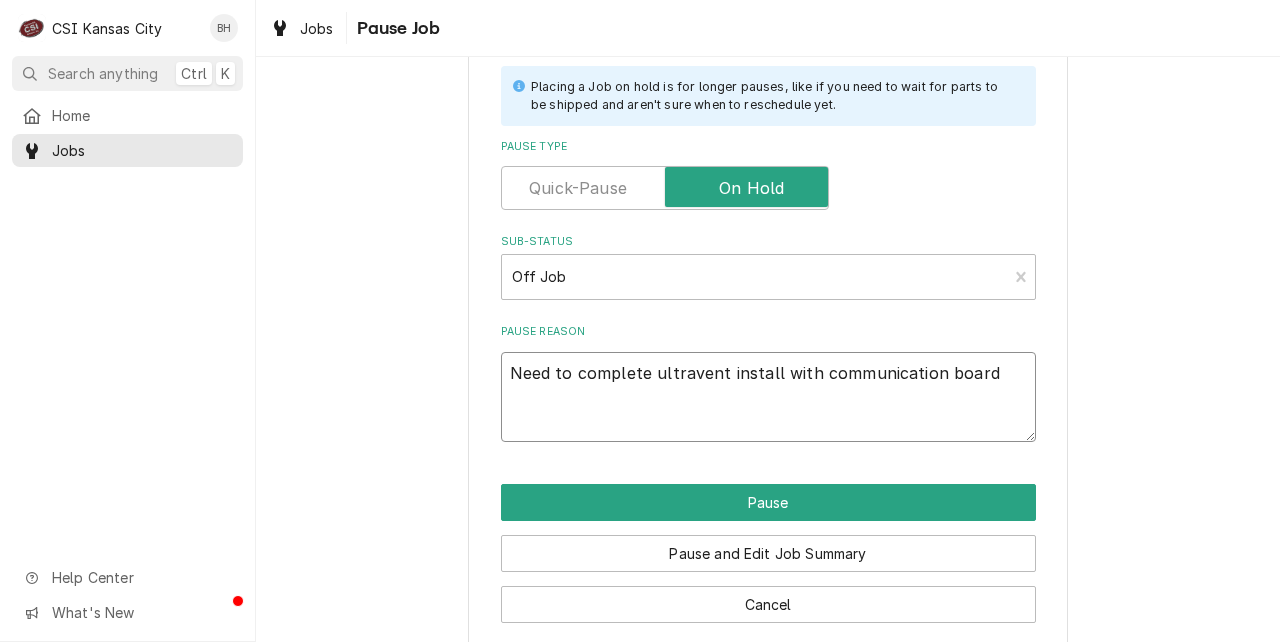 type on "Need to complete ultravent install with communication board" 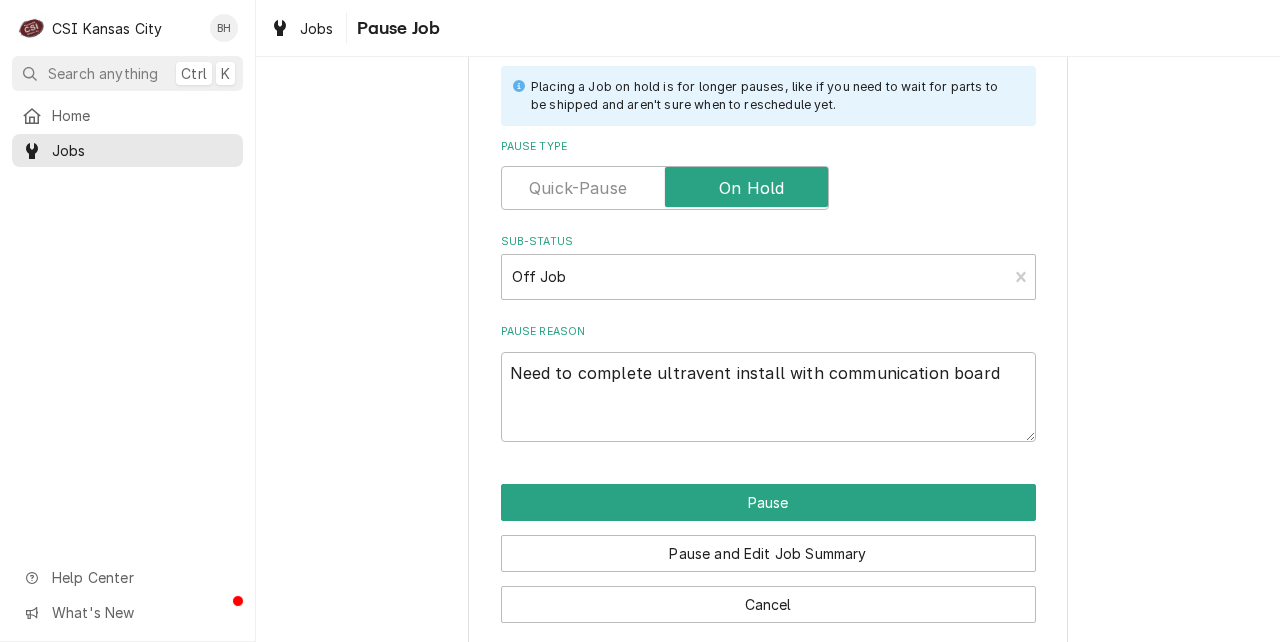 click on "Pause and Edit Job Summary" at bounding box center (768, 546) 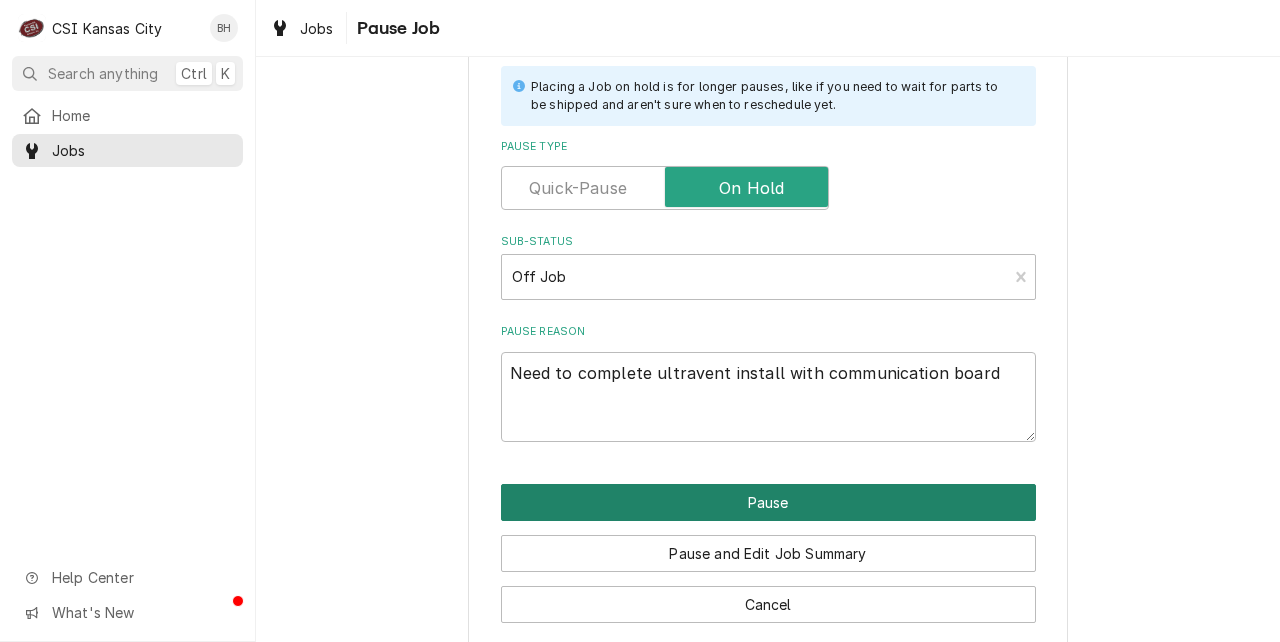 click on "Pause" at bounding box center [768, 502] 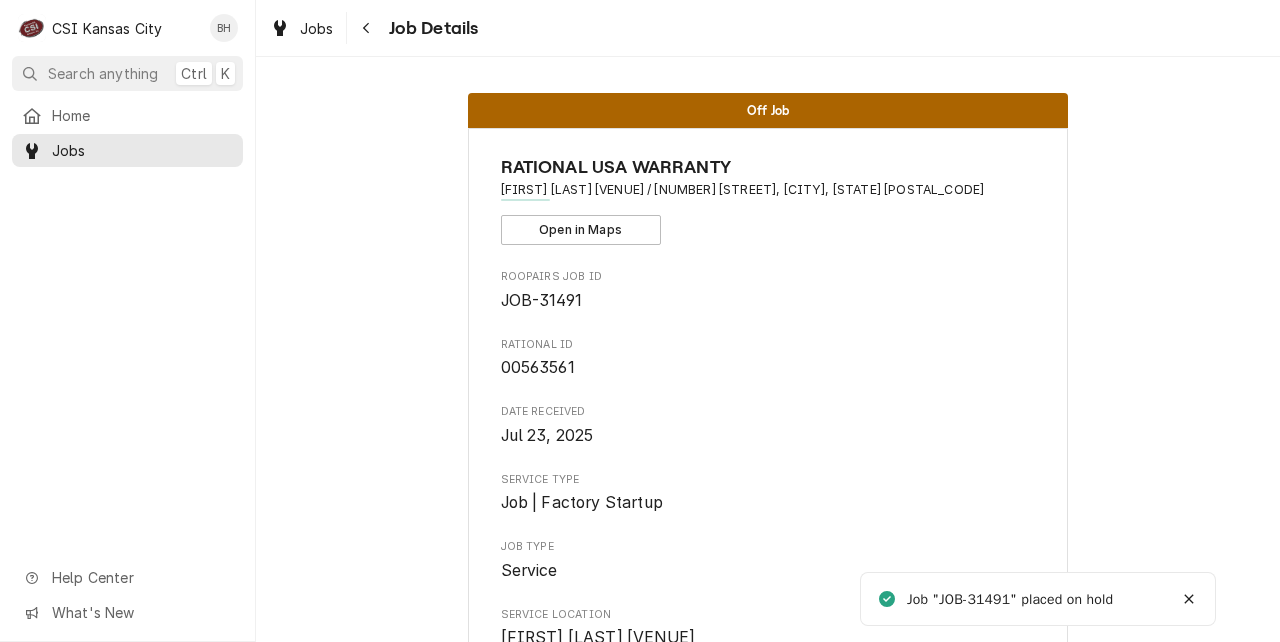 scroll, scrollTop: 0, scrollLeft: 0, axis: both 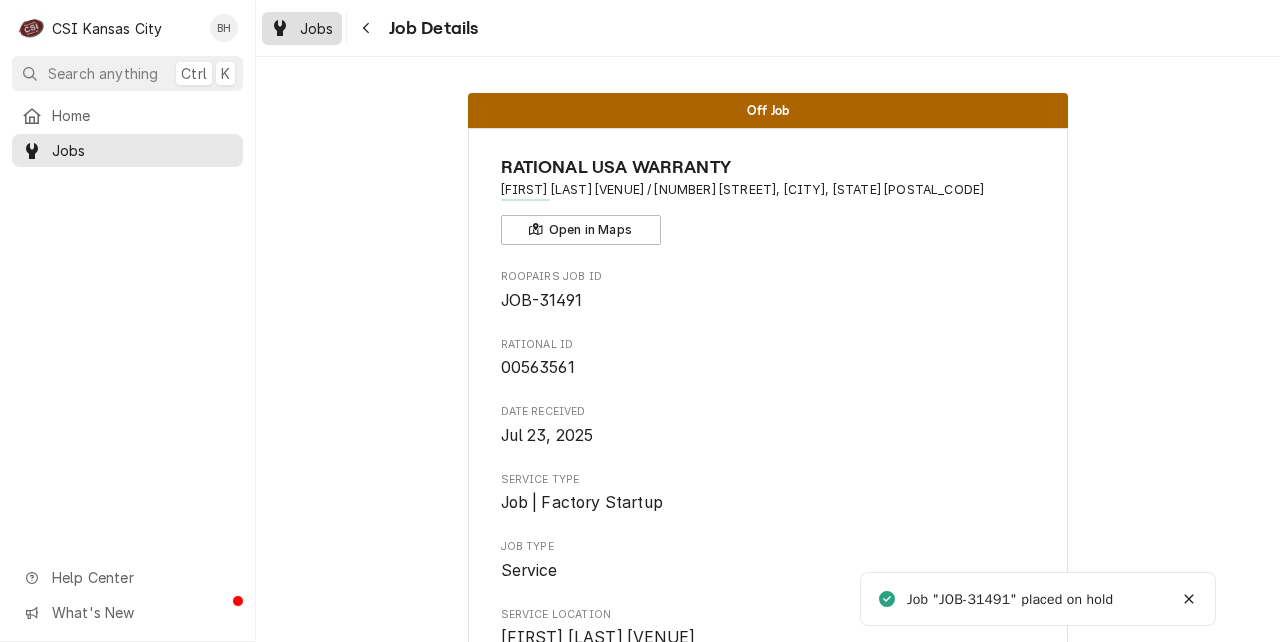 click on "Jobs" at bounding box center (302, 28) 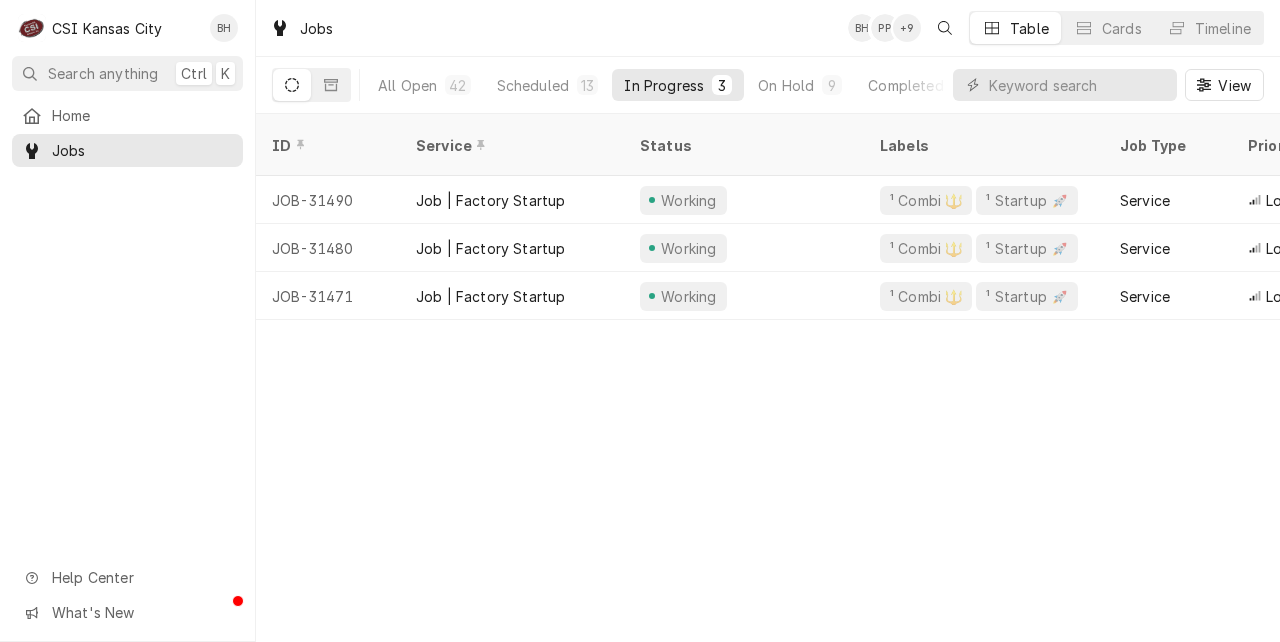scroll, scrollTop: 0, scrollLeft: 0, axis: both 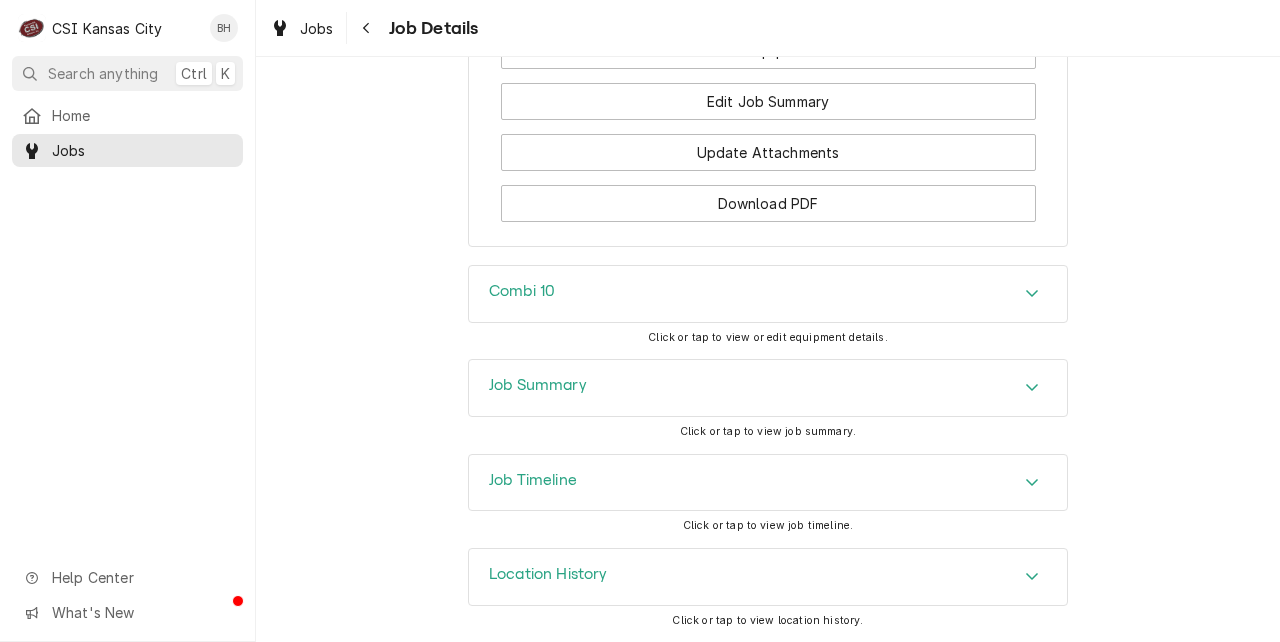 click on "Combi 10" at bounding box center (768, 294) 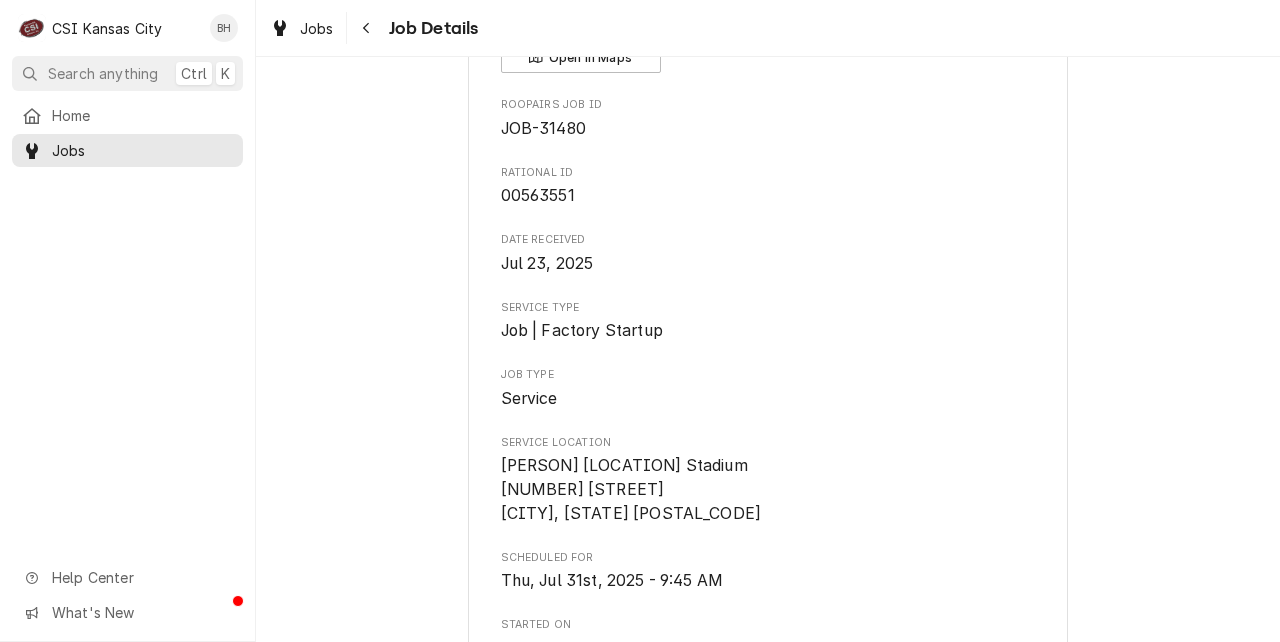 scroll, scrollTop: 0, scrollLeft: 0, axis: both 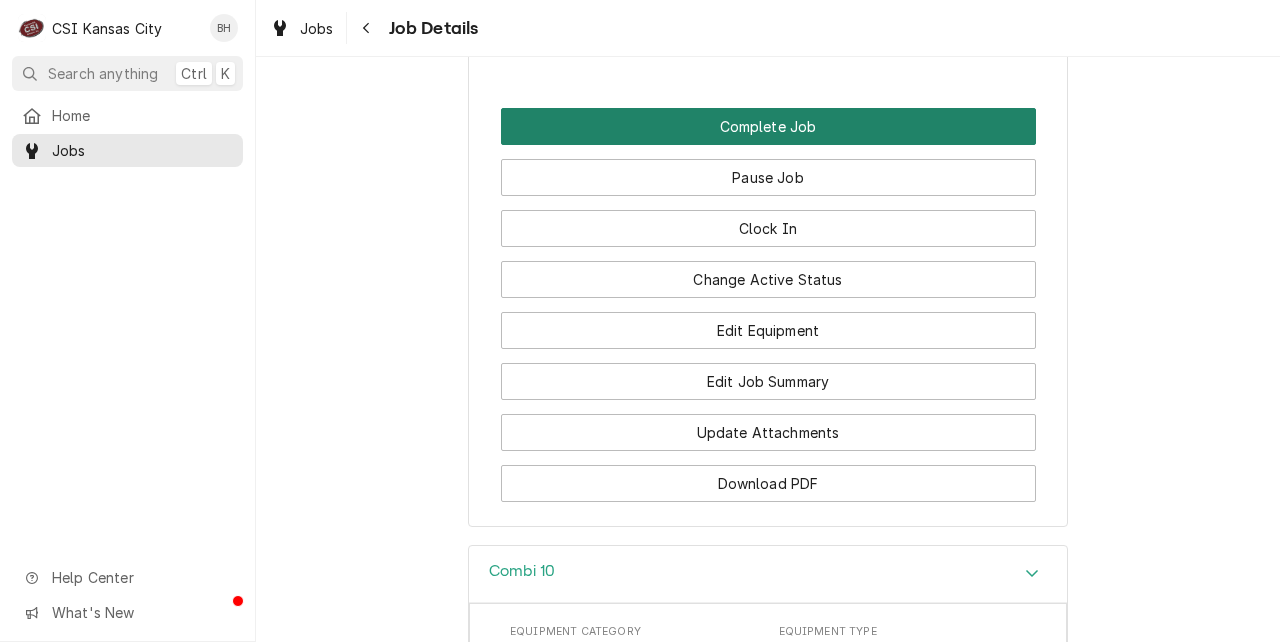 click on "Complete Job" at bounding box center (768, 126) 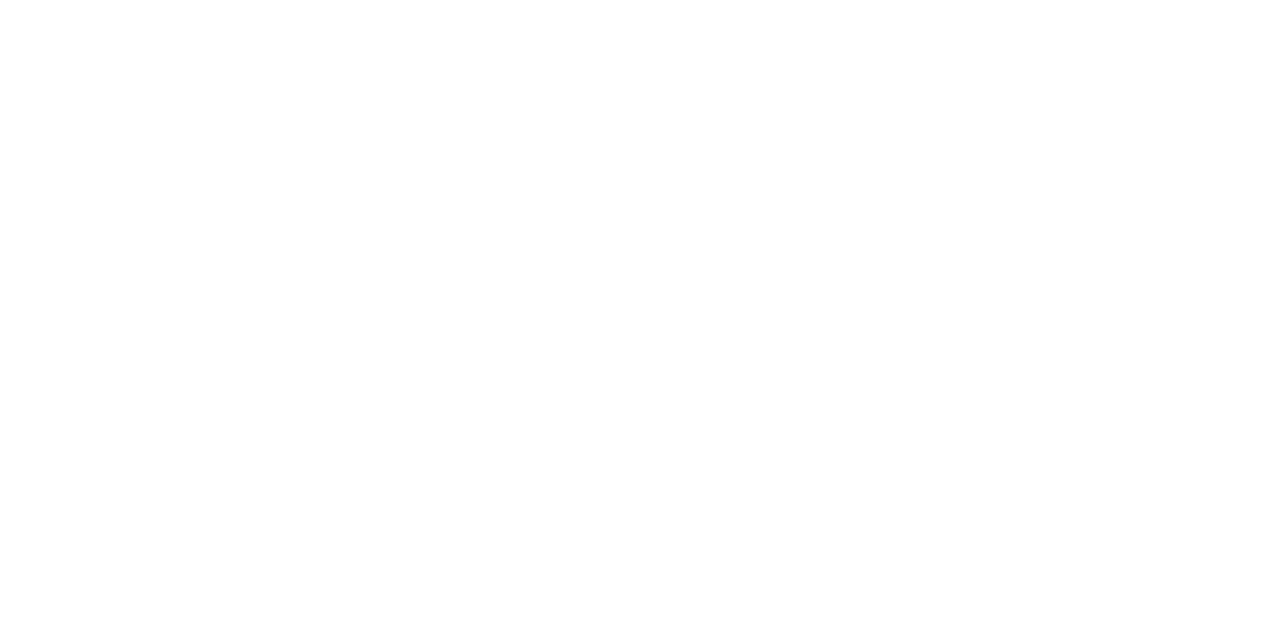 scroll, scrollTop: 0, scrollLeft: 0, axis: both 